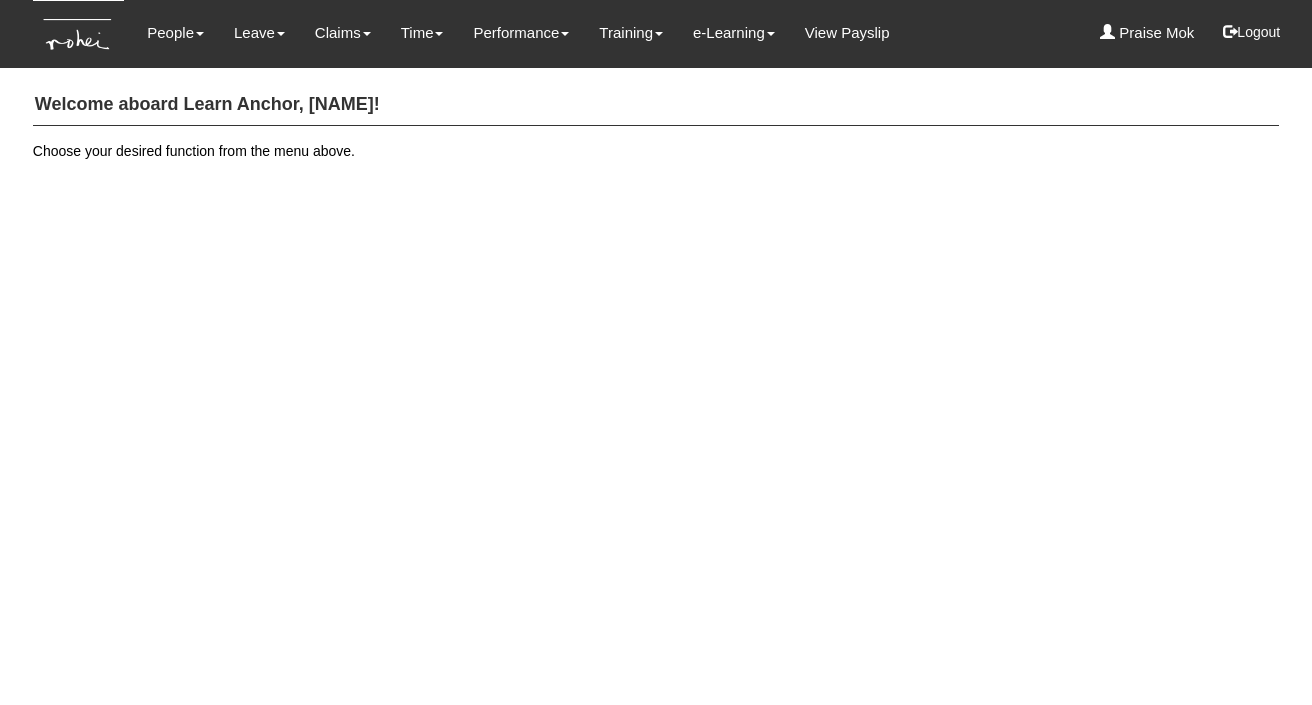 scroll, scrollTop: 0, scrollLeft: 0, axis: both 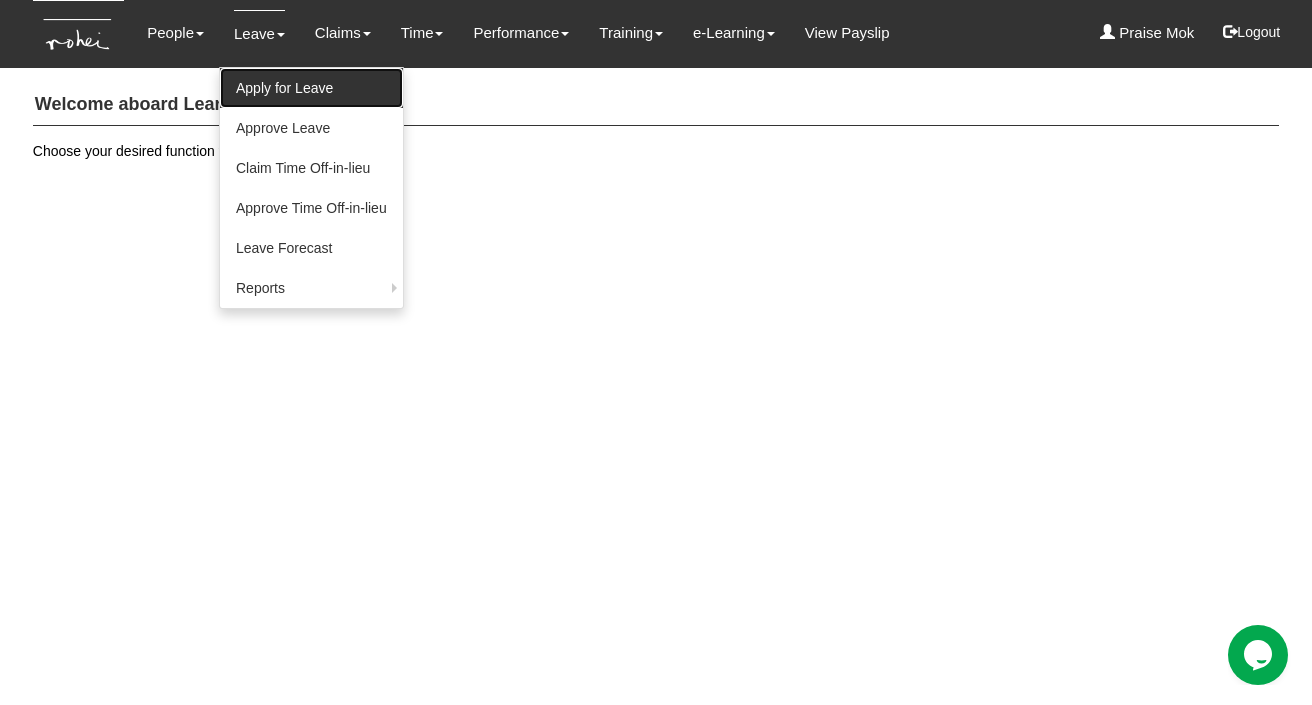 click on "Apply for Leave" at bounding box center (311, 88) 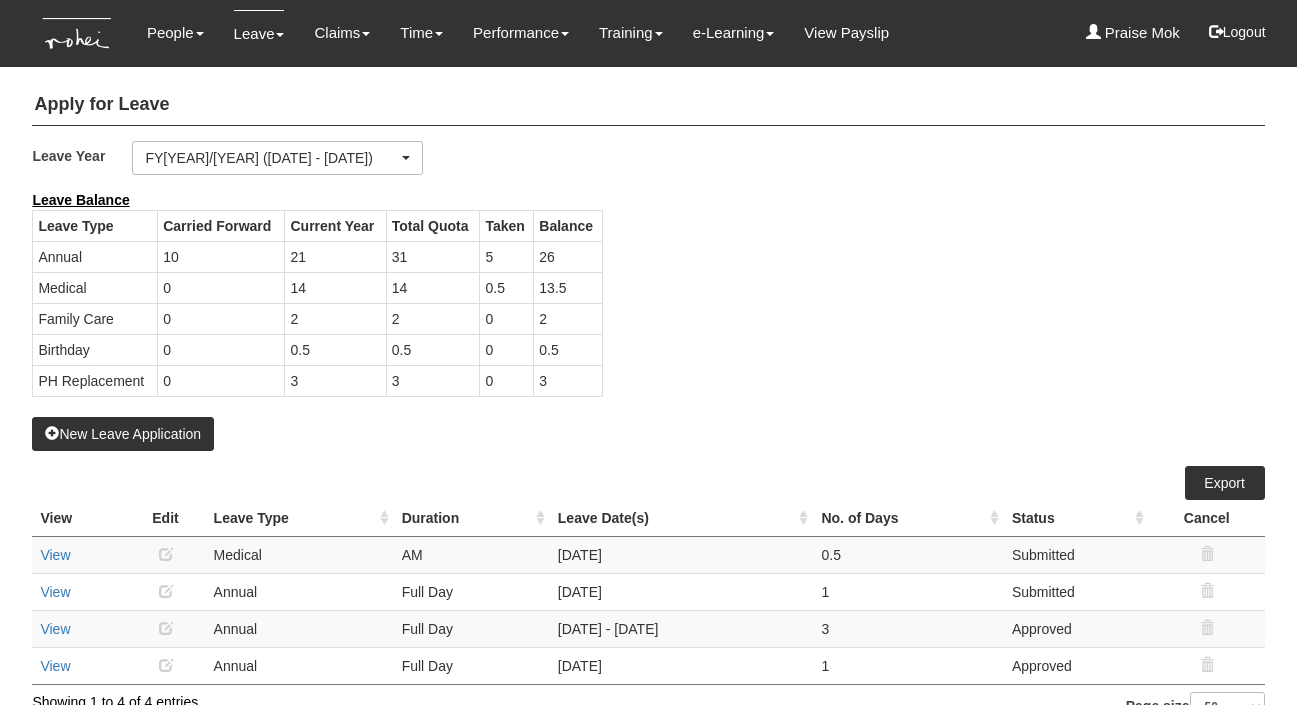 select on "50" 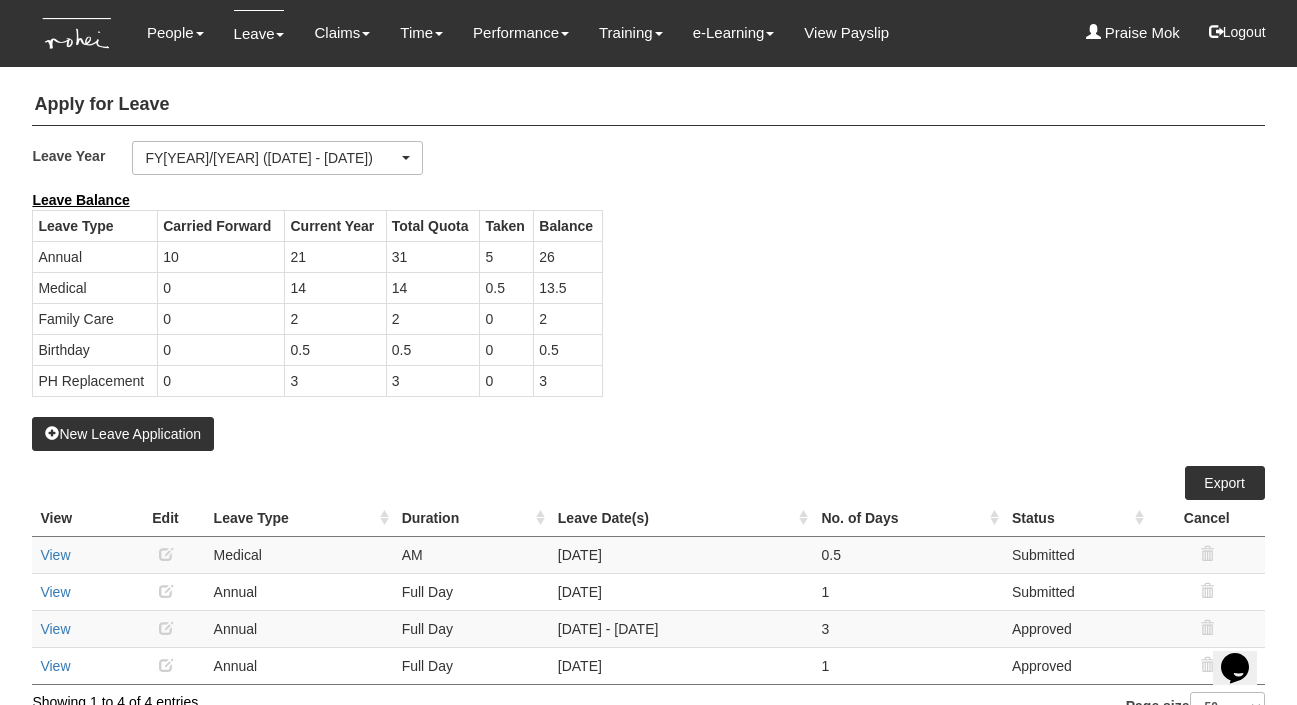 scroll, scrollTop: 0, scrollLeft: 0, axis: both 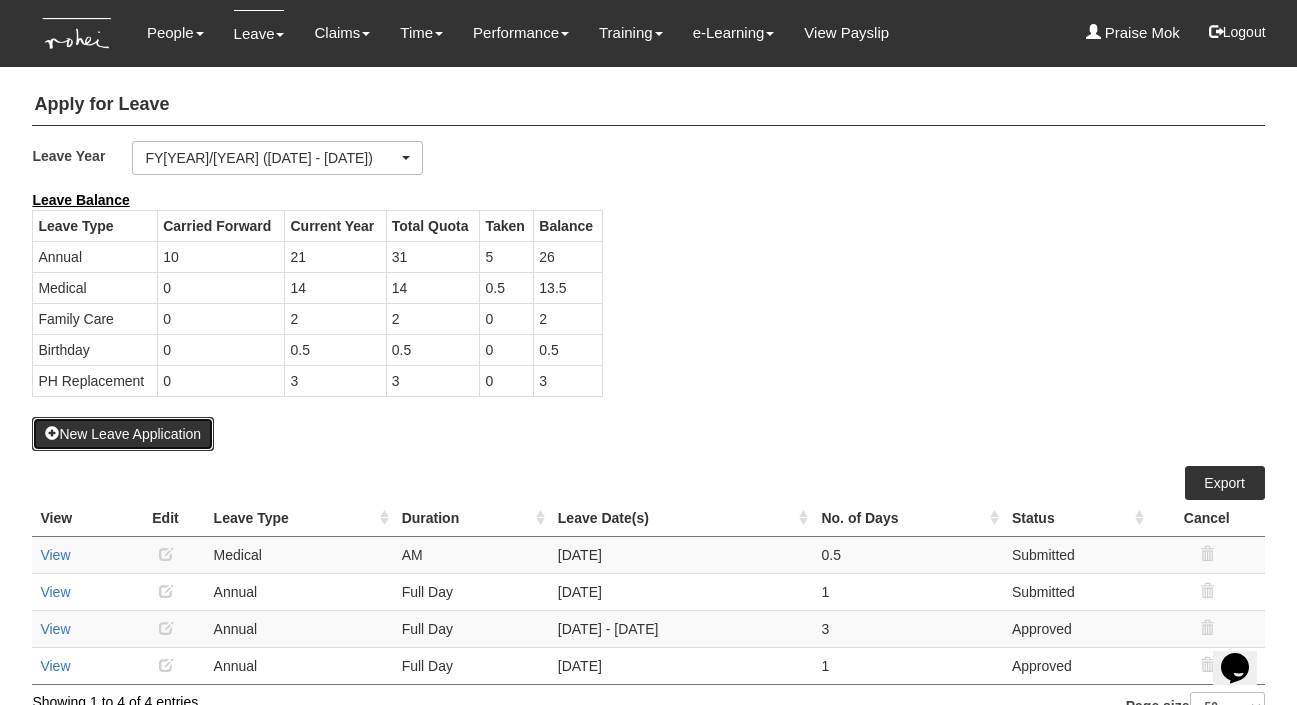 click on "New Leave Application" at bounding box center (123, 434) 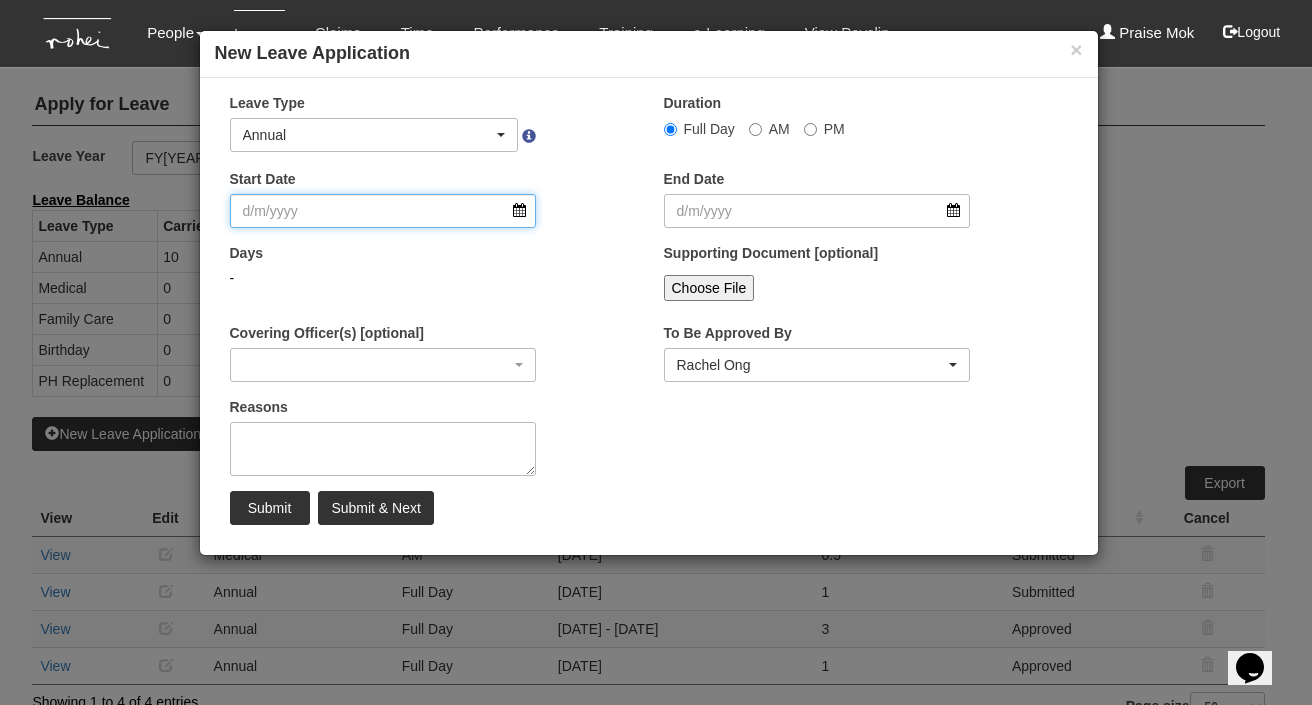 click on "Start Date" at bounding box center [383, 211] 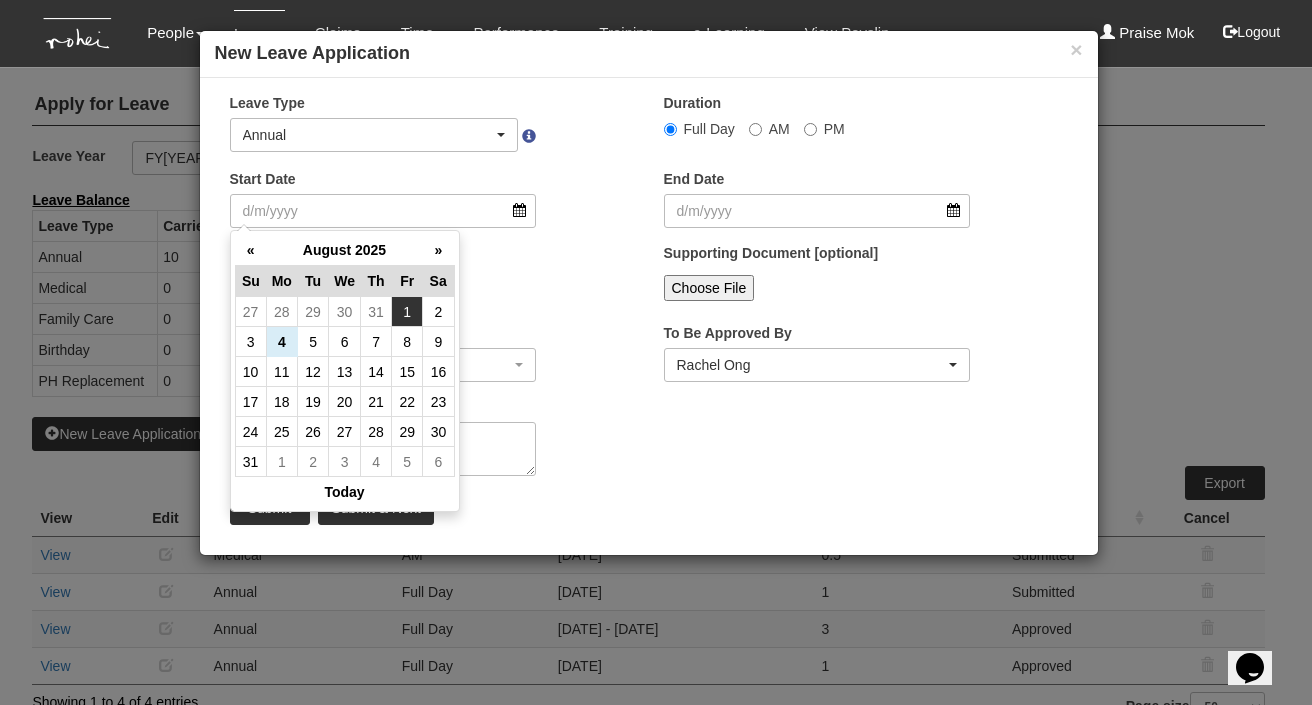 click on "1" at bounding box center [407, 312] 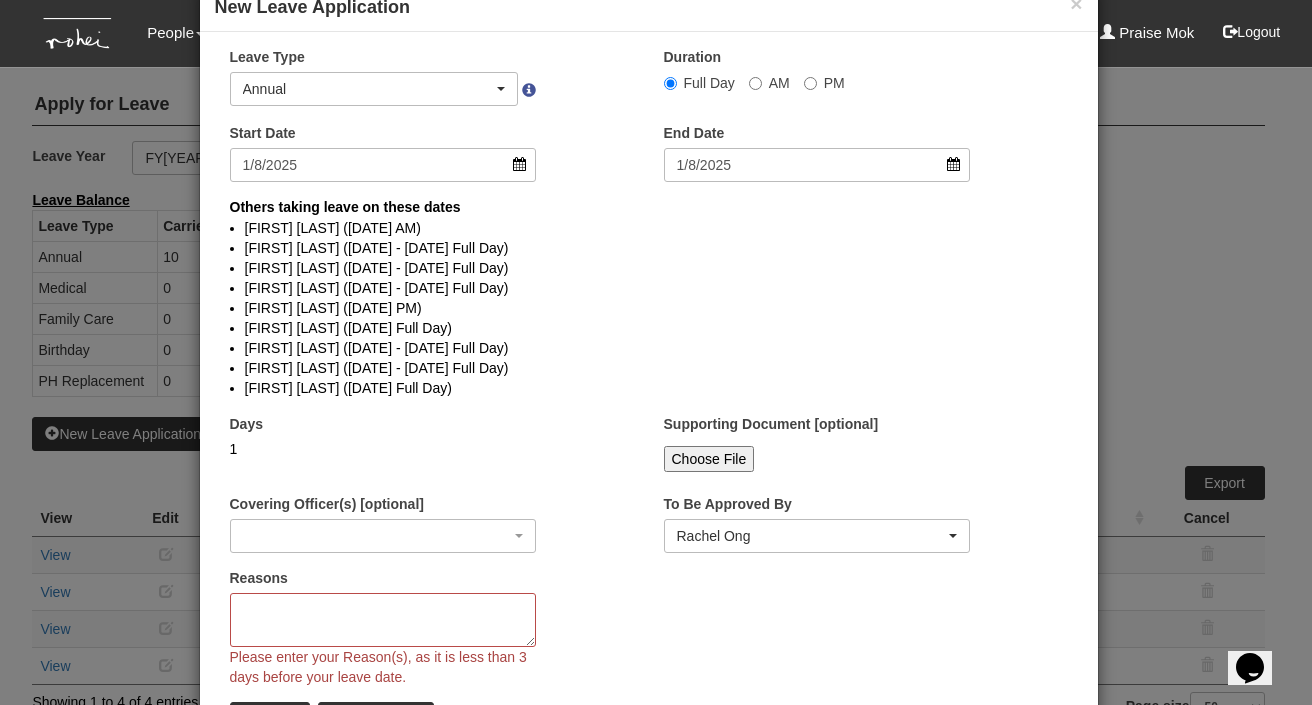 scroll, scrollTop: 138, scrollLeft: 0, axis: vertical 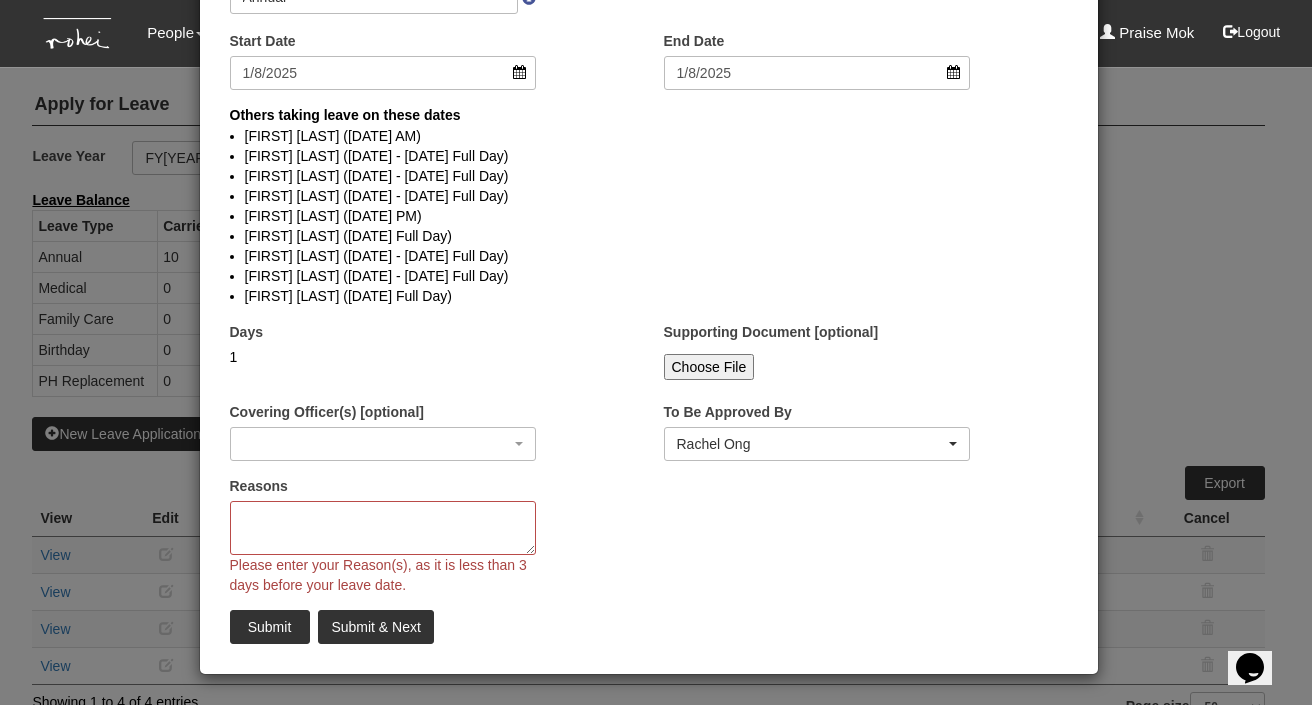 select 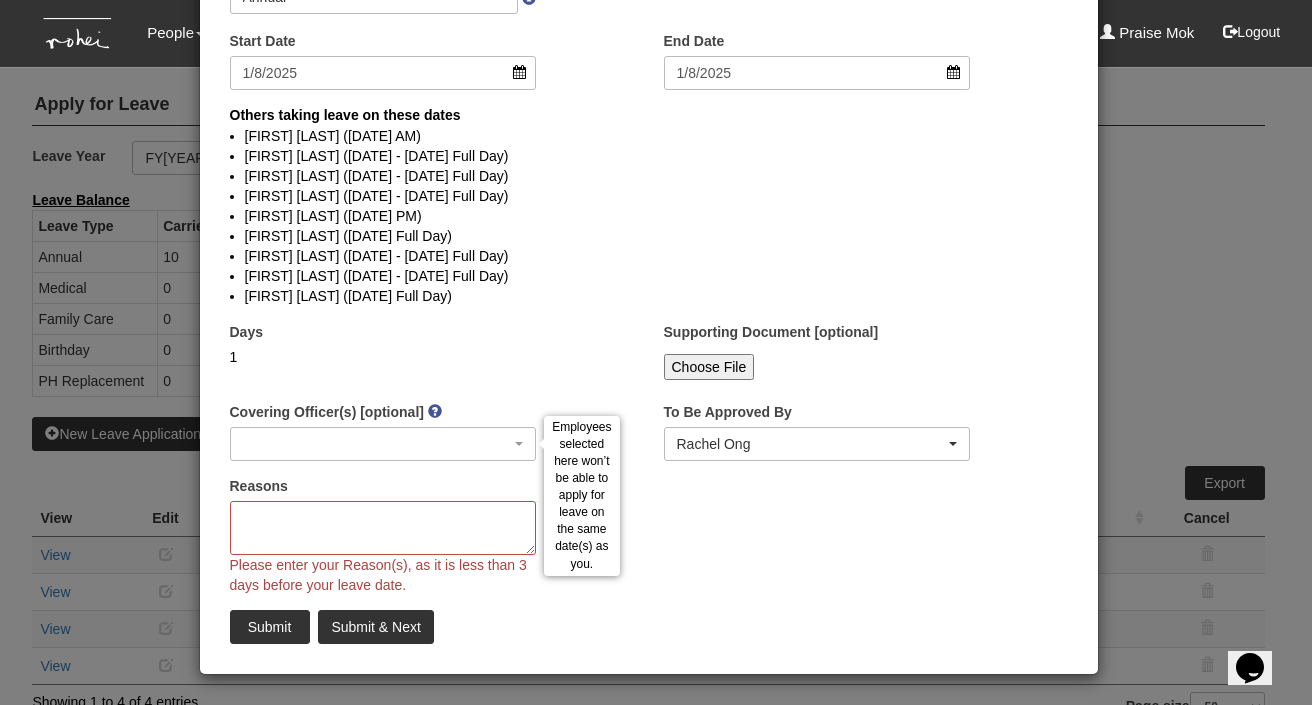 scroll, scrollTop: 0, scrollLeft: 0, axis: both 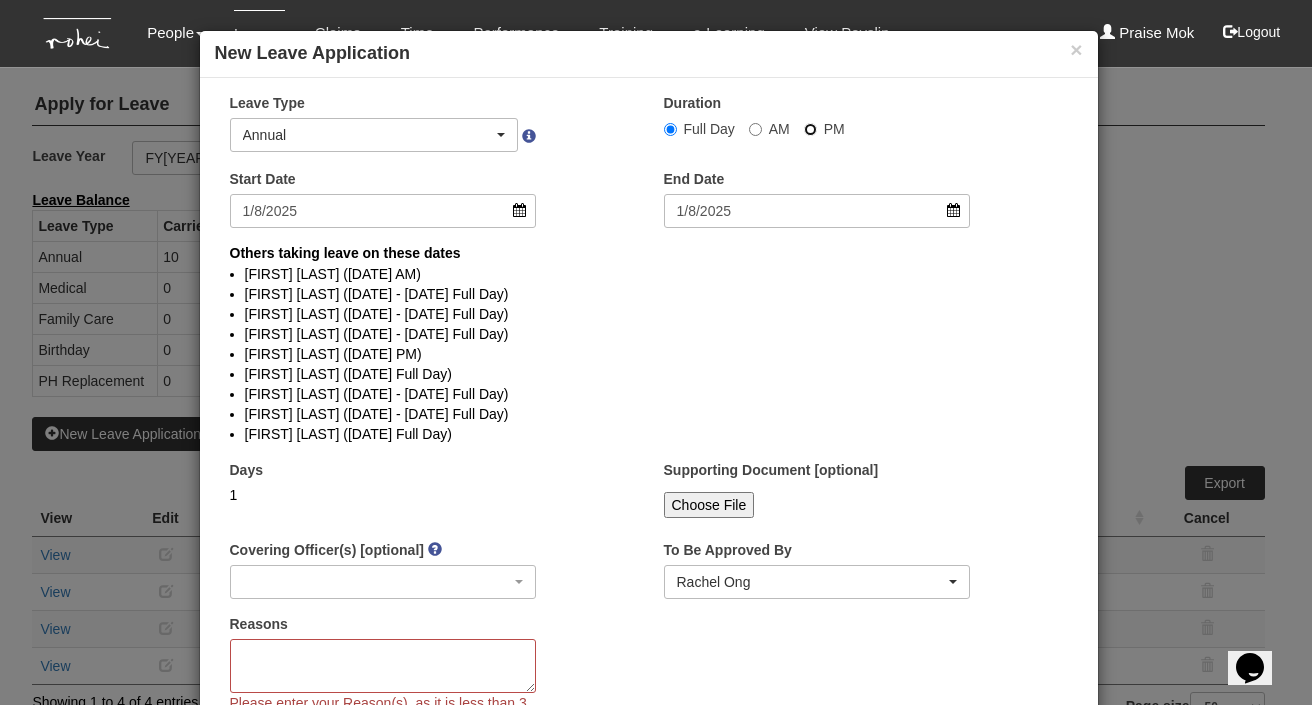 click on "PM" at bounding box center (670, 129) 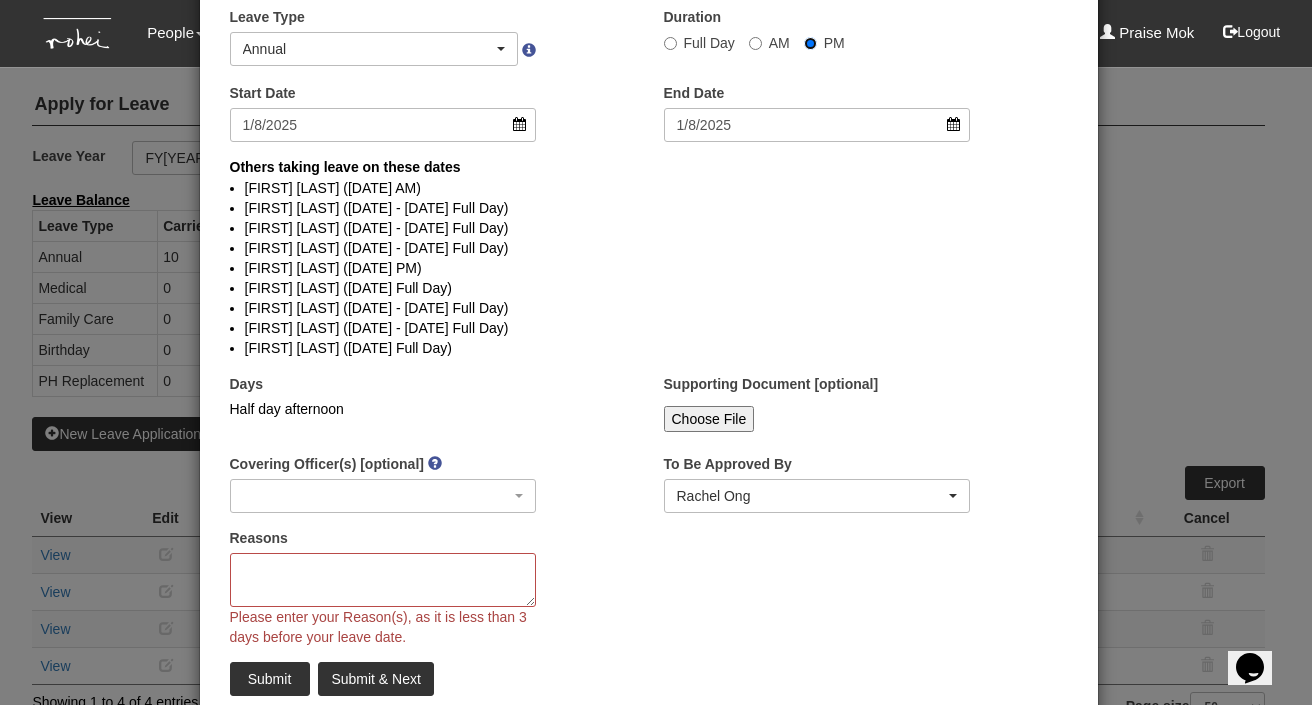 scroll, scrollTop: 138, scrollLeft: 0, axis: vertical 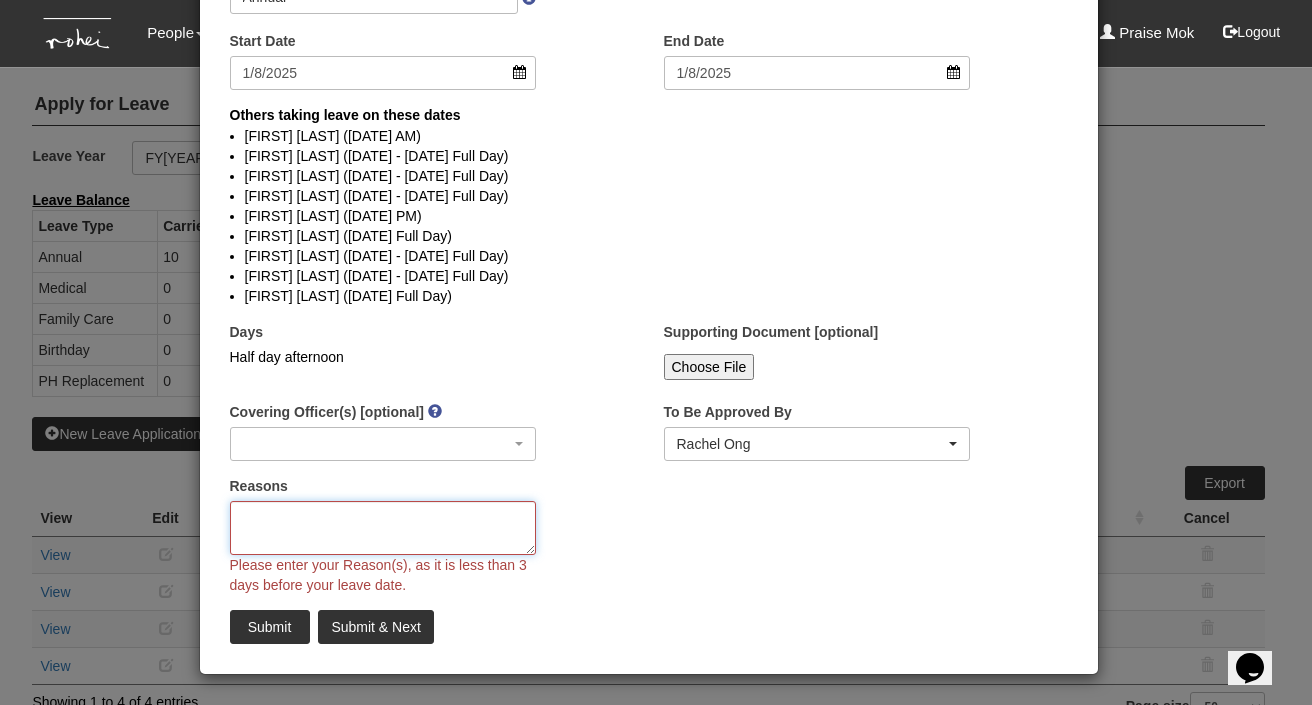 click on "Reasons" at bounding box center (383, 528) 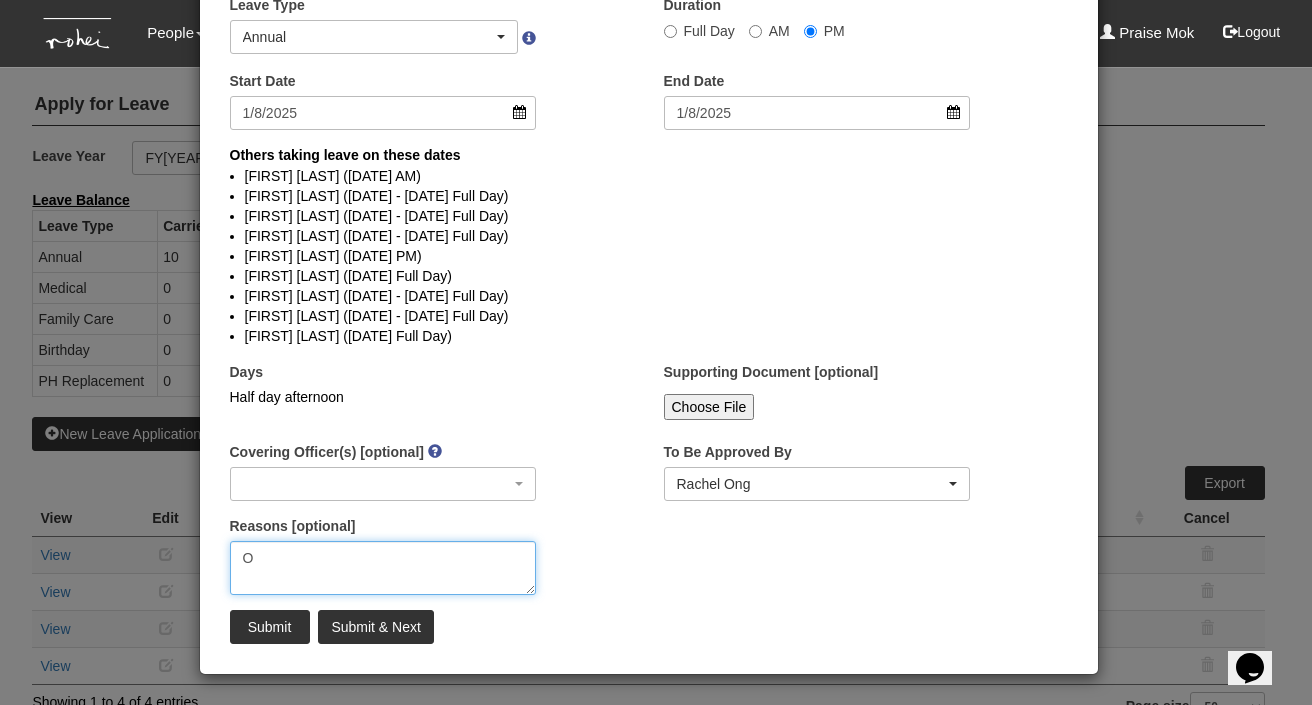 scroll, scrollTop: 97, scrollLeft: 0, axis: vertical 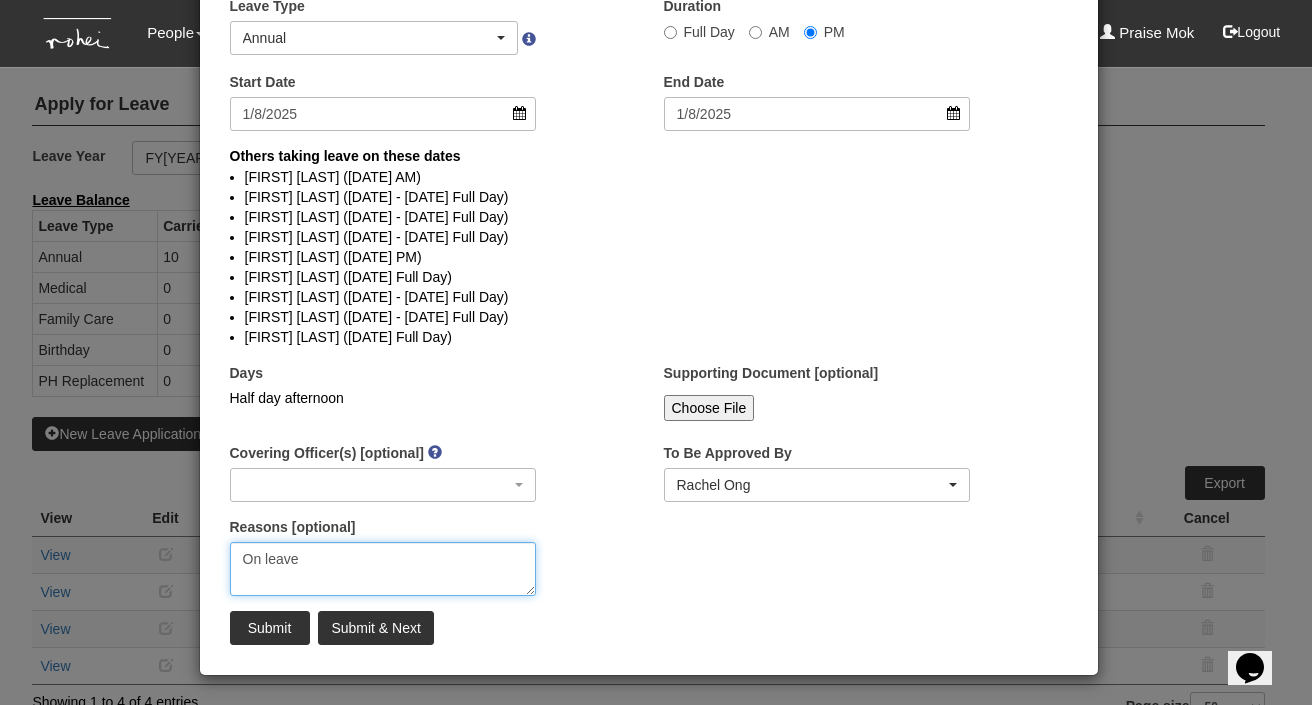 type on "On leave" 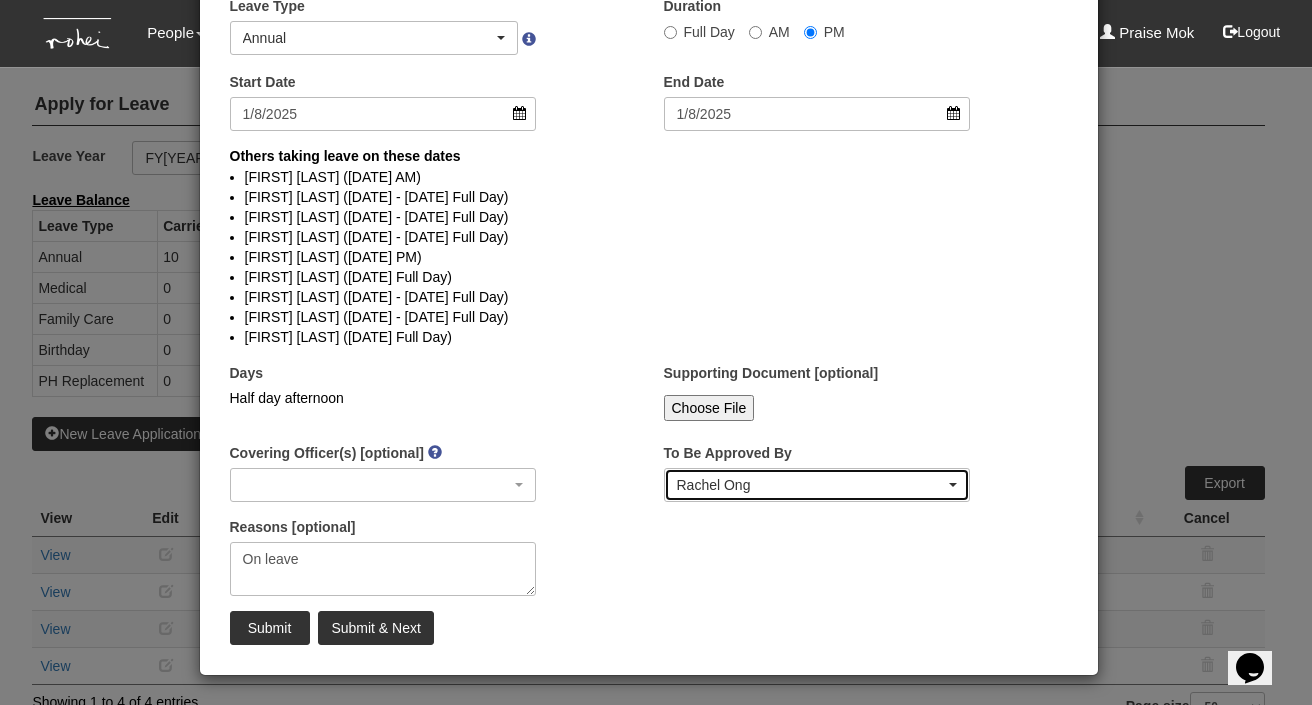 click on "Rachel Ong" at bounding box center [811, 485] 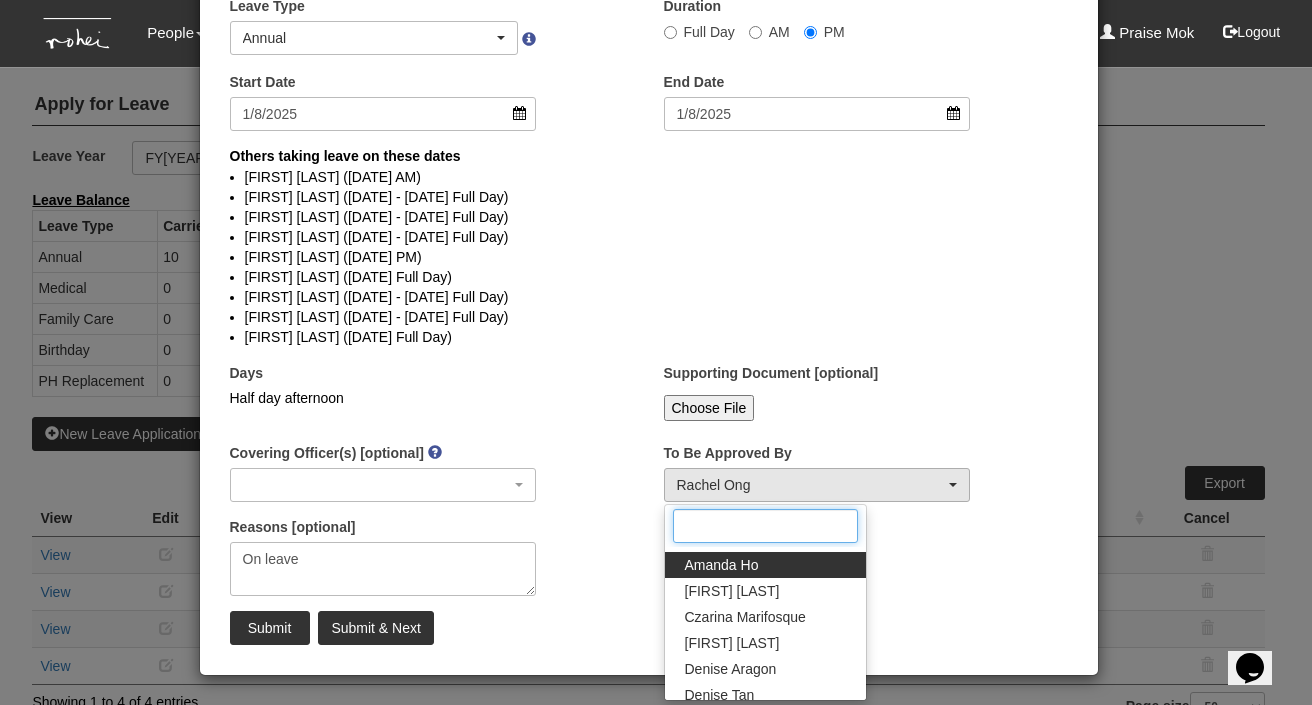 scroll, scrollTop: 103, scrollLeft: 0, axis: vertical 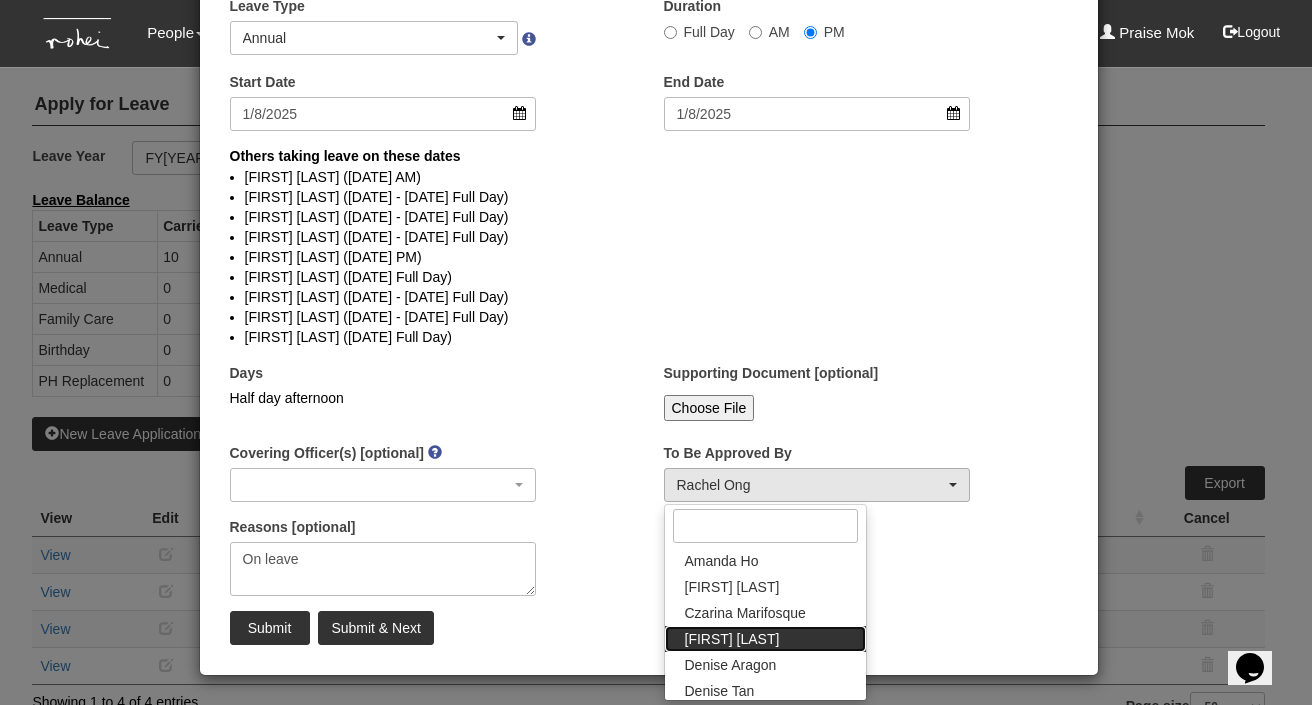 click on "[FIRST] [LAST]" at bounding box center (732, 639) 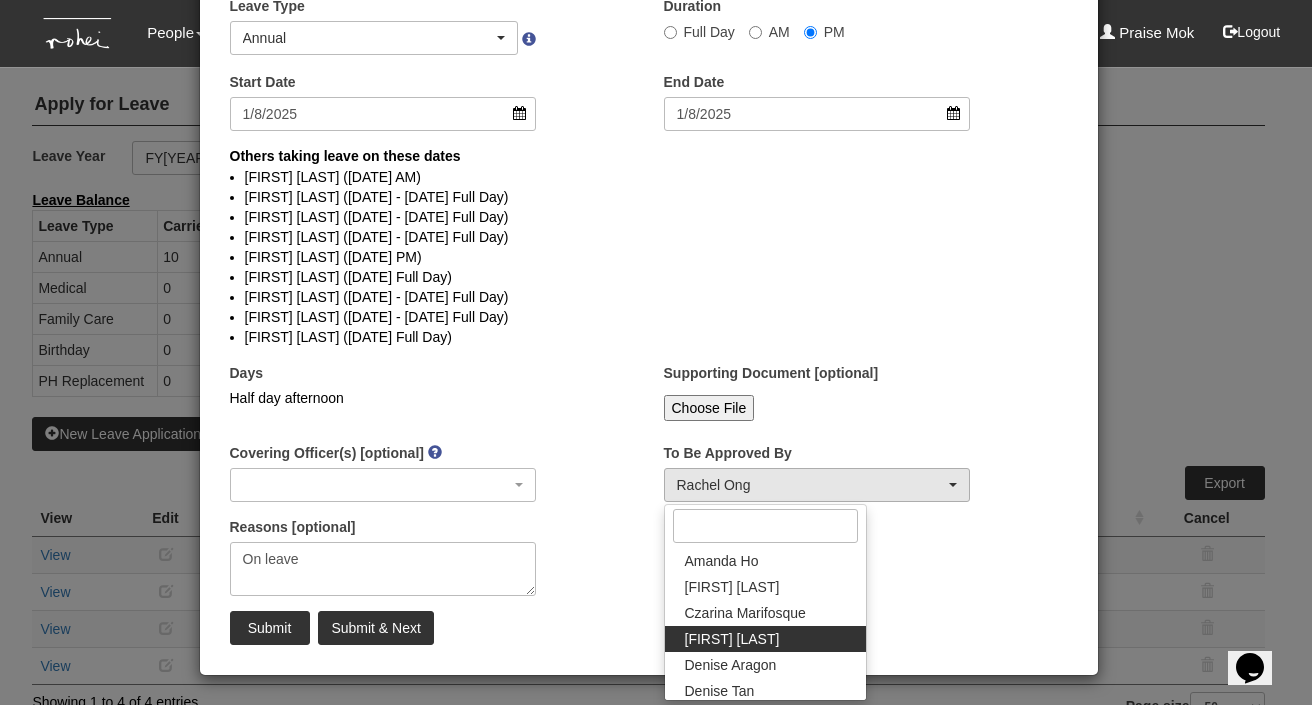 select on "4501bef8-d380-4b60-ac98-9fc585202088" 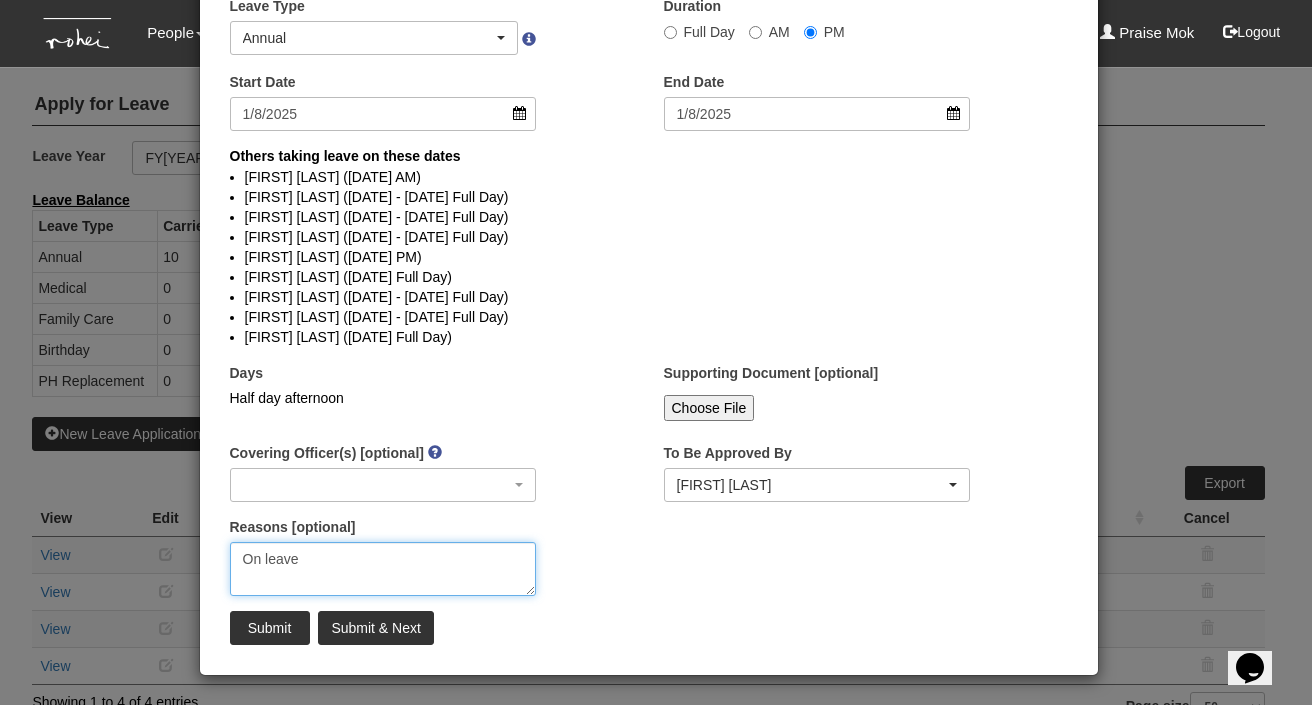 click on "On leave" at bounding box center (383, 569) 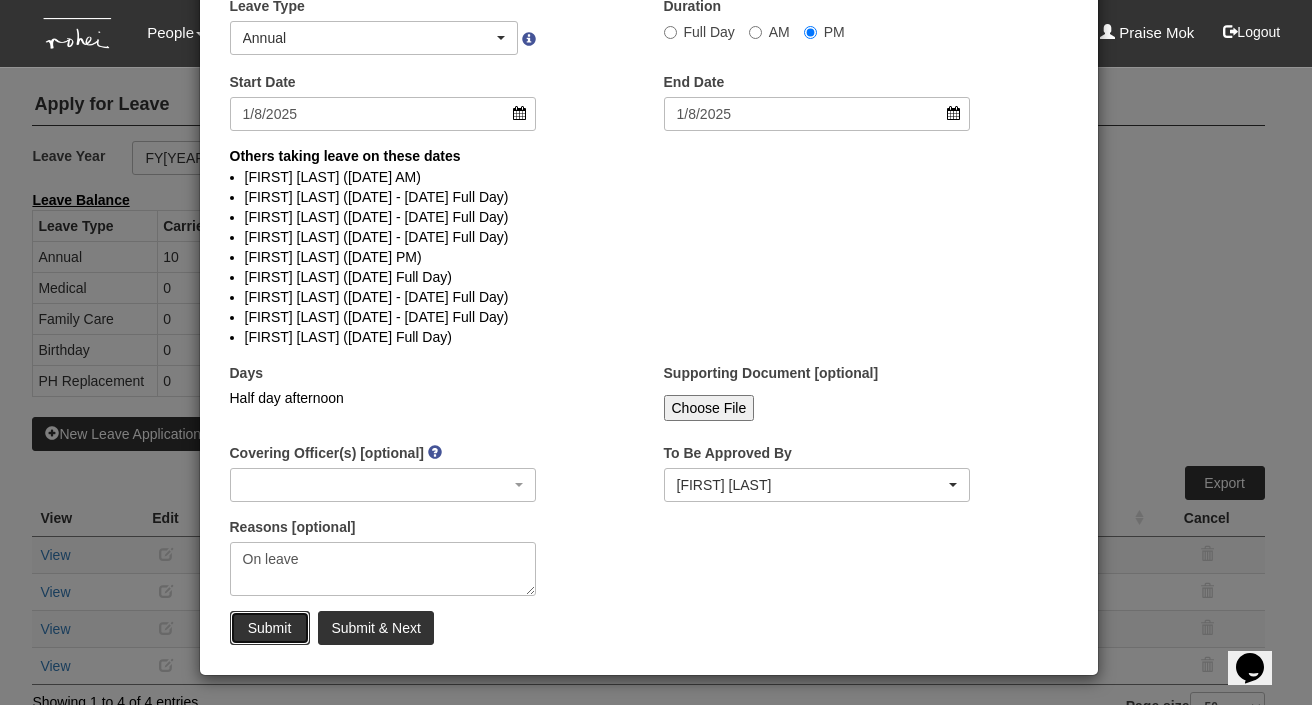 click on "Submit" at bounding box center (270, 628) 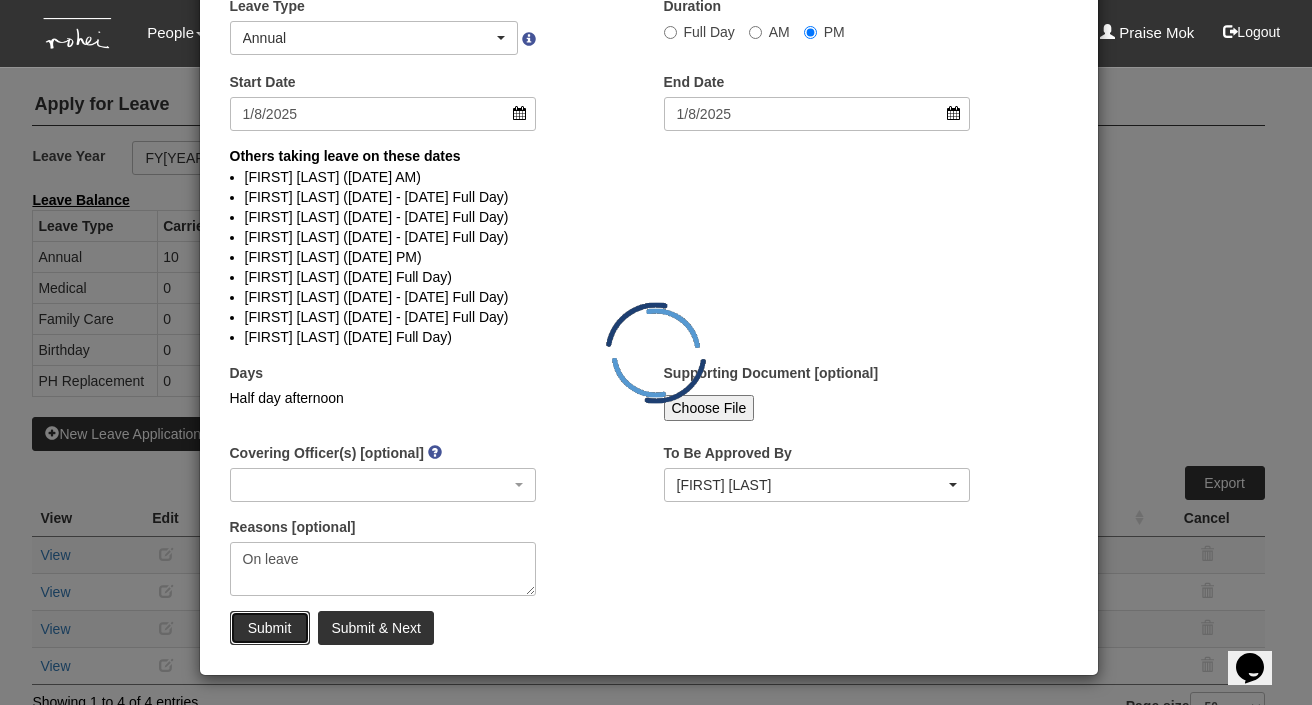 radio on "true" 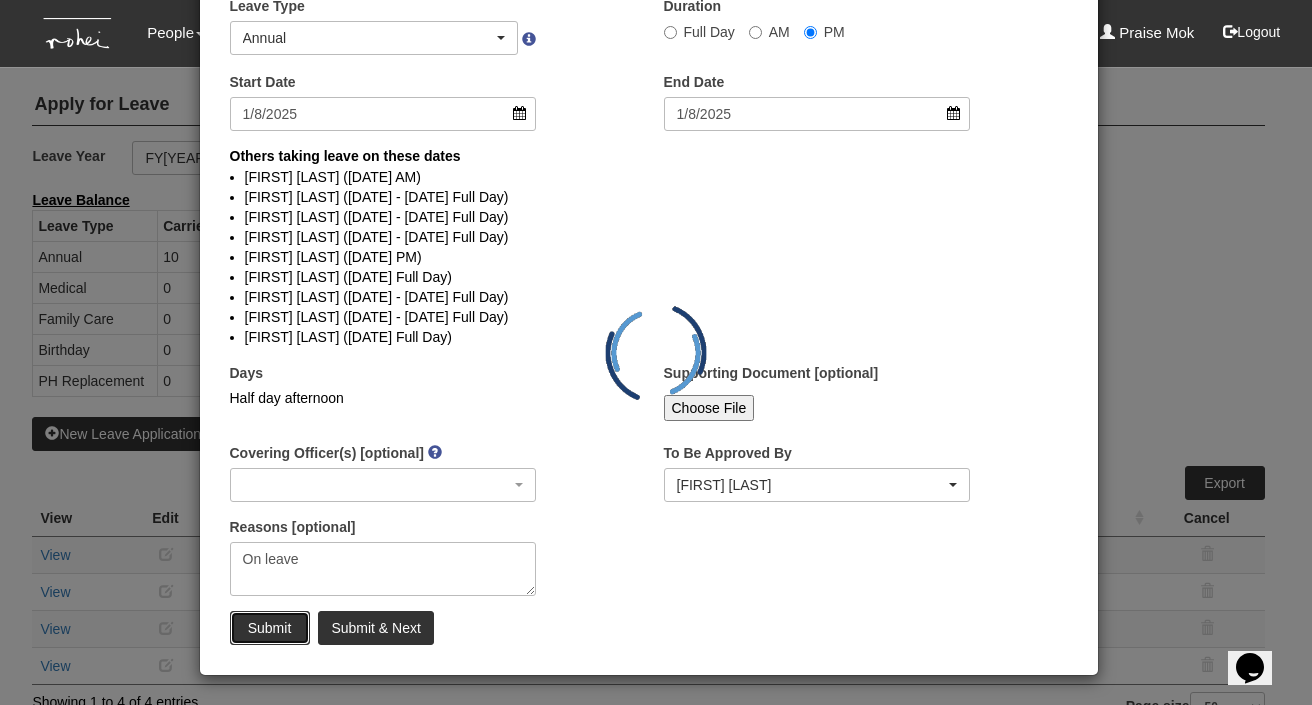 type 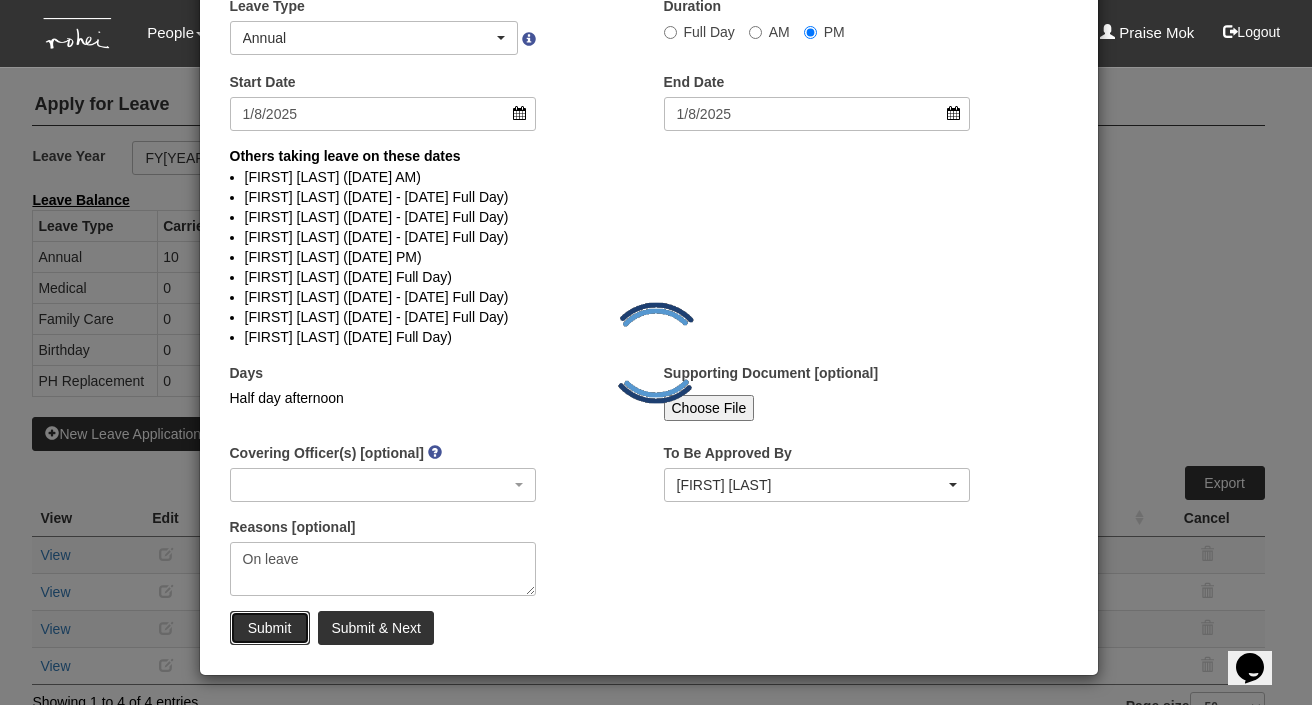 type 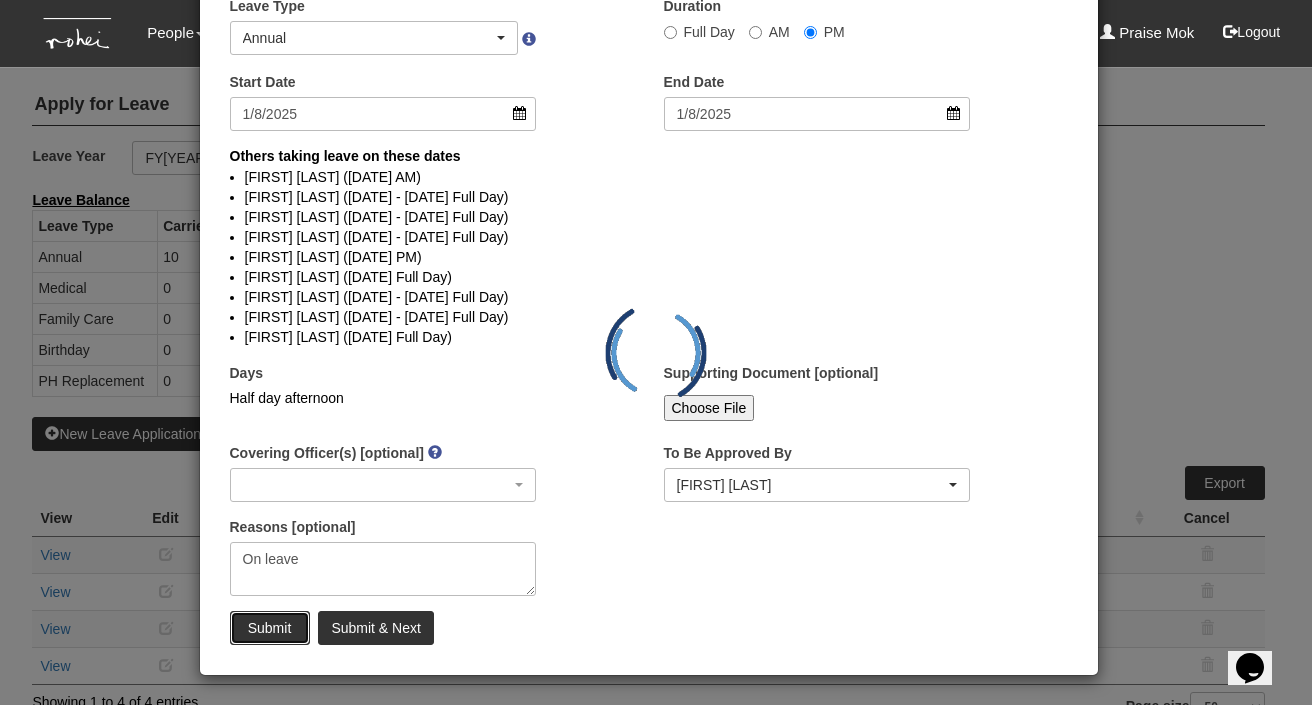 type 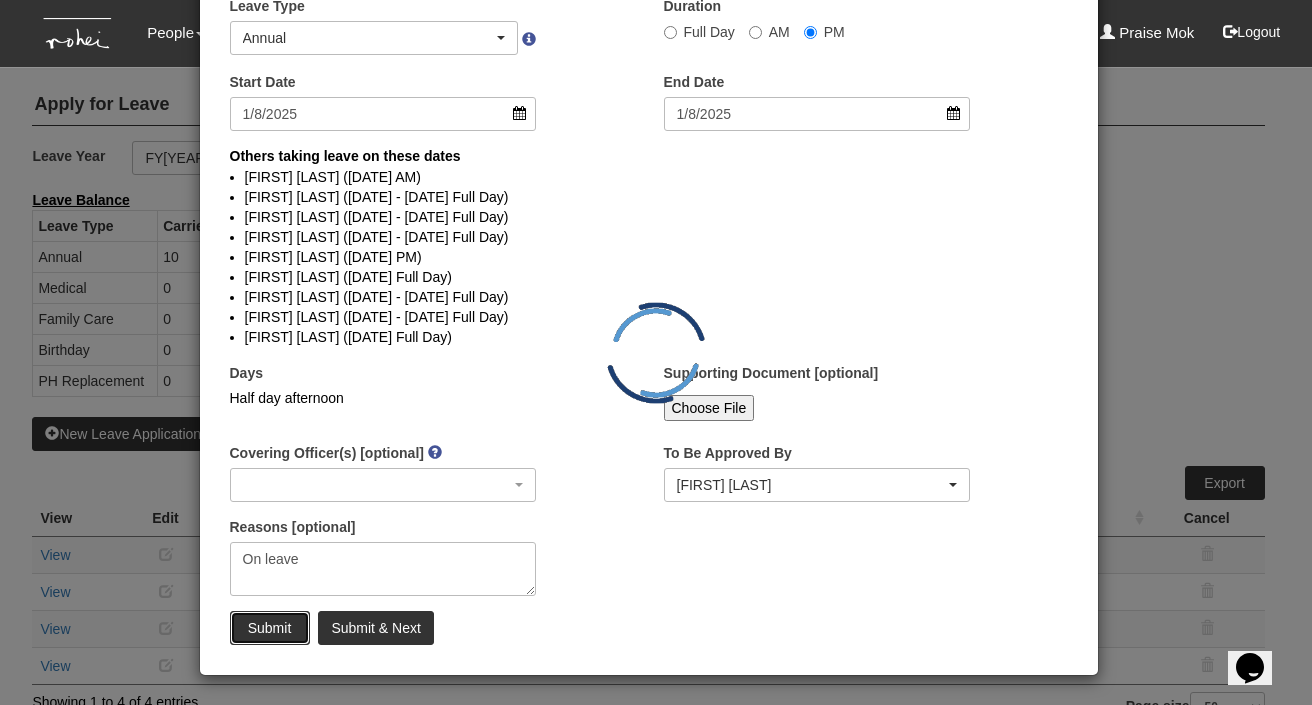 select 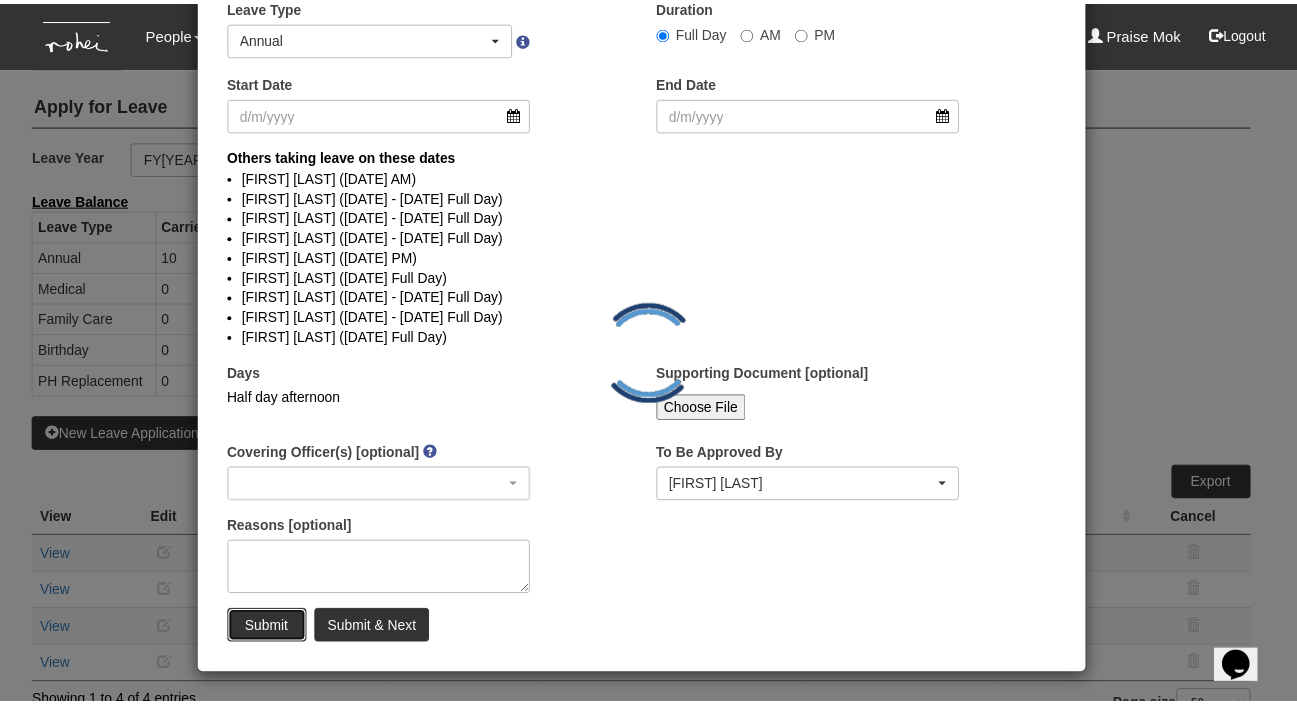 scroll, scrollTop: 0, scrollLeft: 0, axis: both 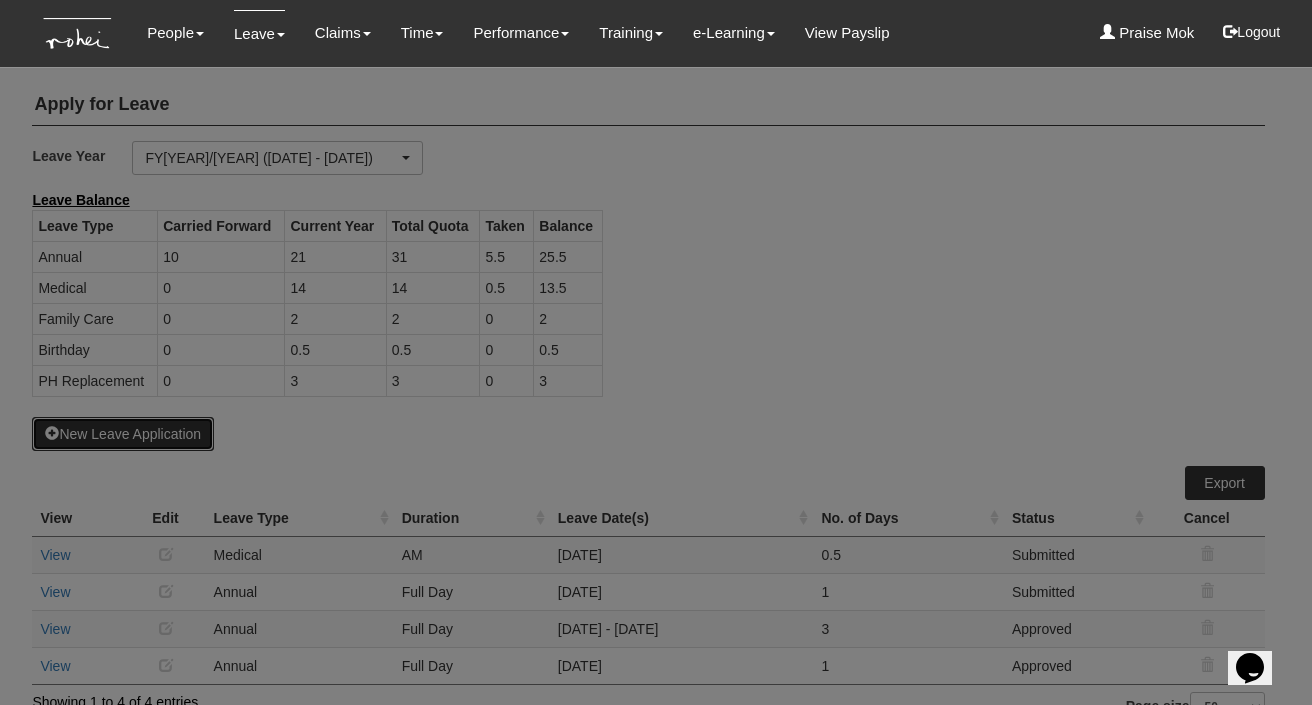 select on "50" 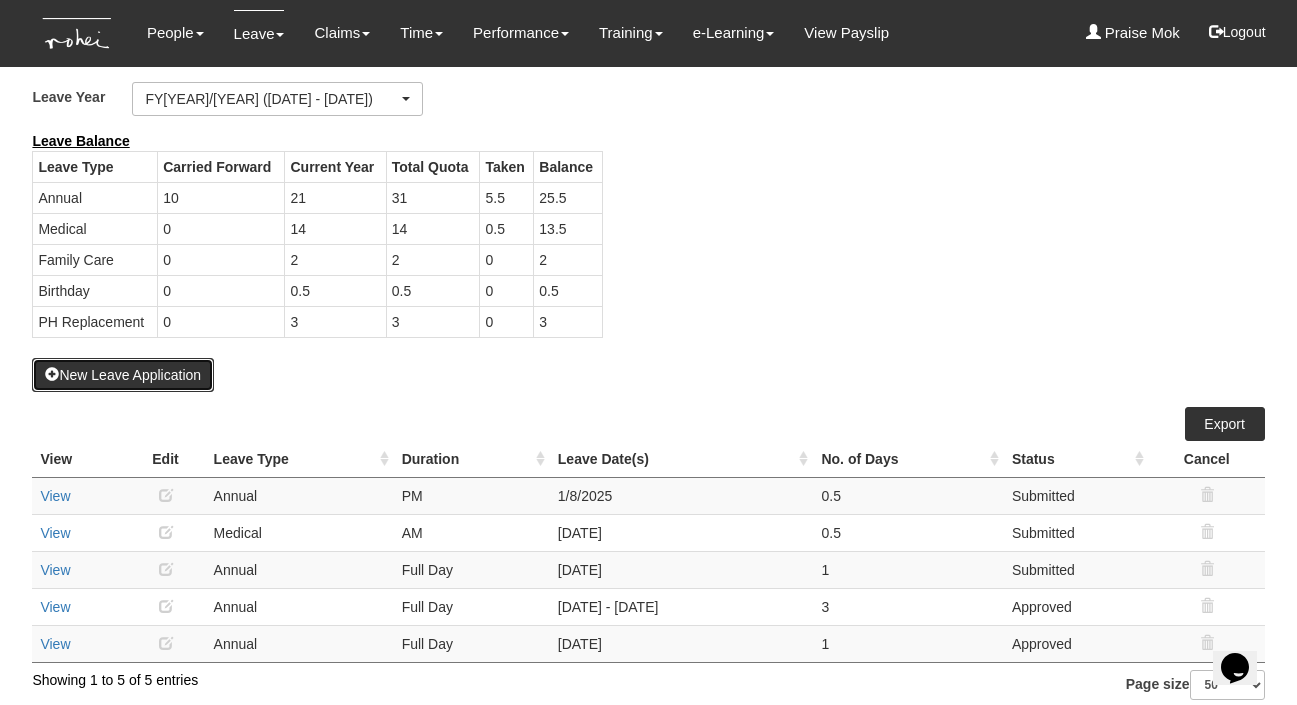 scroll, scrollTop: 70, scrollLeft: 0, axis: vertical 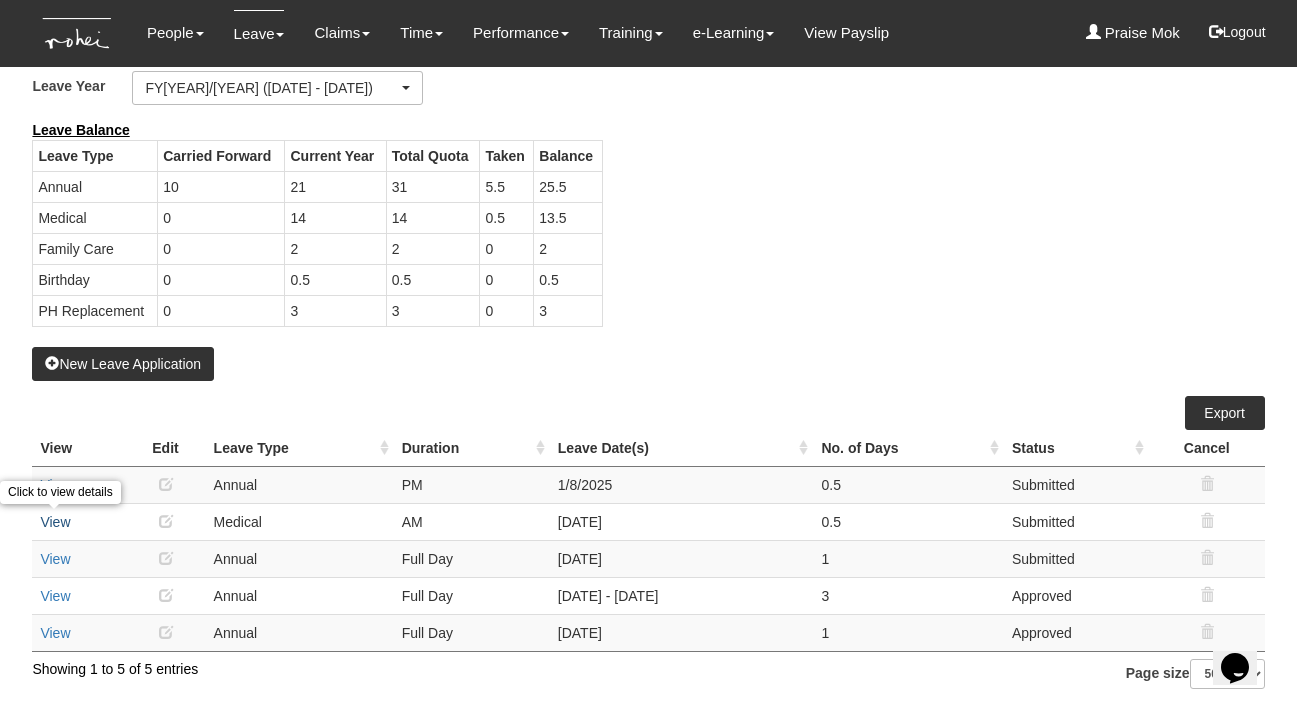 click on "View" at bounding box center [55, 522] 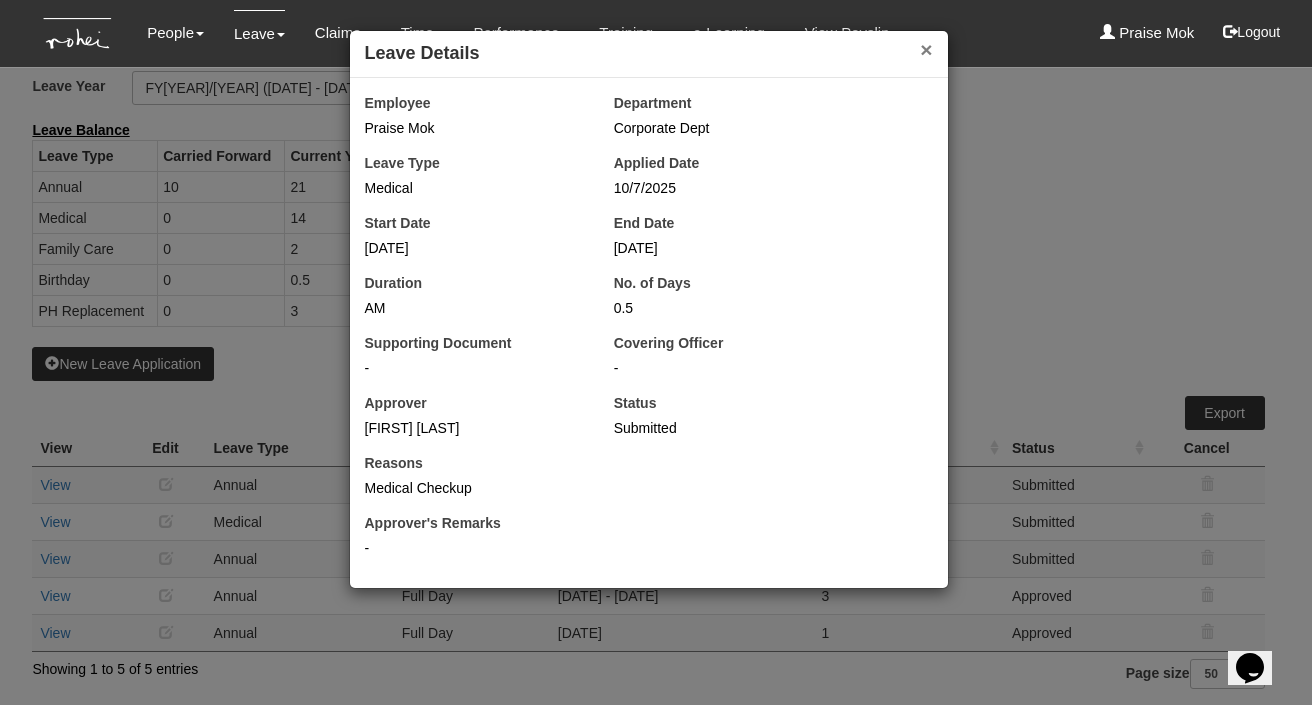 click on "×" at bounding box center [926, 49] 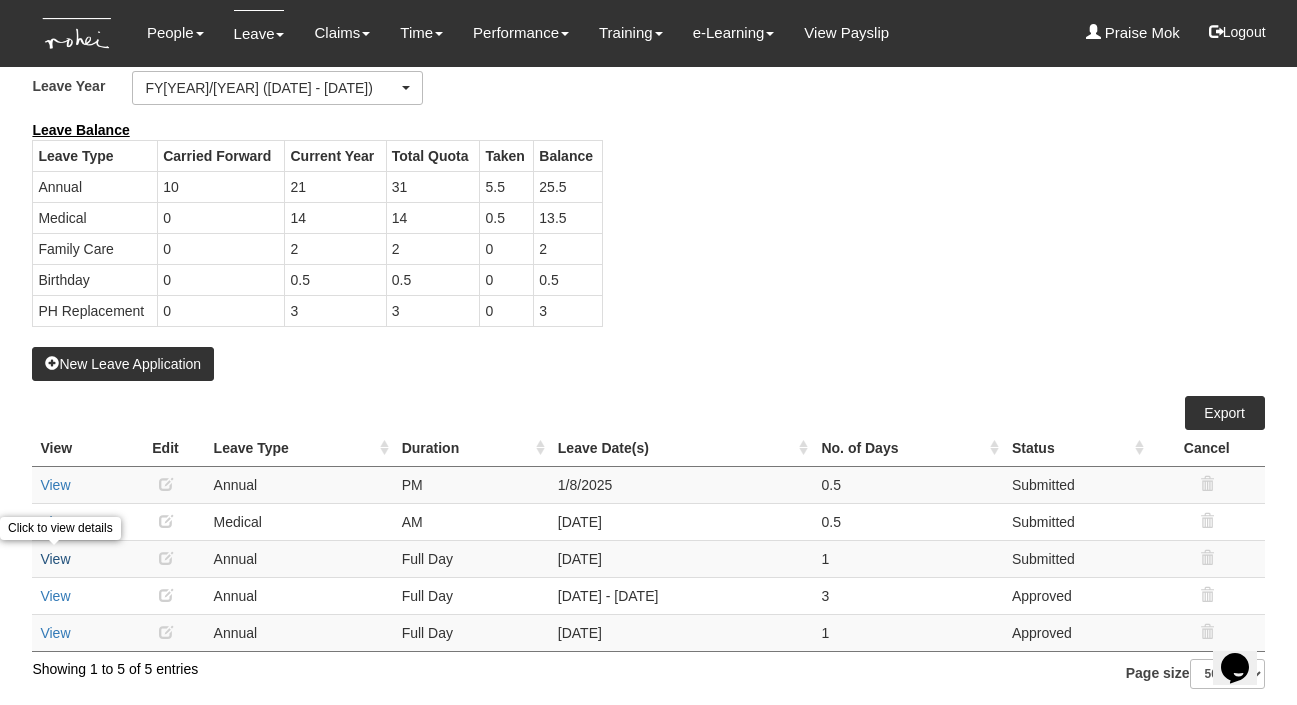 click on "View" at bounding box center (55, 559) 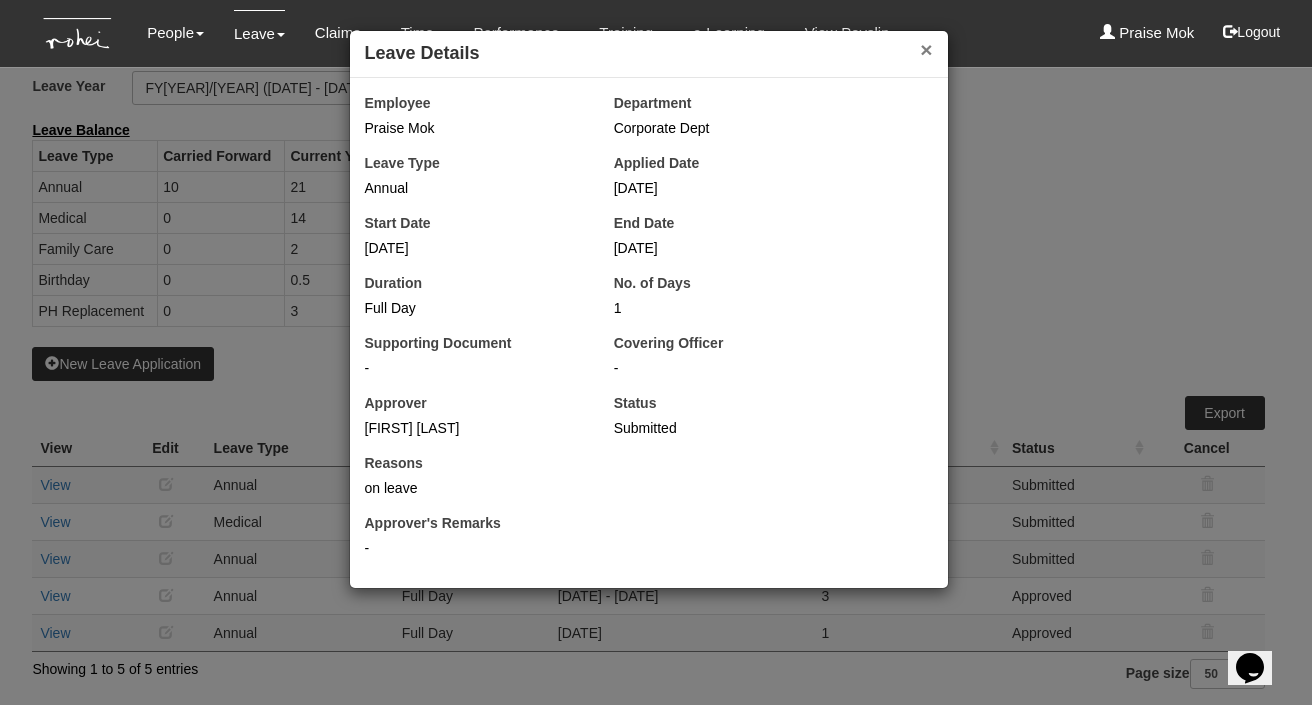click on "×" at bounding box center (926, 49) 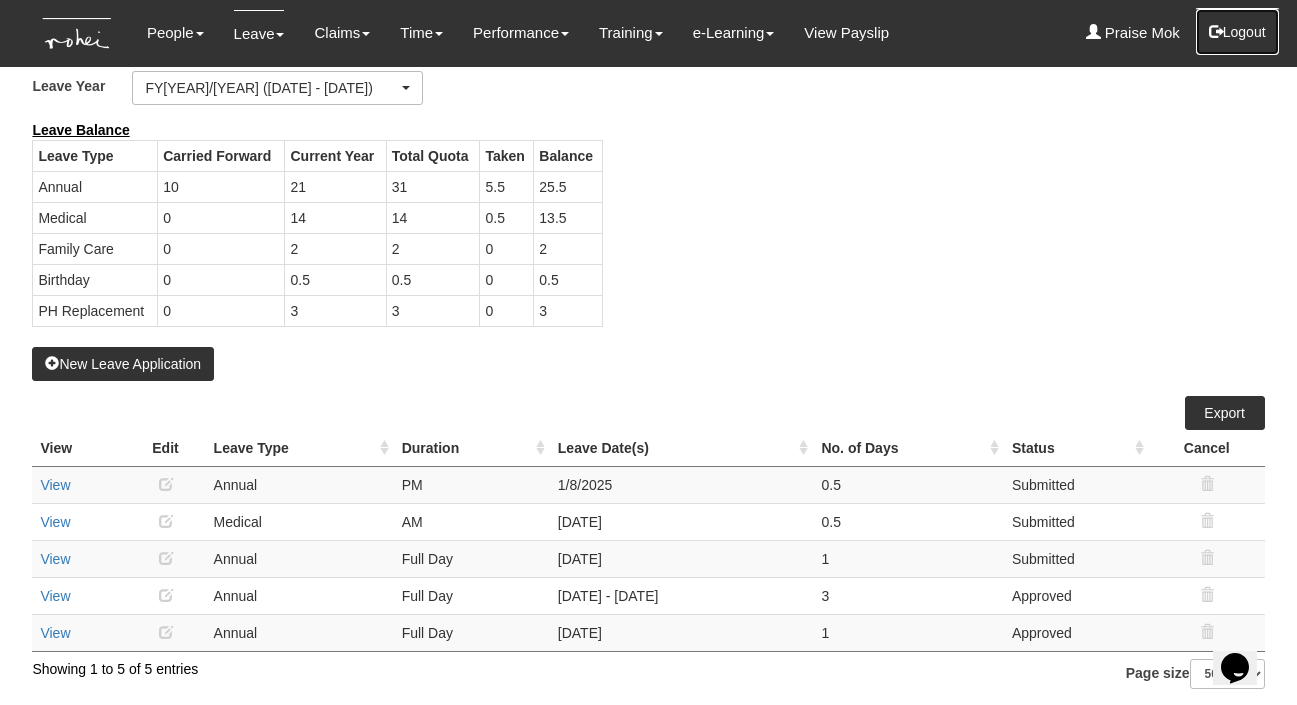 click on "Logout" at bounding box center (1237, 32) 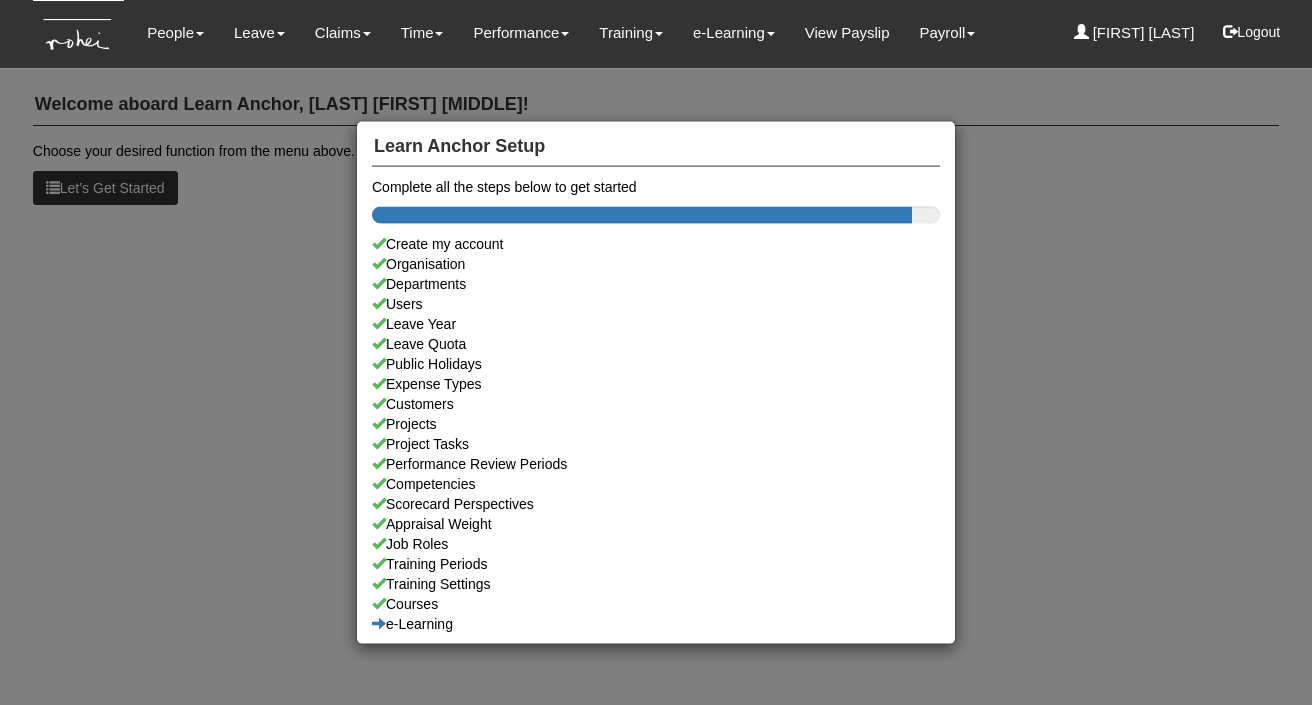 scroll, scrollTop: 0, scrollLeft: 0, axis: both 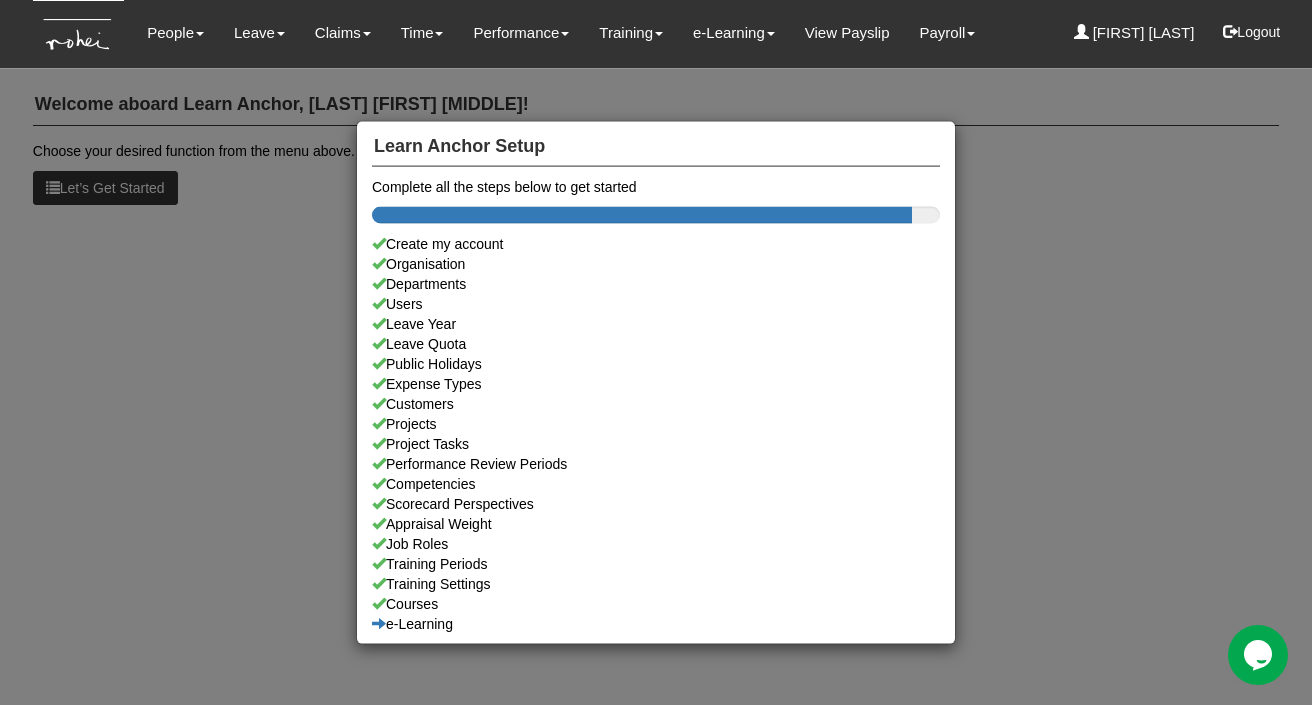 click on "Learn Anchor Setup
Complete all the steps below to get started
Create my account
Organisation
Departments
Users
Leave Year
Leave Quota
Public Holidays
Expense Types
Customers
Projects
Project Tasks
Performance Review Periods
Competencies
Scorecard Perspectives
Appraisal Weight
Job Roles
Training Periods
Training Settings
Courses
e-Learning" at bounding box center (656, 352) 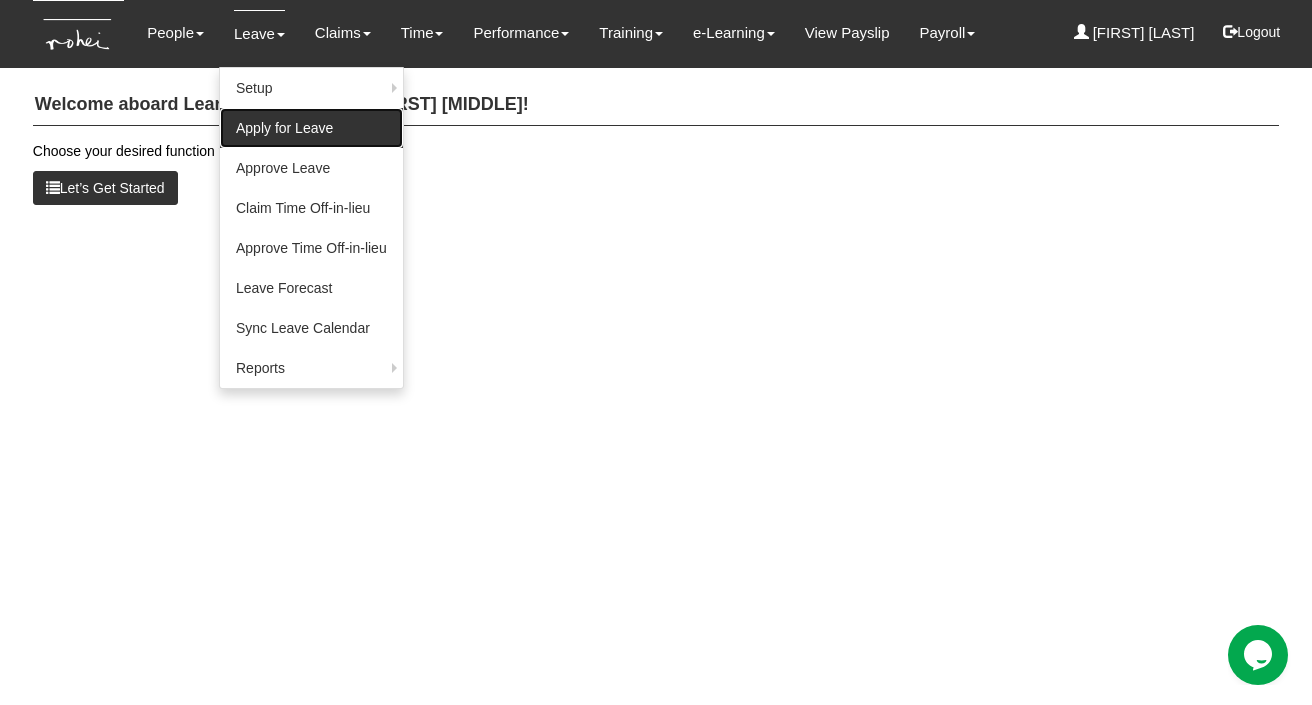 click on "Apply for Leave" at bounding box center (311, 128) 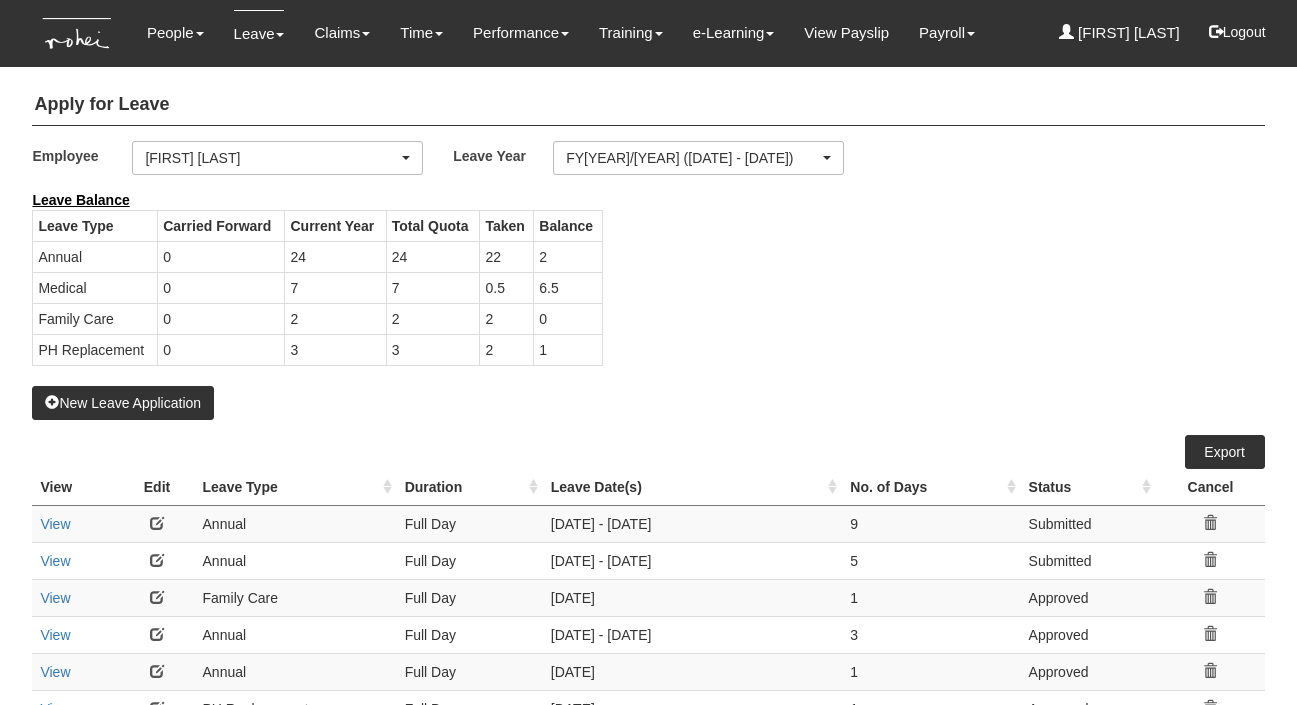 select on "50" 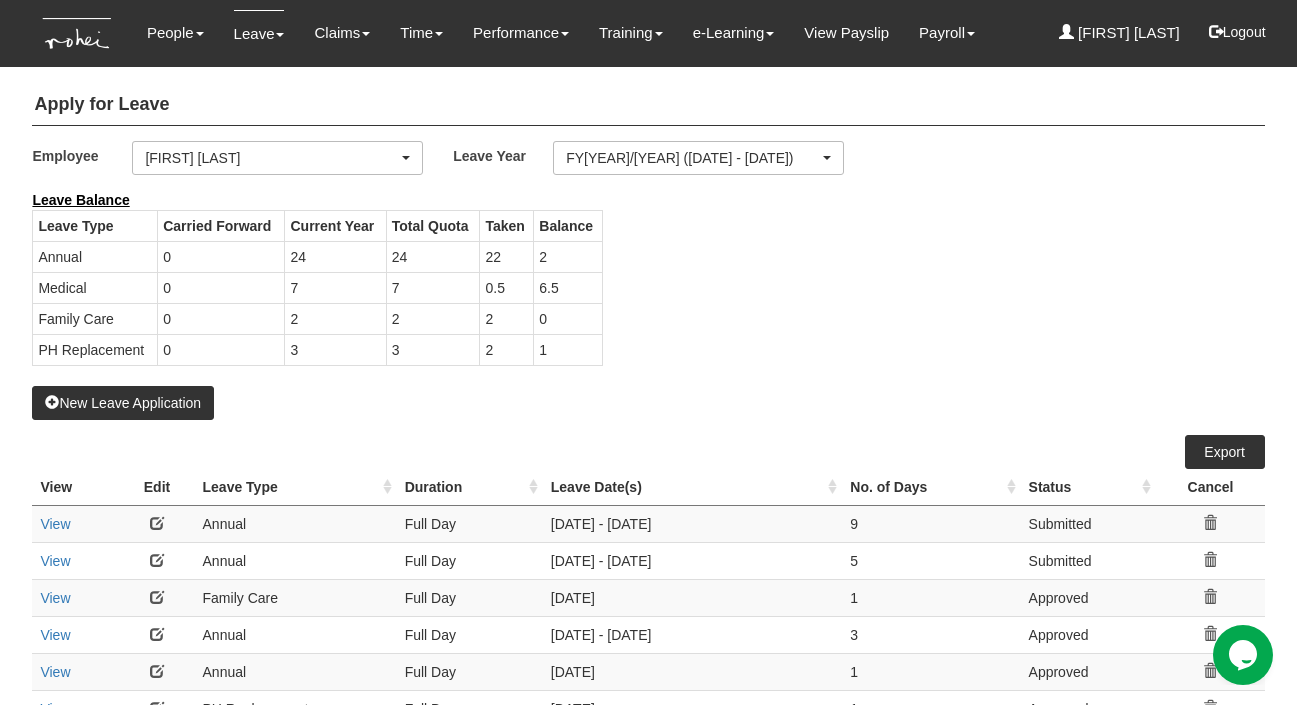 scroll, scrollTop: 0, scrollLeft: 0, axis: both 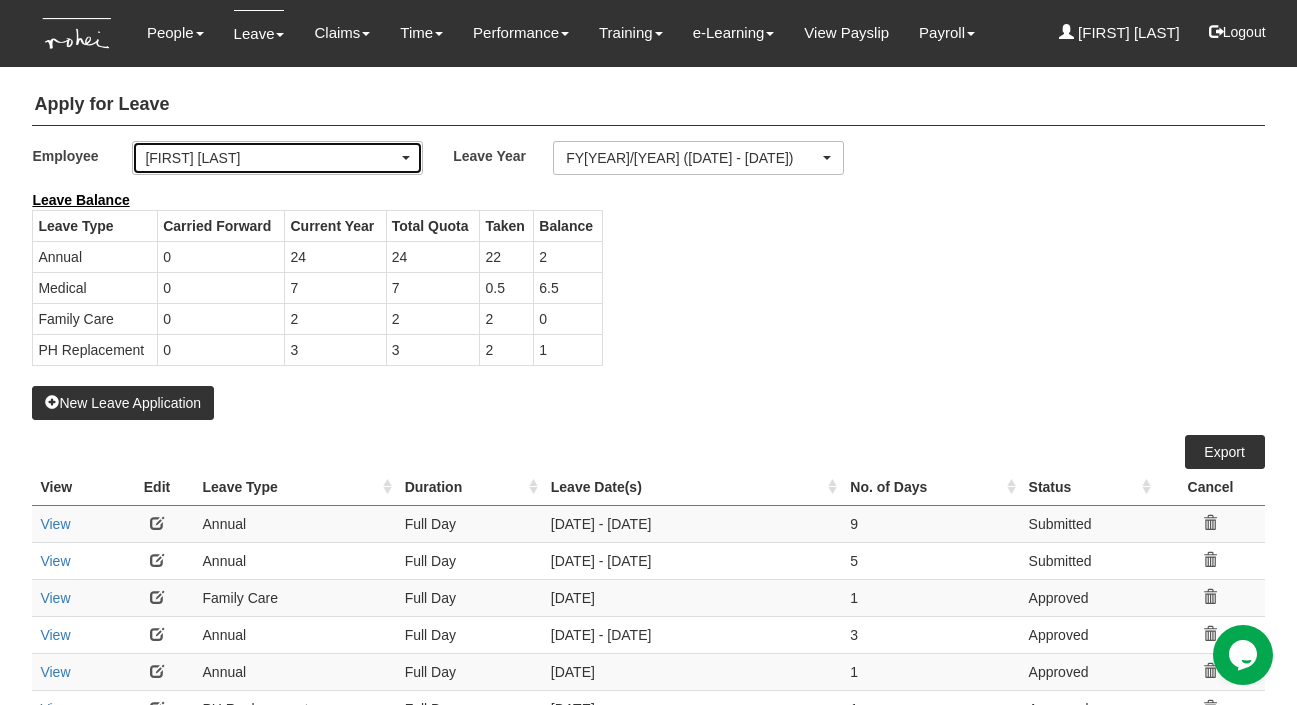 click on "[FIRST] [LAST]" at bounding box center [277, 158] 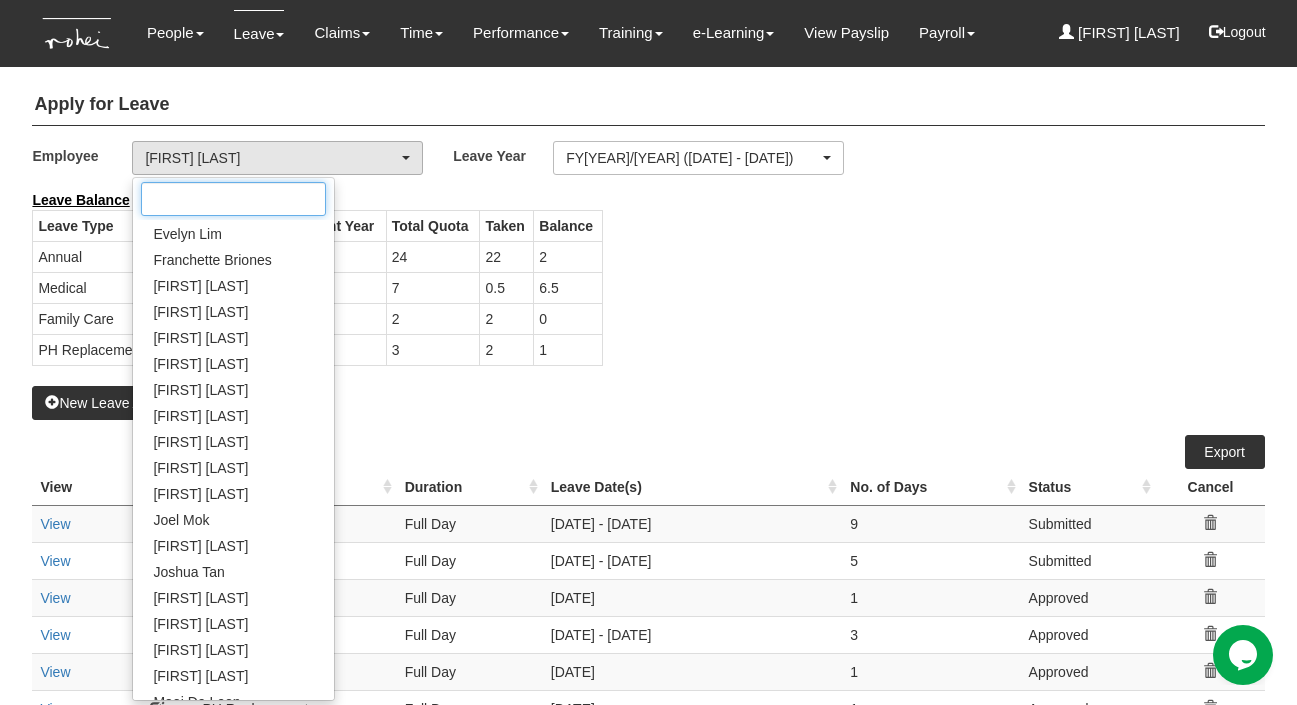 scroll, scrollTop: 767, scrollLeft: 0, axis: vertical 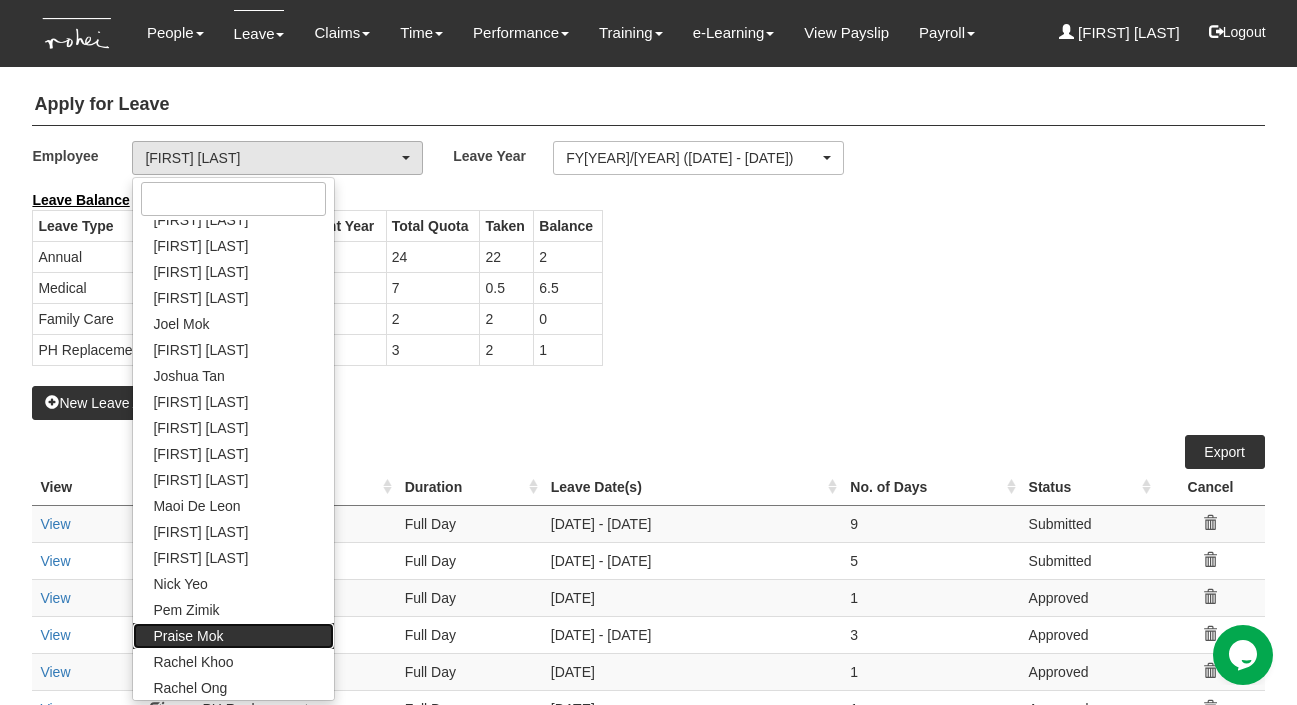 click on "Praise Mok" at bounding box center [233, 636] 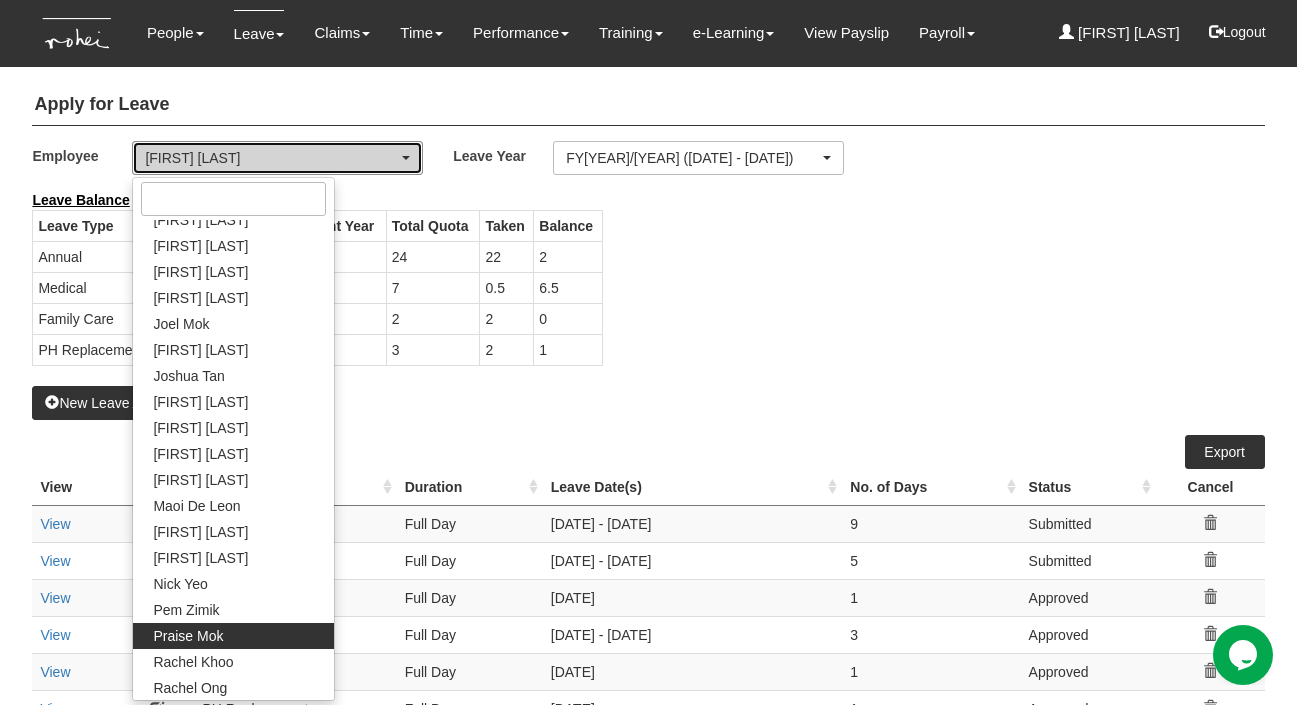 select on "a239810e-5a69-47ba-9b5d-970cc174a94c" 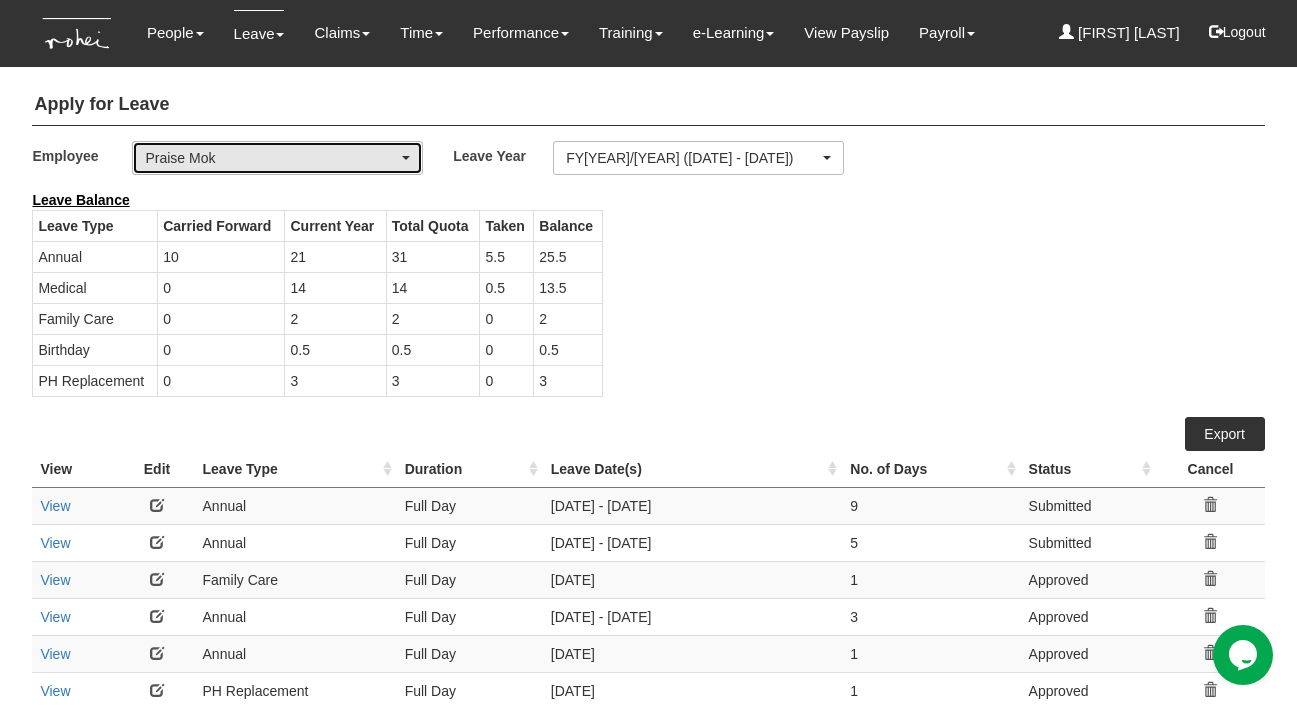 select on "50" 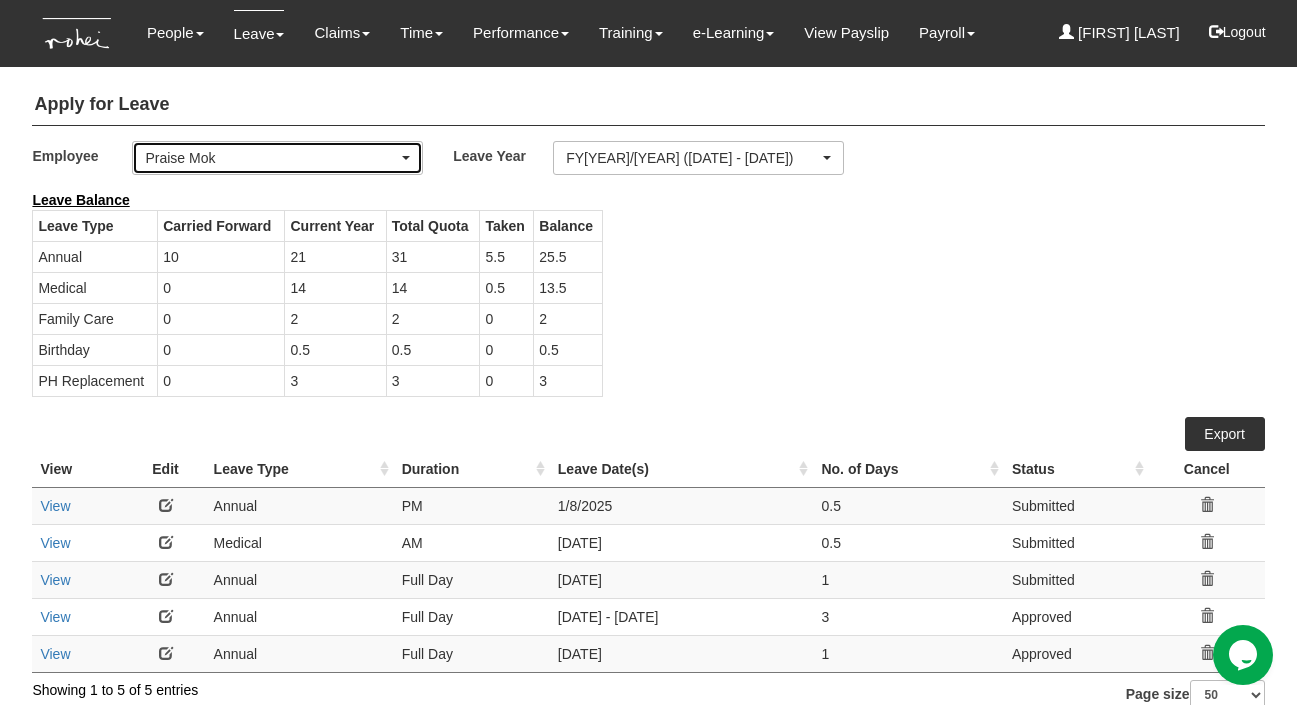 type 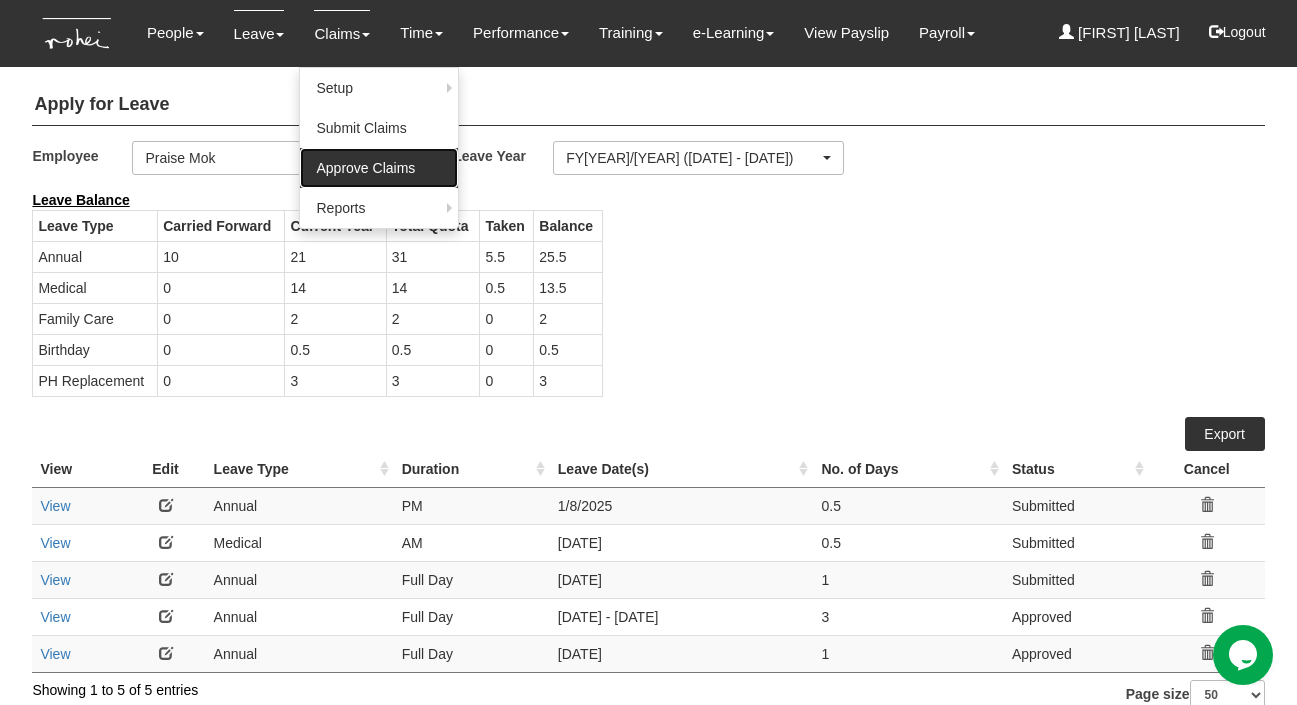 click on "Approve Claims" at bounding box center (379, 168) 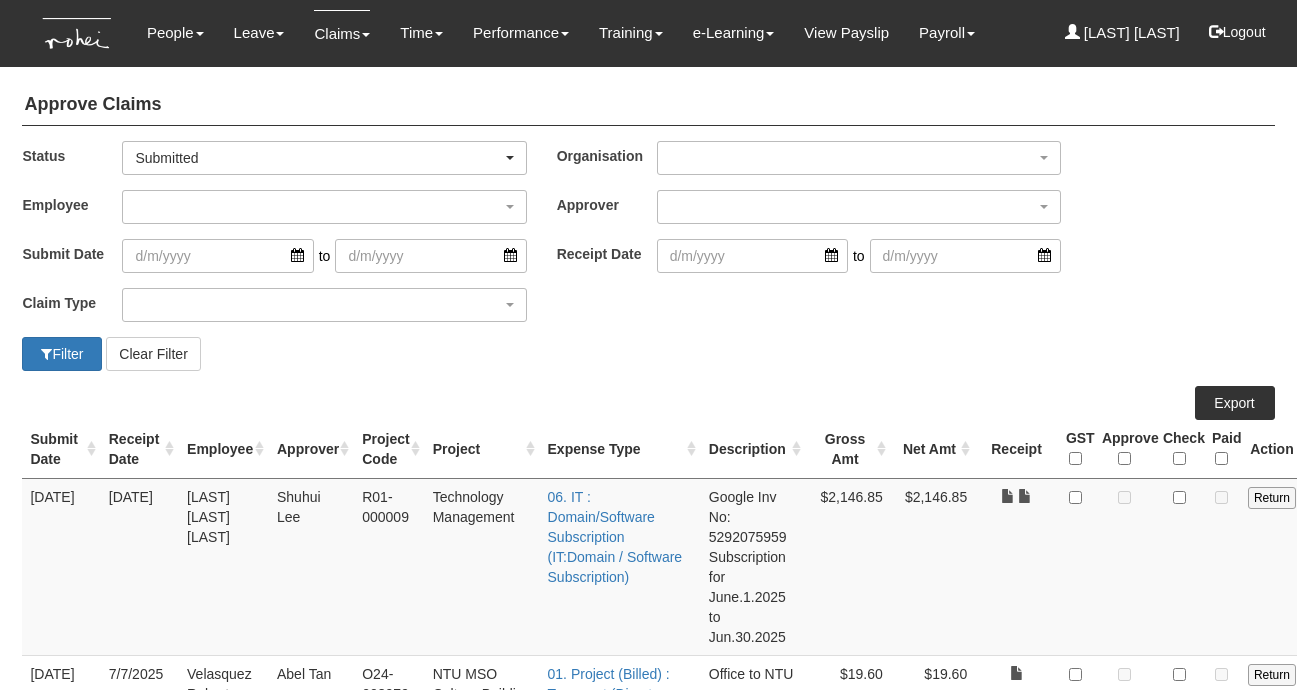 select on "50" 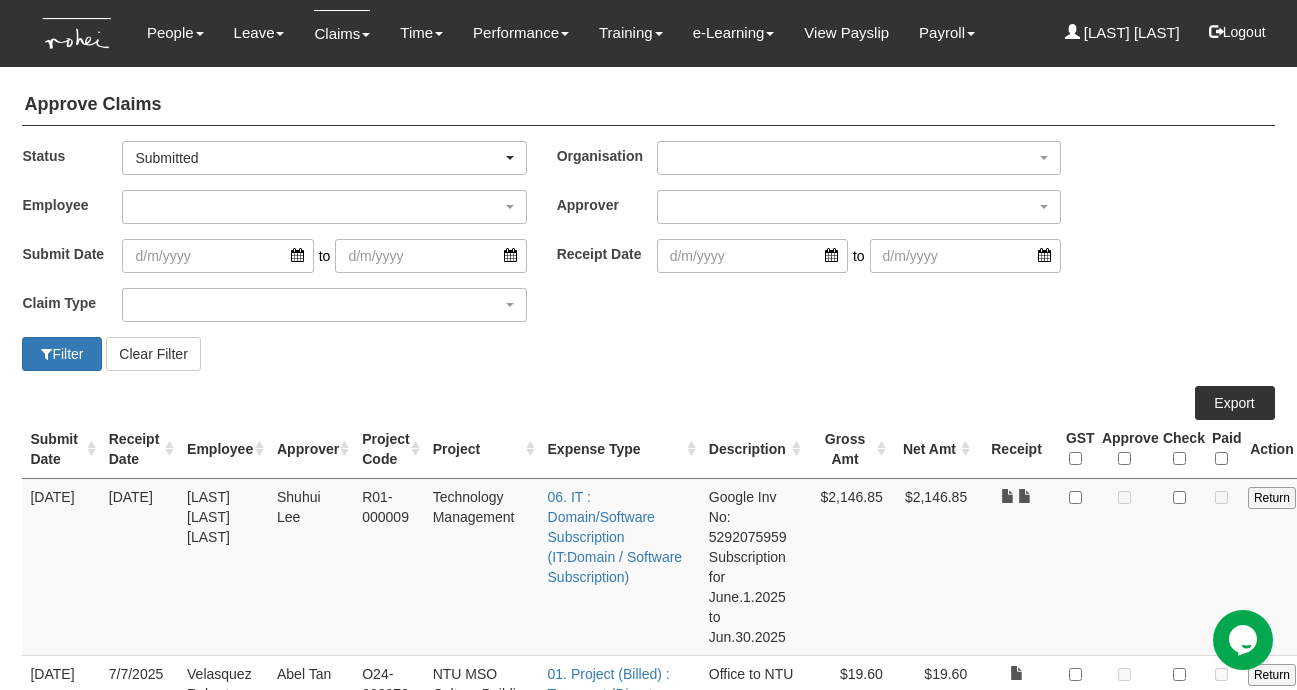scroll, scrollTop: 0, scrollLeft: 0, axis: both 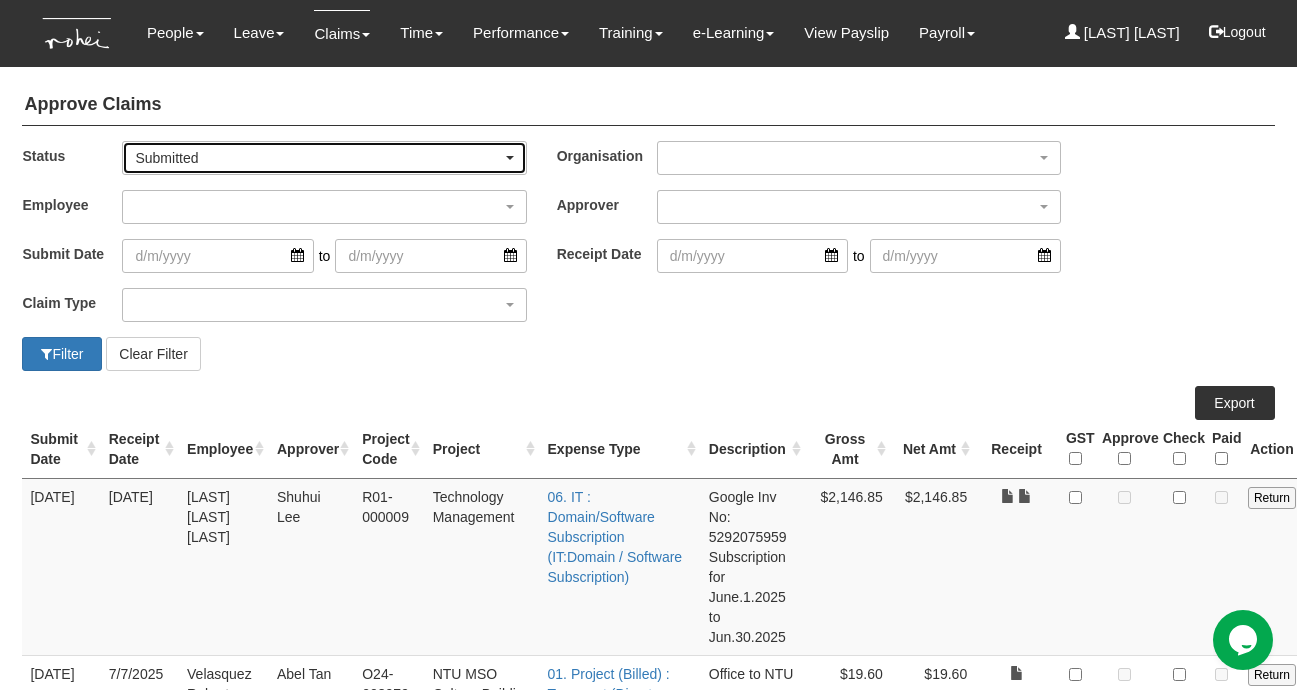 click on "Submitted" at bounding box center (318, 158) 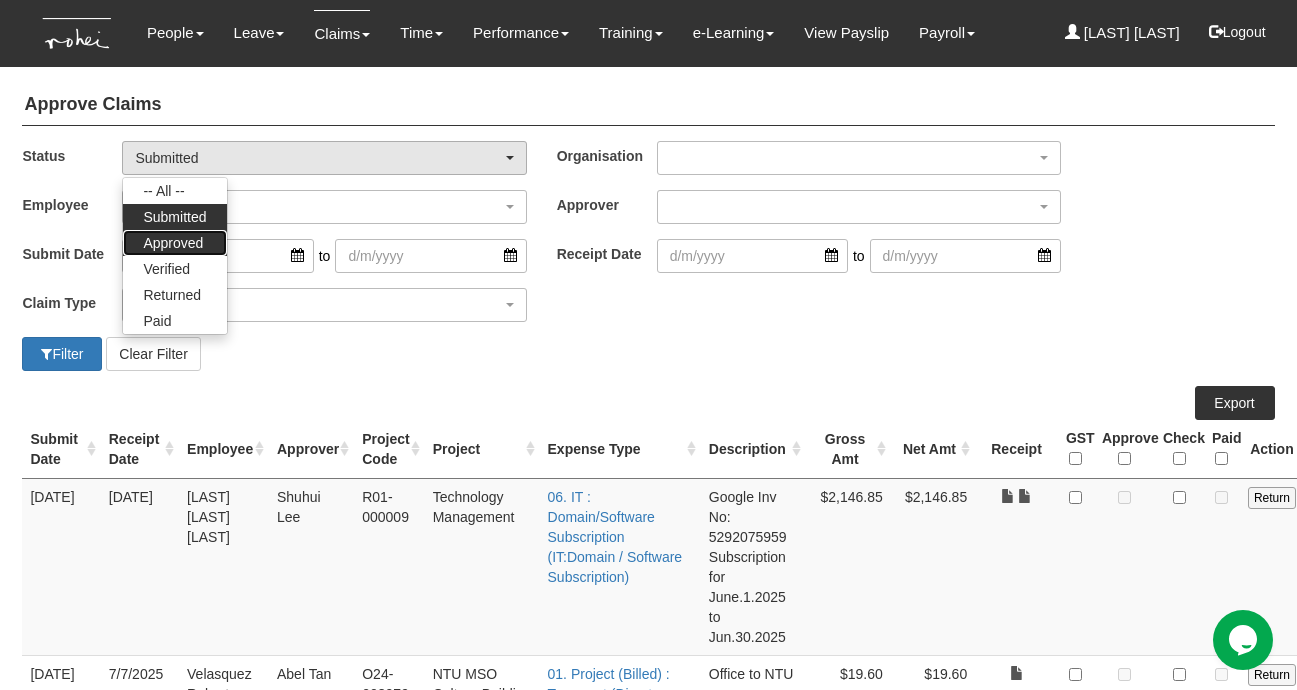 click on "Approved" at bounding box center (173, 243) 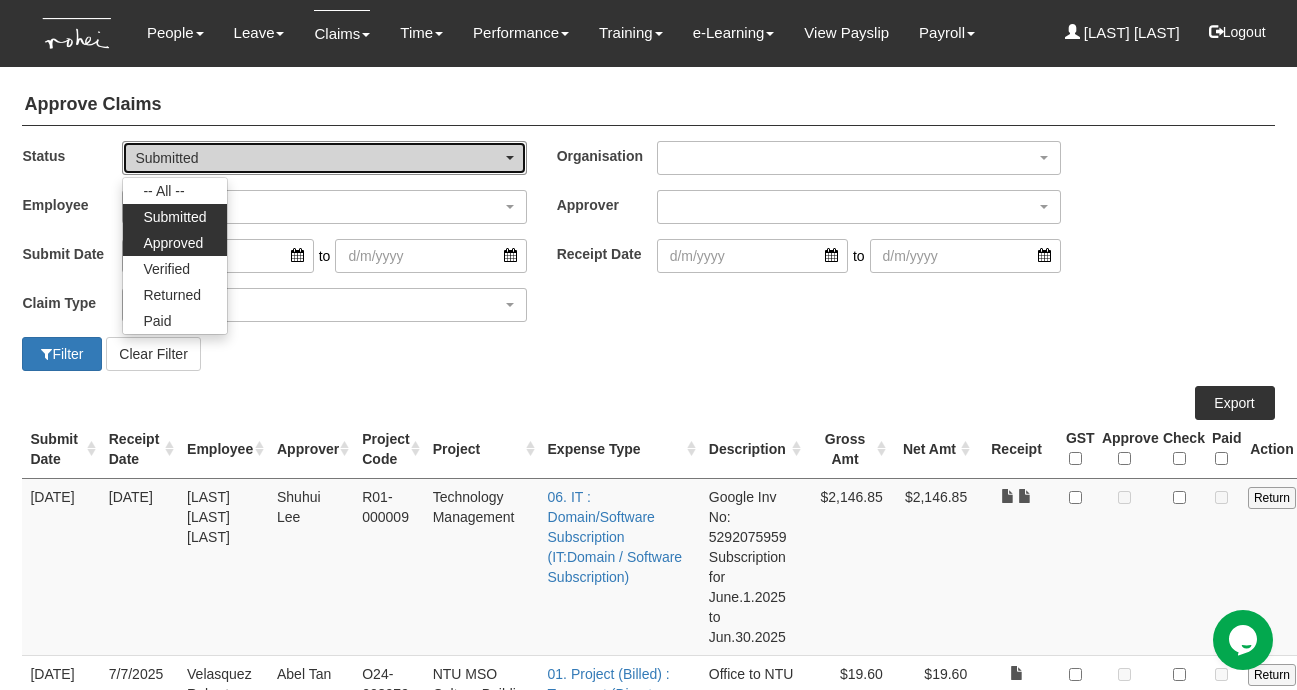 select on "Approved" 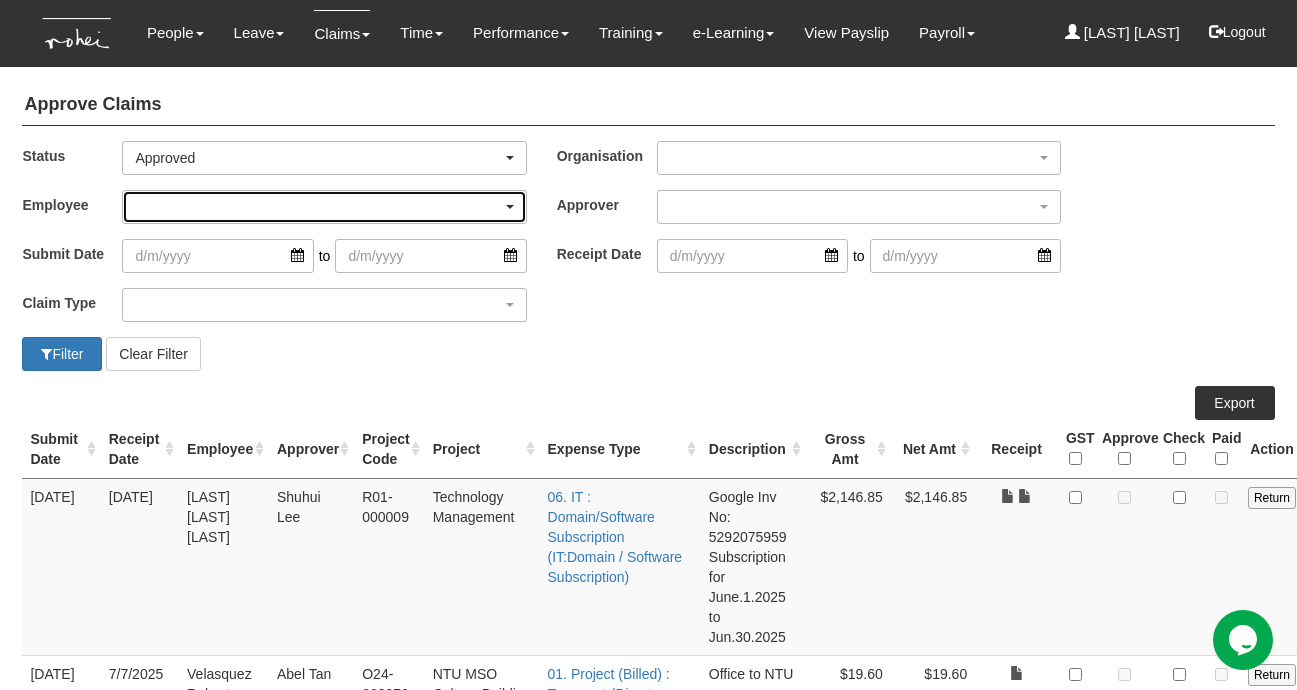 click at bounding box center (324, 207) 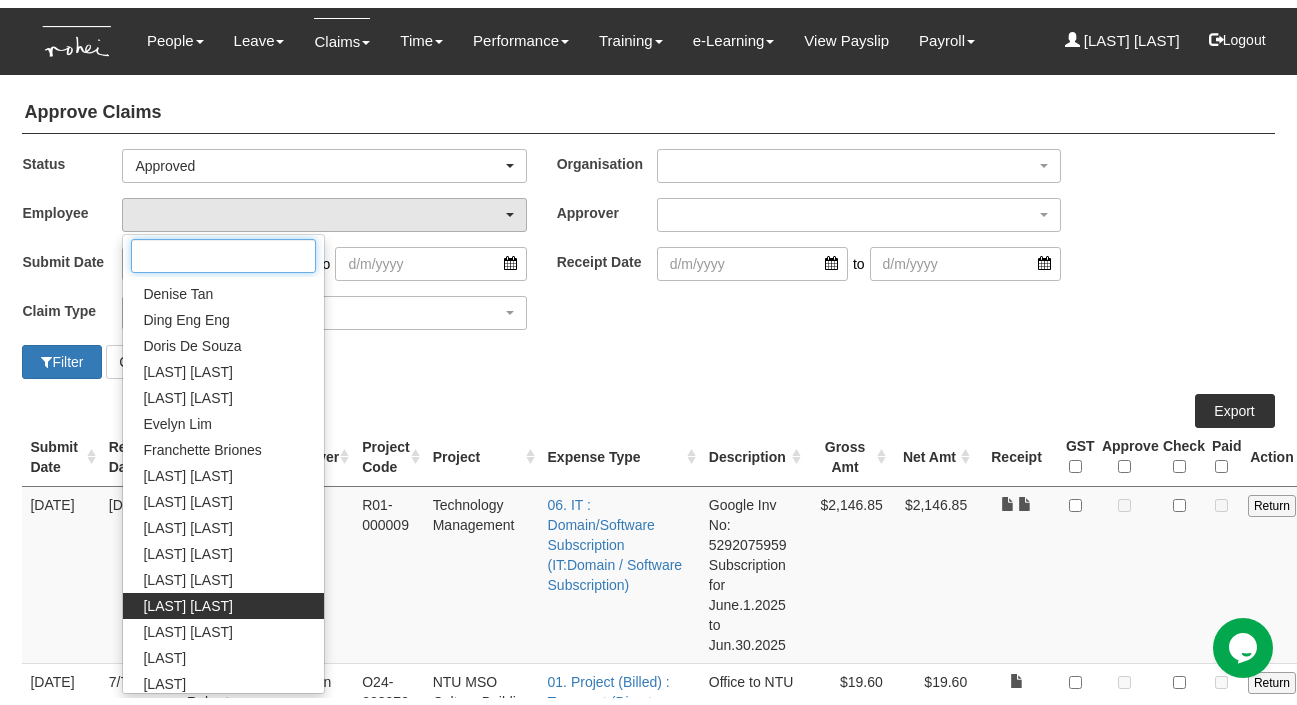 scroll, scrollTop: 345, scrollLeft: 0, axis: vertical 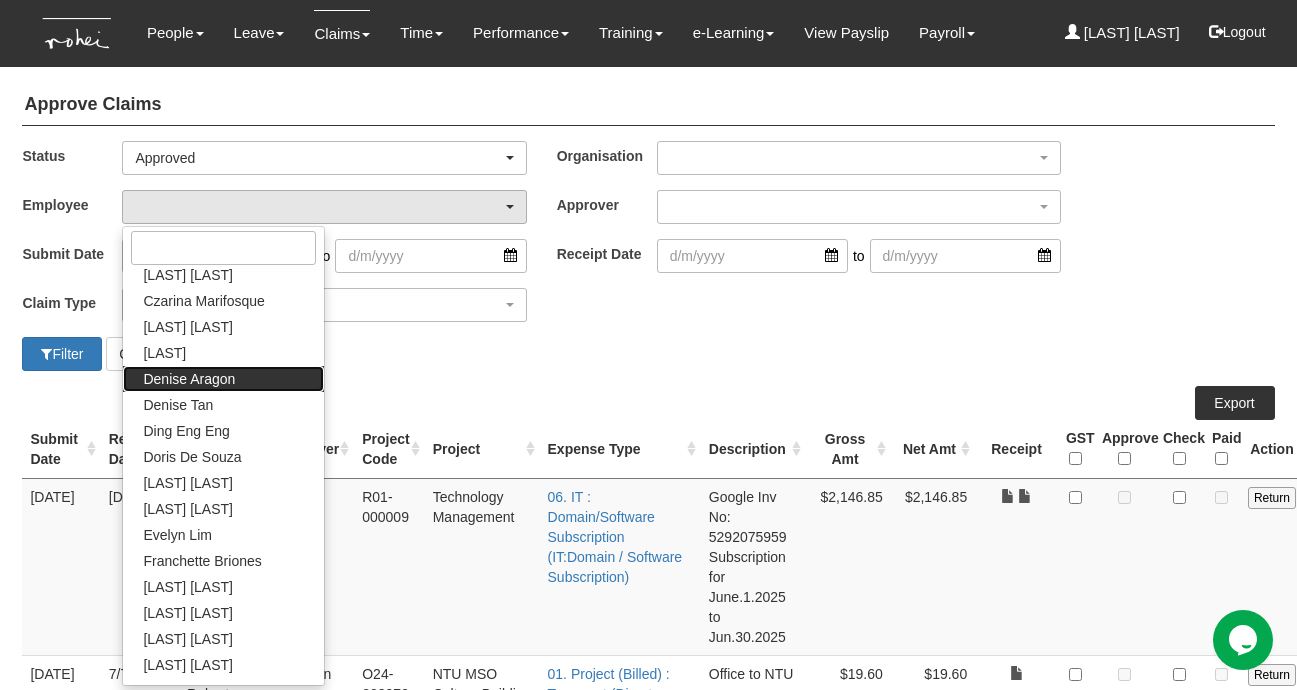 click on "Denise Aragon" at bounding box center (189, 379) 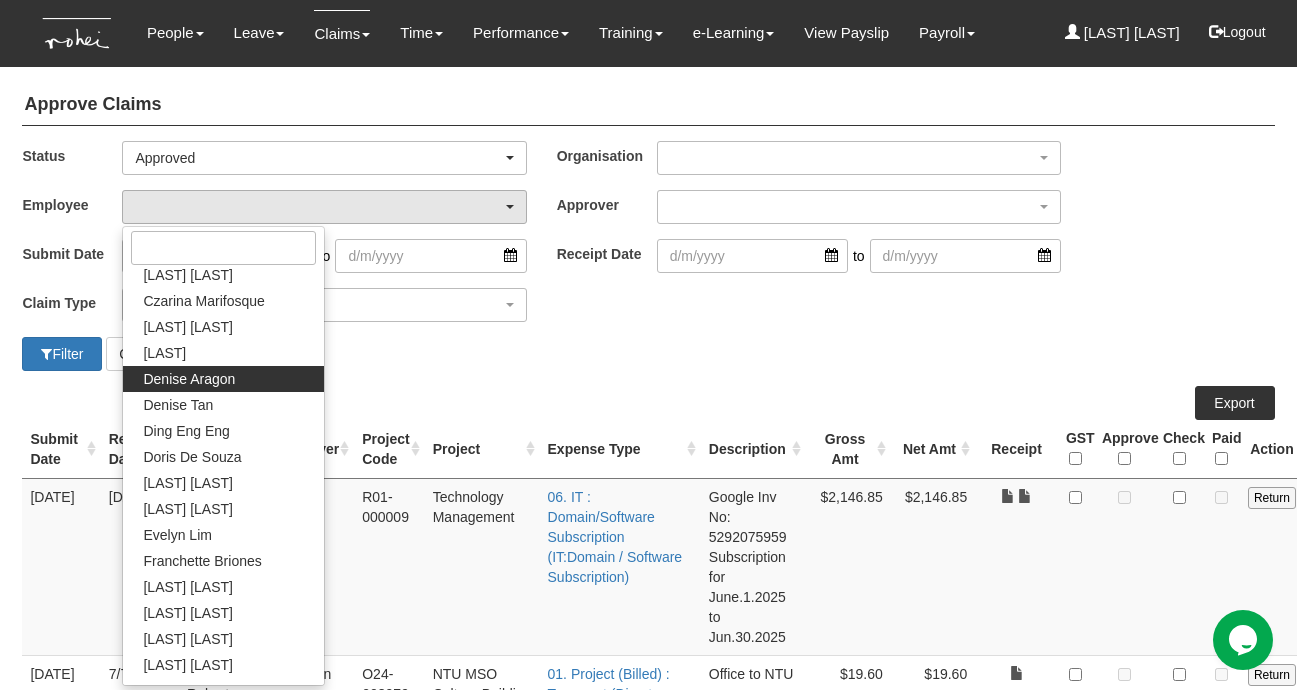 select on "1ae40e68-5a0c-4d70-b50e-45a4e5a72252" 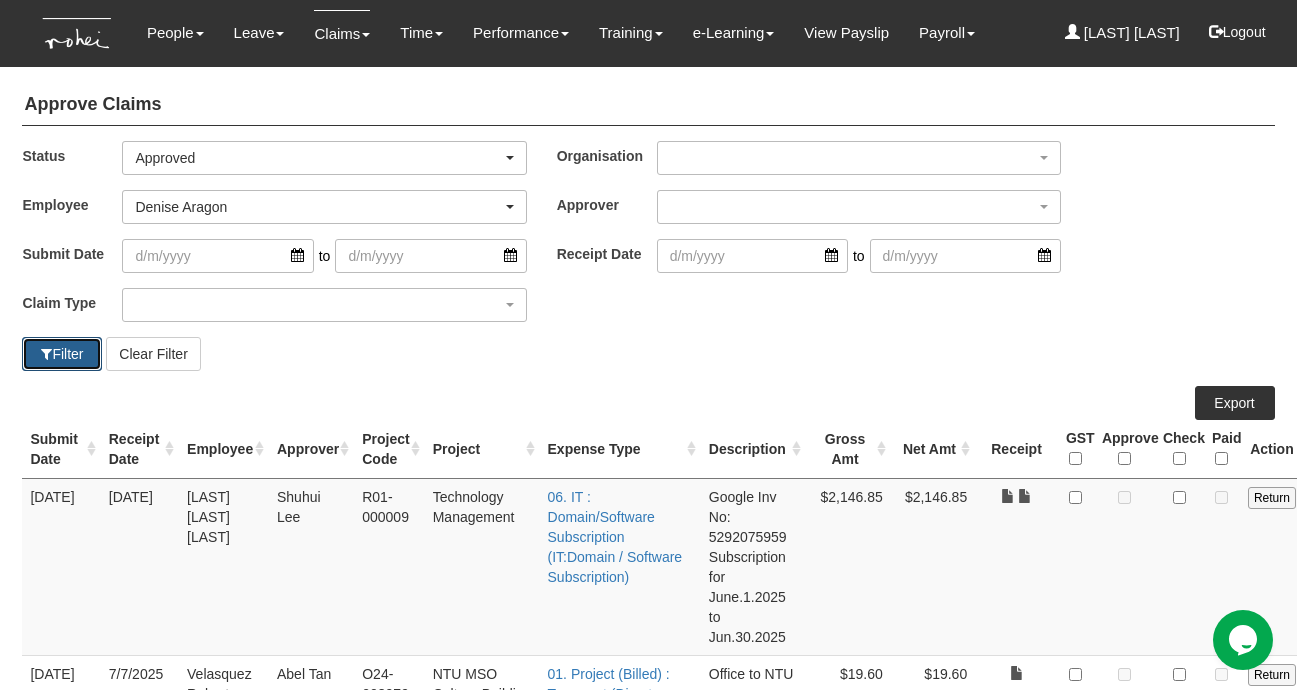click on "Filter" at bounding box center [62, 354] 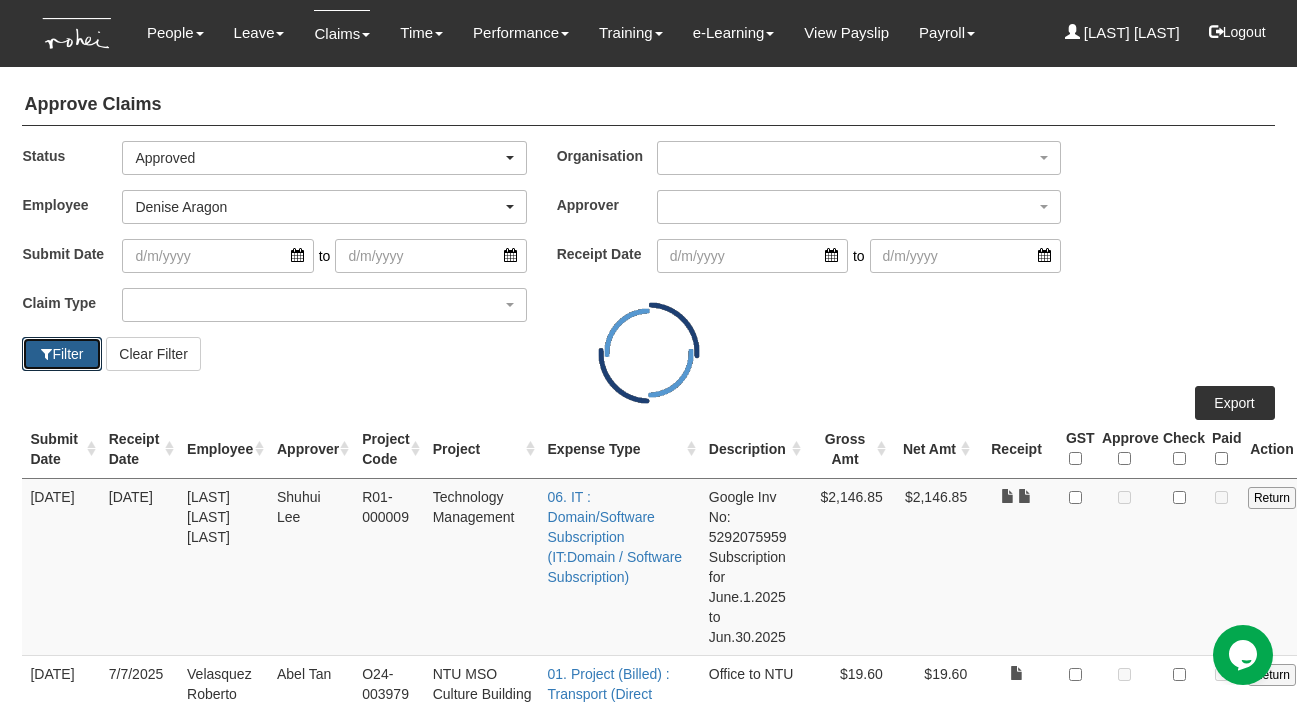 select on "50" 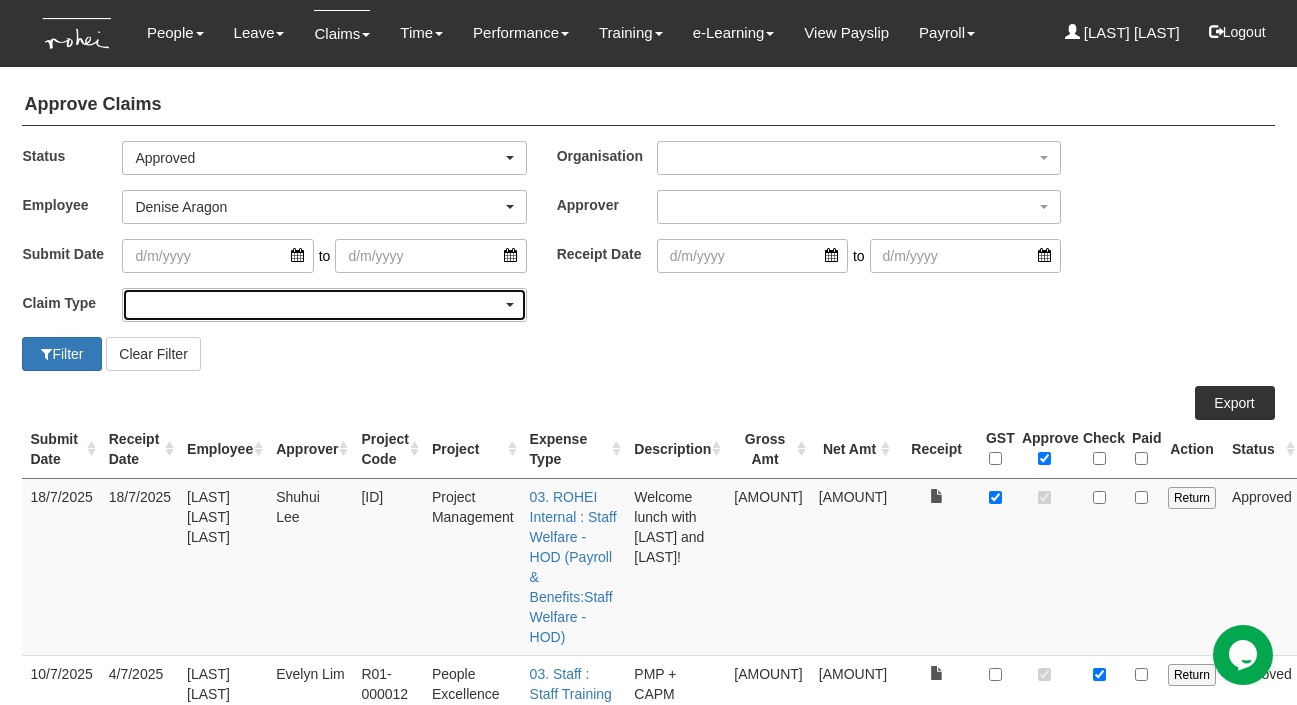 click at bounding box center [324, 305] 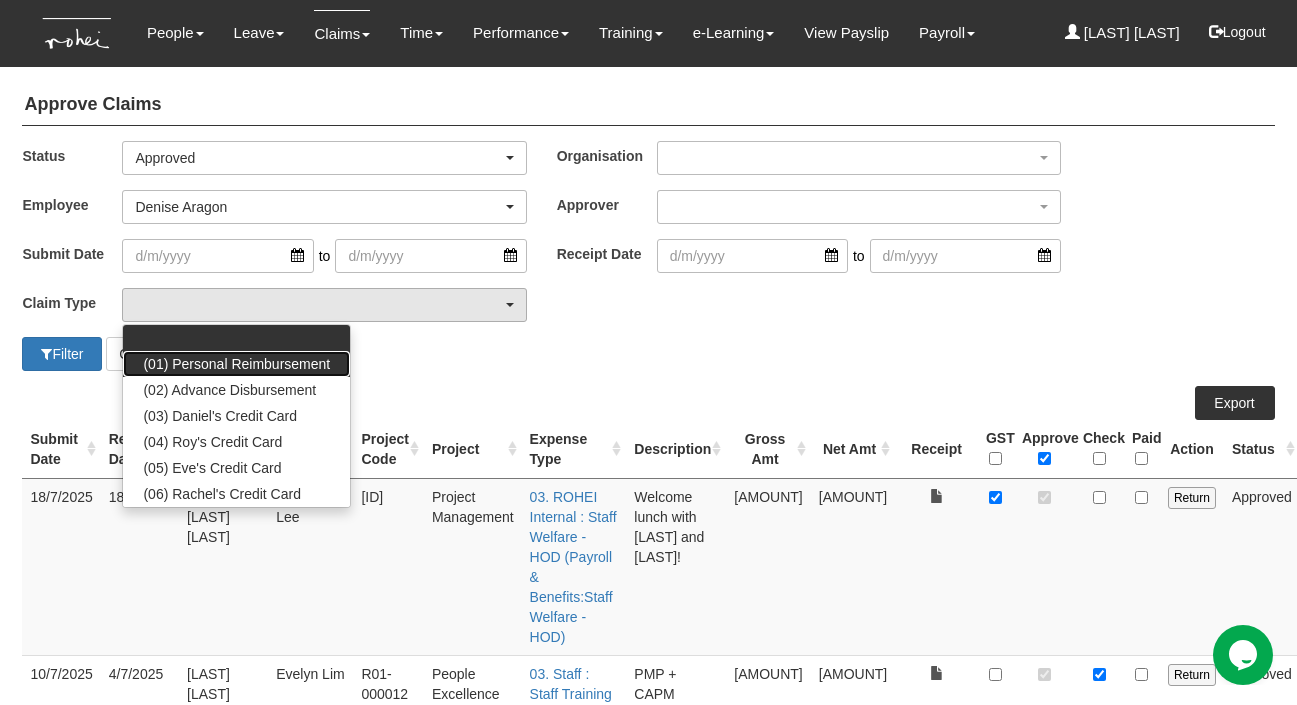 click on "(01) Personal Reimbursement" at bounding box center [236, 364] 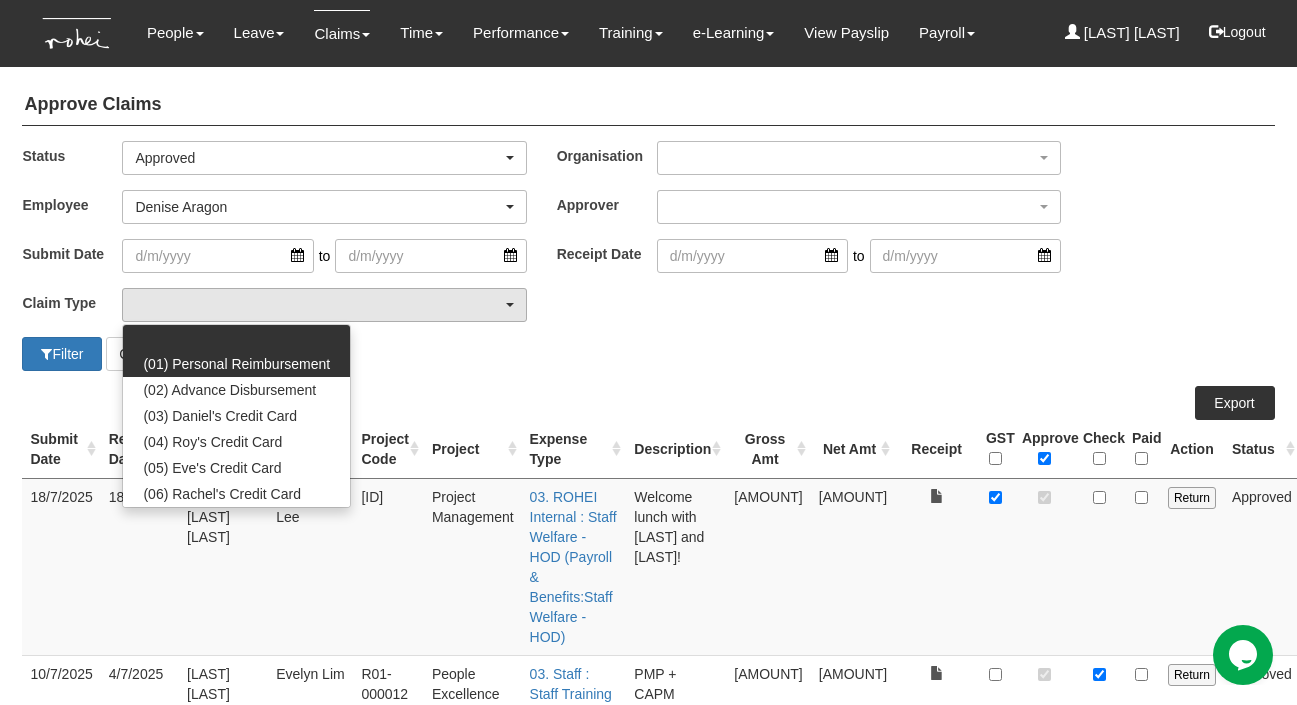 select on "14" 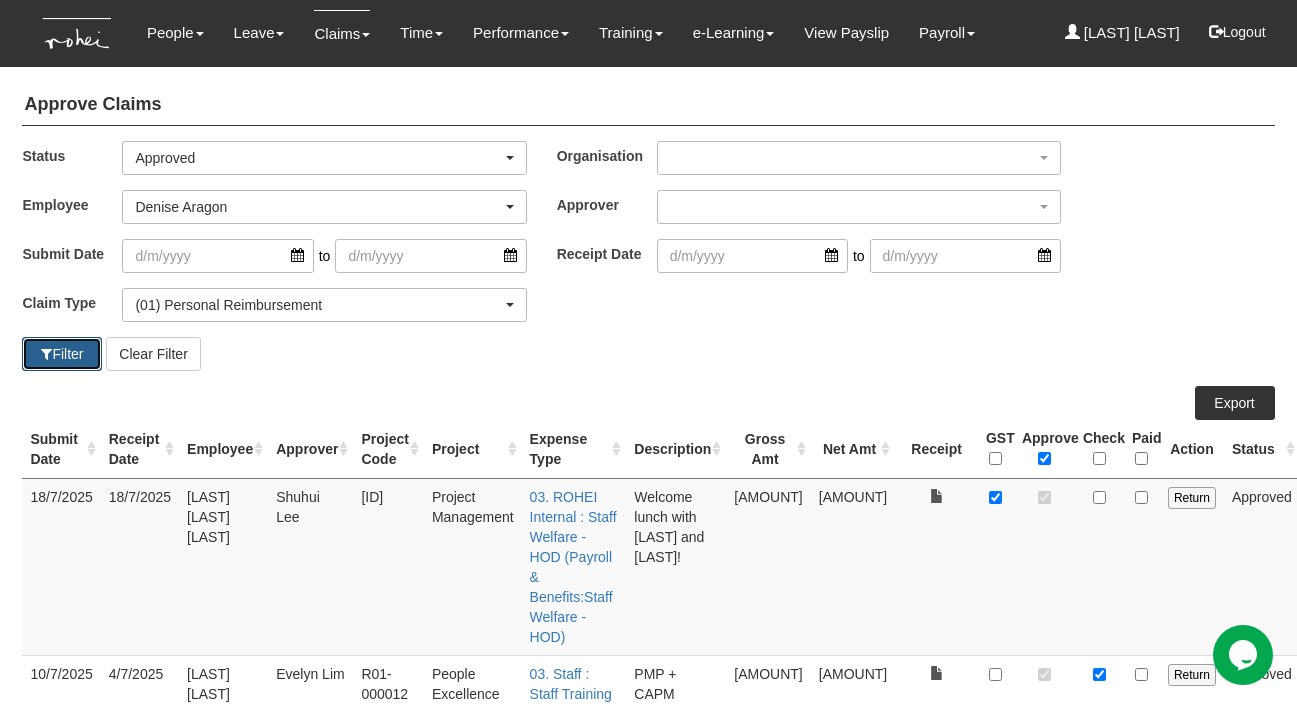 click on "Filter" at bounding box center [62, 354] 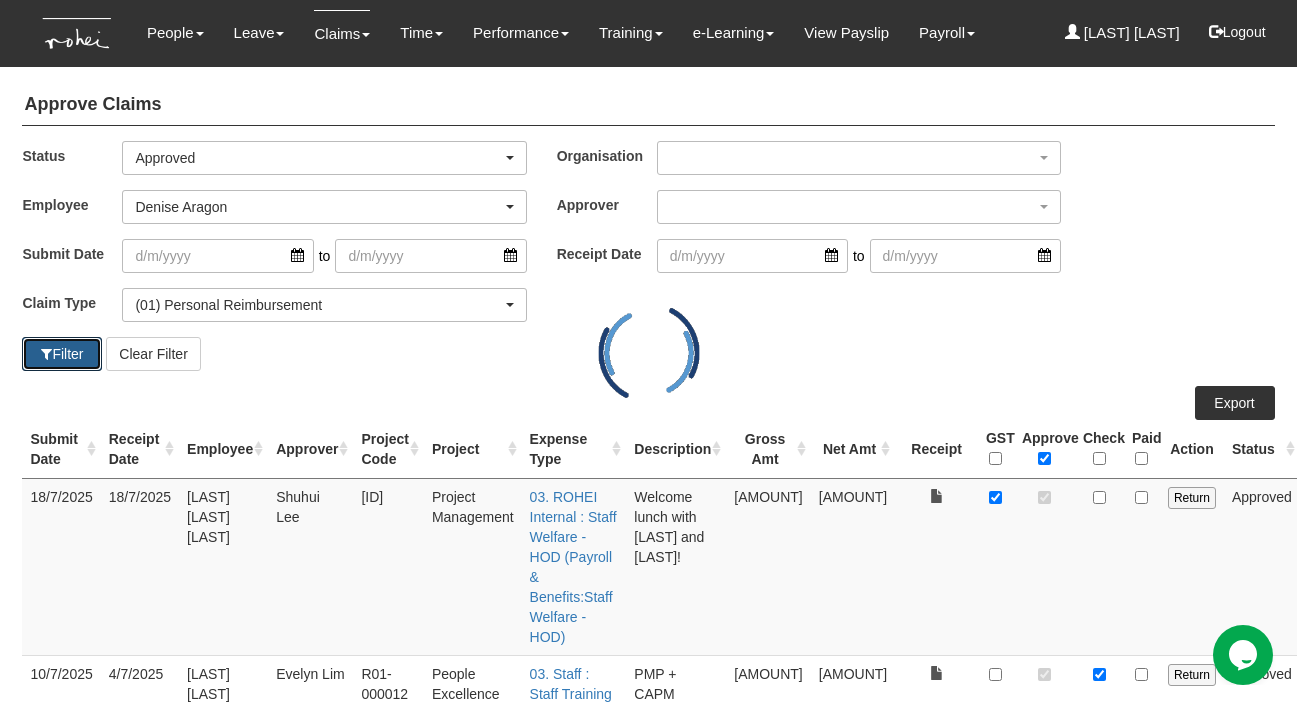 select on "50" 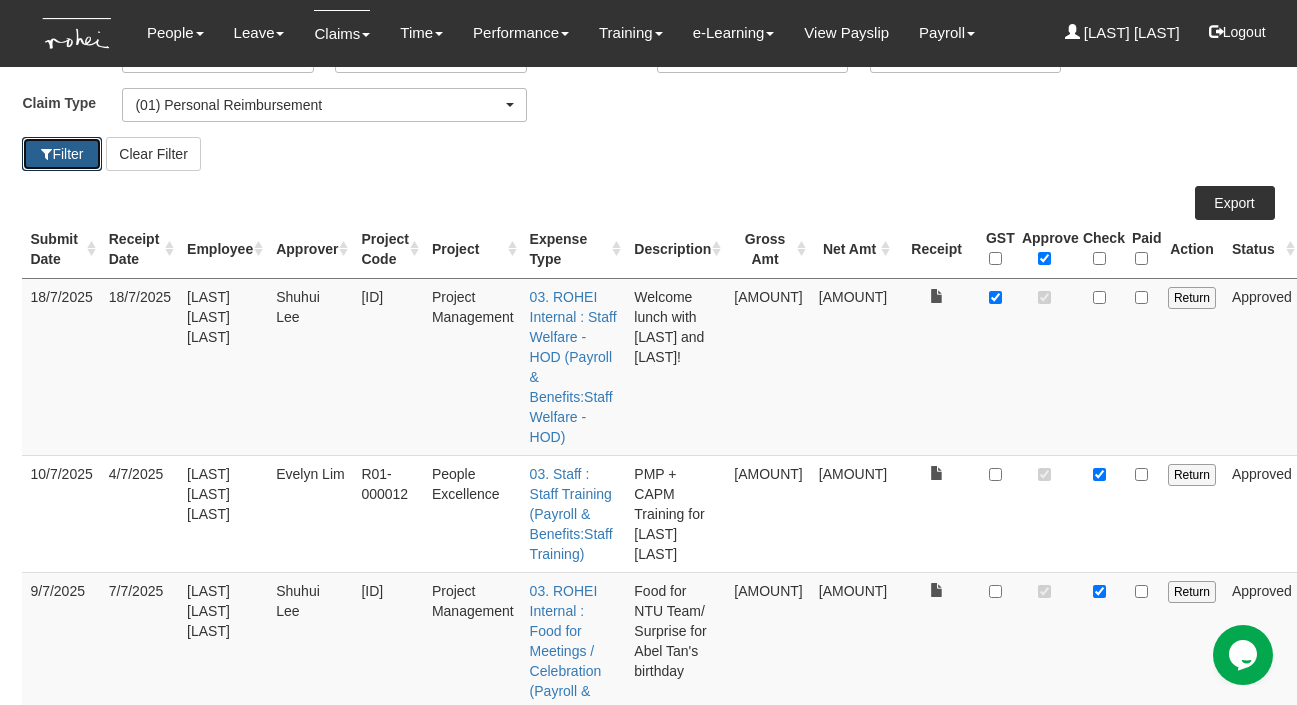 scroll, scrollTop: 232, scrollLeft: 0, axis: vertical 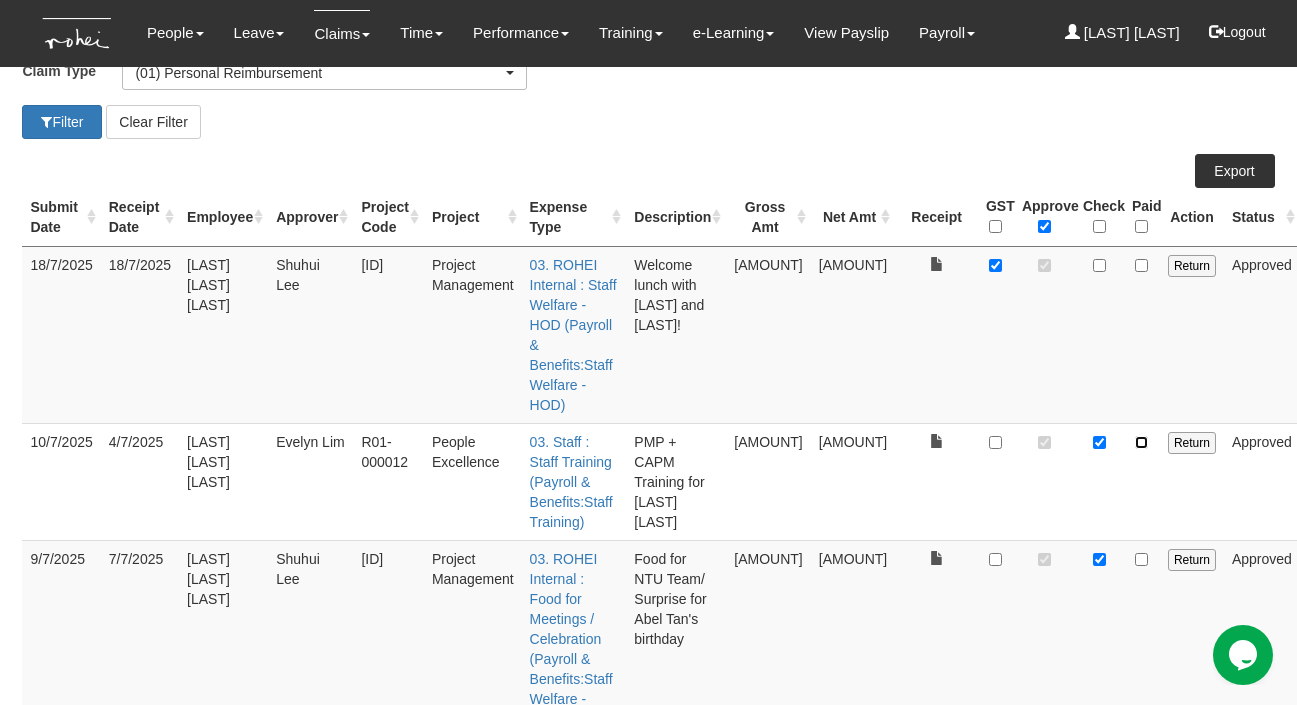 click at bounding box center (1141, 442) 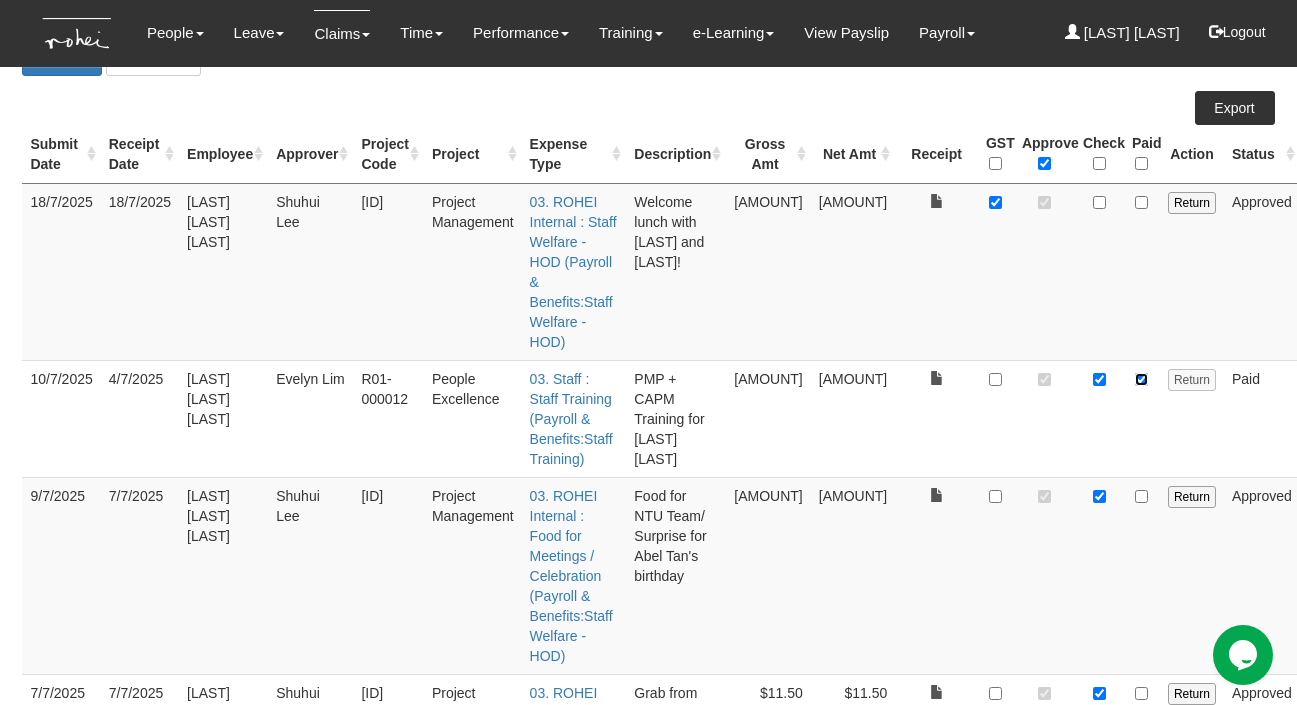 scroll, scrollTop: 336, scrollLeft: 0, axis: vertical 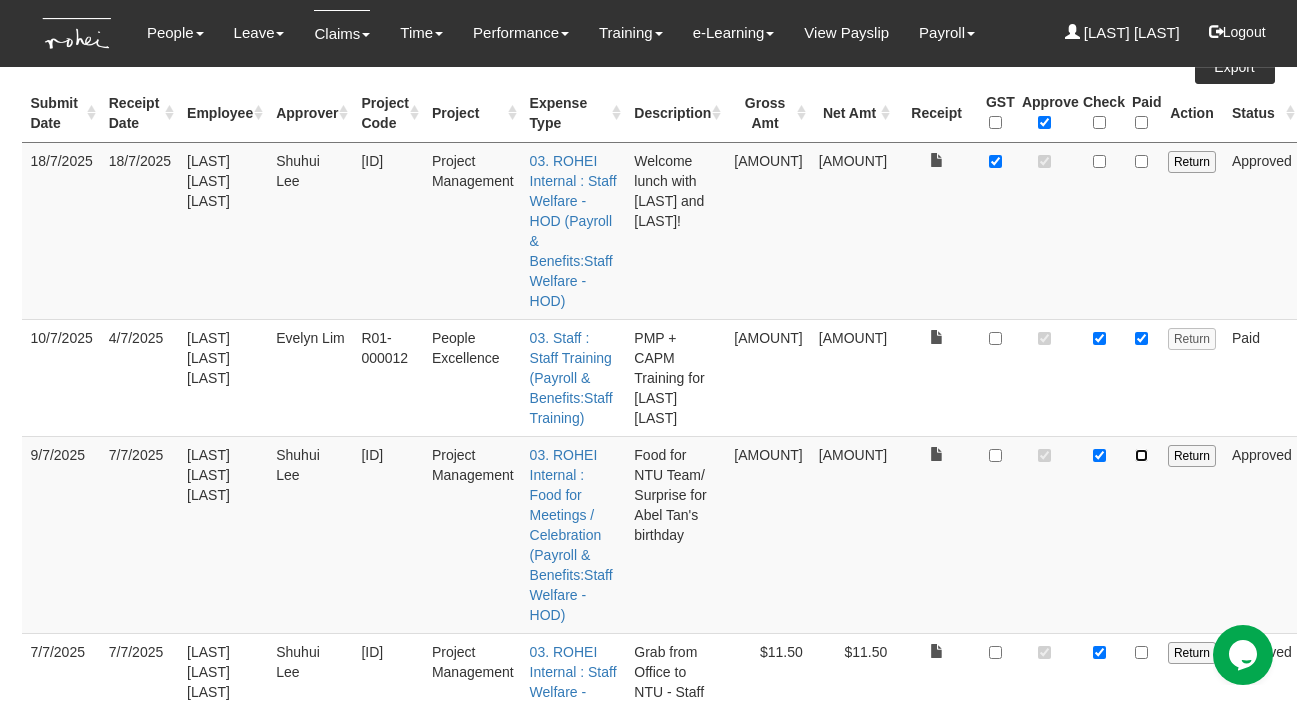 click at bounding box center (1141, 455) 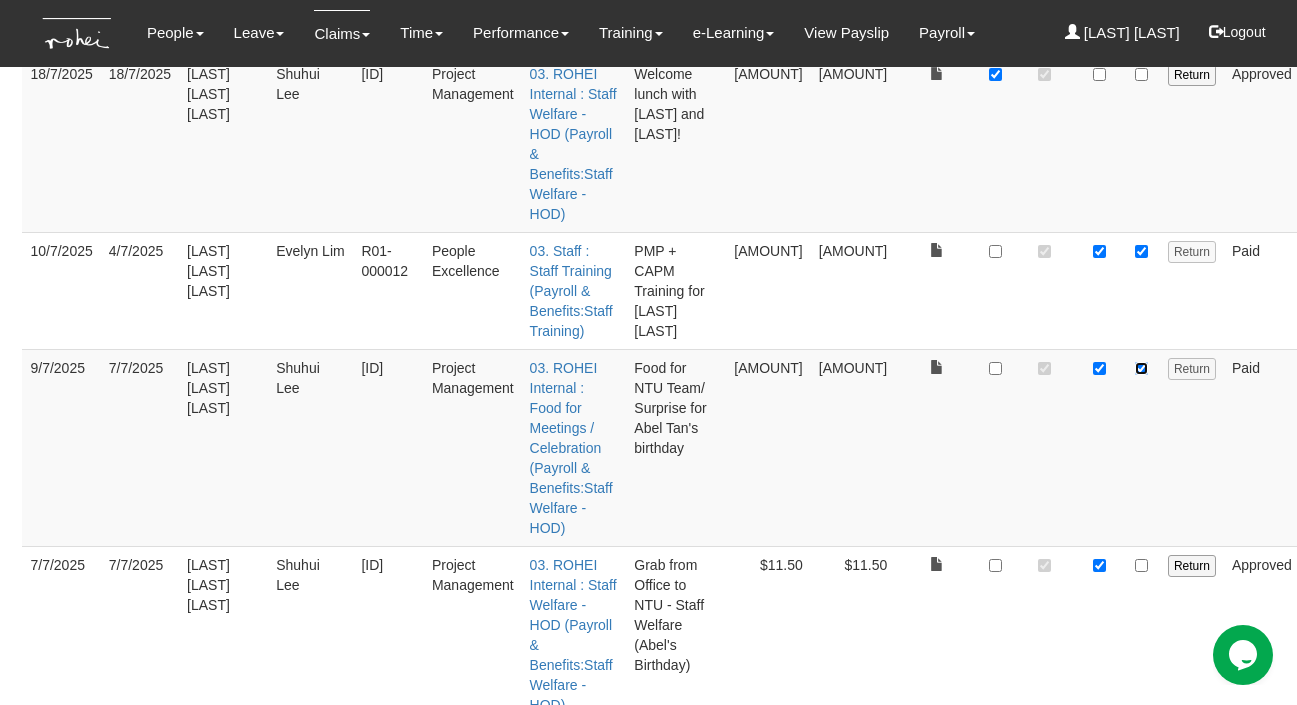 scroll, scrollTop: 435, scrollLeft: 0, axis: vertical 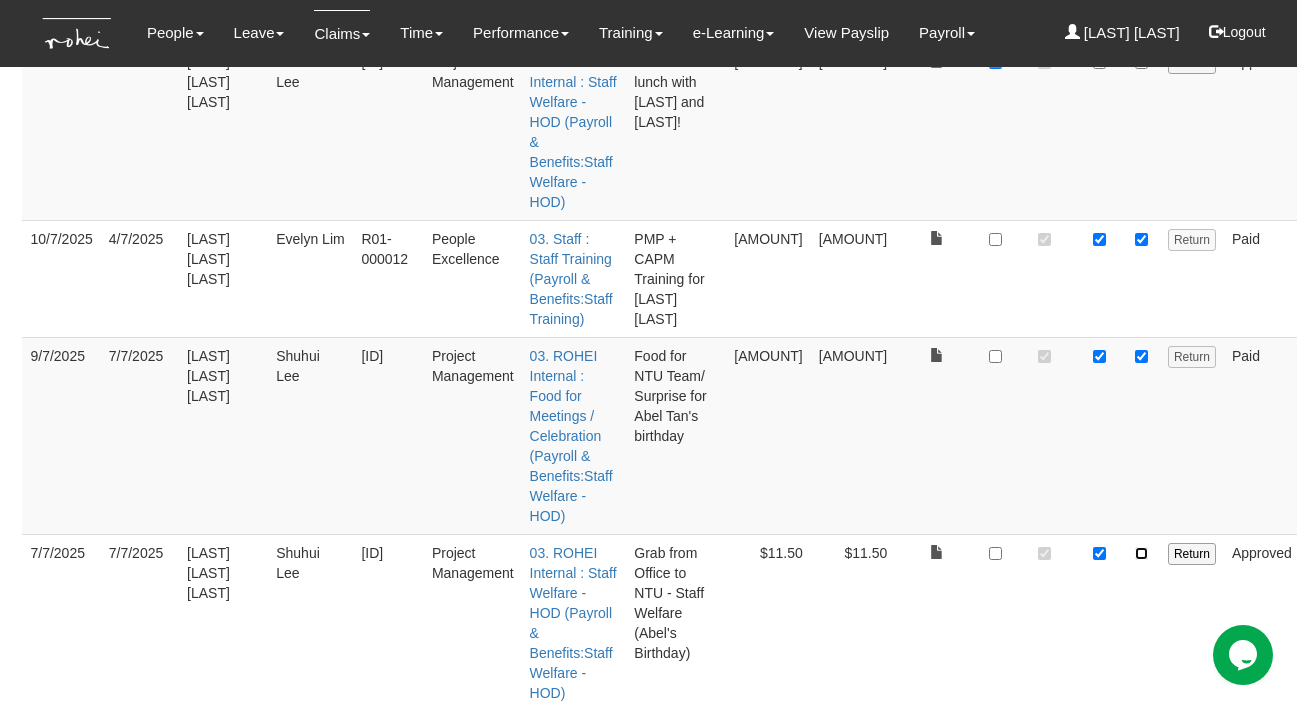 click at bounding box center [1141, 553] 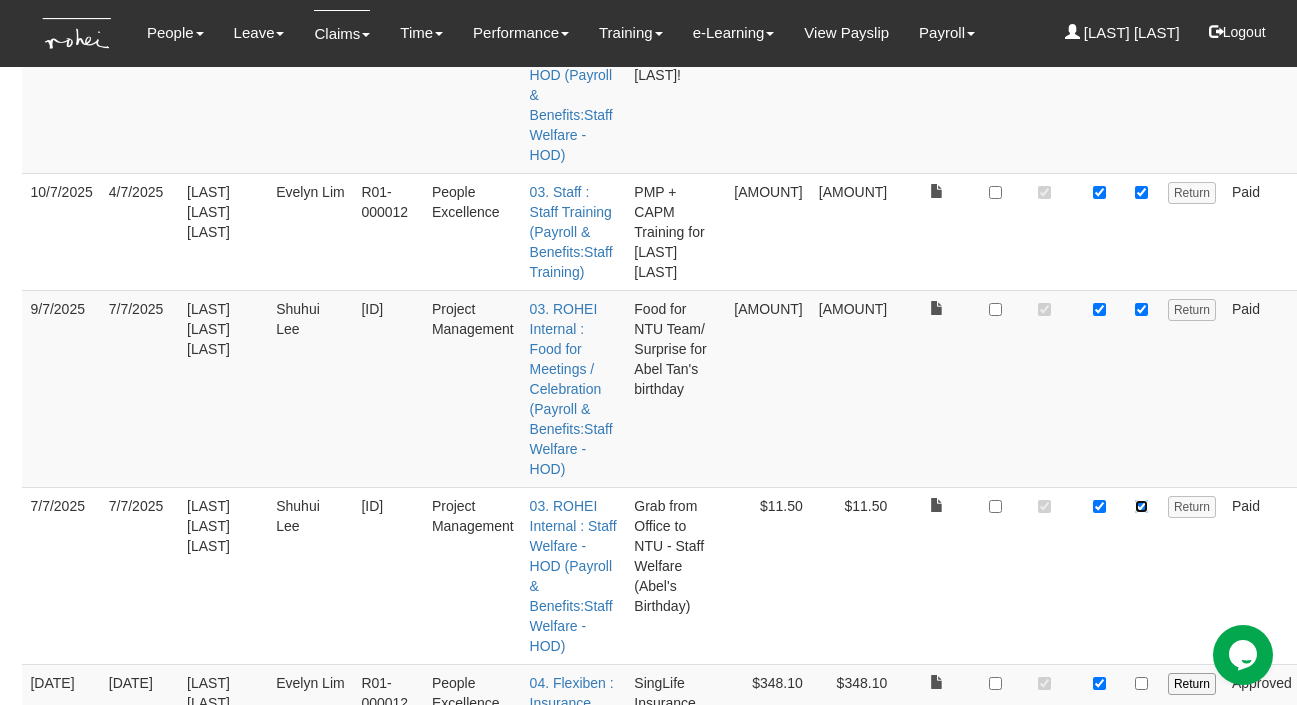 scroll, scrollTop: 587, scrollLeft: 0, axis: vertical 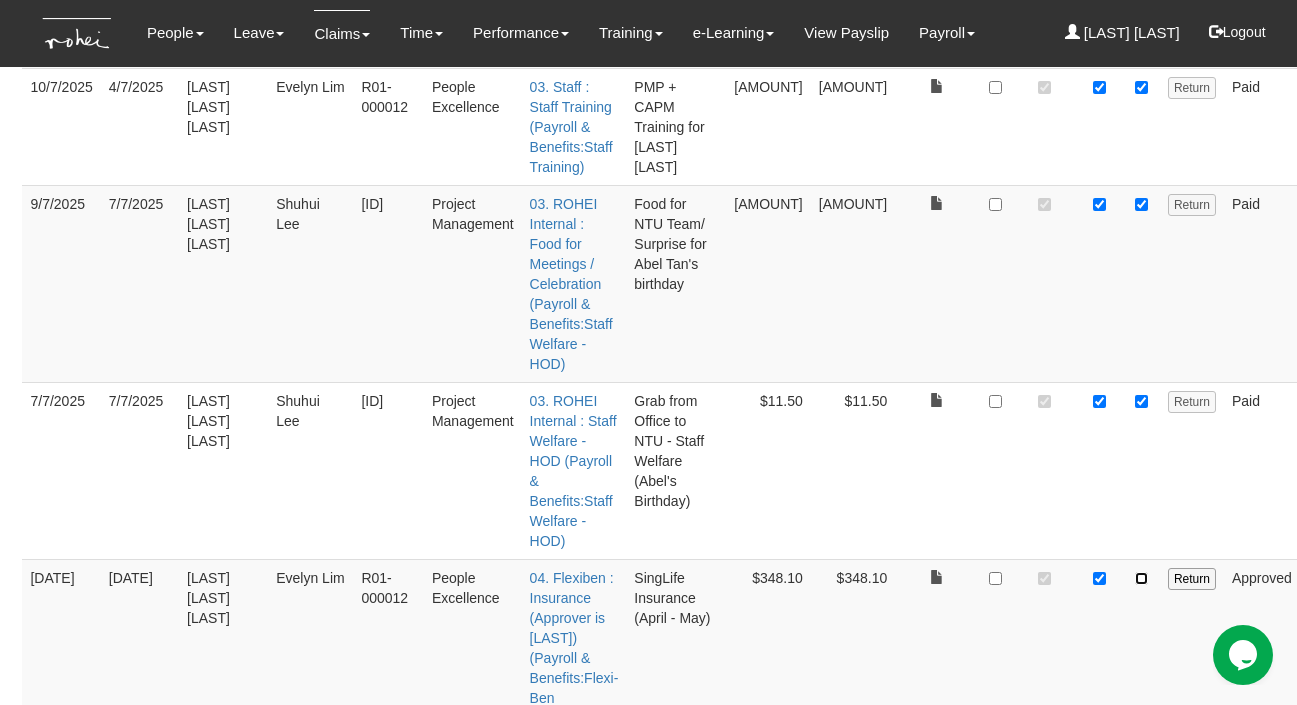 click at bounding box center [1141, 578] 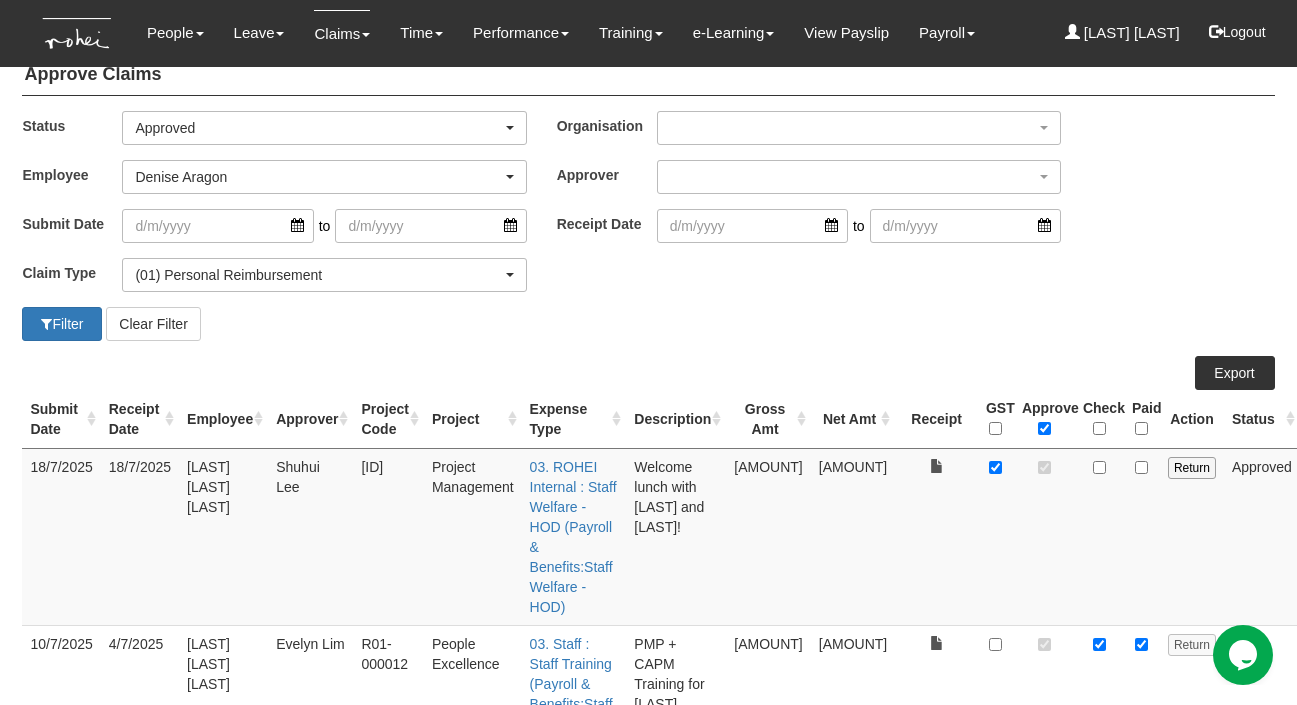 scroll, scrollTop: 0, scrollLeft: 0, axis: both 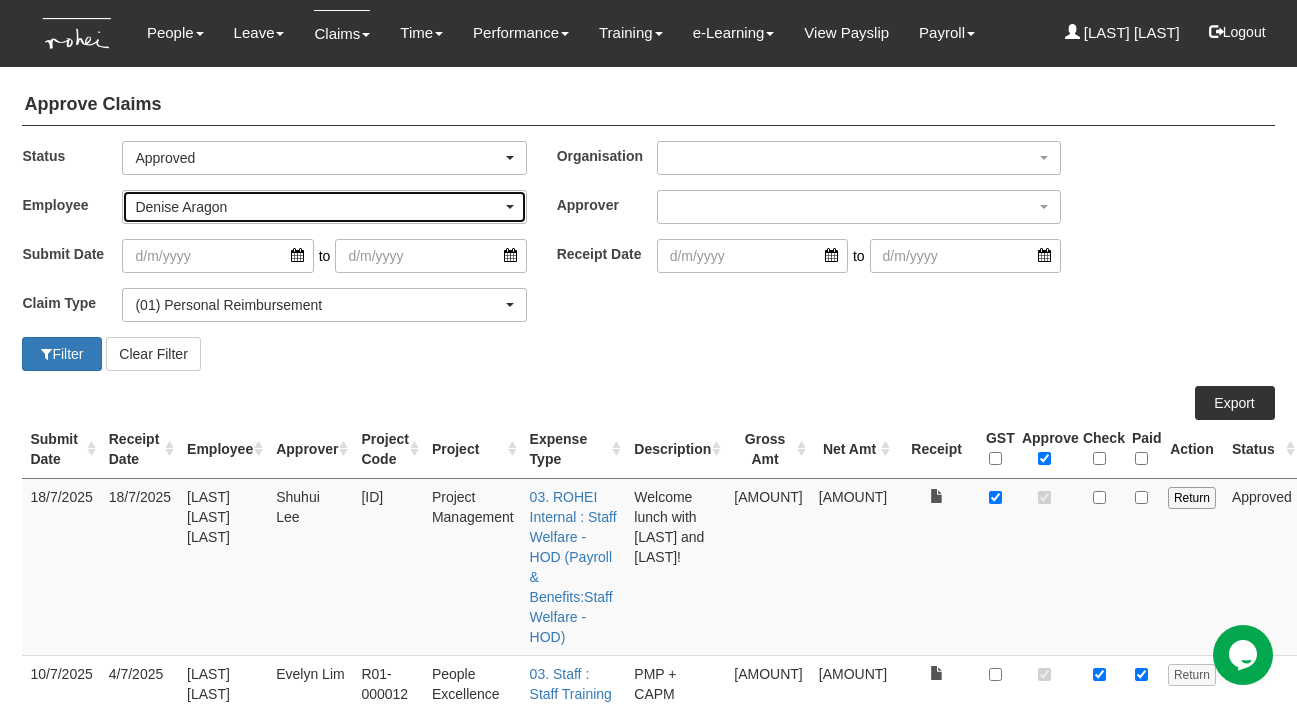 click on "Denise Aragon" at bounding box center (318, 207) 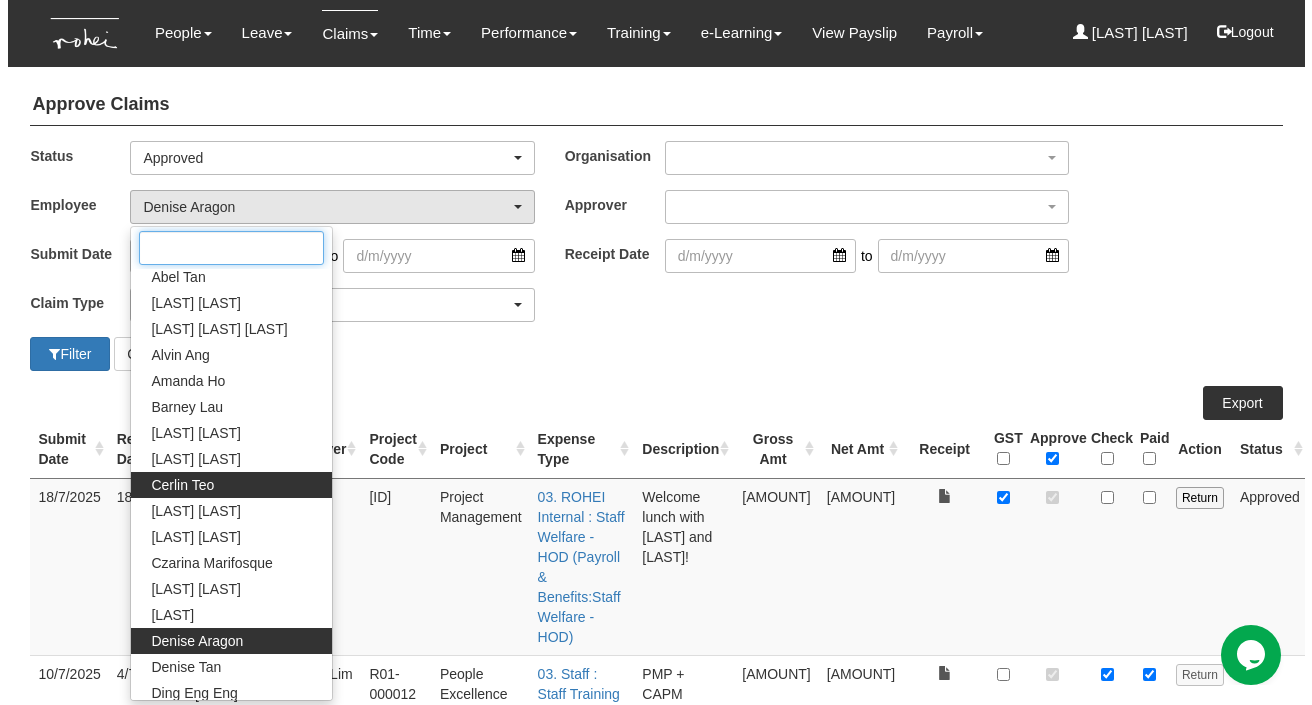 scroll, scrollTop: 0, scrollLeft: 0, axis: both 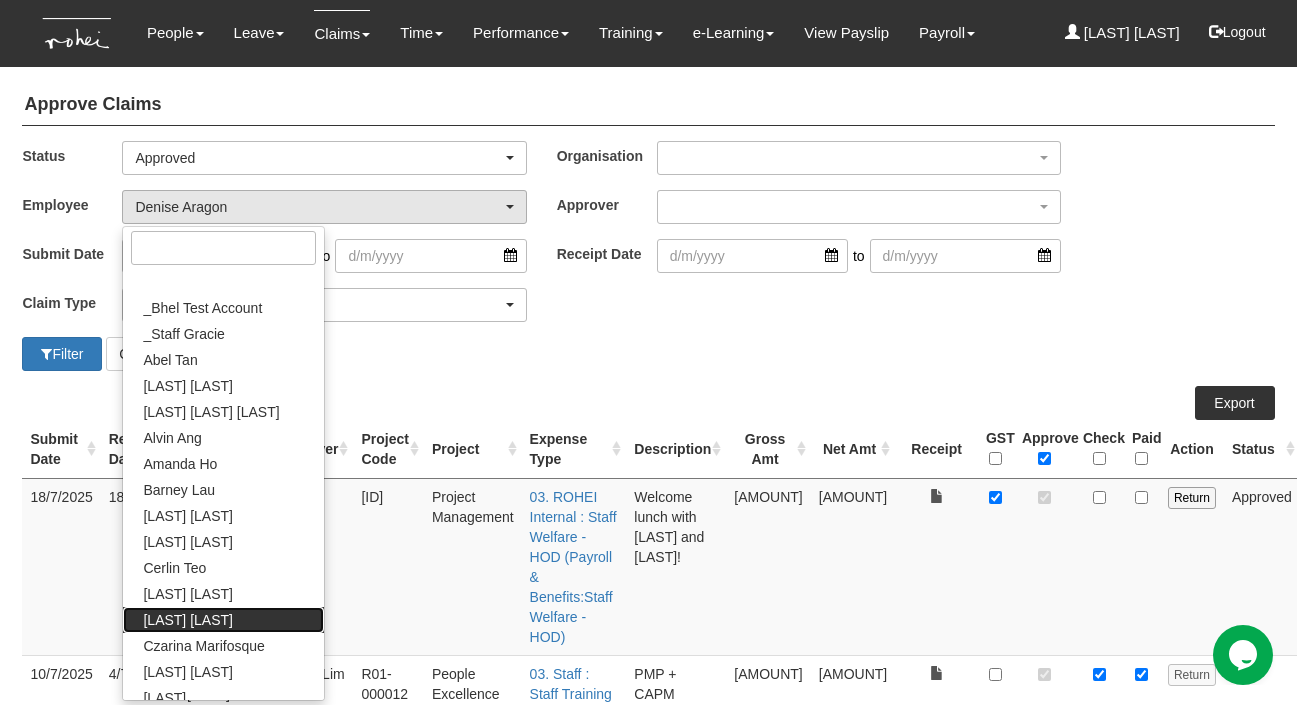 click on "[FIRST] [LAST]" at bounding box center [187, 620] 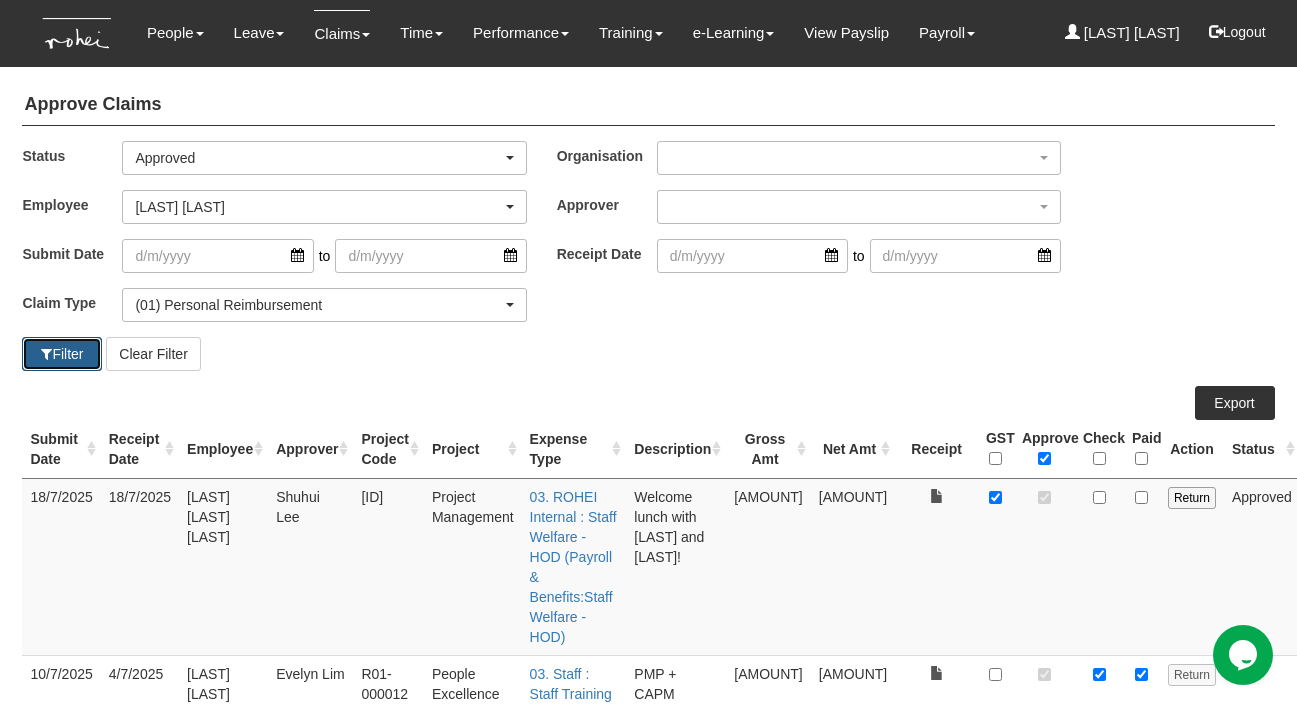 click on "Filter" at bounding box center [62, 354] 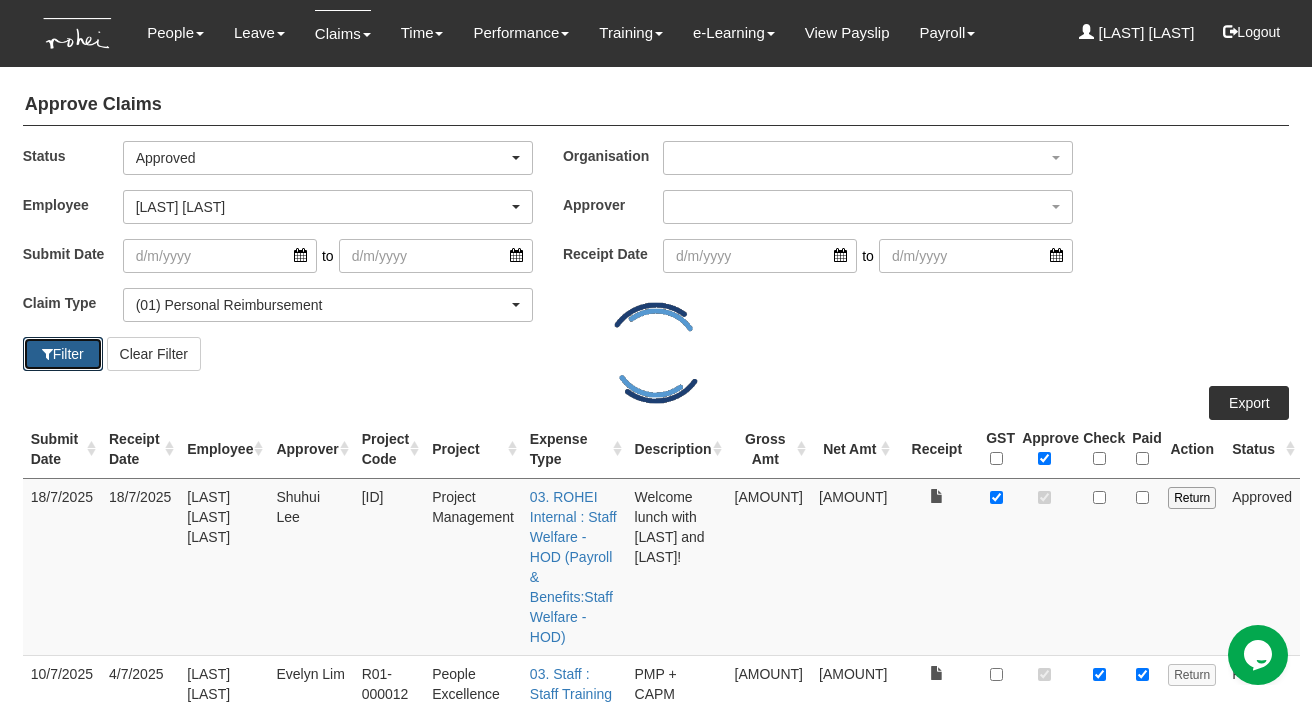 select on "50" 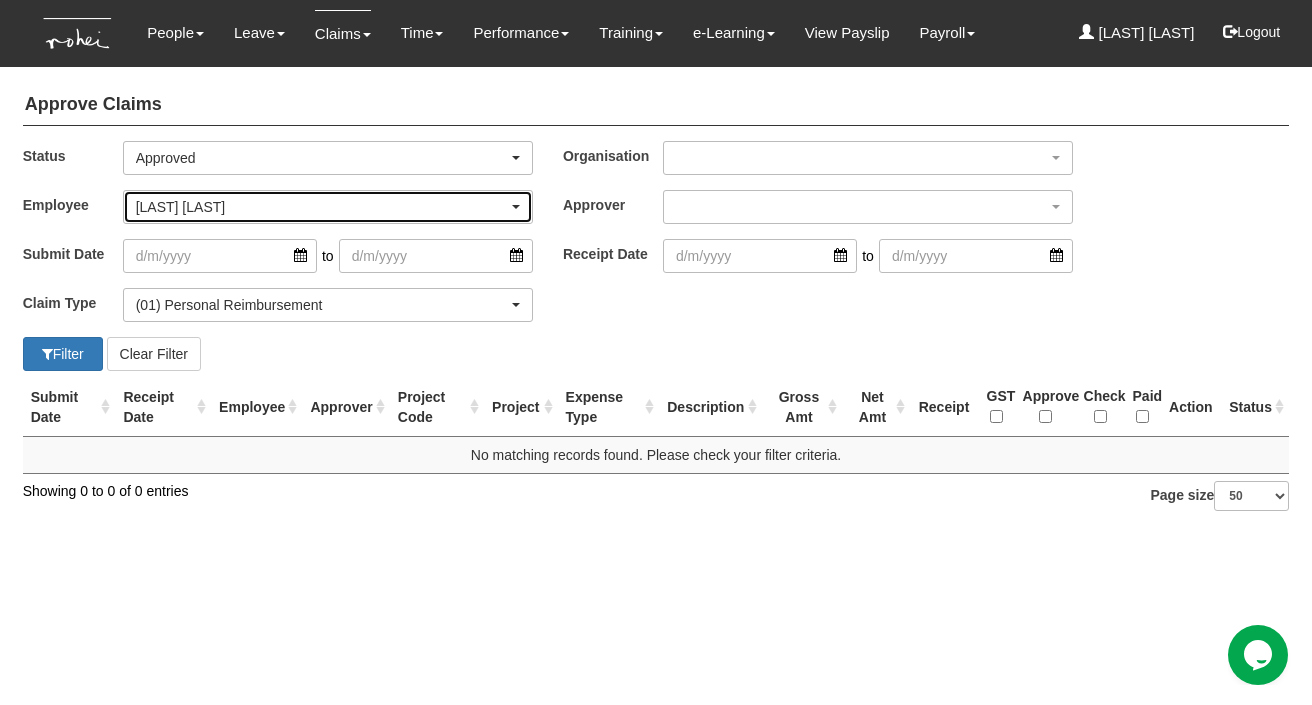 click on "[FIRST] [LAST]" at bounding box center [322, 207] 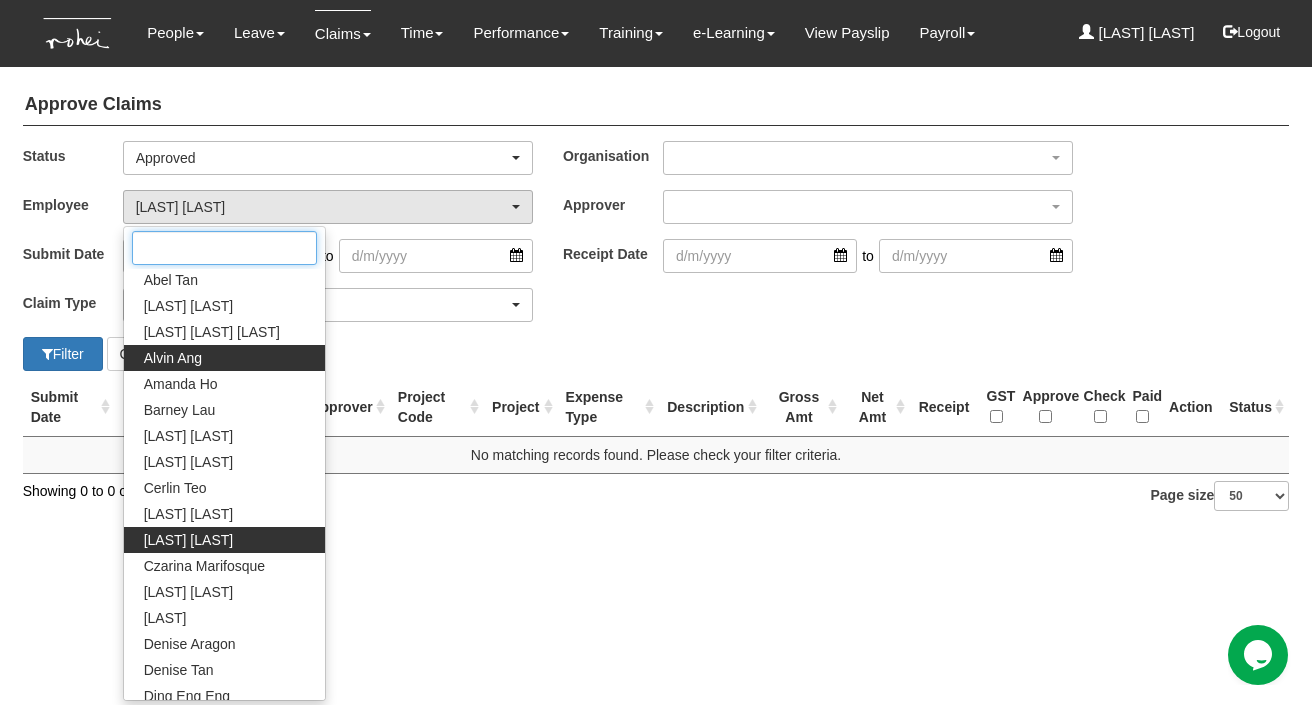 scroll, scrollTop: 0, scrollLeft: 0, axis: both 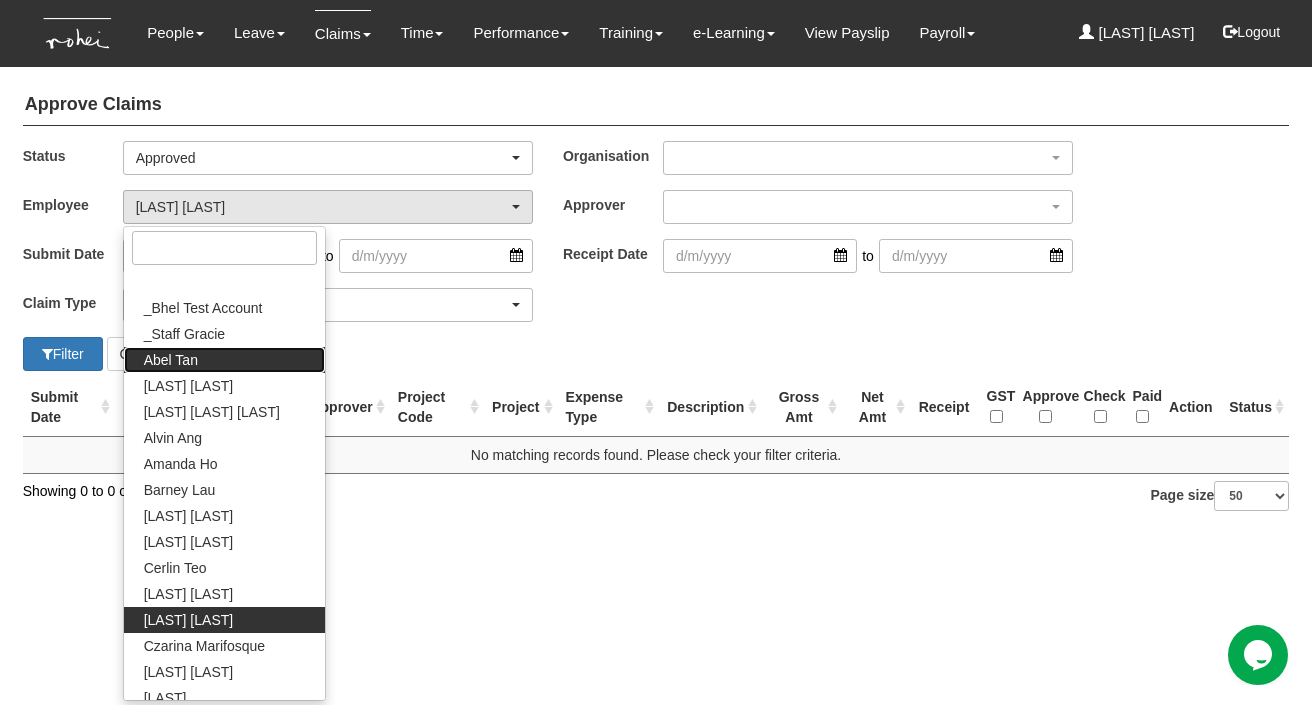 click on "Abel Tan" at bounding box center [224, 360] 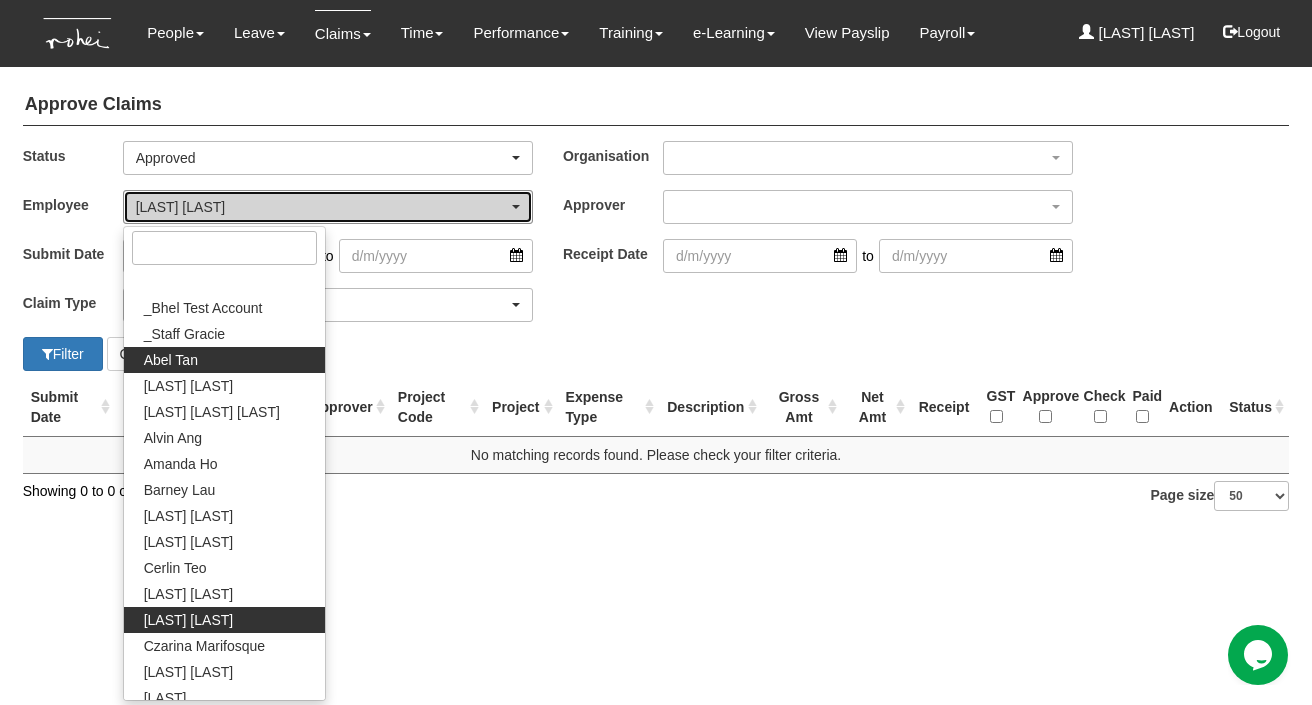 select on "bab5243c-beed-41fc-b362-49a7e6e66dc1" 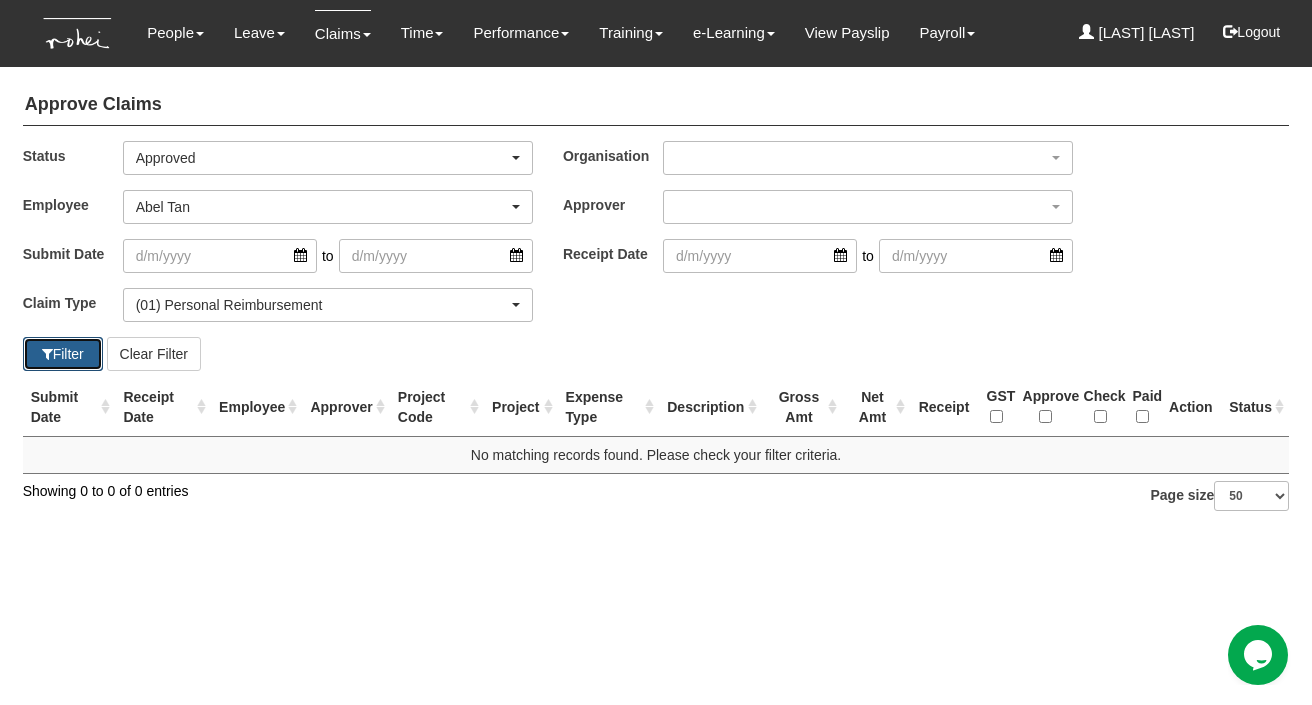 click on "Filter" at bounding box center (63, 354) 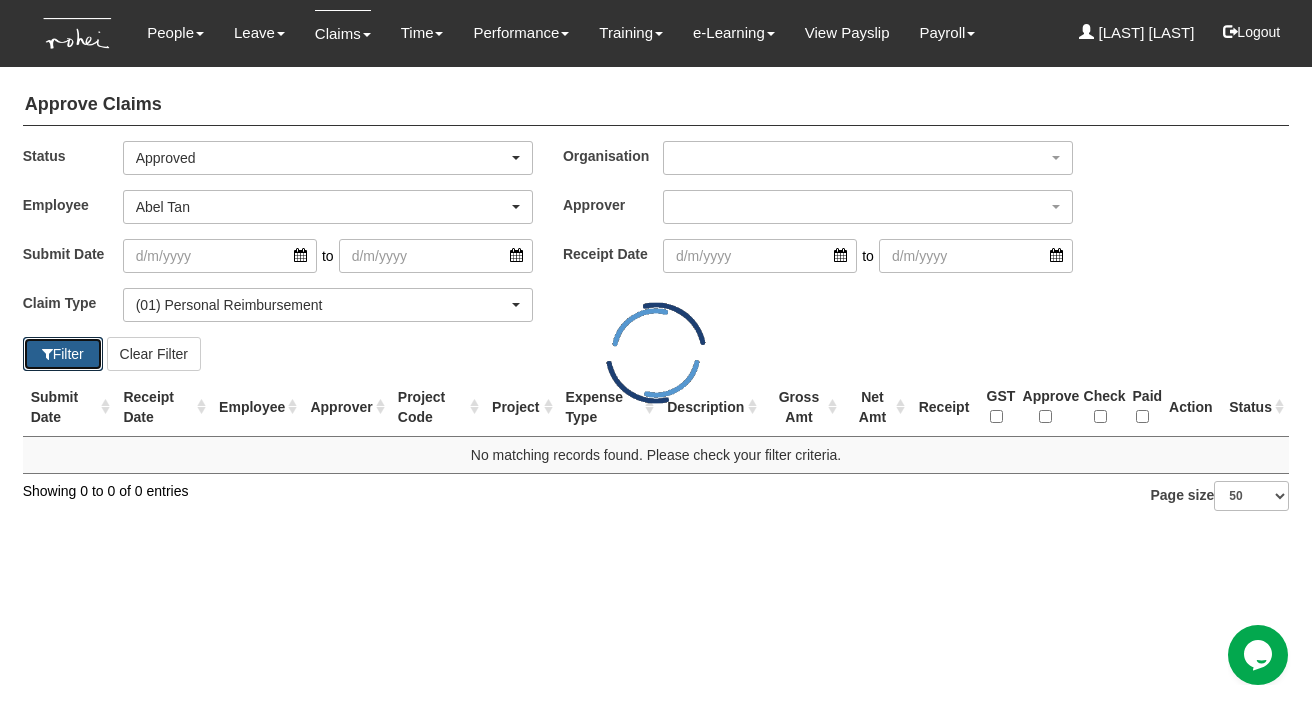 select on "50" 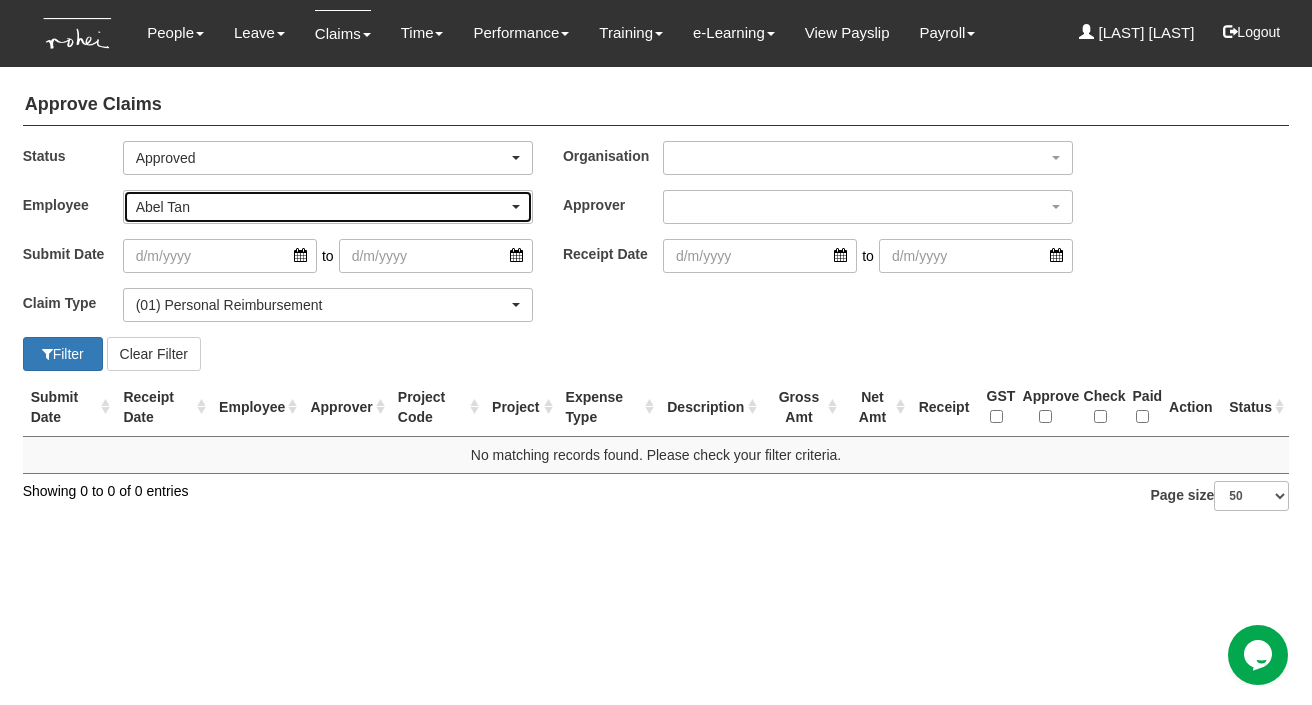 click on "Abel Tan" at bounding box center (322, 207) 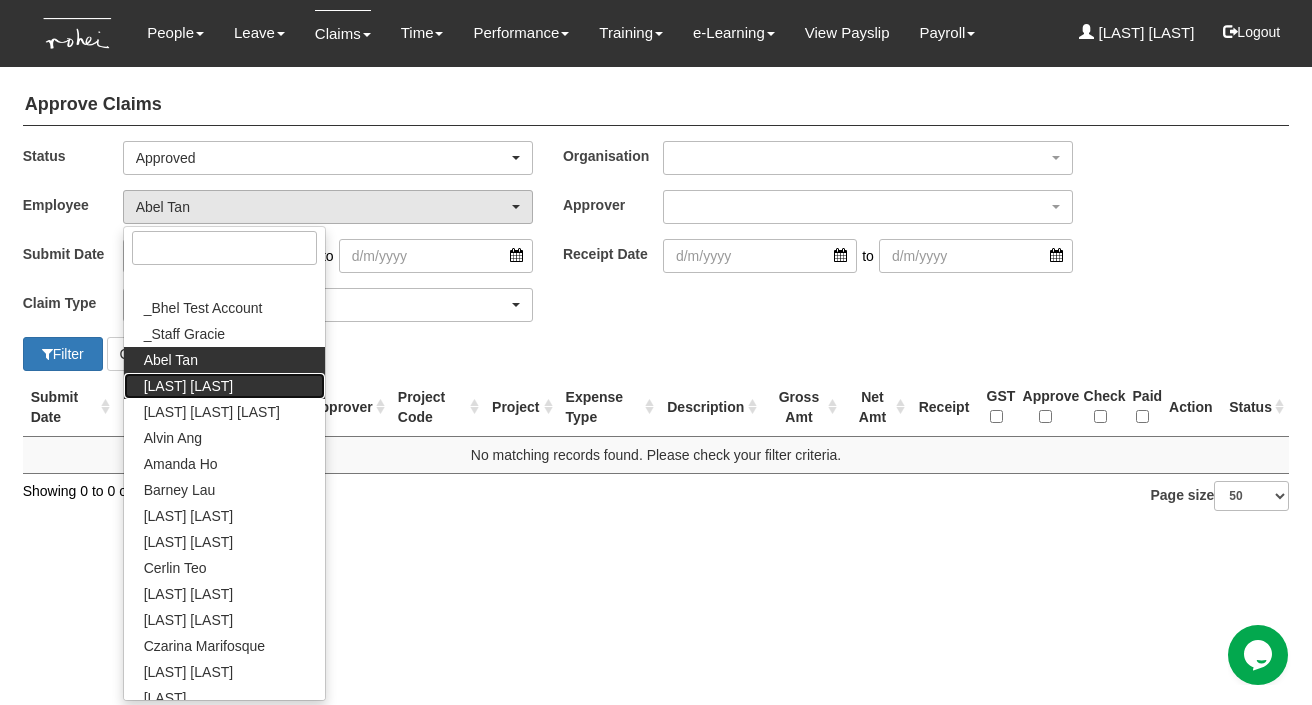 click on "[FIRST] [LAST] [INITIAL]" at bounding box center [188, 386] 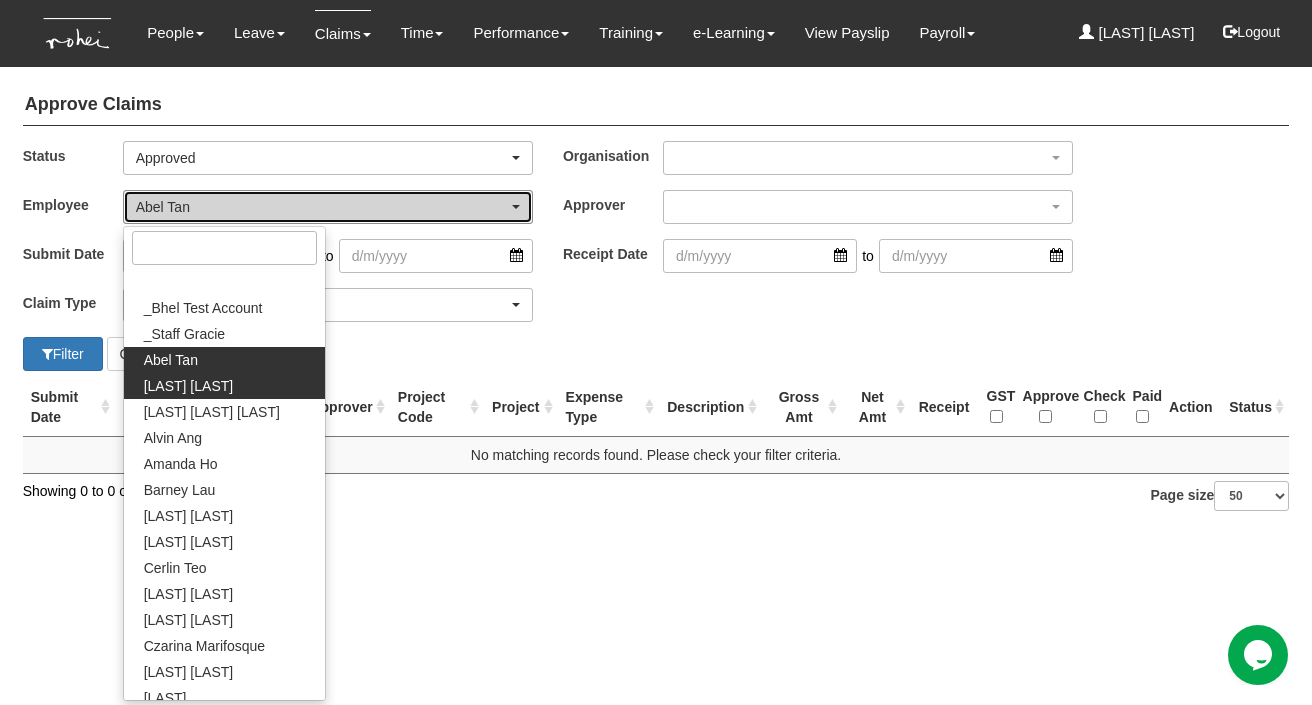 select on "b4a7269d-b071-43ec-b7b0-c31072540979" 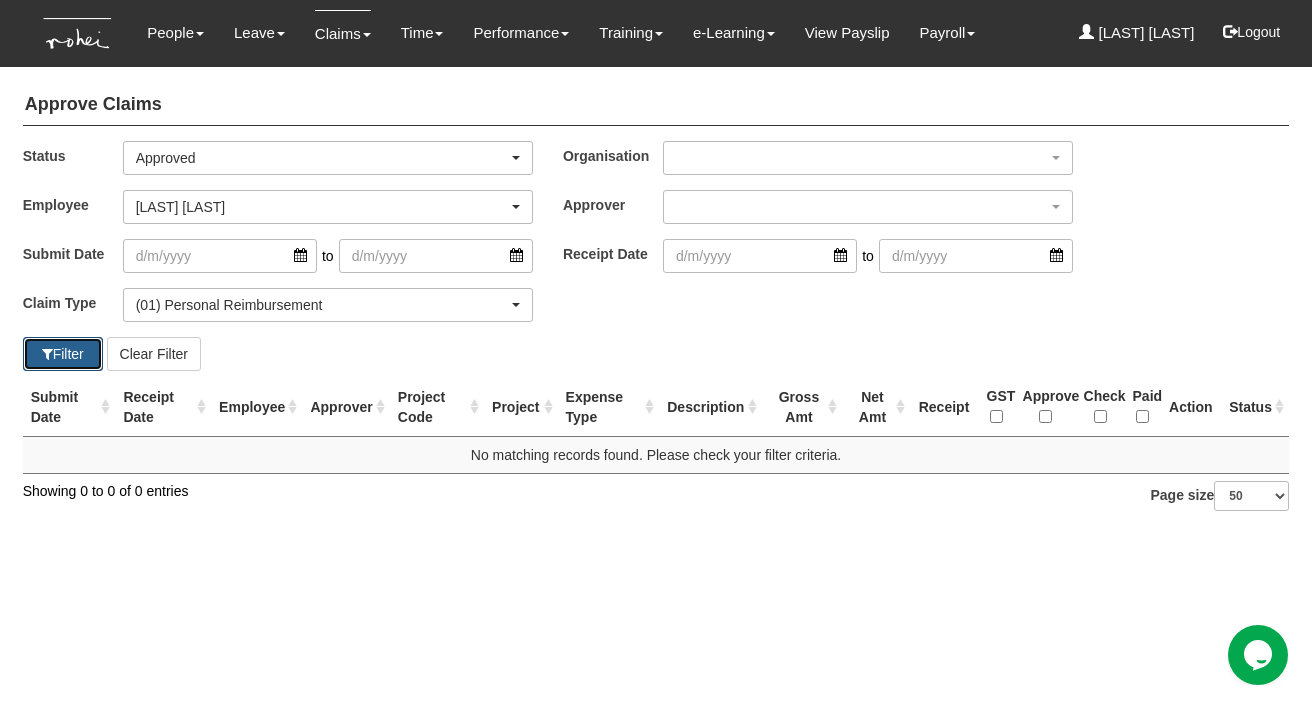 click on "Filter" at bounding box center (63, 354) 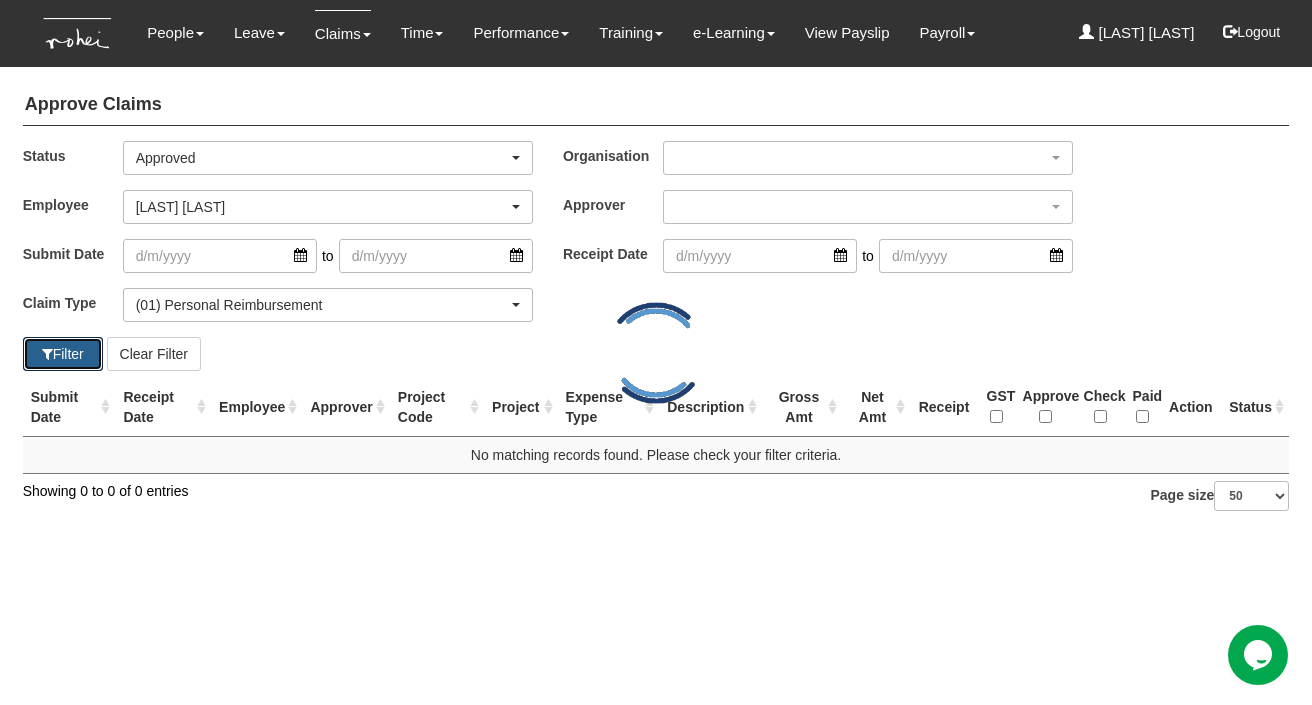 select on "50" 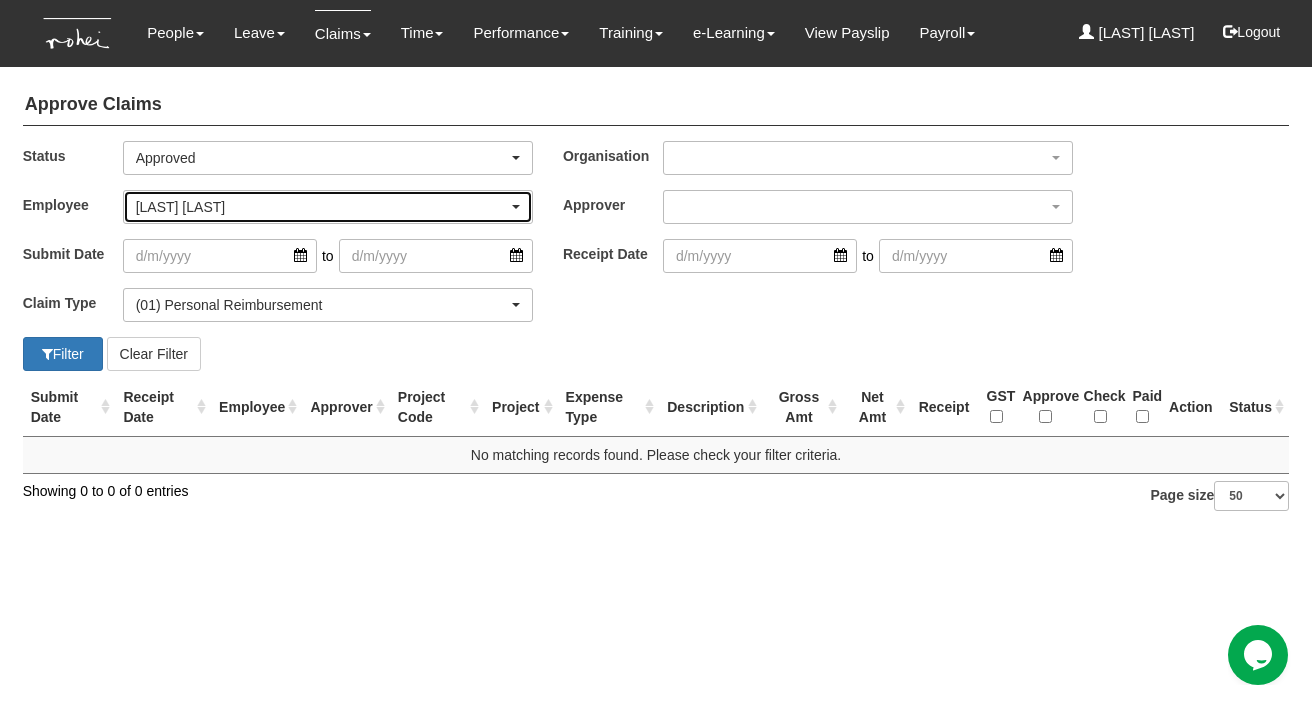 click on "[FIRST] [LAST] [INITIAL]" at bounding box center (322, 207) 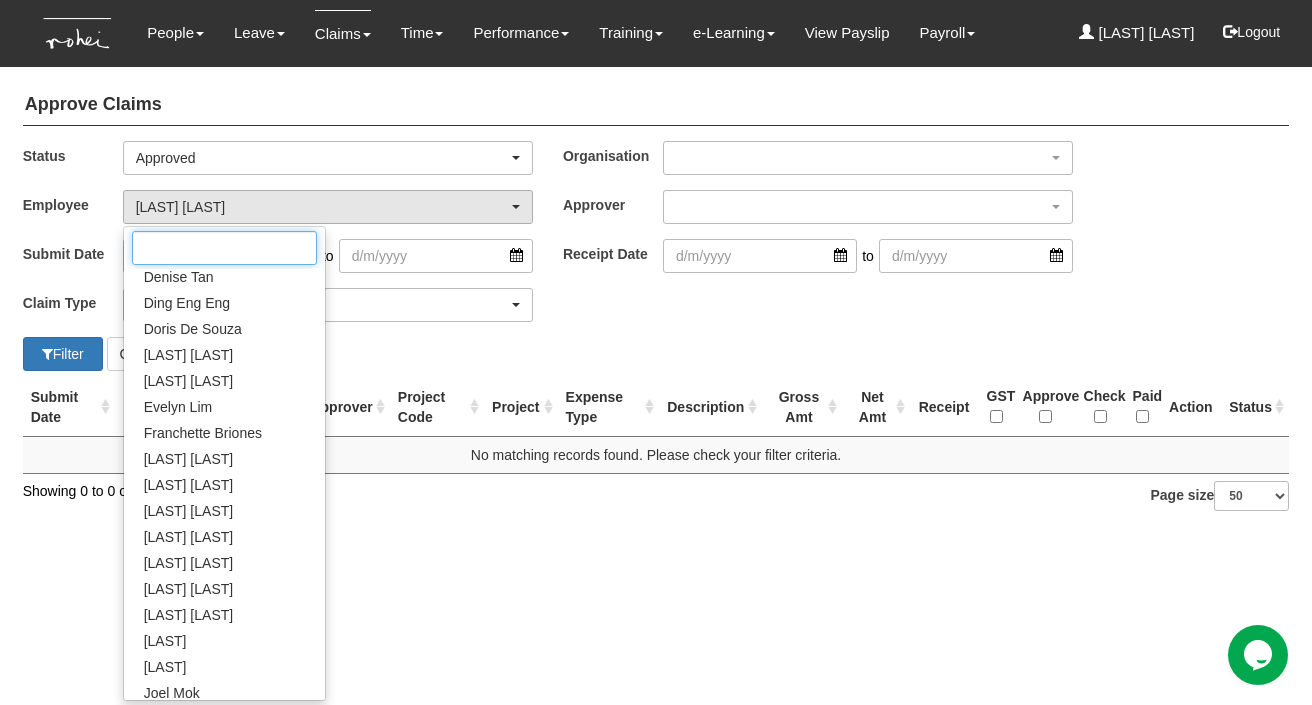 scroll, scrollTop: 483, scrollLeft: 0, axis: vertical 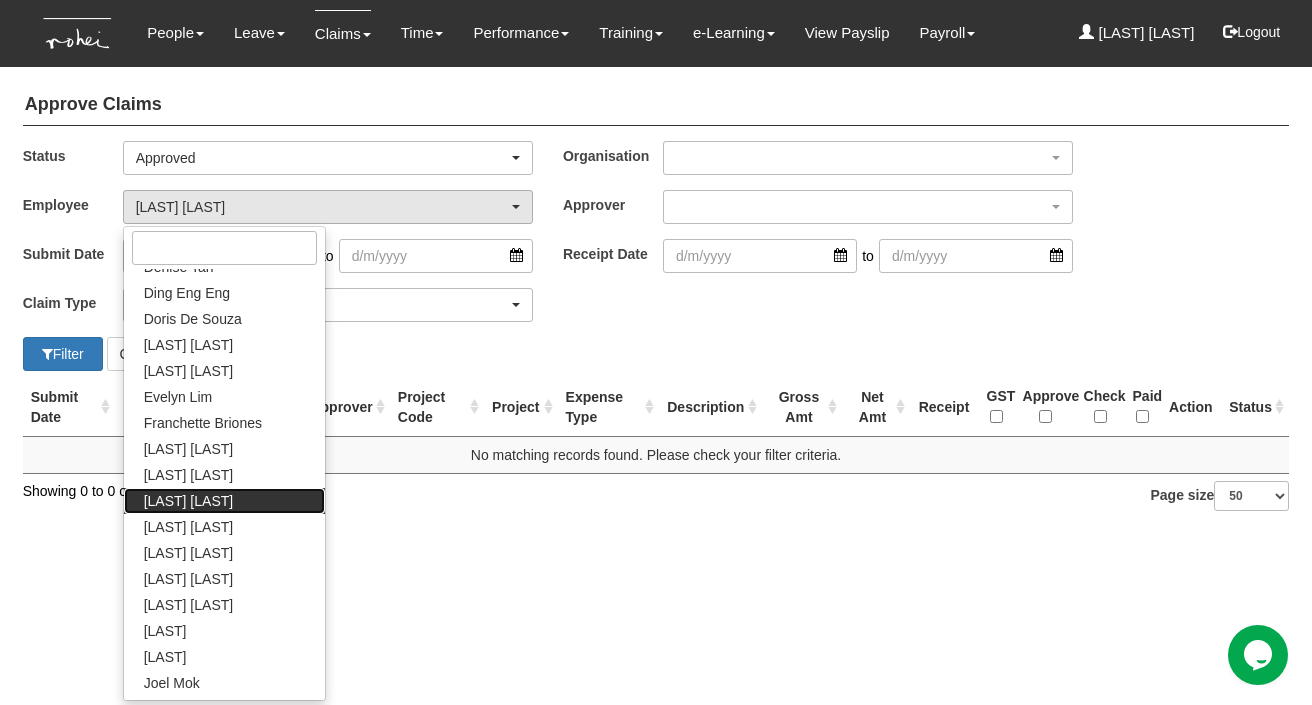 click on "[FIRST] [LAST]" at bounding box center (188, 501) 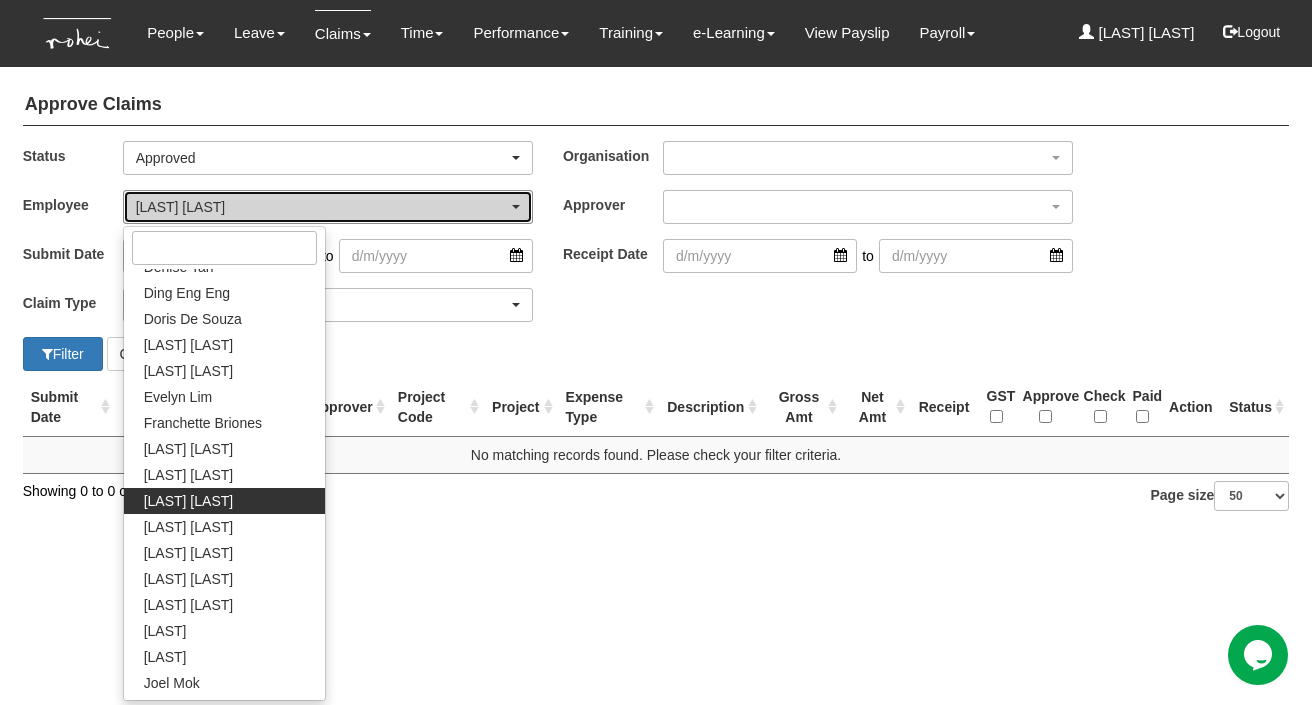 select on "c87f28ee-46e8-457b-a18d-40a9b1eaf965" 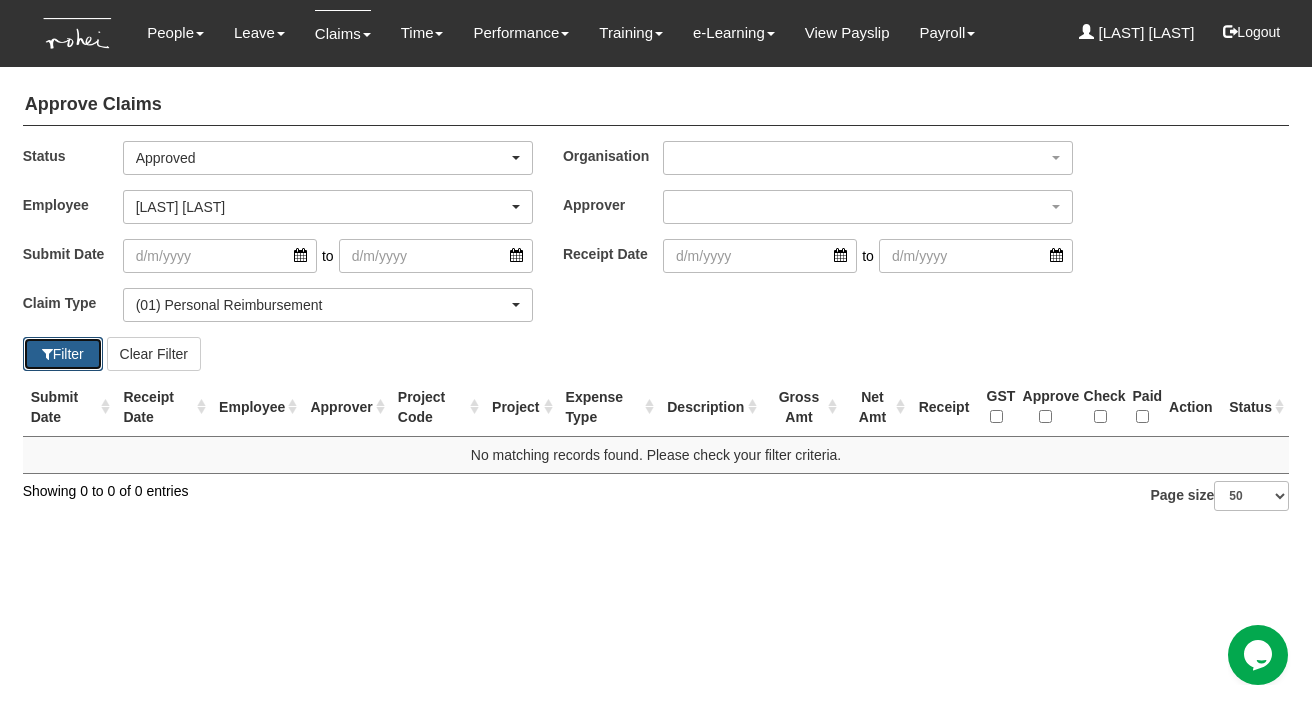 click on "Filter" at bounding box center [63, 354] 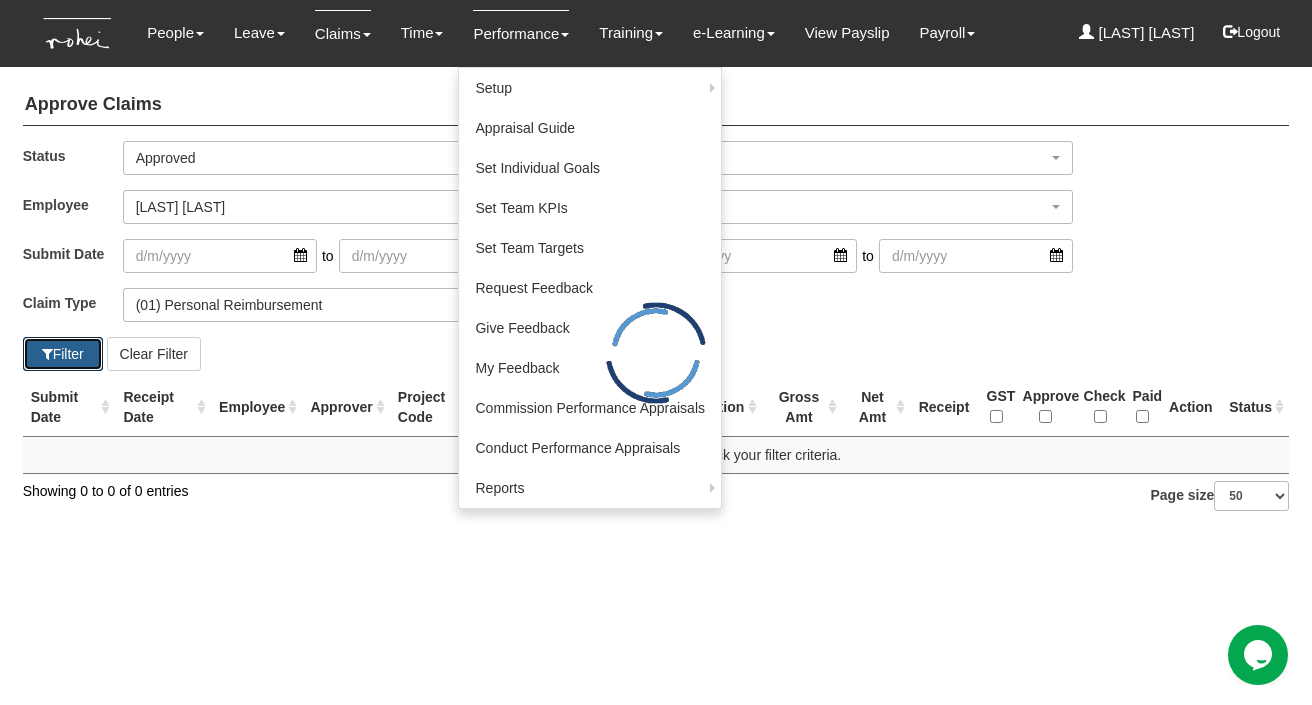 select on "50" 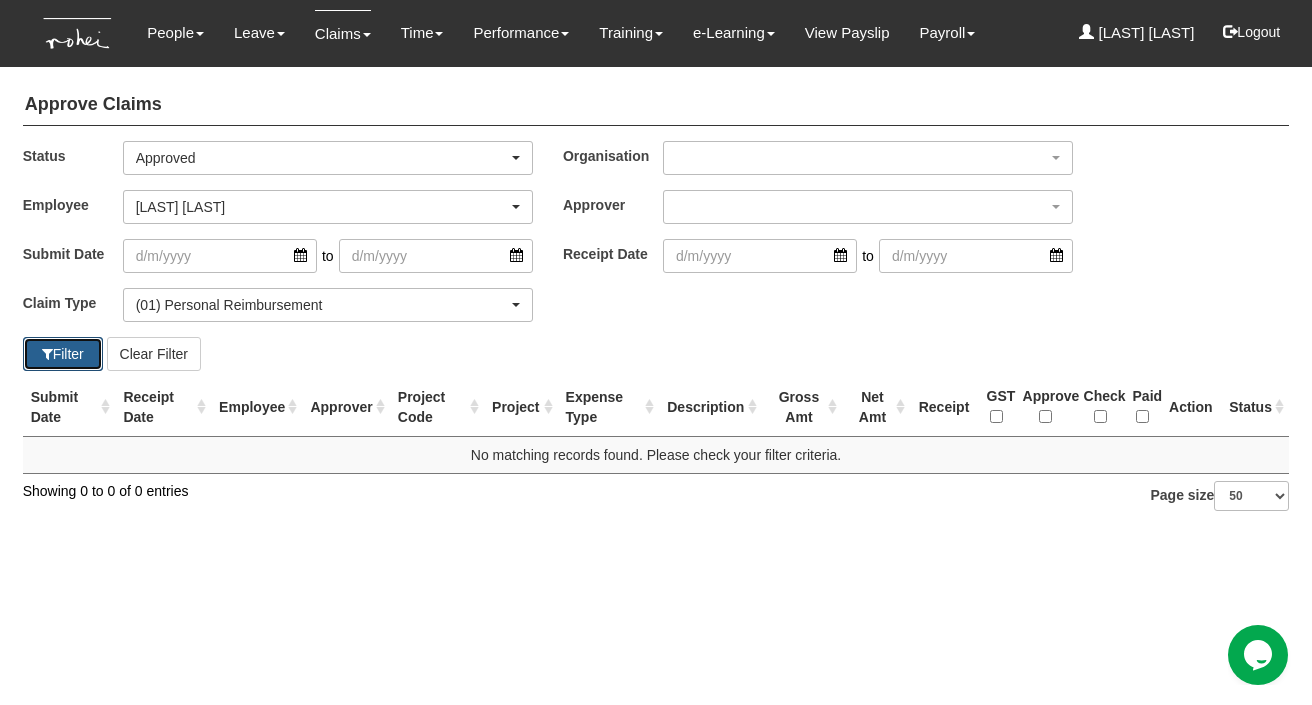 click on "Filter" at bounding box center (63, 354) 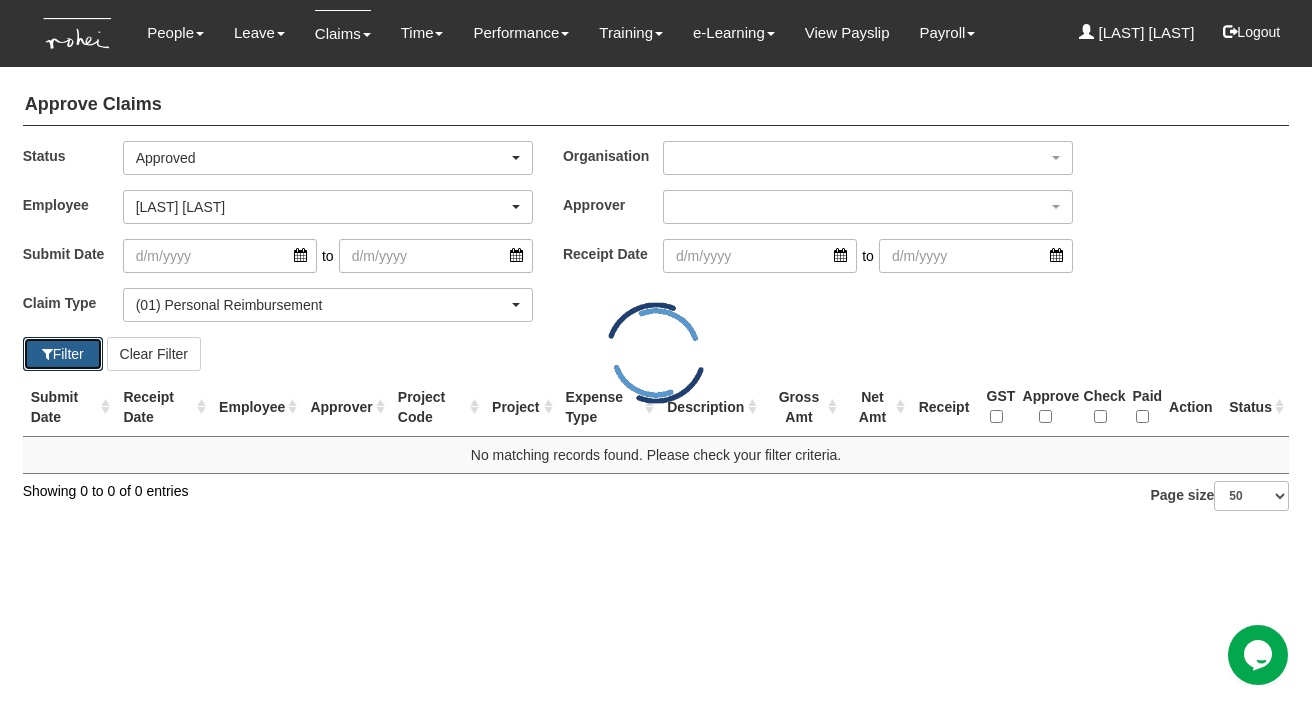 select on "50" 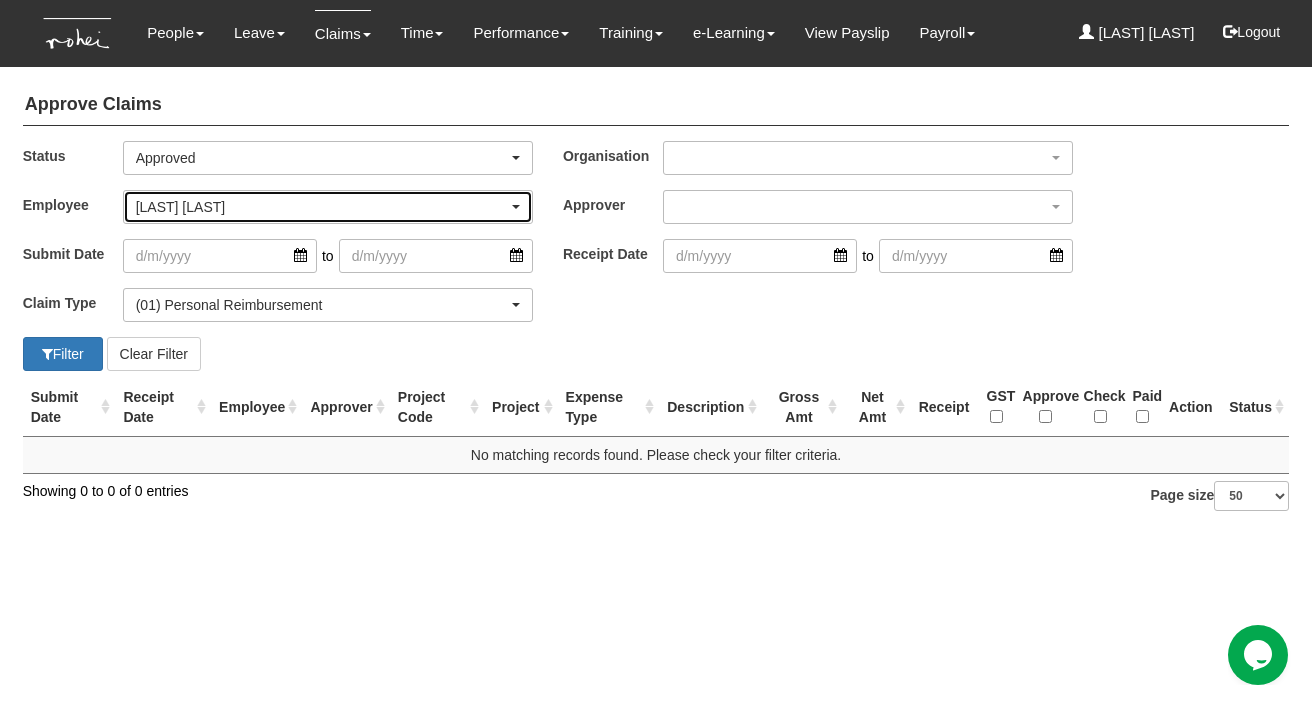 click on "[FIRST] [LAST]" at bounding box center (322, 207) 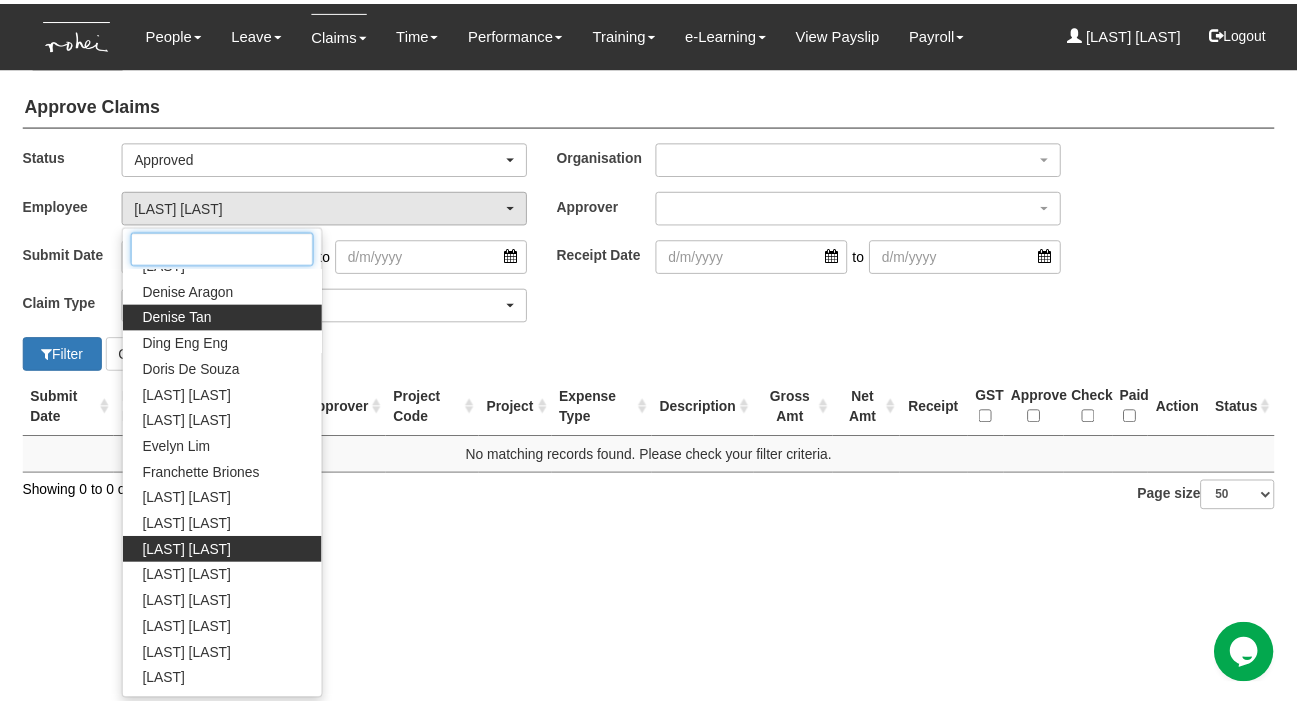 scroll, scrollTop: 432, scrollLeft: 0, axis: vertical 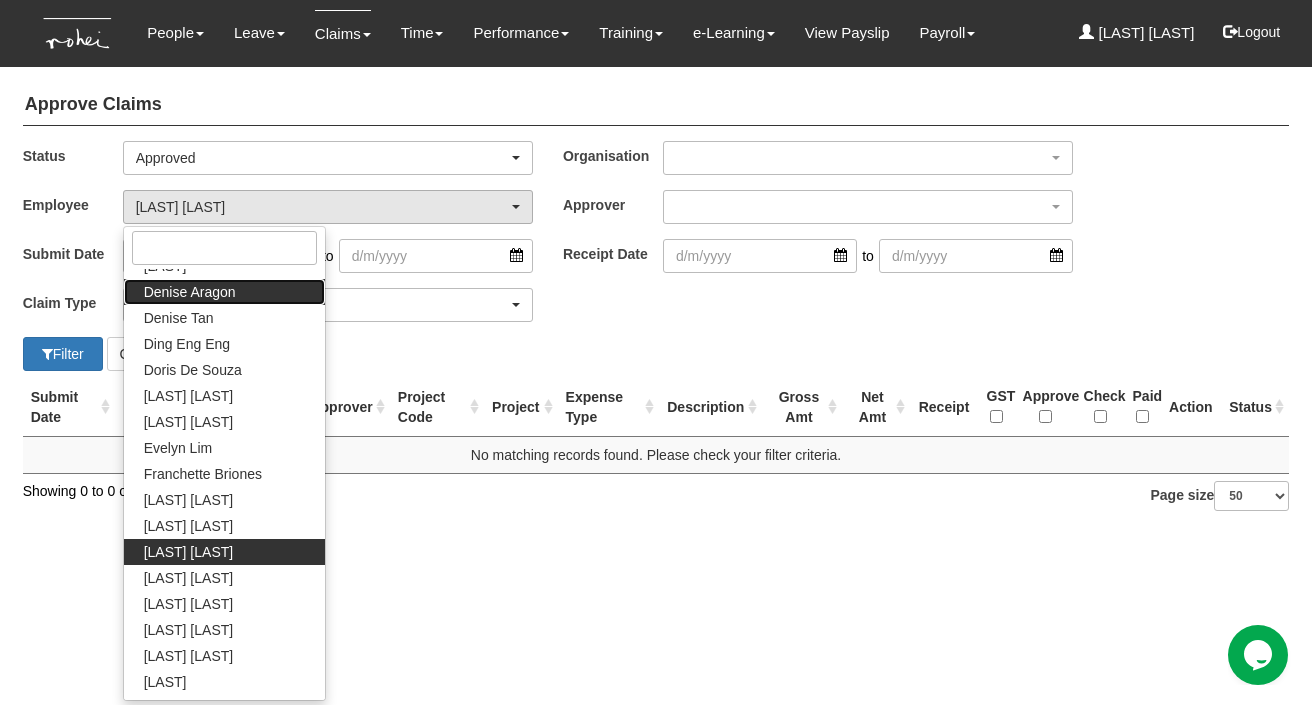 click on "Denise Aragon" at bounding box center [190, 292] 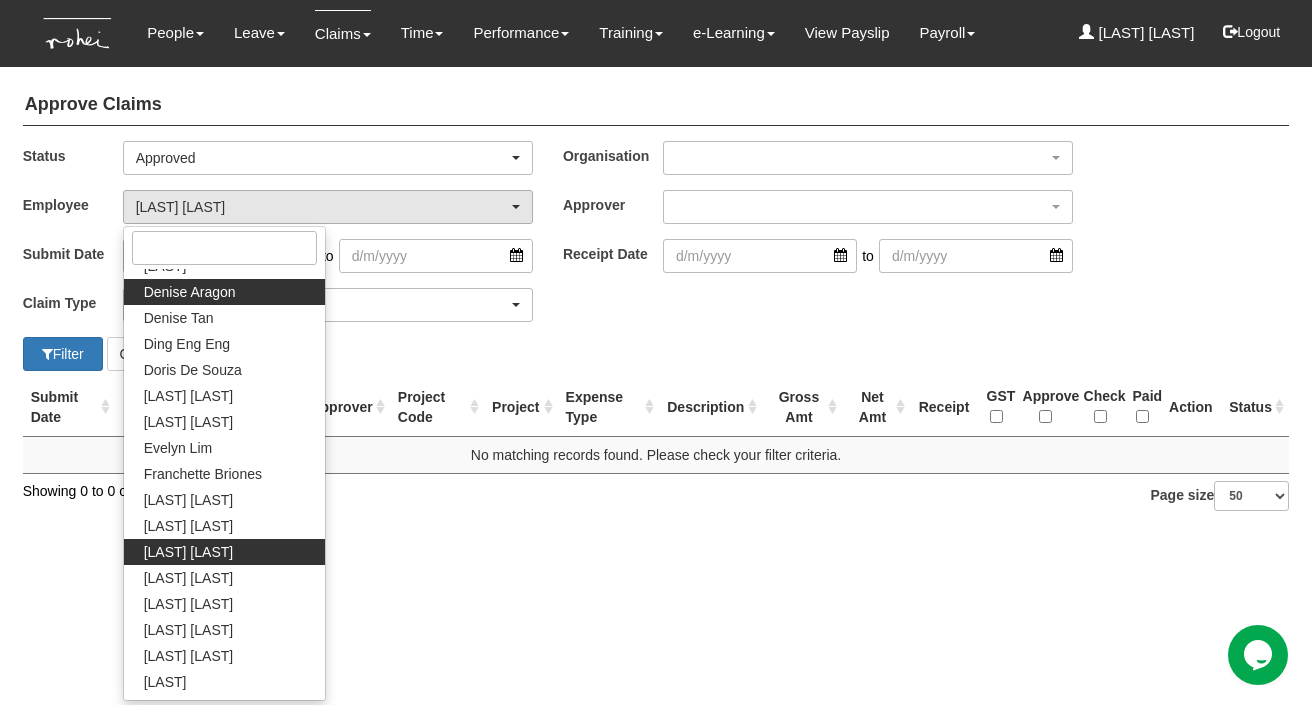 select on "1ae40e68-5a0c-4d70-b50e-45a4e5a72252" 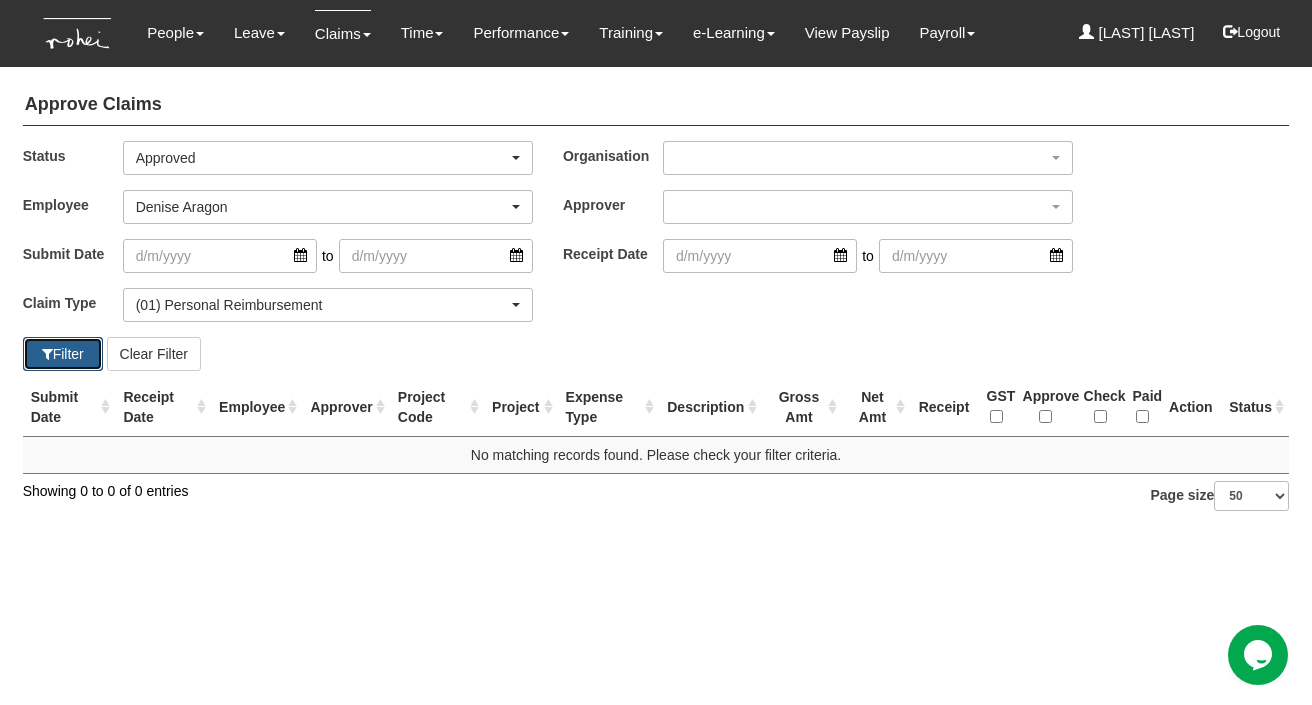 click on "Filter" at bounding box center [63, 354] 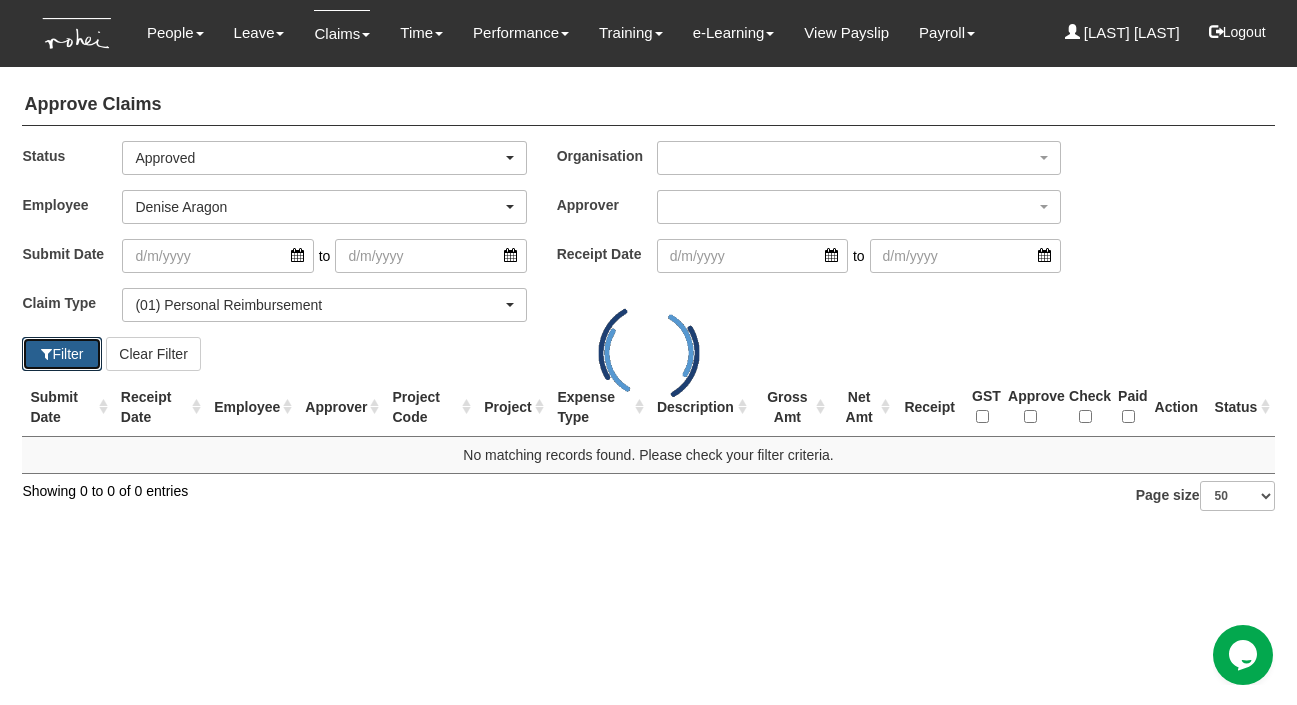 select on "50" 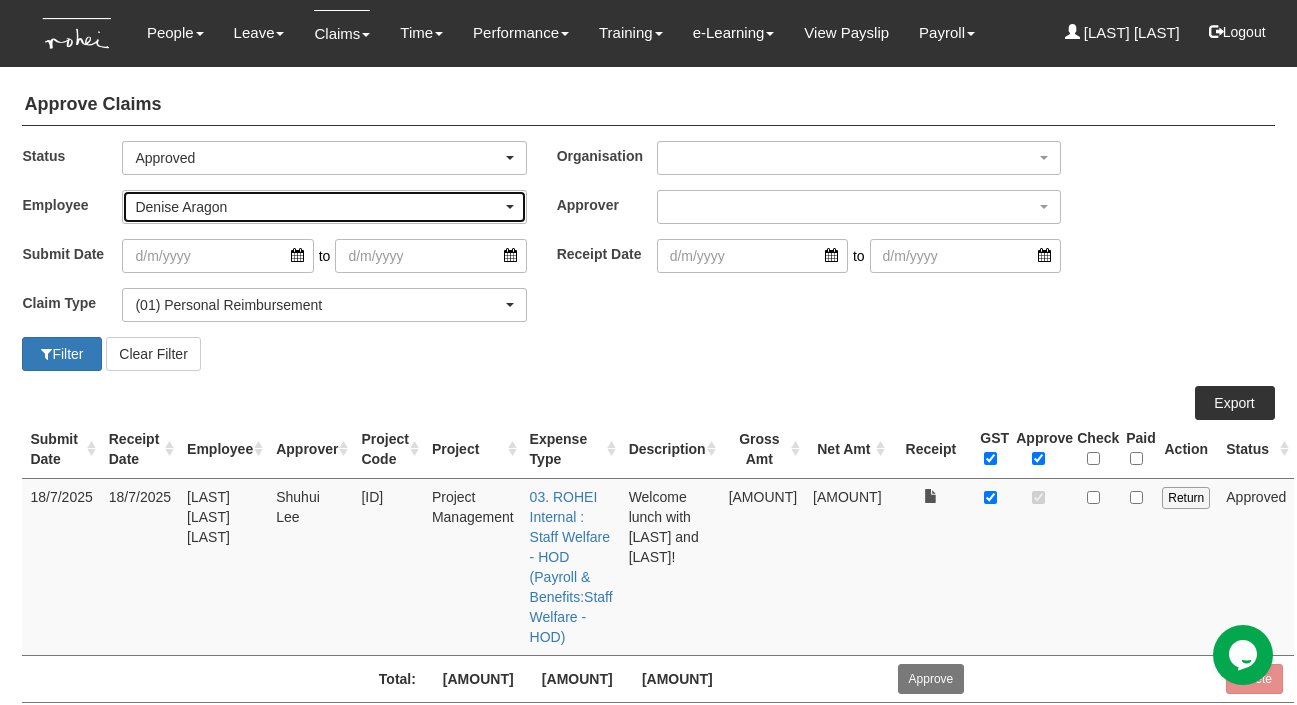 click on "Denise Aragon" at bounding box center [318, 207] 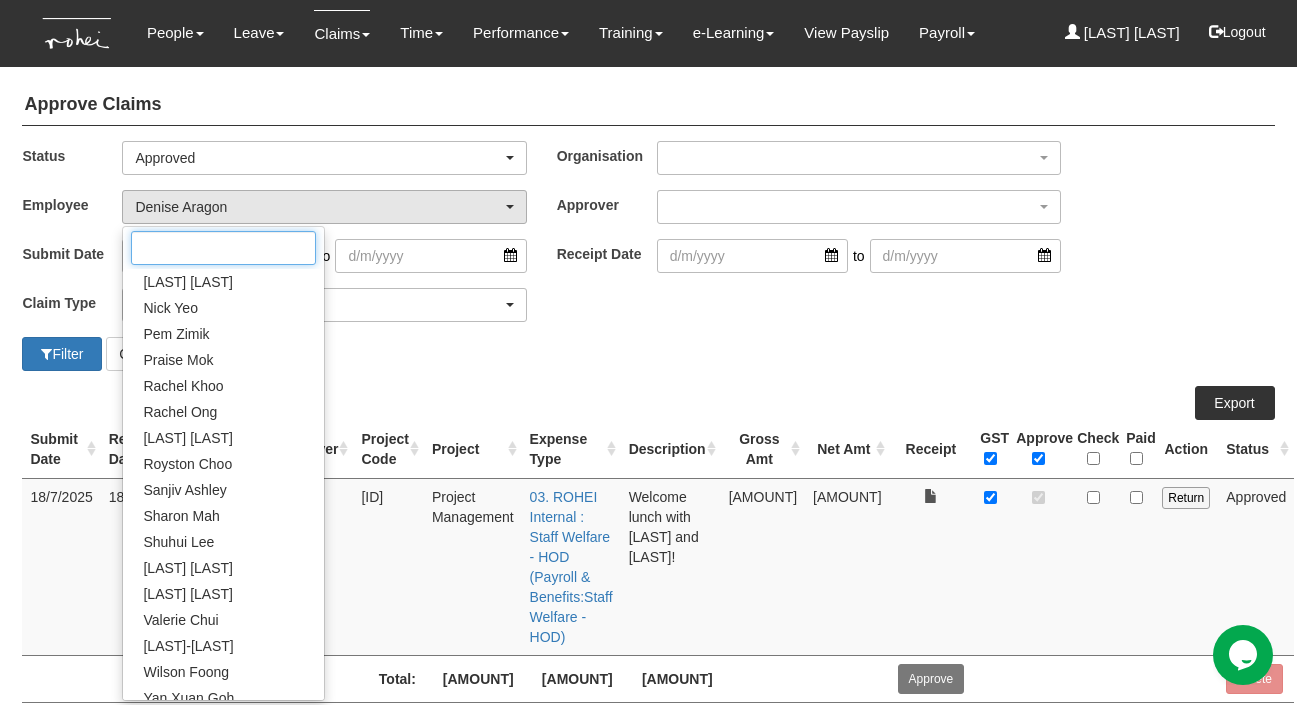 scroll, scrollTop: 1154, scrollLeft: 0, axis: vertical 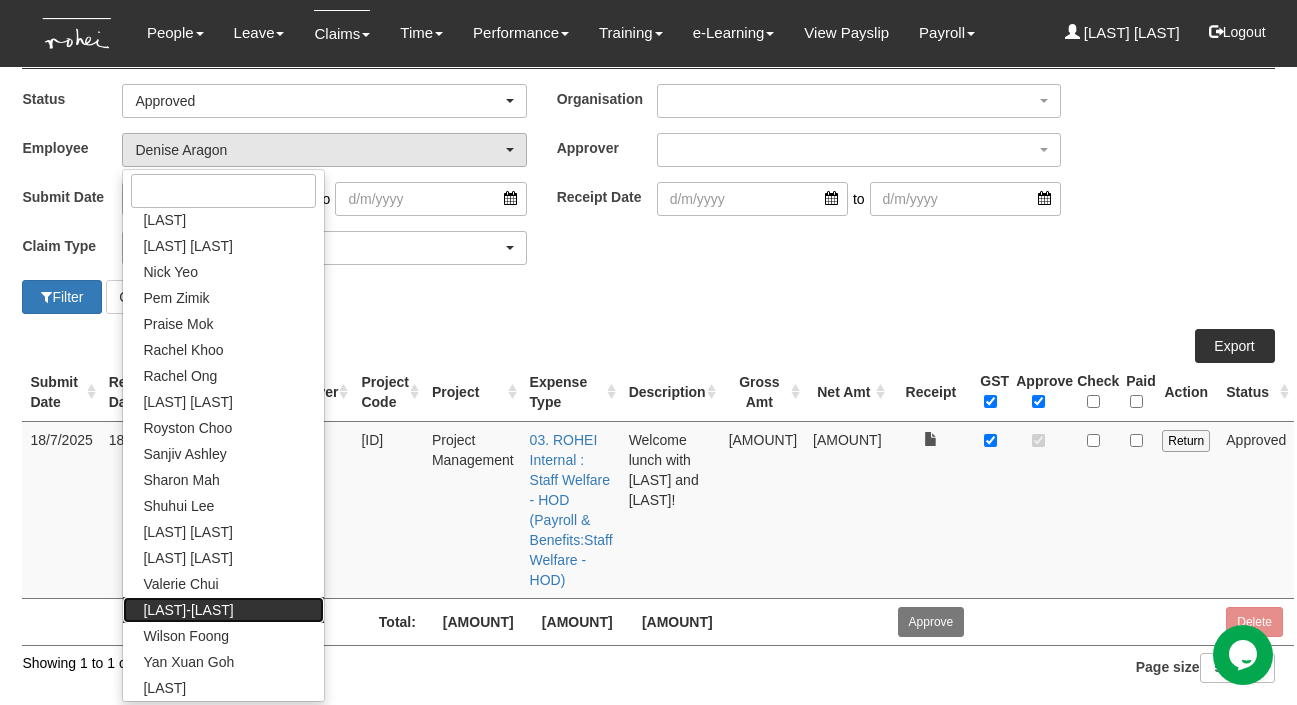 click on "[FIRST]-[FIRST] [LAST]" at bounding box center [188, 610] 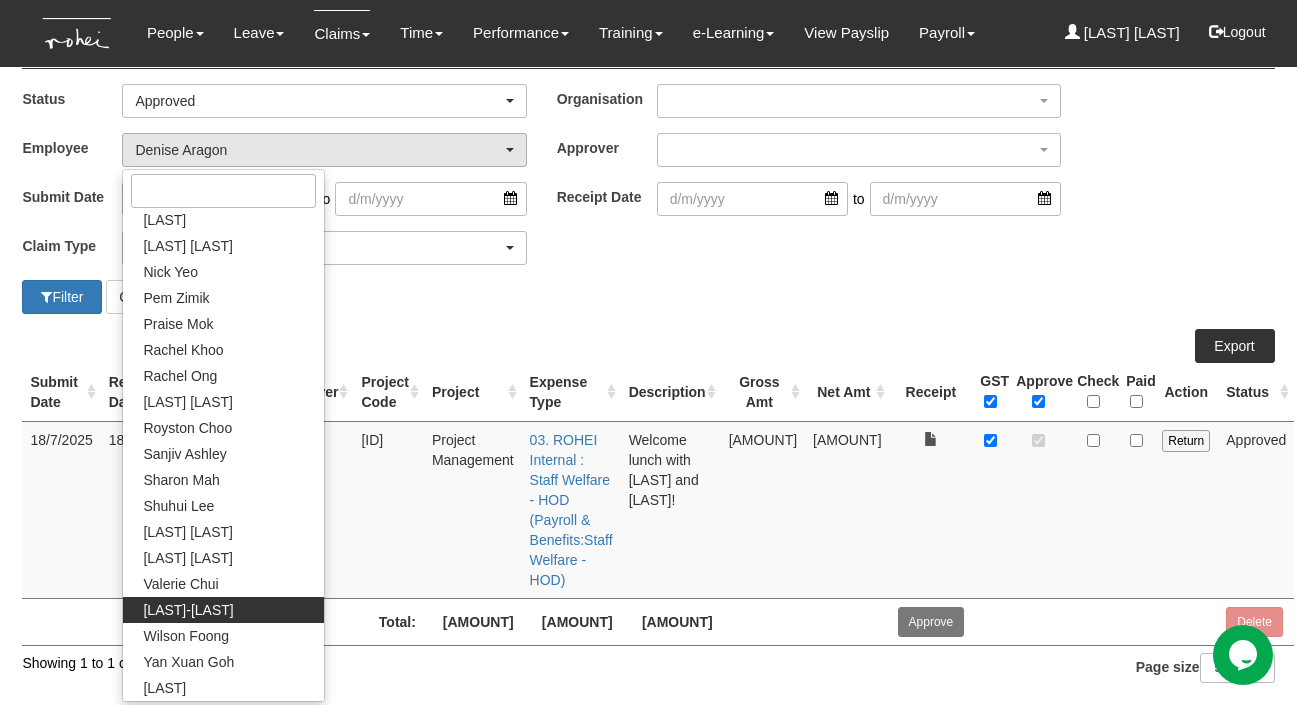 select on "c85e7207-948b-4a93-b1ce-7591f482d584" 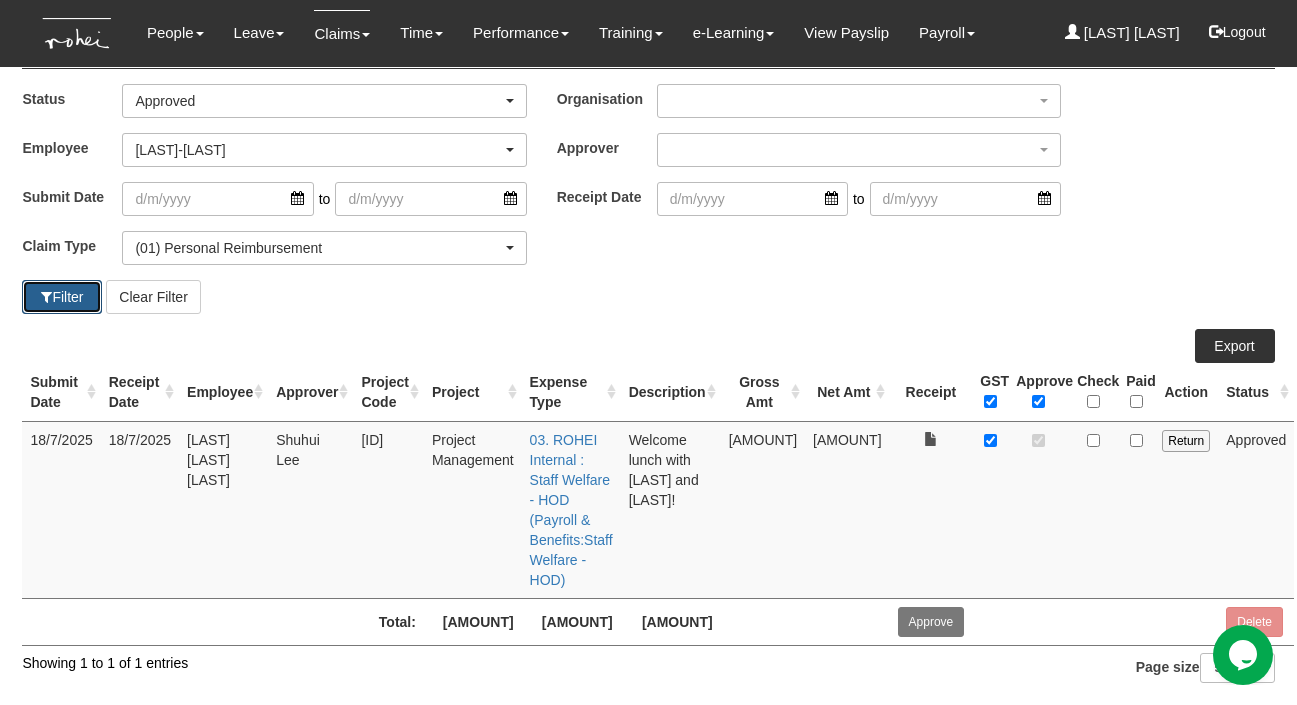 click on "Filter" at bounding box center [62, 297] 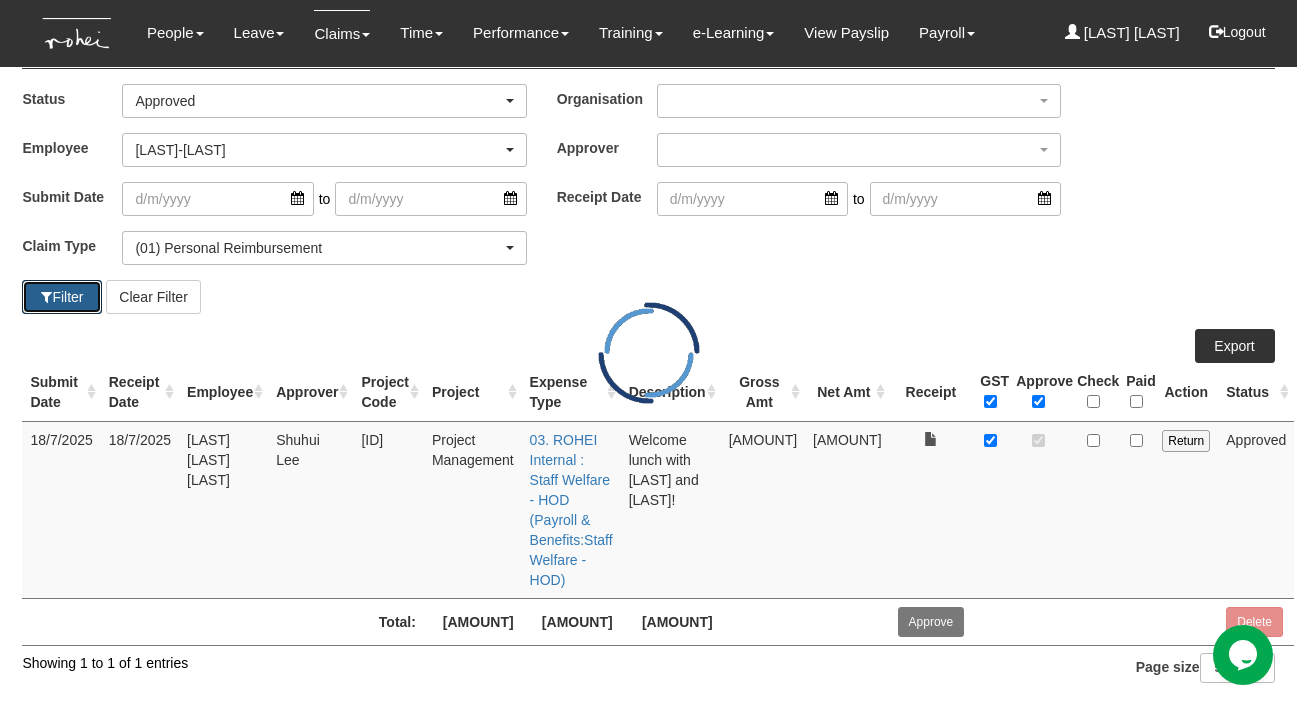 select on "50" 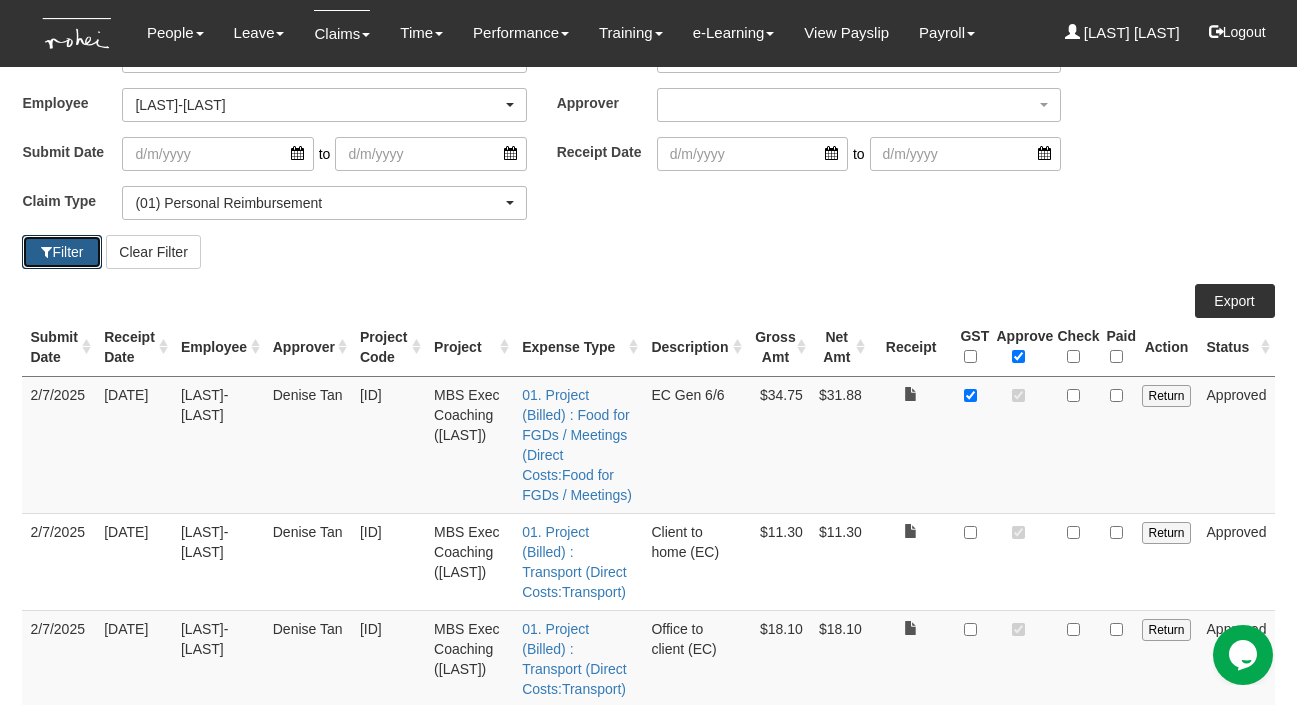 scroll, scrollTop: 0, scrollLeft: 0, axis: both 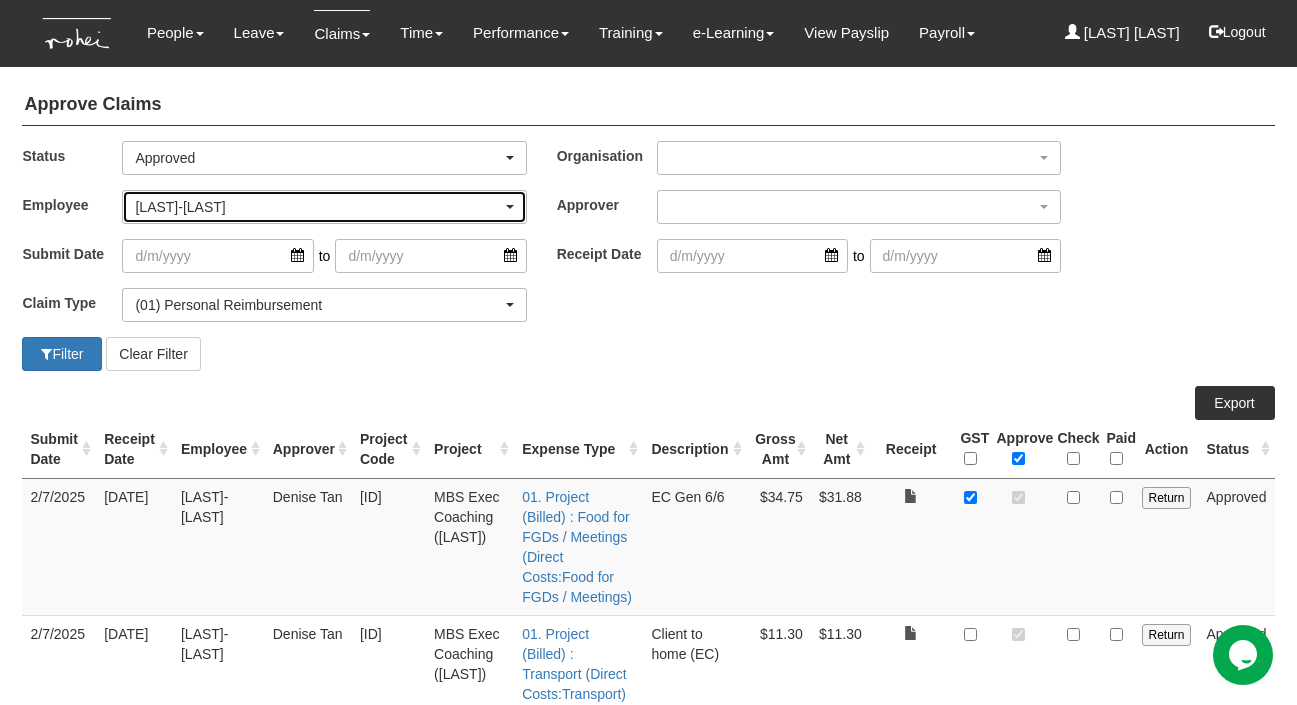 click on "[FIRST]-[FIRST] [LAST]" at bounding box center [318, 207] 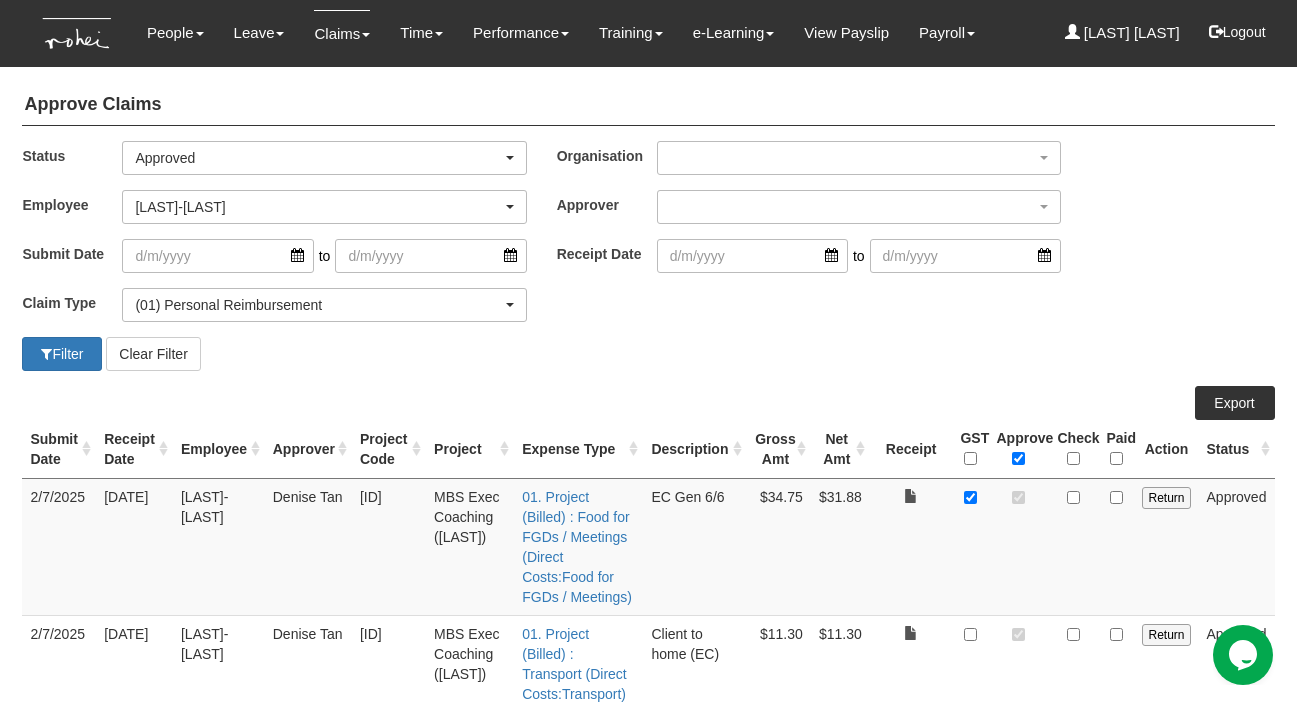 scroll, scrollTop: 1154, scrollLeft: 0, axis: vertical 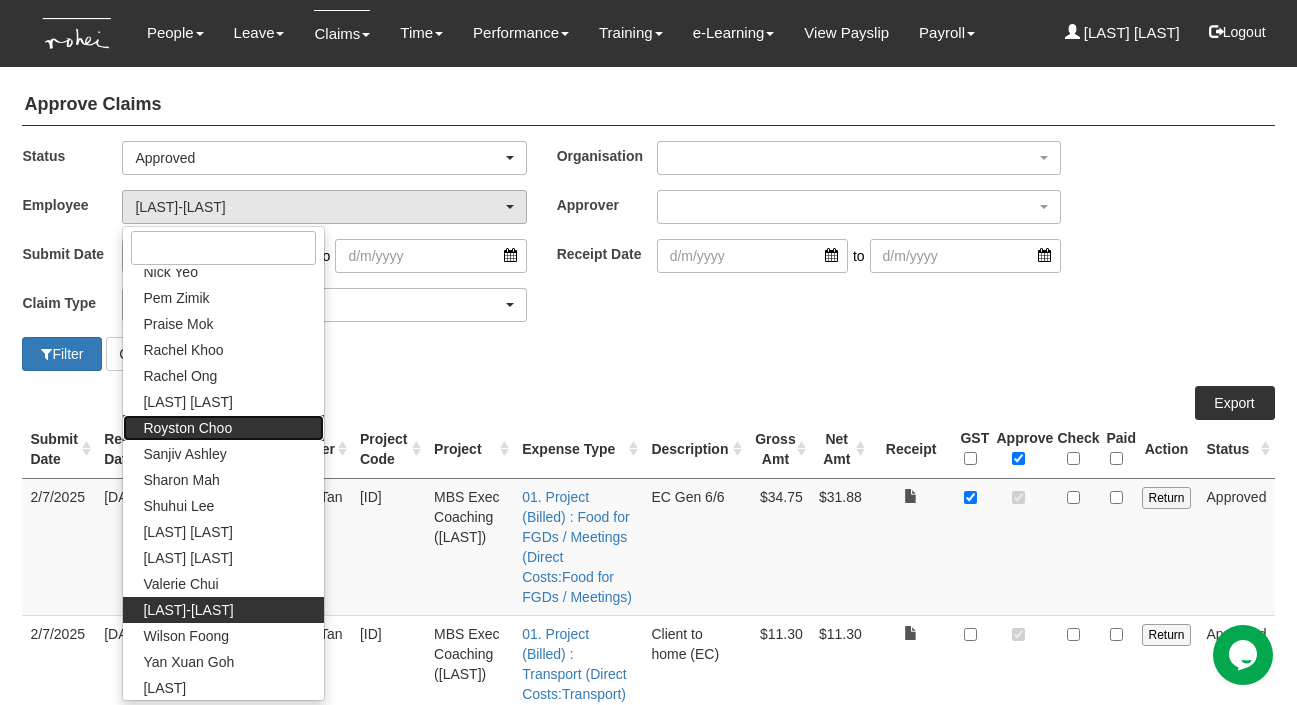 click on "Royston Choo" at bounding box center (187, 428) 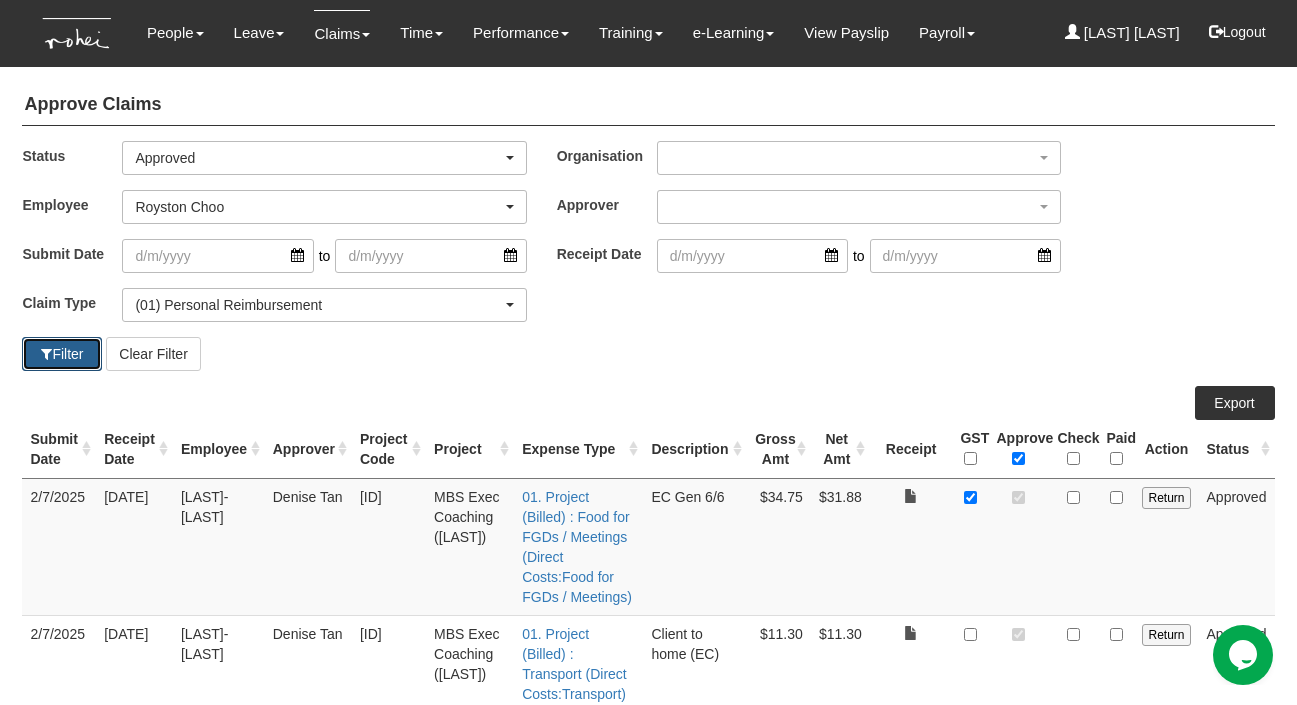 click on "Filter" at bounding box center [62, 354] 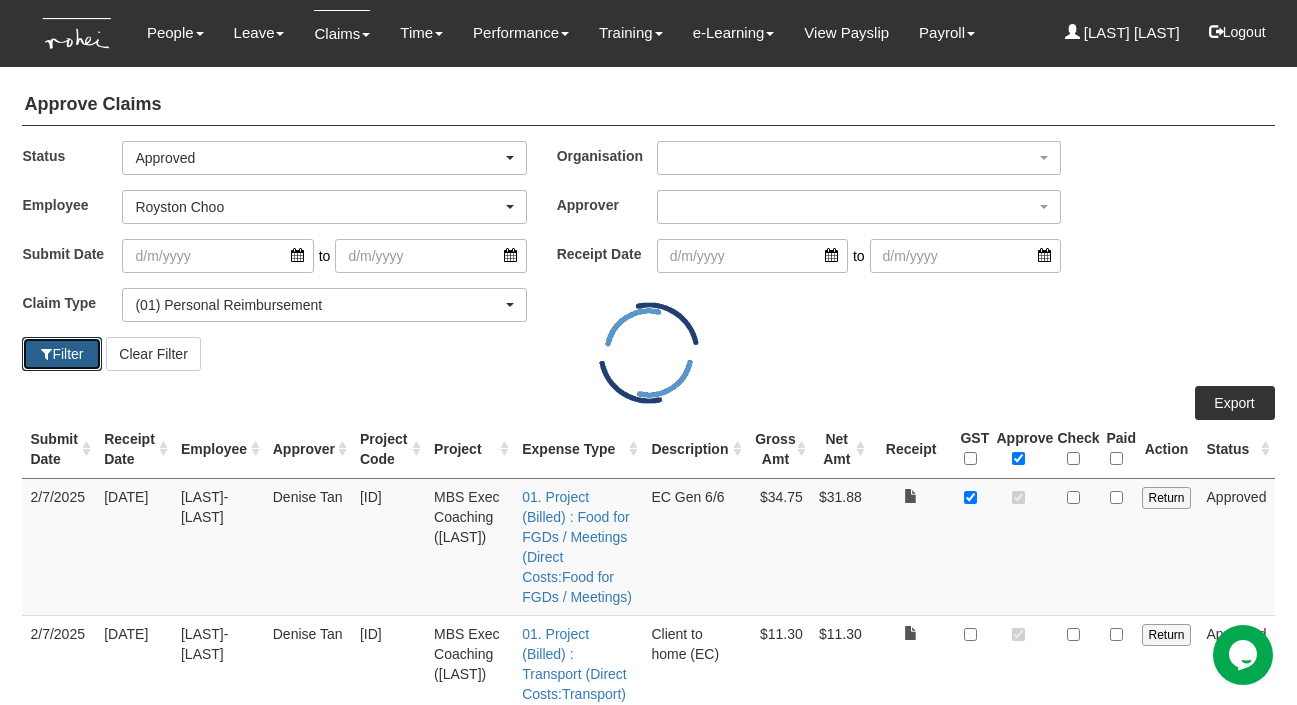 select on "50" 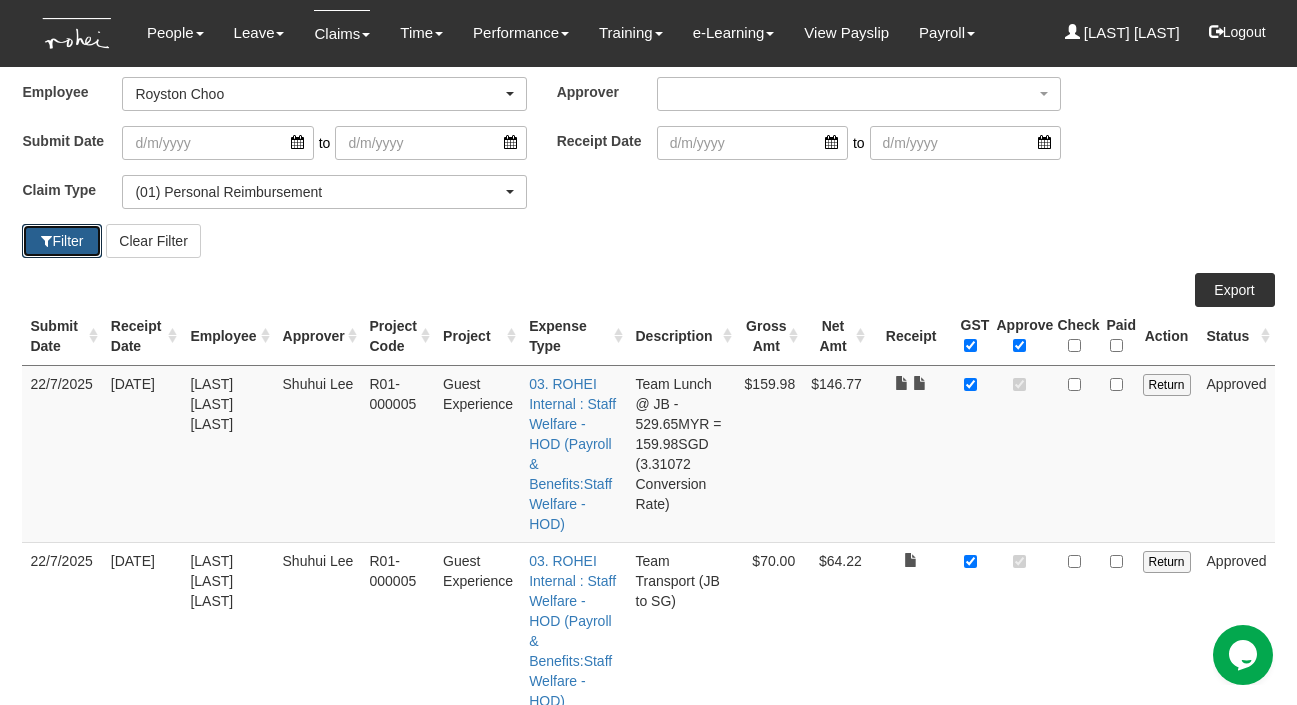 scroll, scrollTop: 0, scrollLeft: 0, axis: both 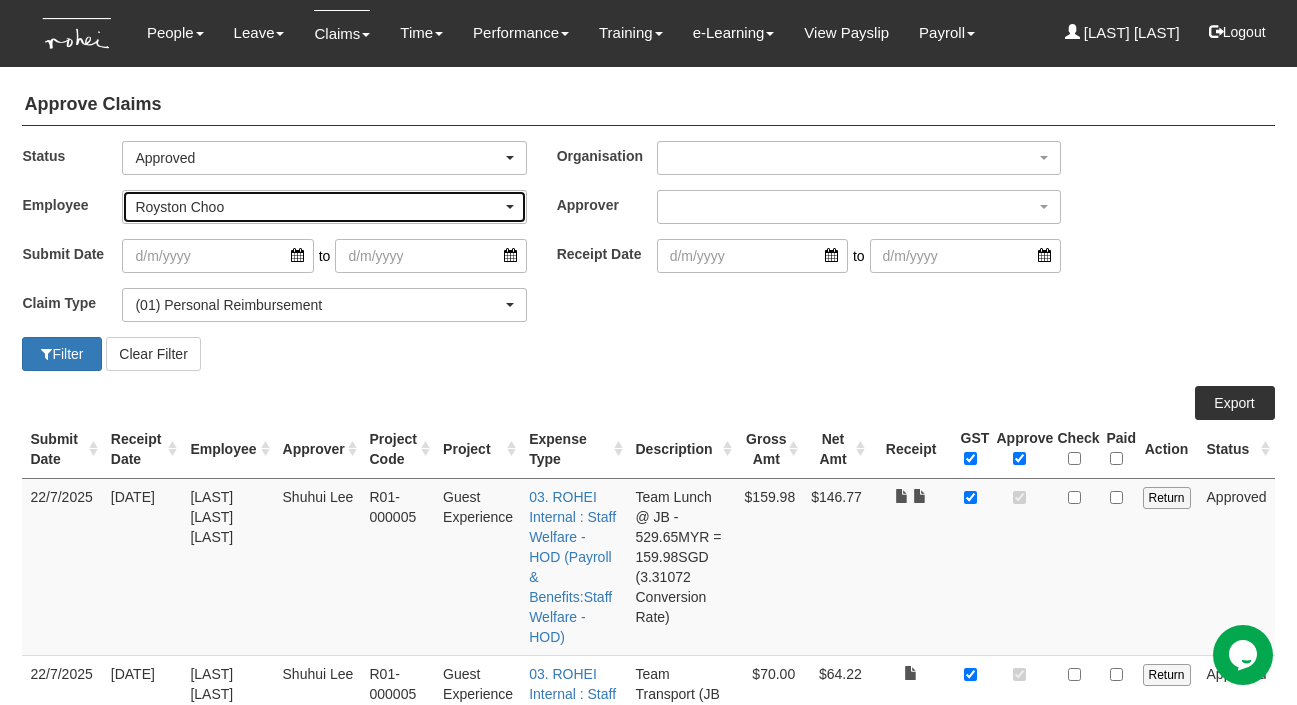 click on "Royston Choo" at bounding box center (324, 207) 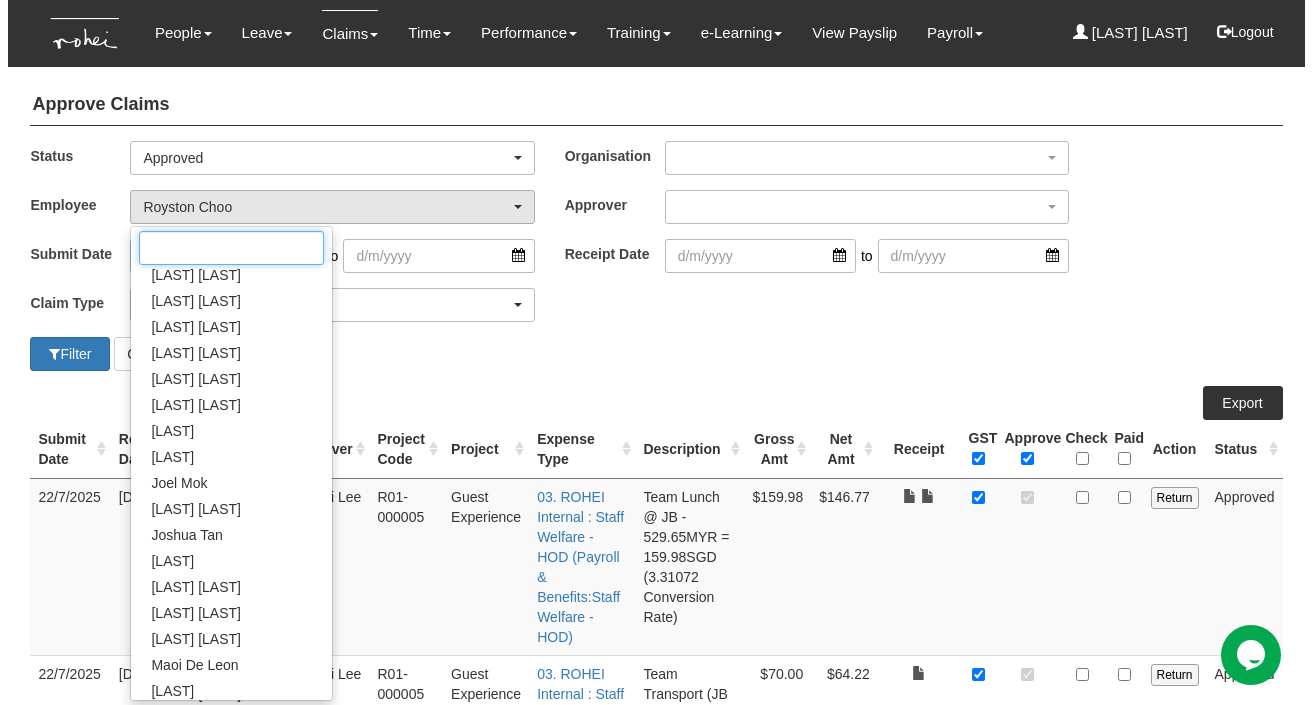 scroll, scrollTop: 303, scrollLeft: 0, axis: vertical 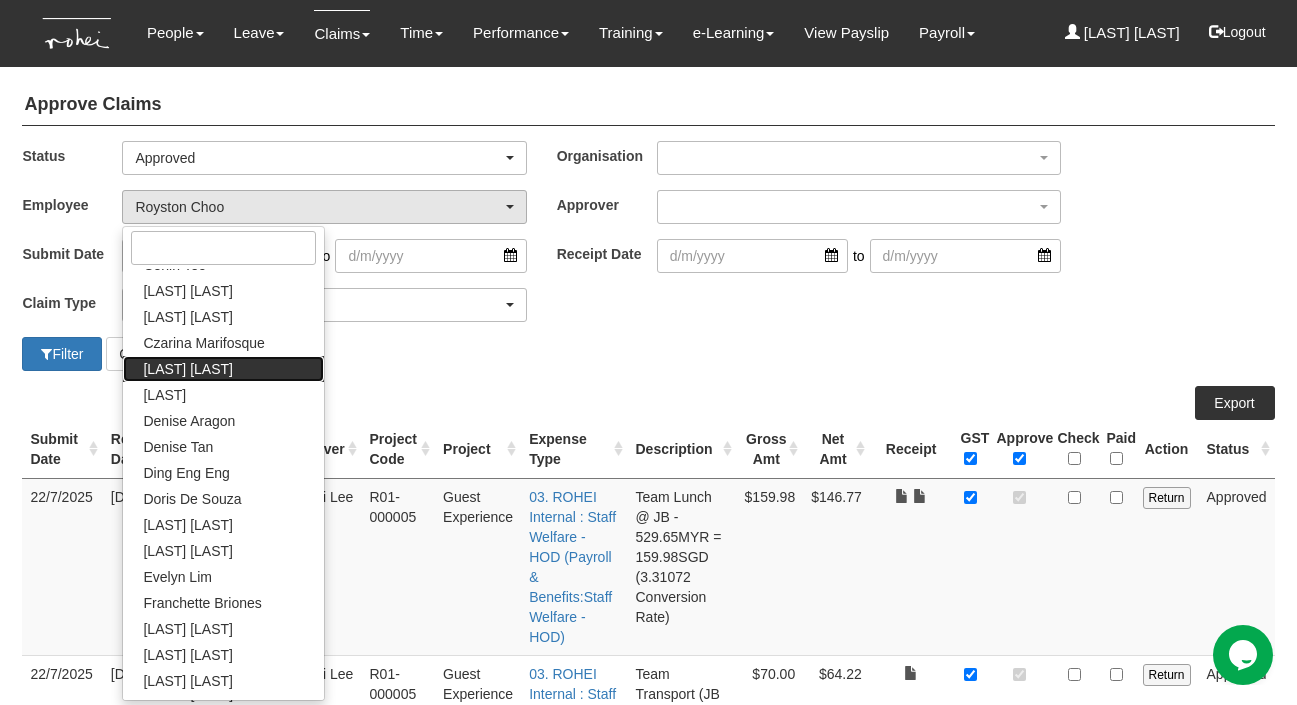 click on "[FIRST] [LAST]" at bounding box center [223, 369] 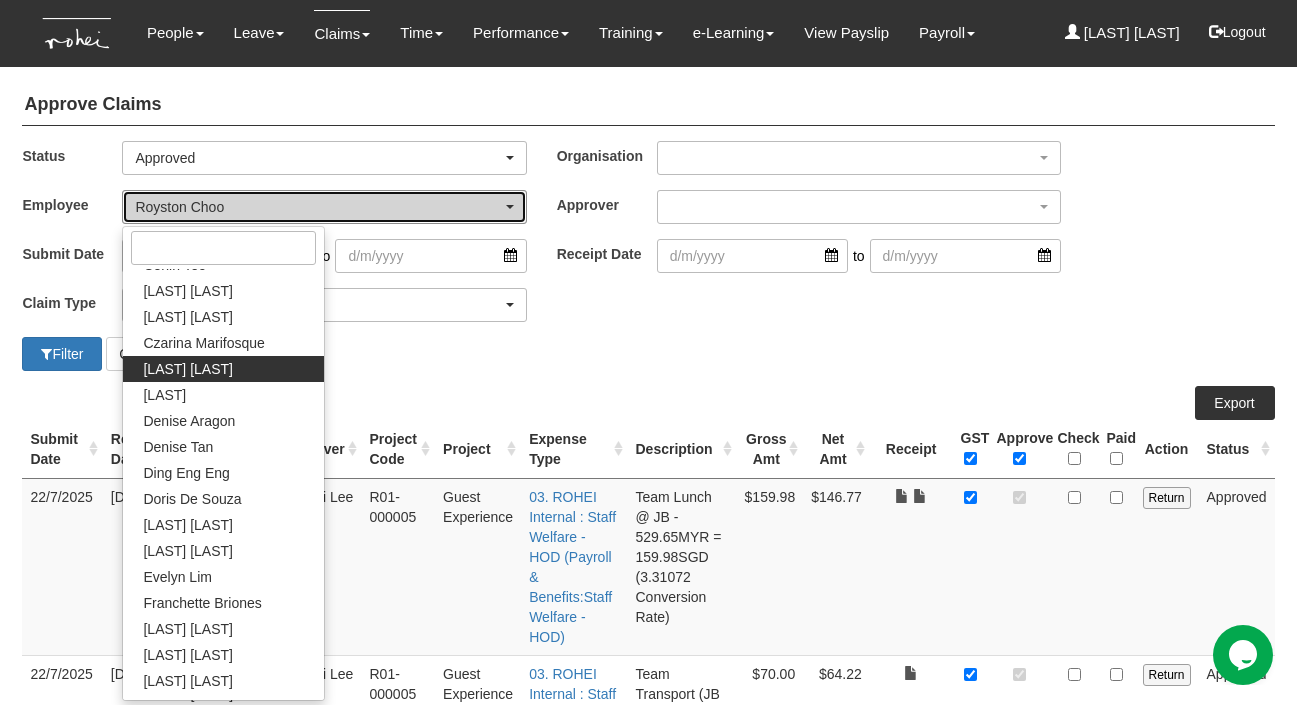 select on "4501bef8-d380-4b60-ac98-9fc585202088" 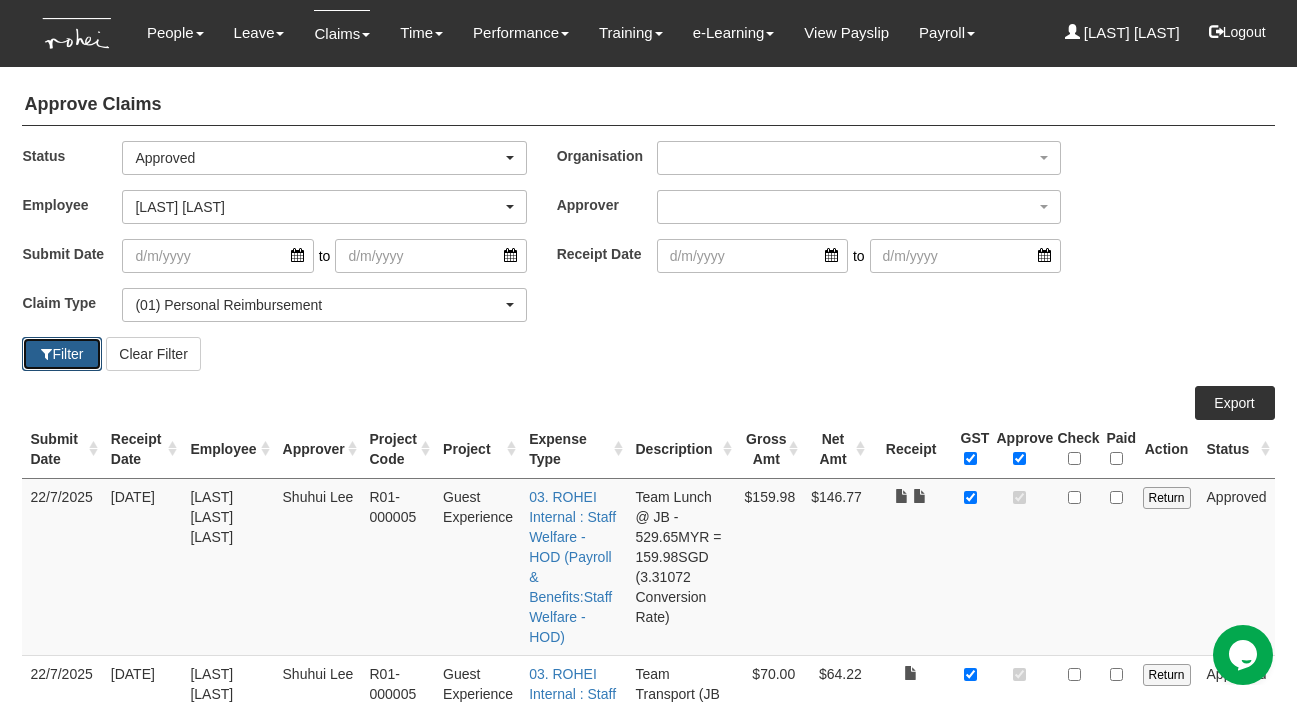 click on "Filter" at bounding box center [62, 354] 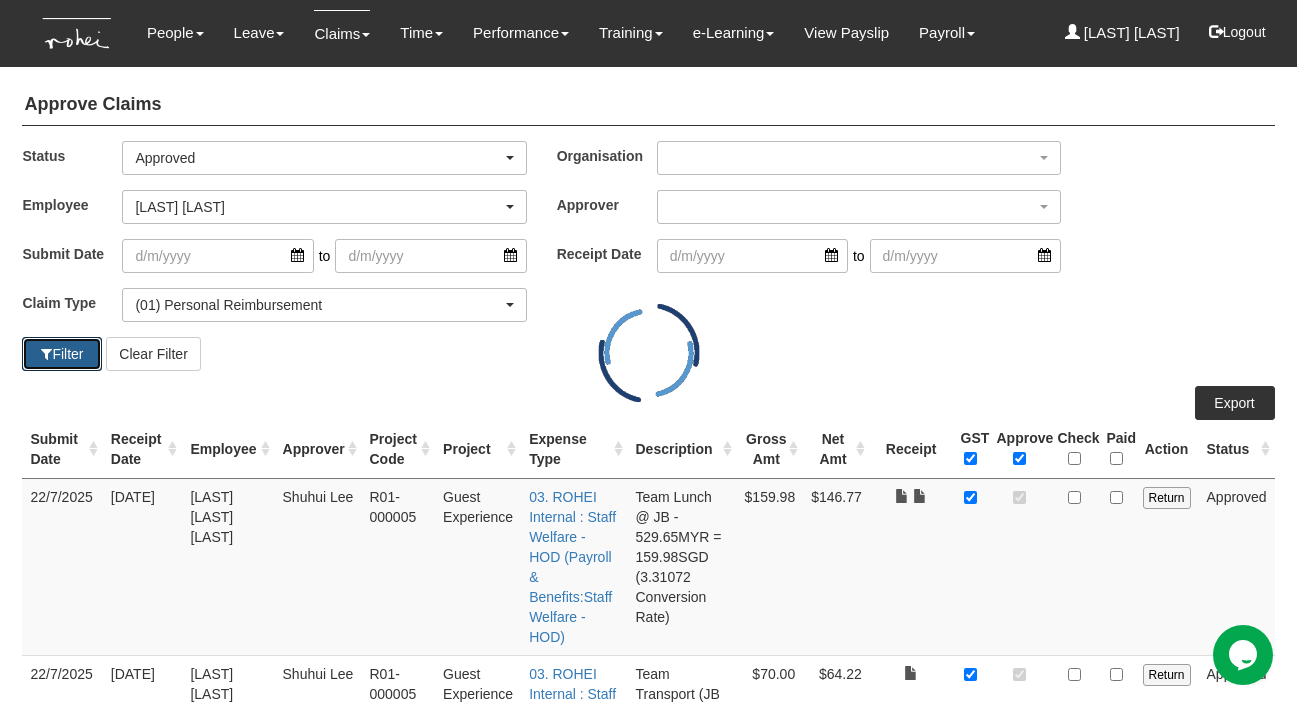select on "50" 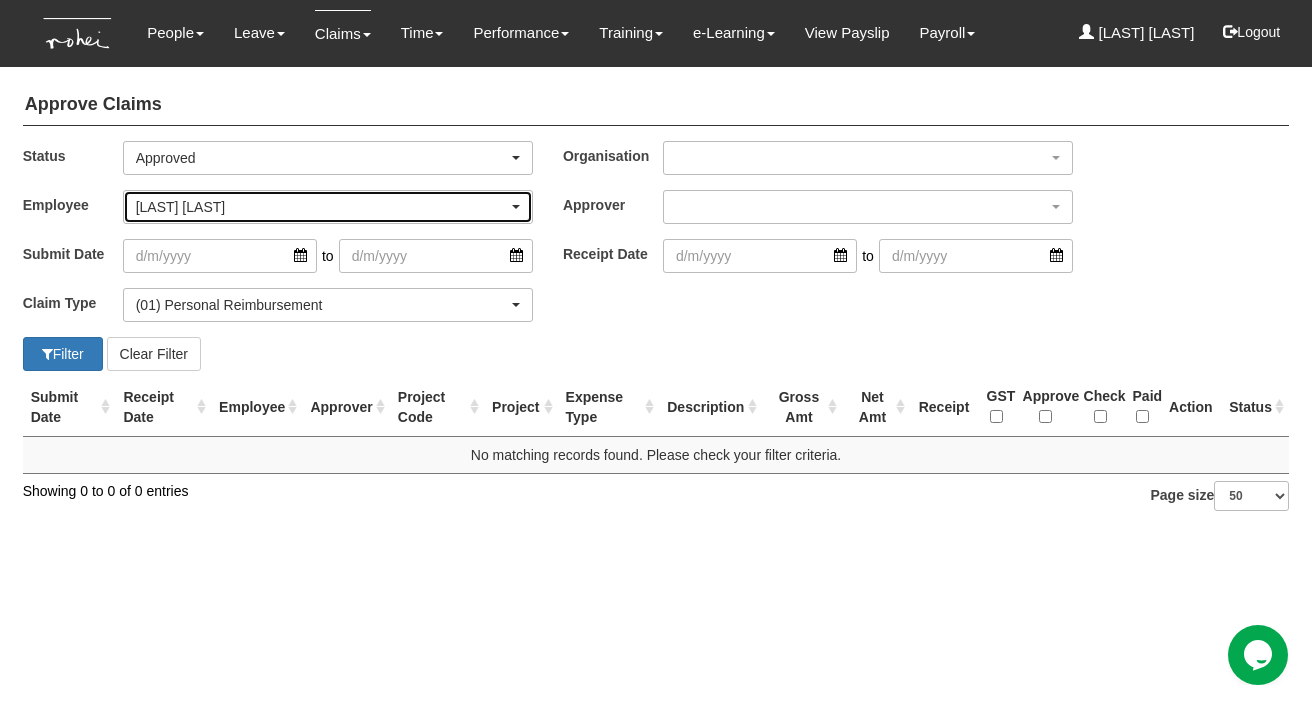click on "[FIRST] [LAST]" at bounding box center [322, 207] 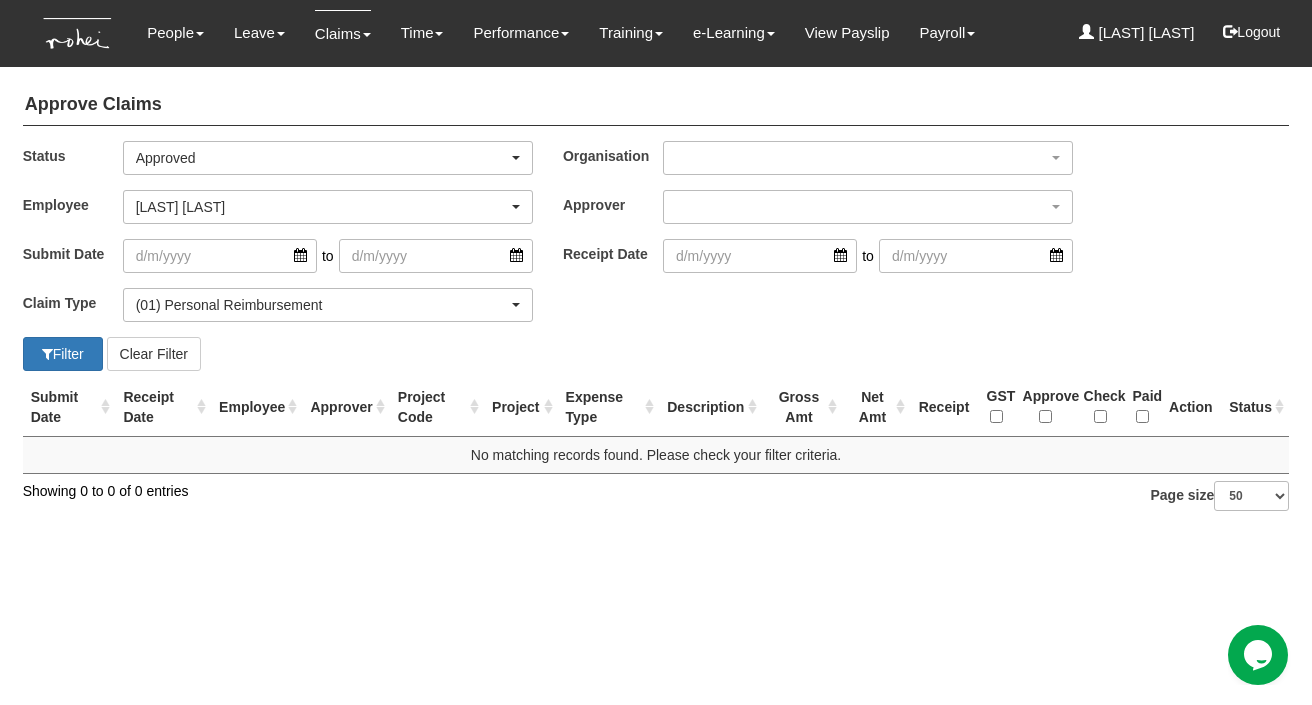 scroll, scrollTop: 187, scrollLeft: 0, axis: vertical 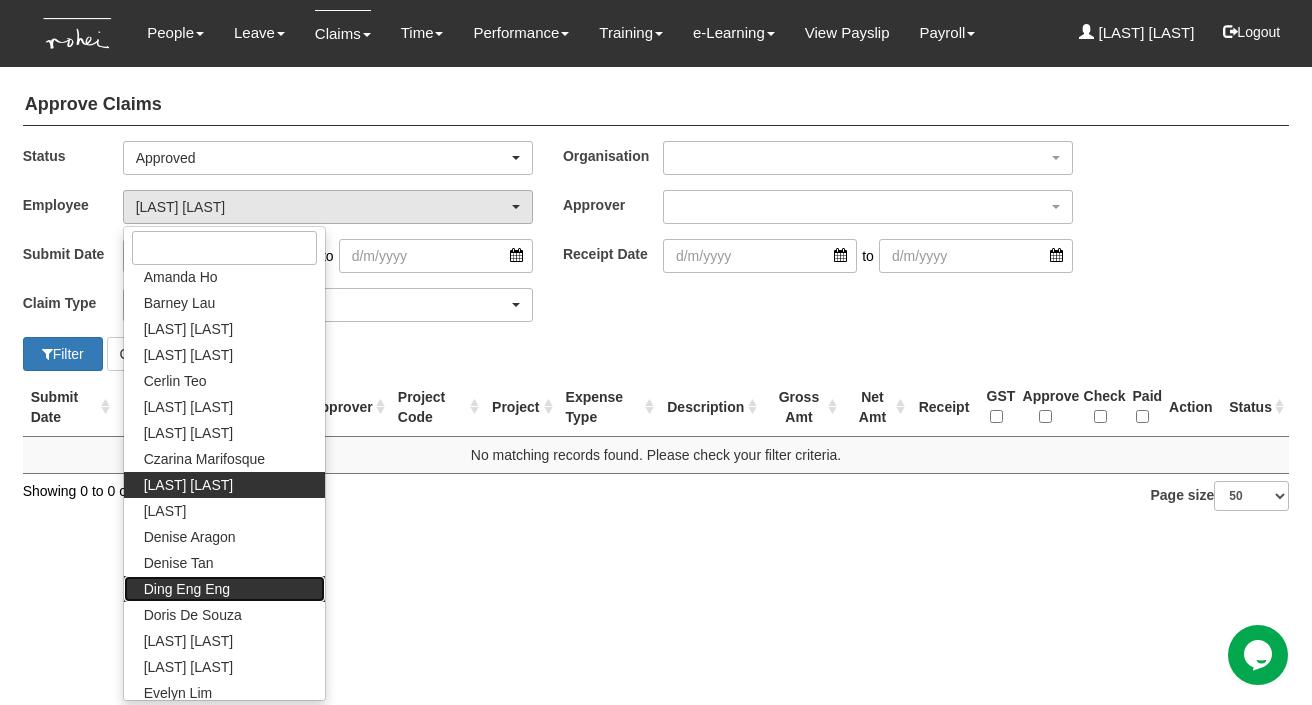 click on "Ding Eng Eng" at bounding box center (187, 589) 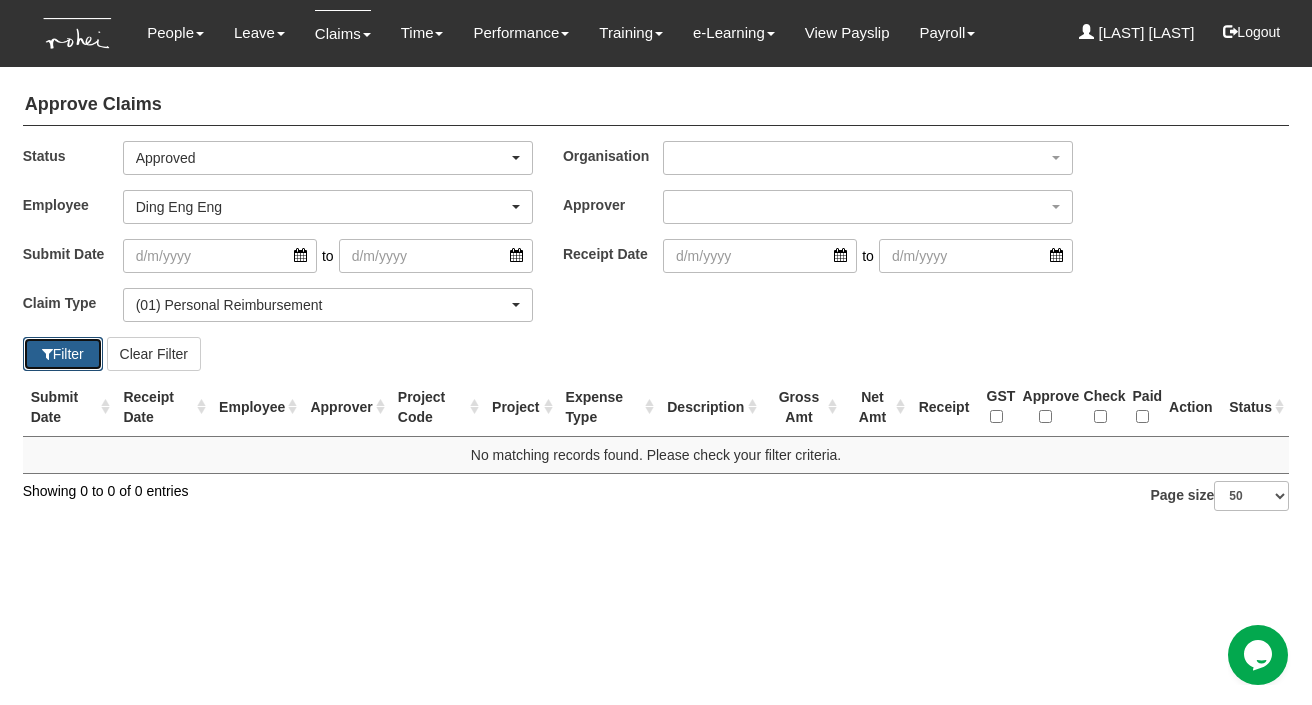 click on "Filter" at bounding box center [63, 354] 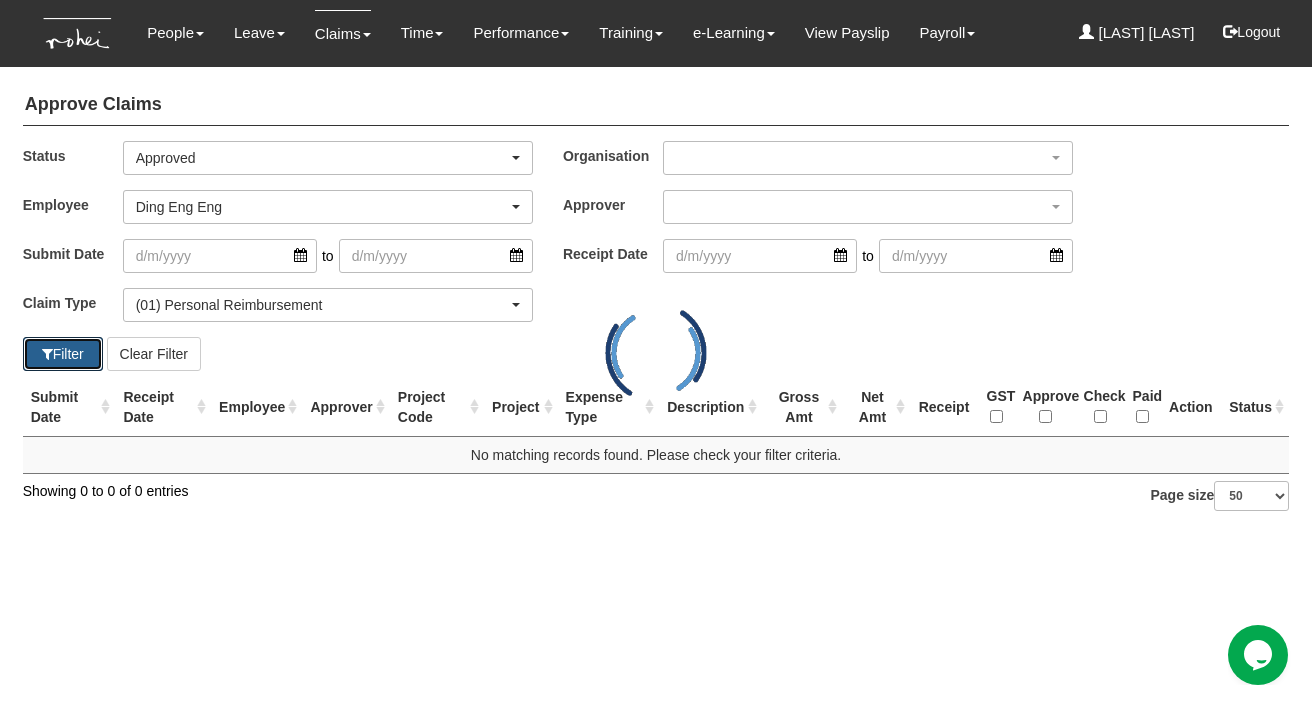 select on "50" 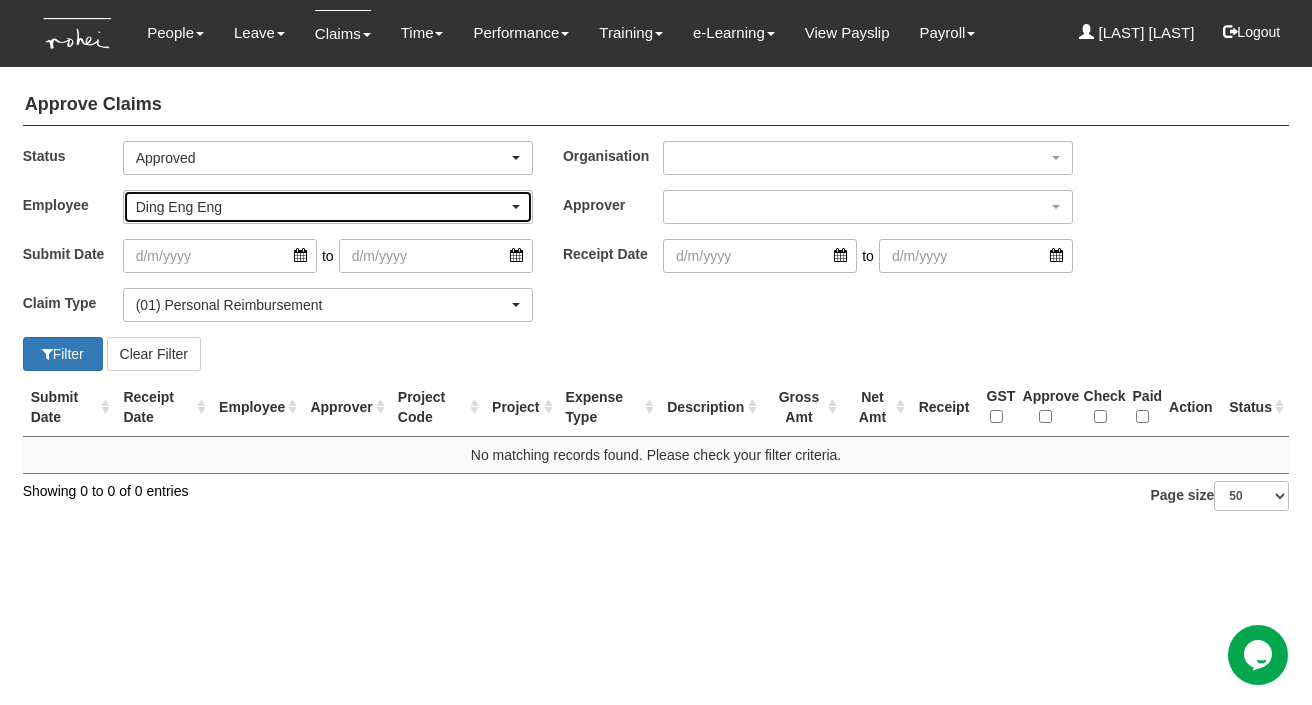 click on "Ding Eng Eng" at bounding box center [322, 207] 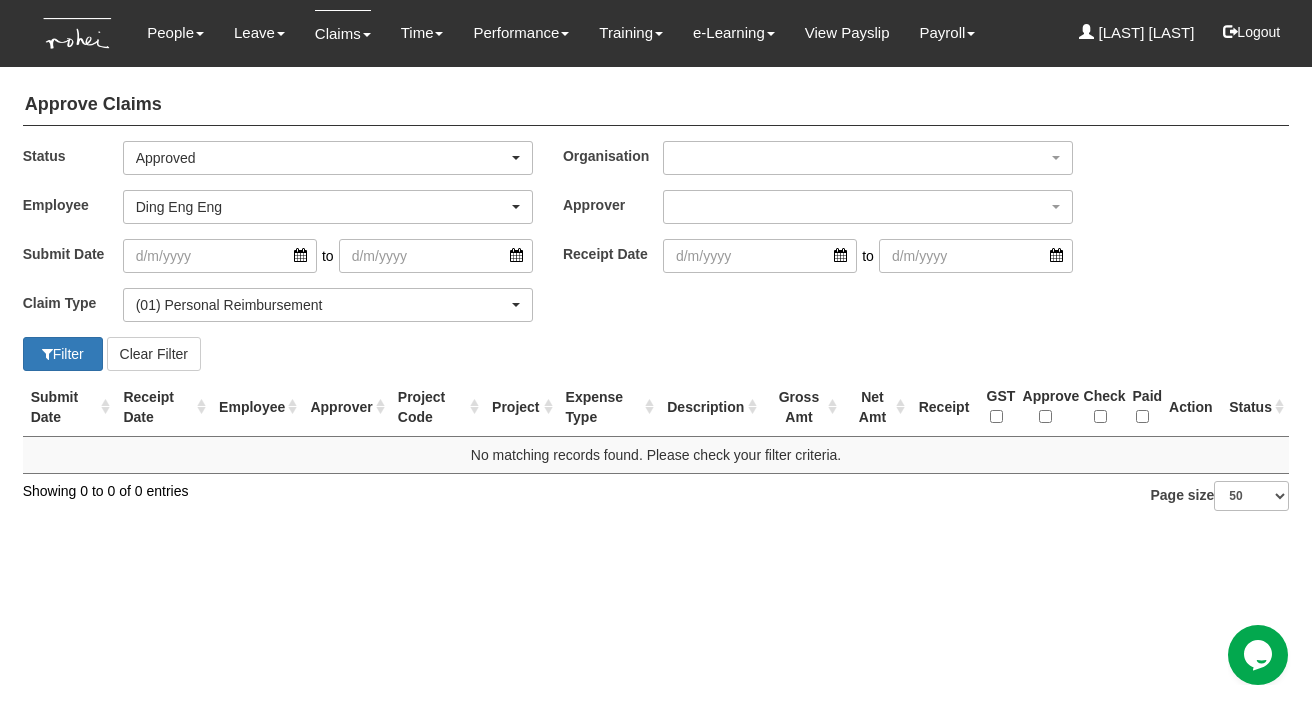 scroll, scrollTop: 291, scrollLeft: 0, axis: vertical 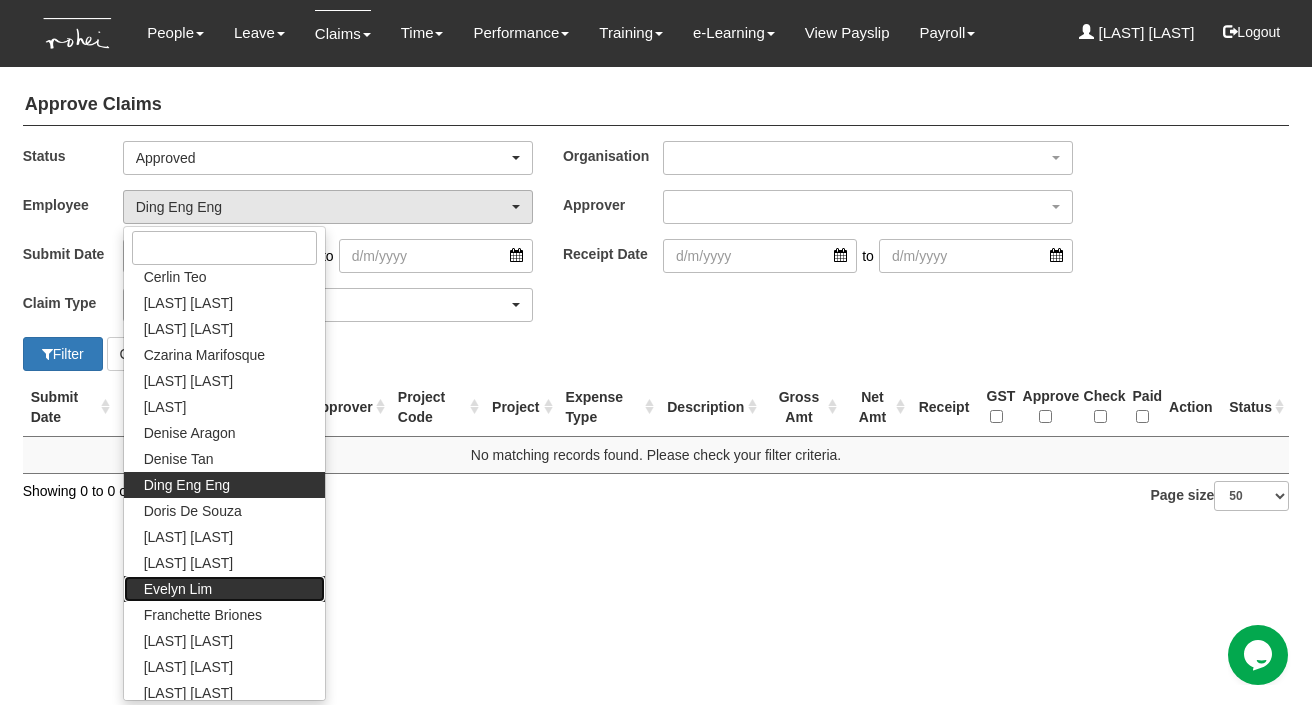 click on "Evelyn Lim" at bounding box center [178, 589] 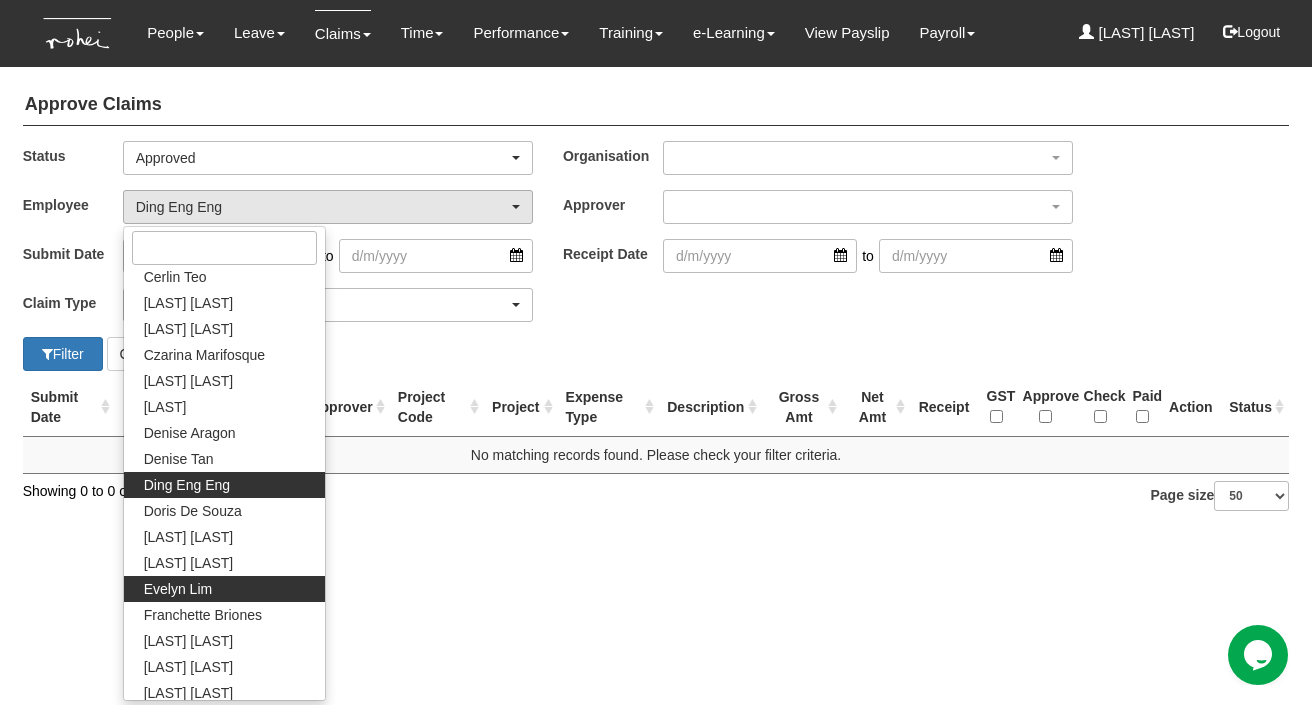 select on "924f1b2e-1f52-4a5a-a524-af1f71412b99" 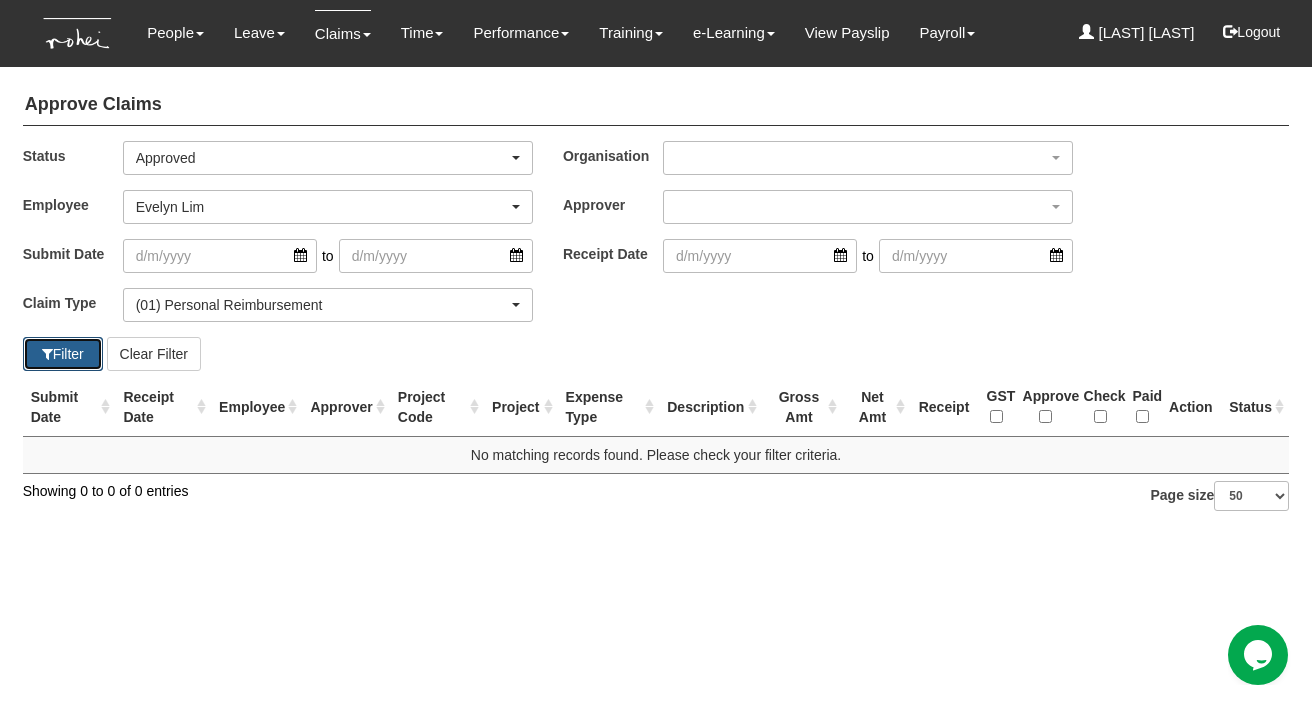 click on "Filter" at bounding box center [63, 354] 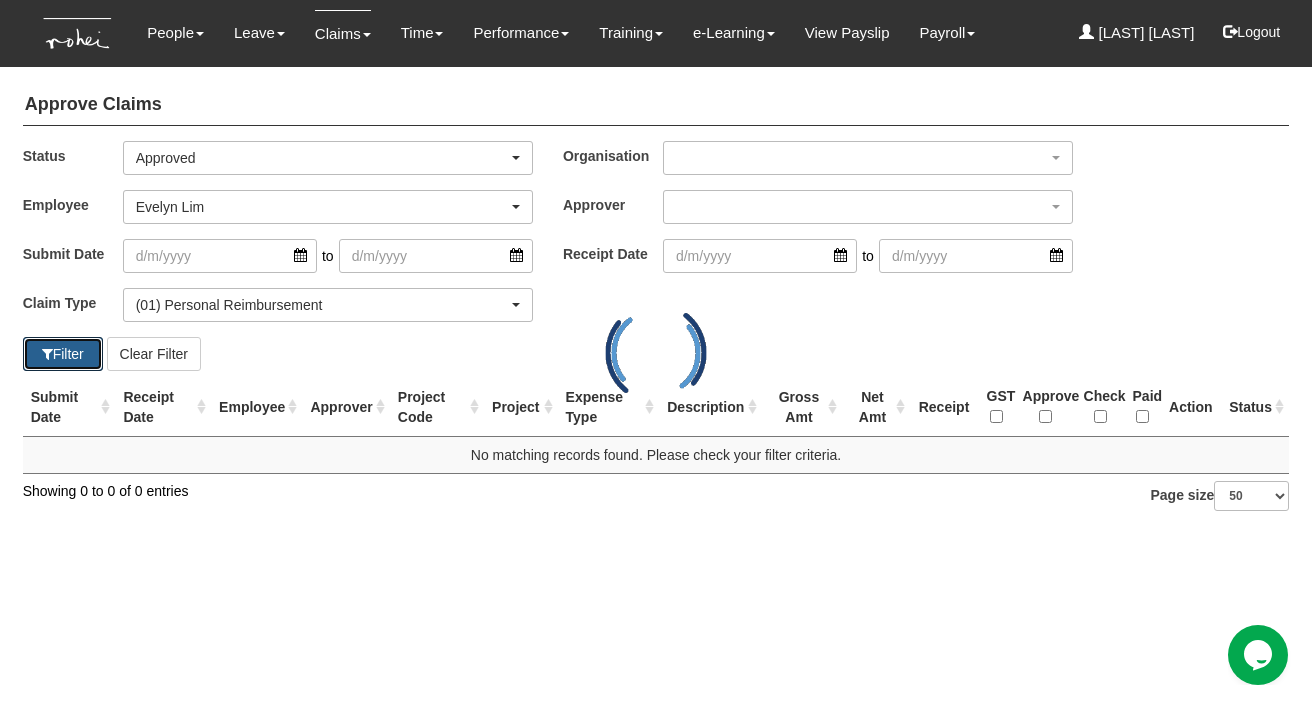 select on "50" 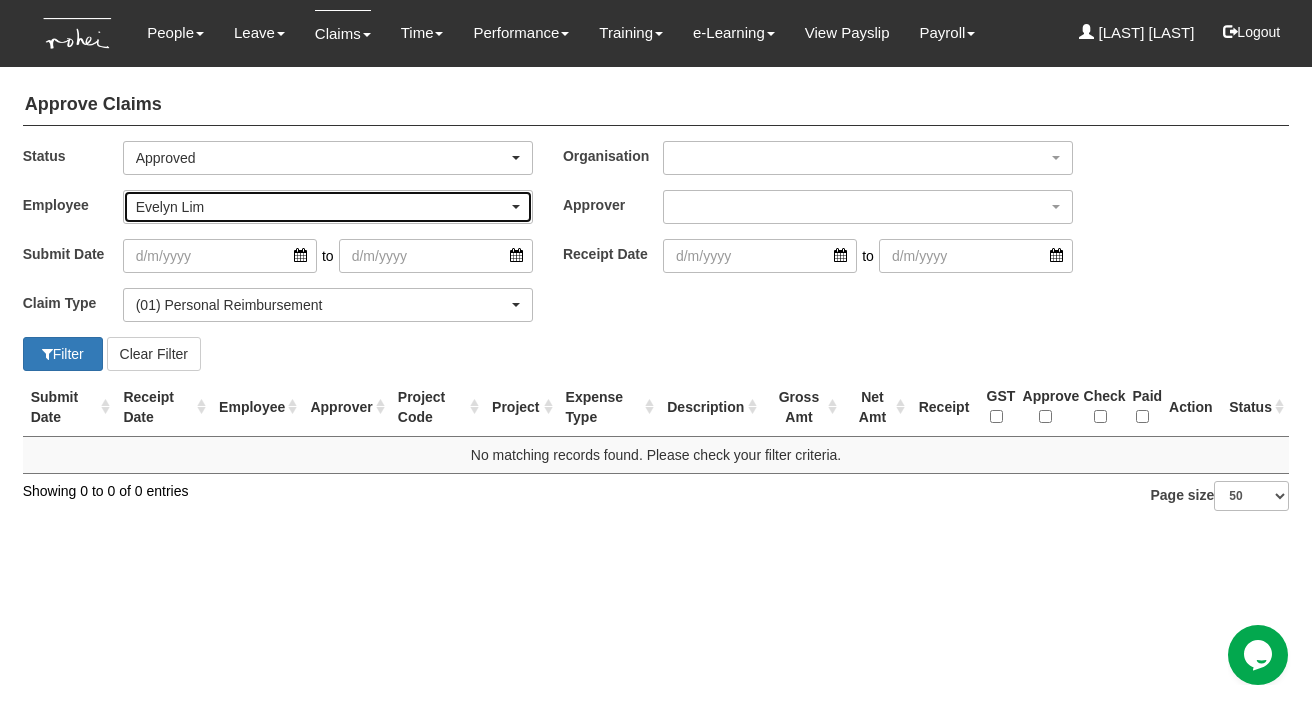 click on "Evelyn Lim" at bounding box center (322, 207) 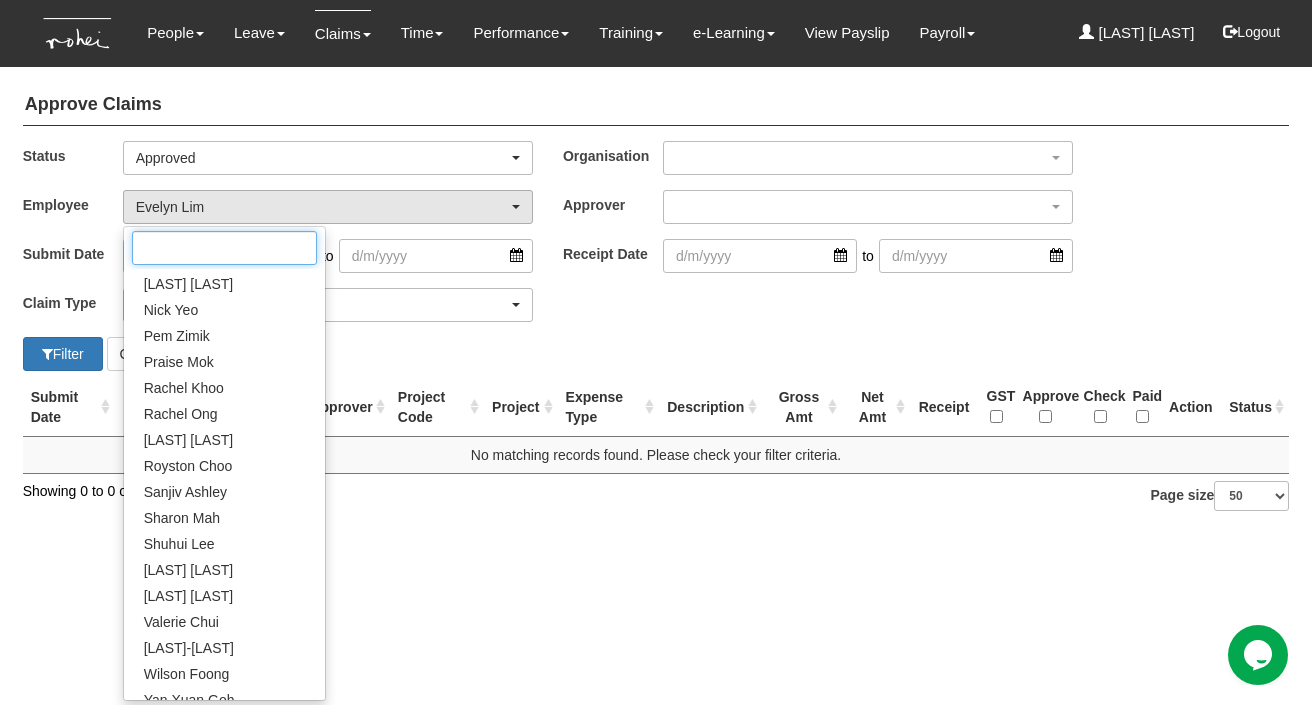 scroll, scrollTop: 1154, scrollLeft: 0, axis: vertical 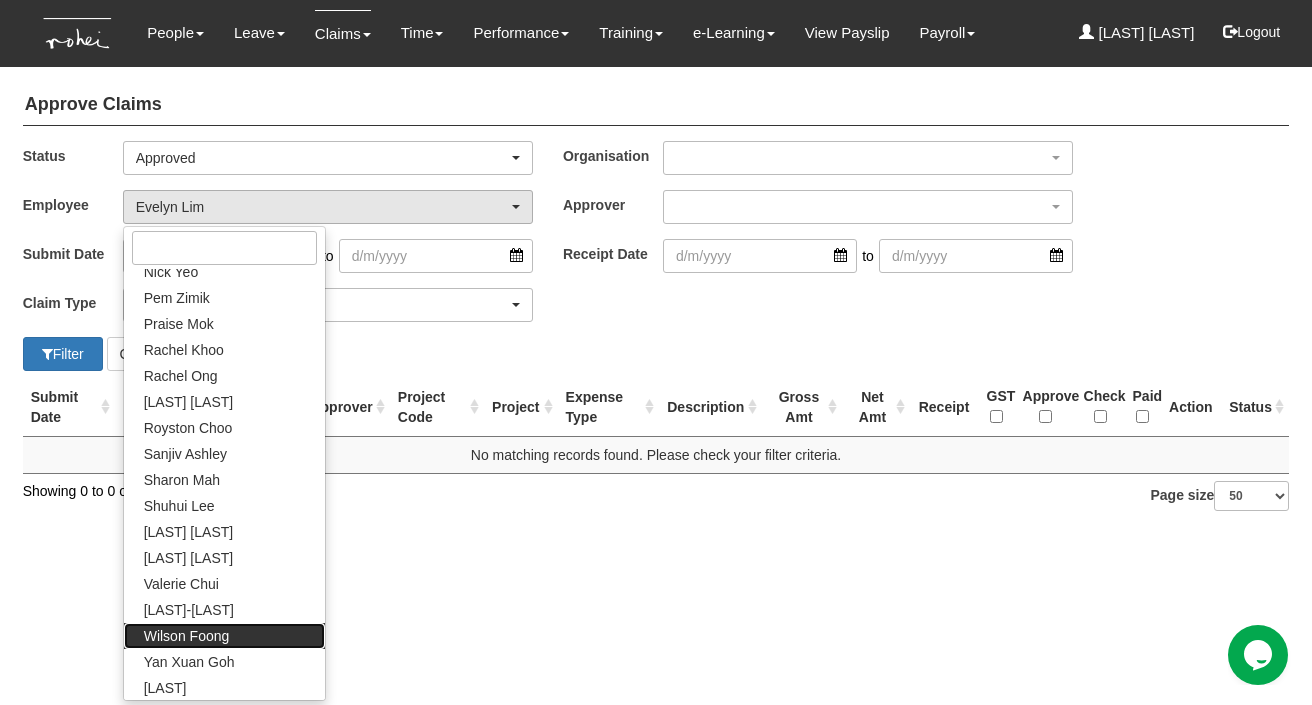 click on "Wilson Foong" at bounding box center [187, 636] 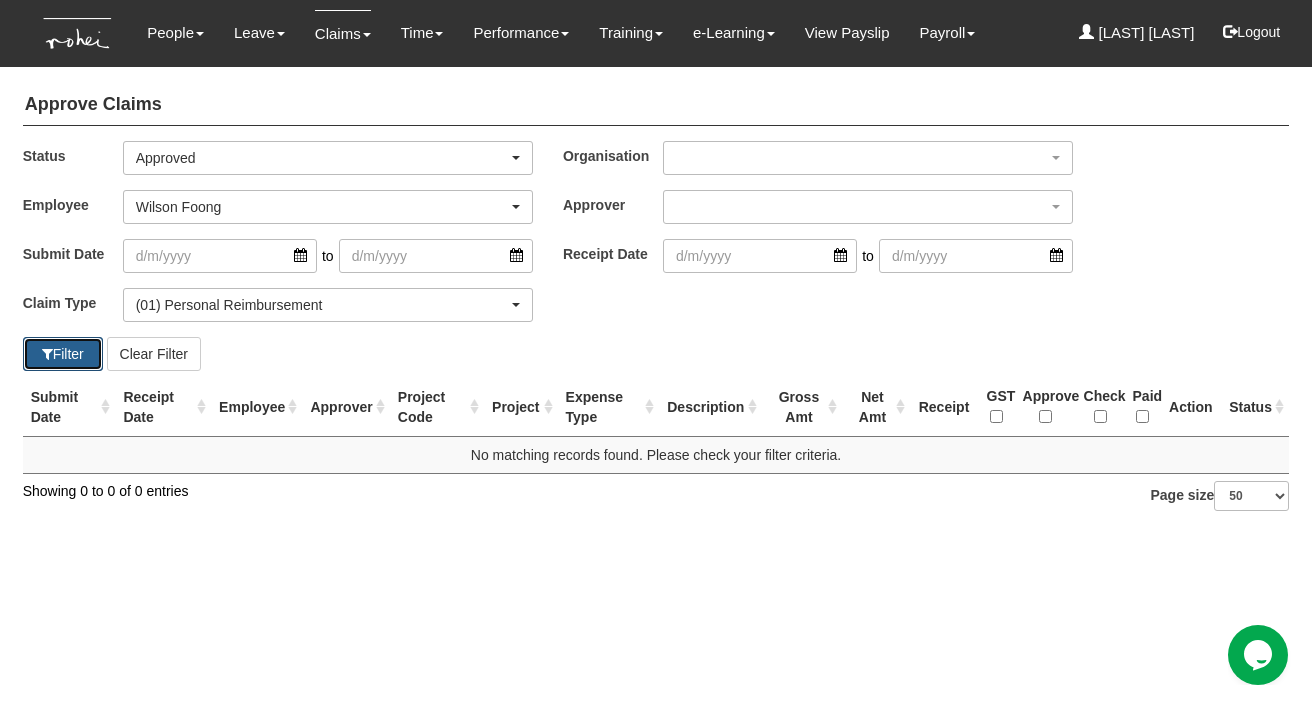 click on "Filter" at bounding box center (63, 354) 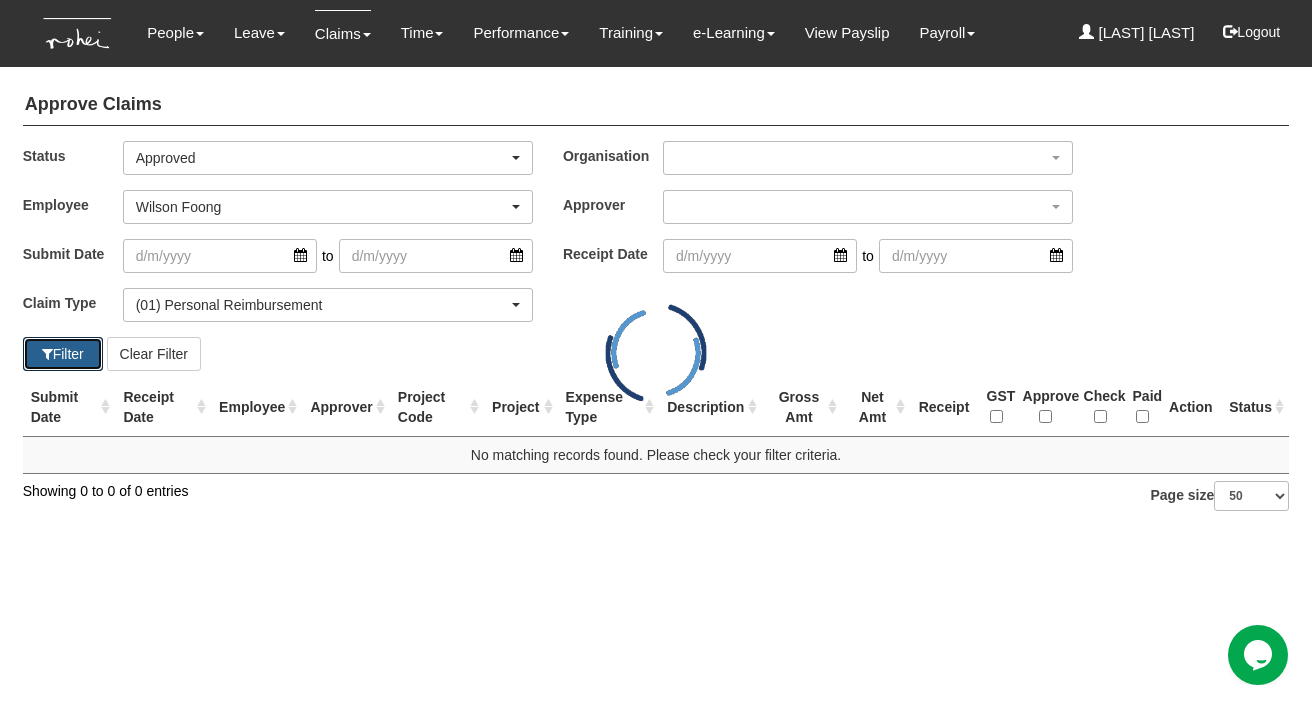 select on "50" 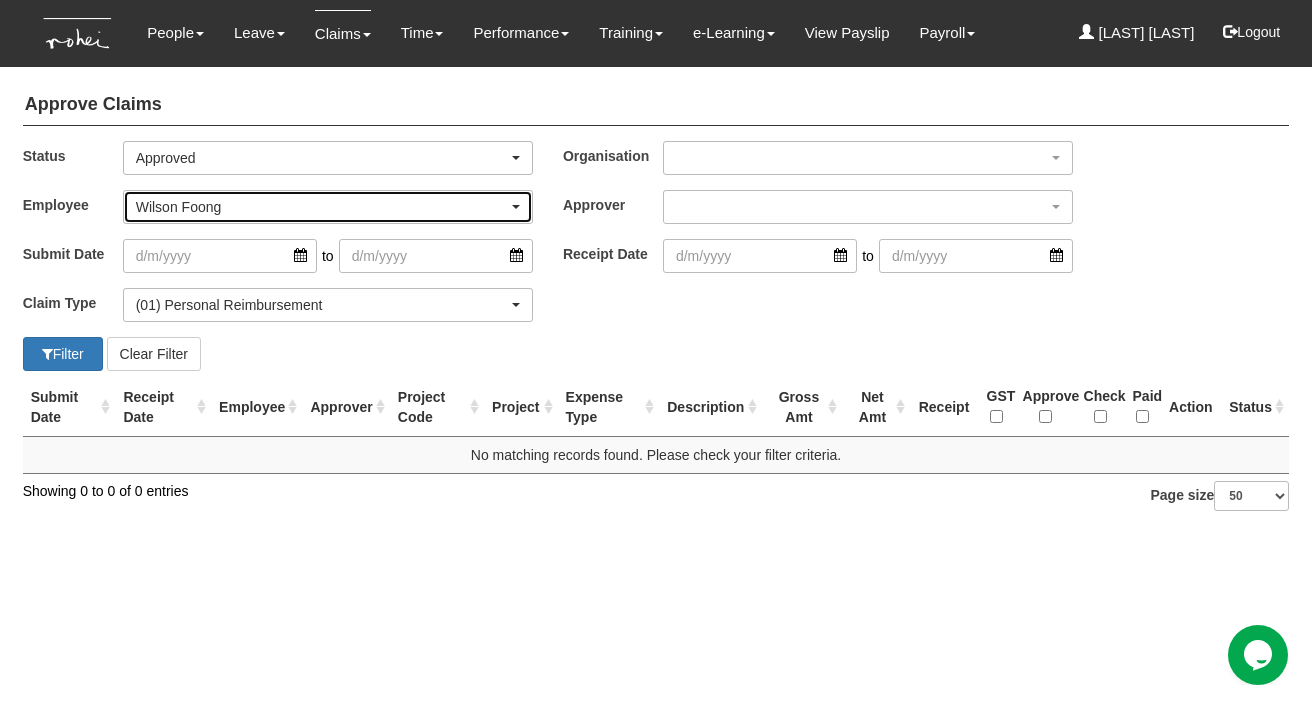 click on "Wilson Foong" at bounding box center [322, 207] 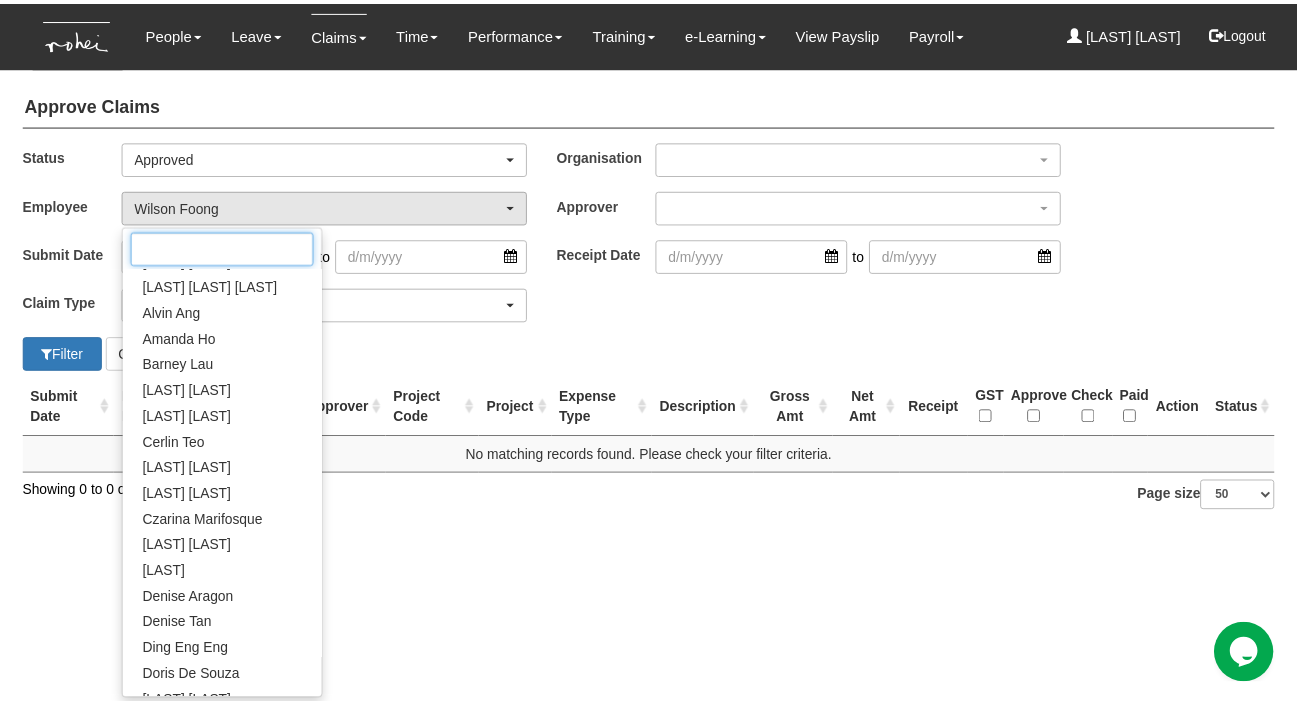 scroll, scrollTop: 120, scrollLeft: 0, axis: vertical 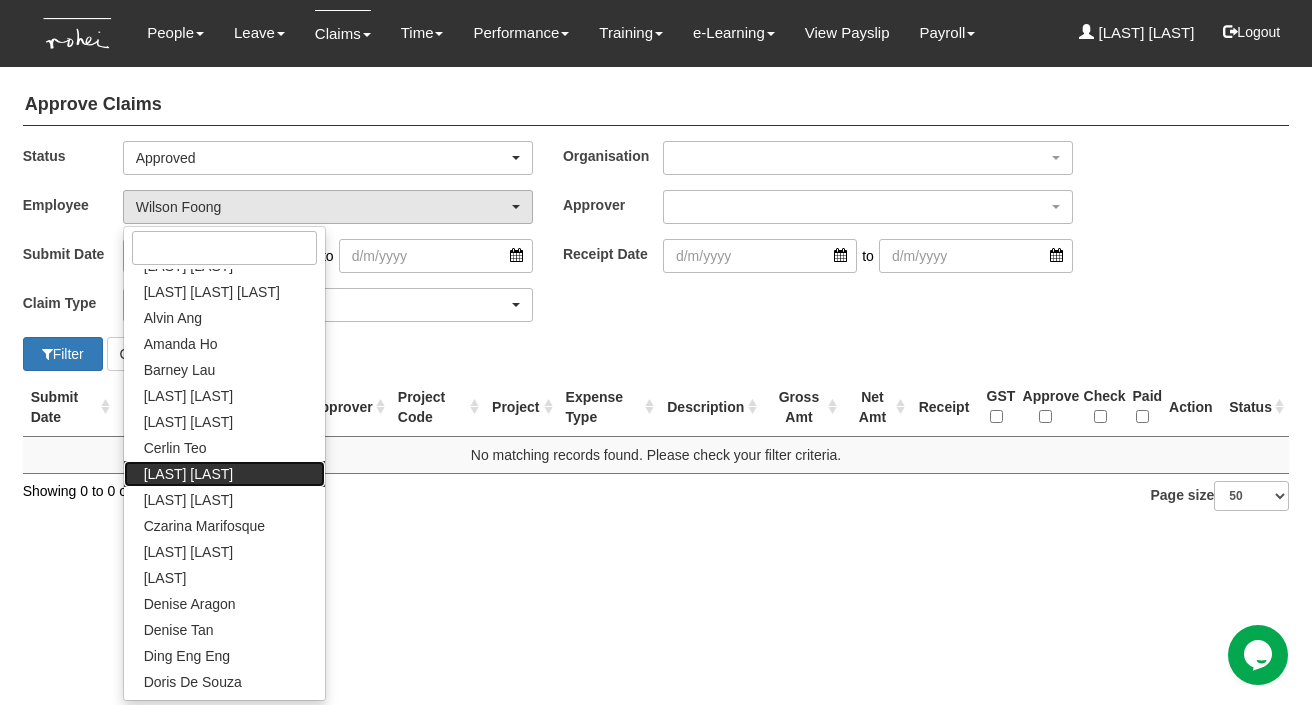 click on "[FIRST] [LAST]" at bounding box center [188, 474] 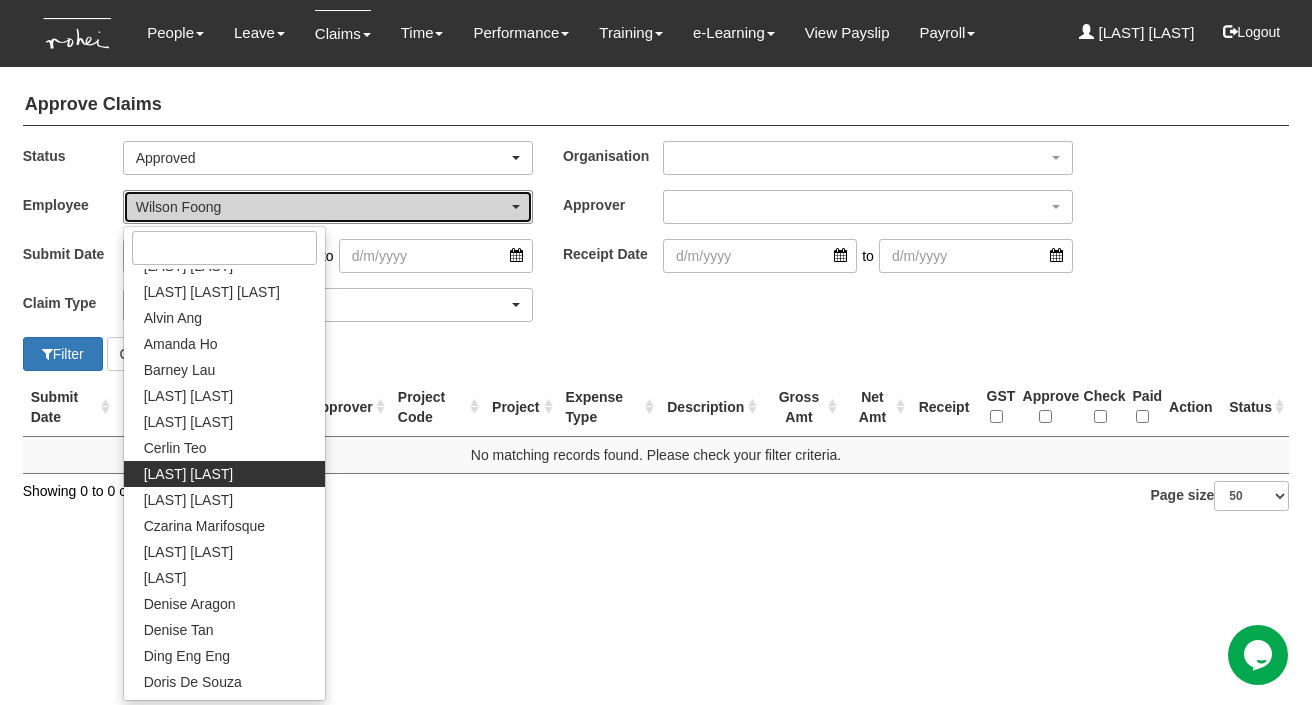 select on "cd9f8d03-039d-4482-adde-d71bcfd65268" 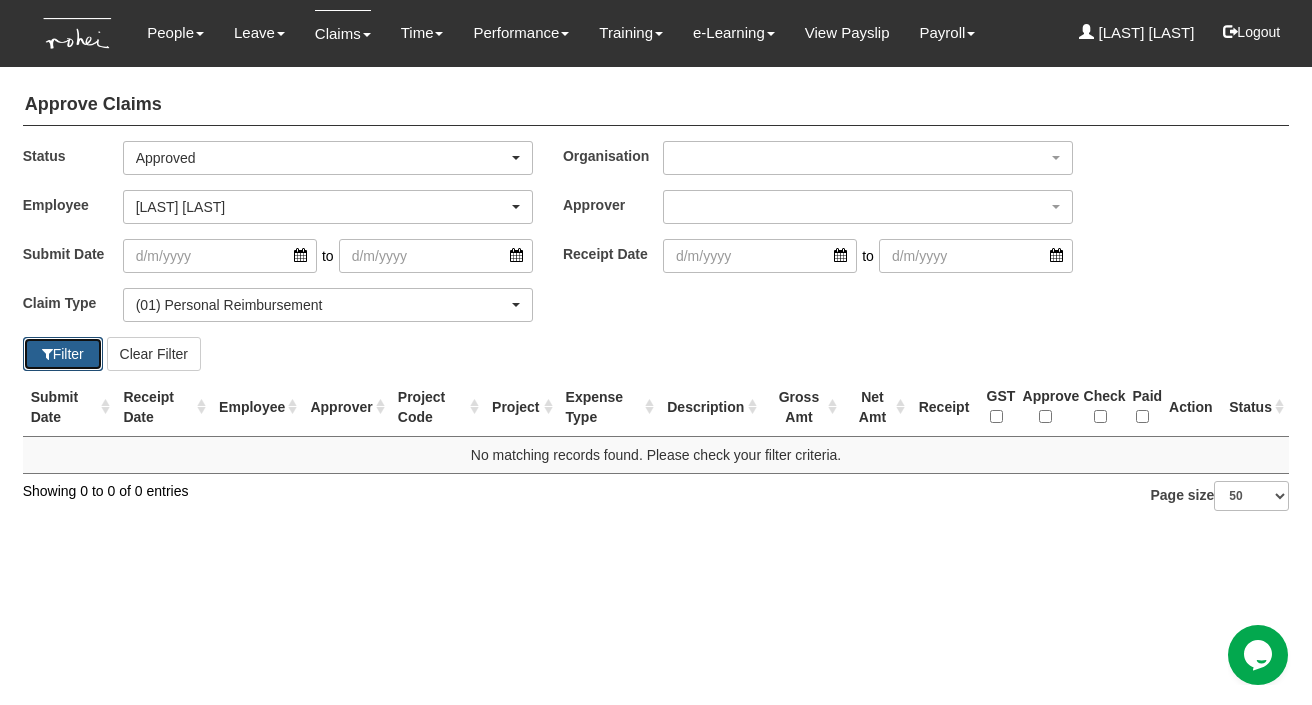 click on "Filter" at bounding box center [63, 354] 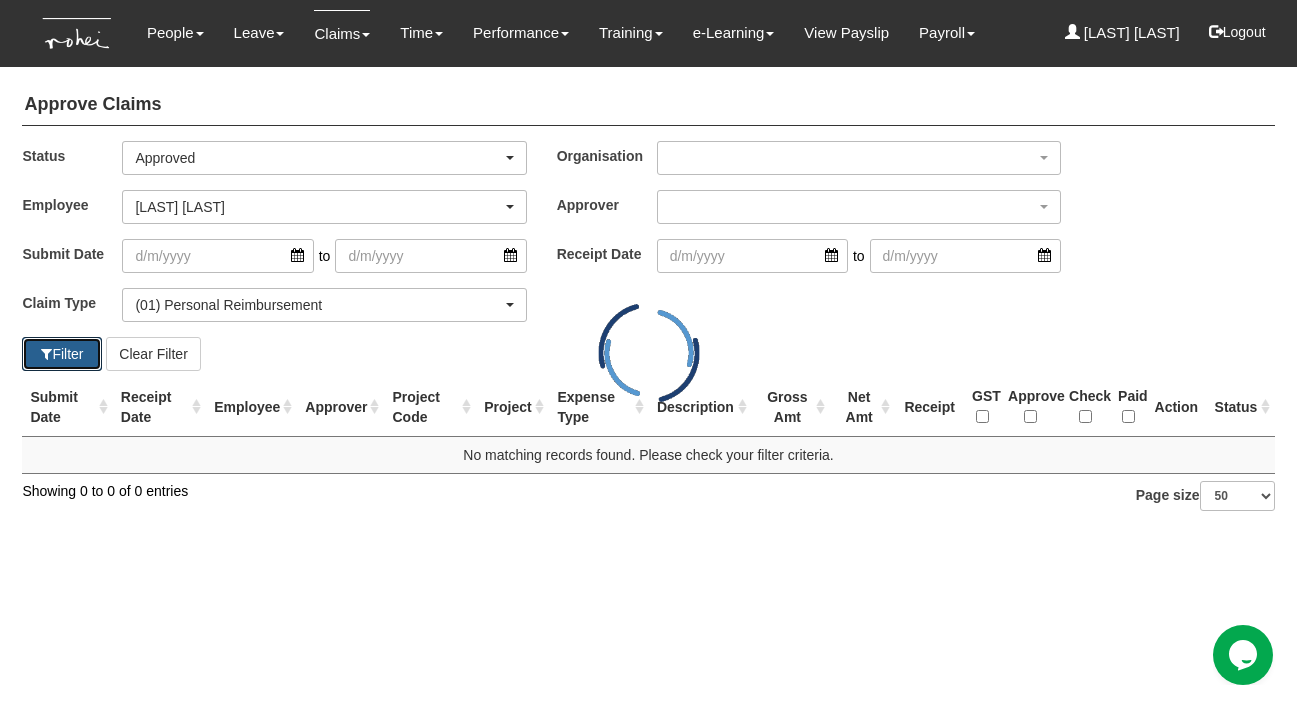 select on "50" 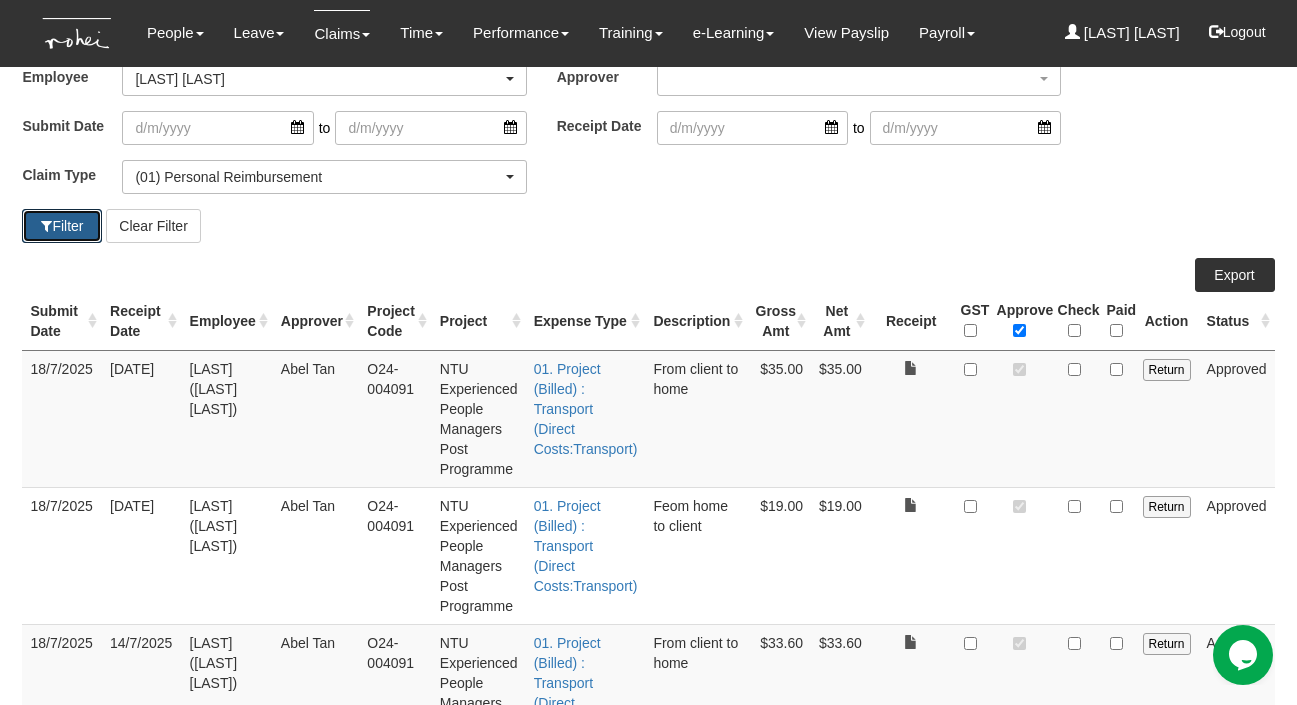 scroll, scrollTop: 25, scrollLeft: 0, axis: vertical 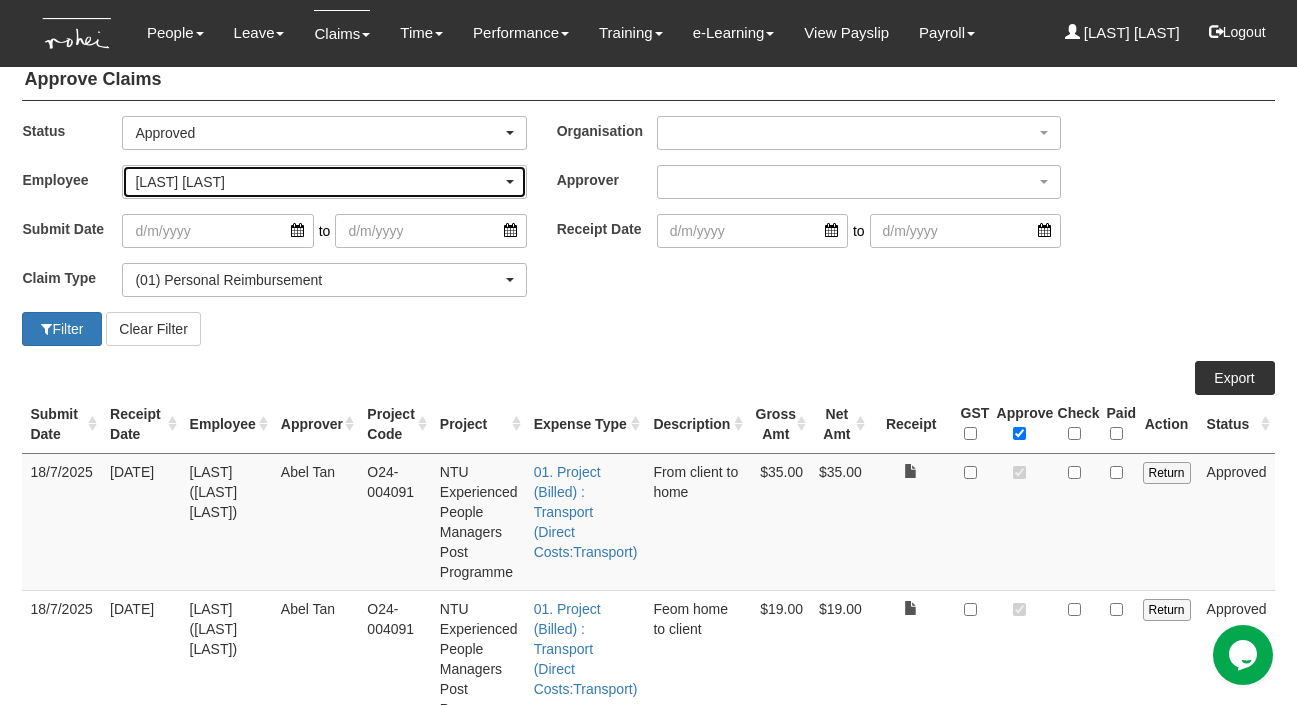 click on "[FIRST] [LAST]" at bounding box center (324, 182) 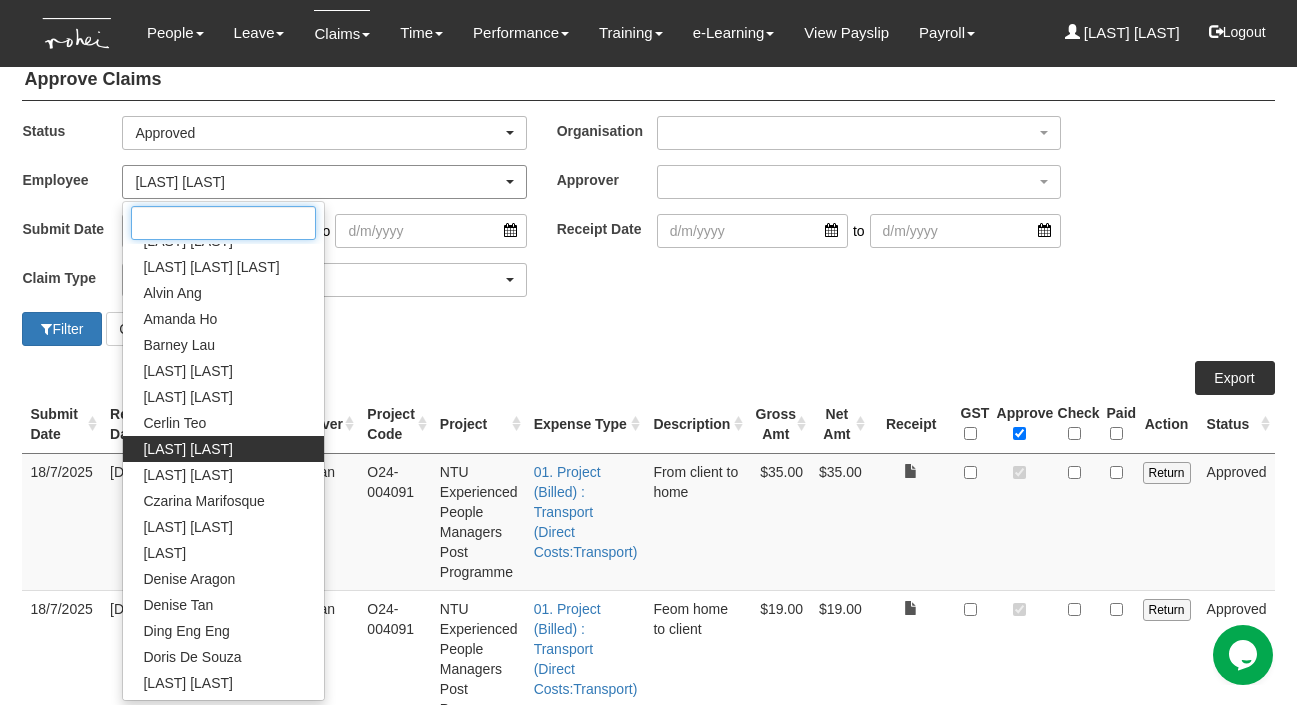 scroll, scrollTop: 96, scrollLeft: 0, axis: vertical 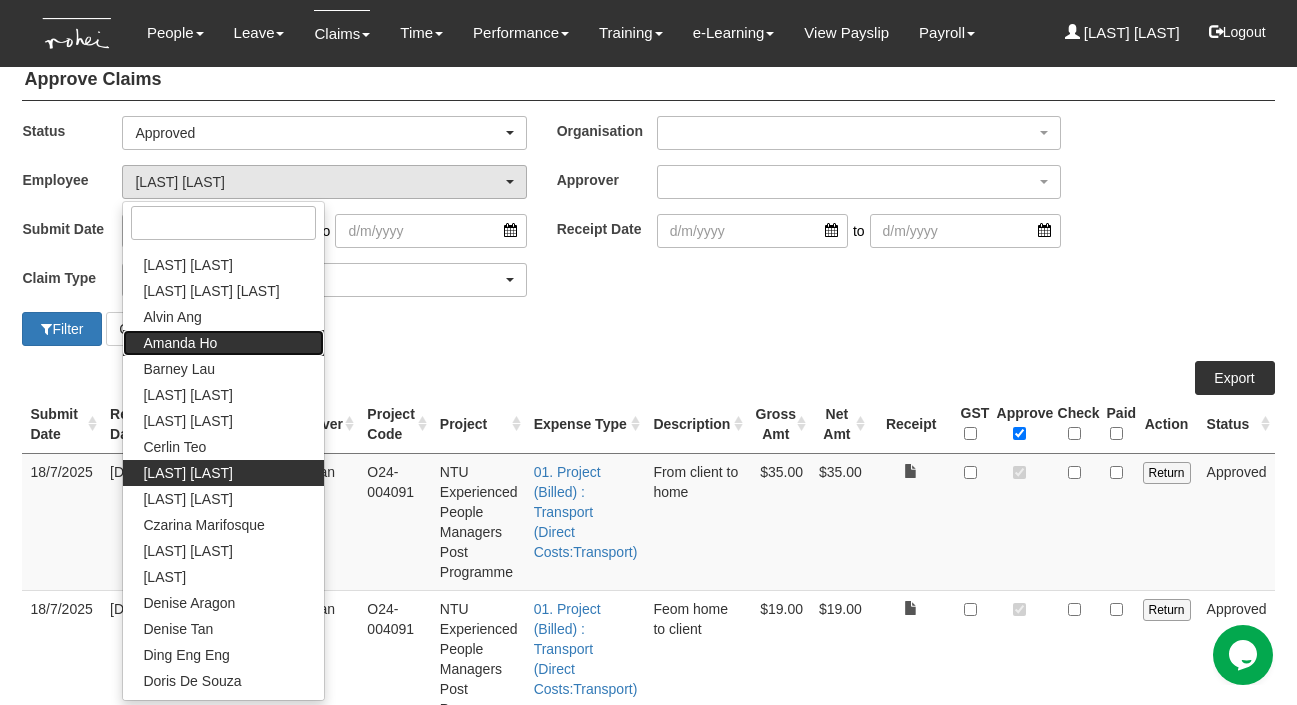 click on "Amanda Ho" at bounding box center (223, 343) 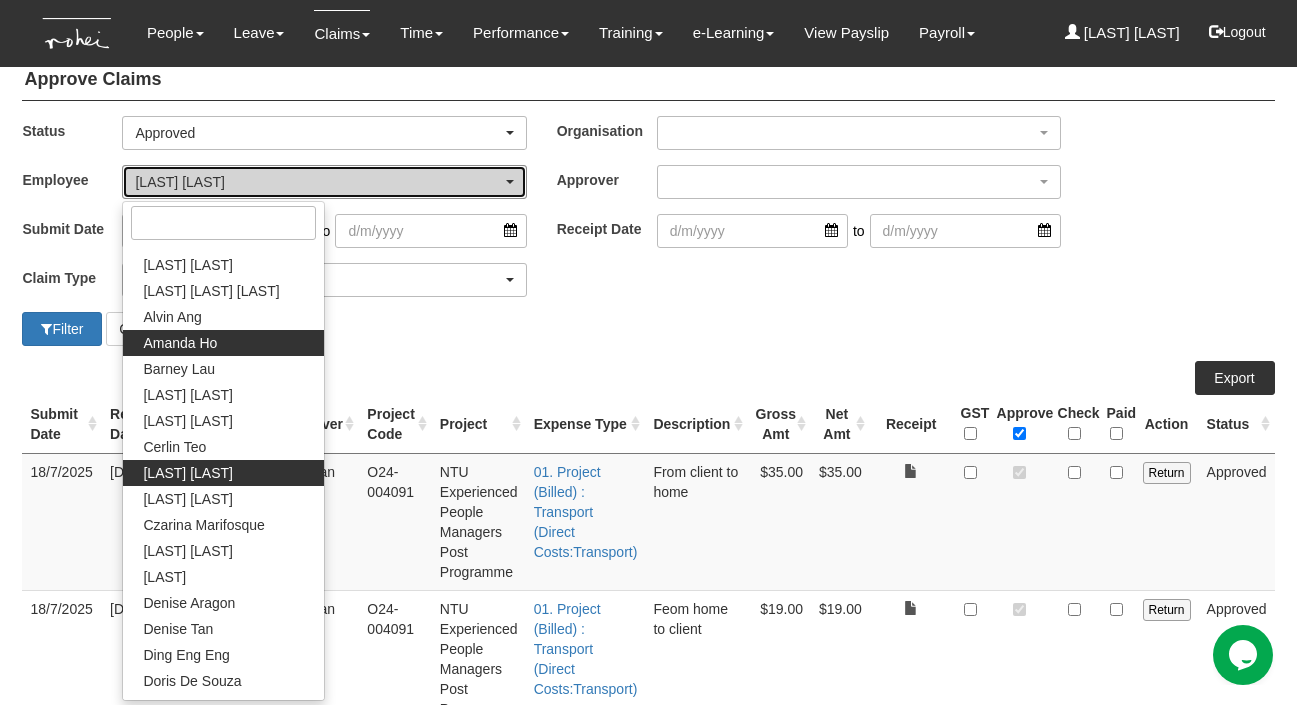 select on "edb3de3f-770e-4307-a283-f606937ddba3" 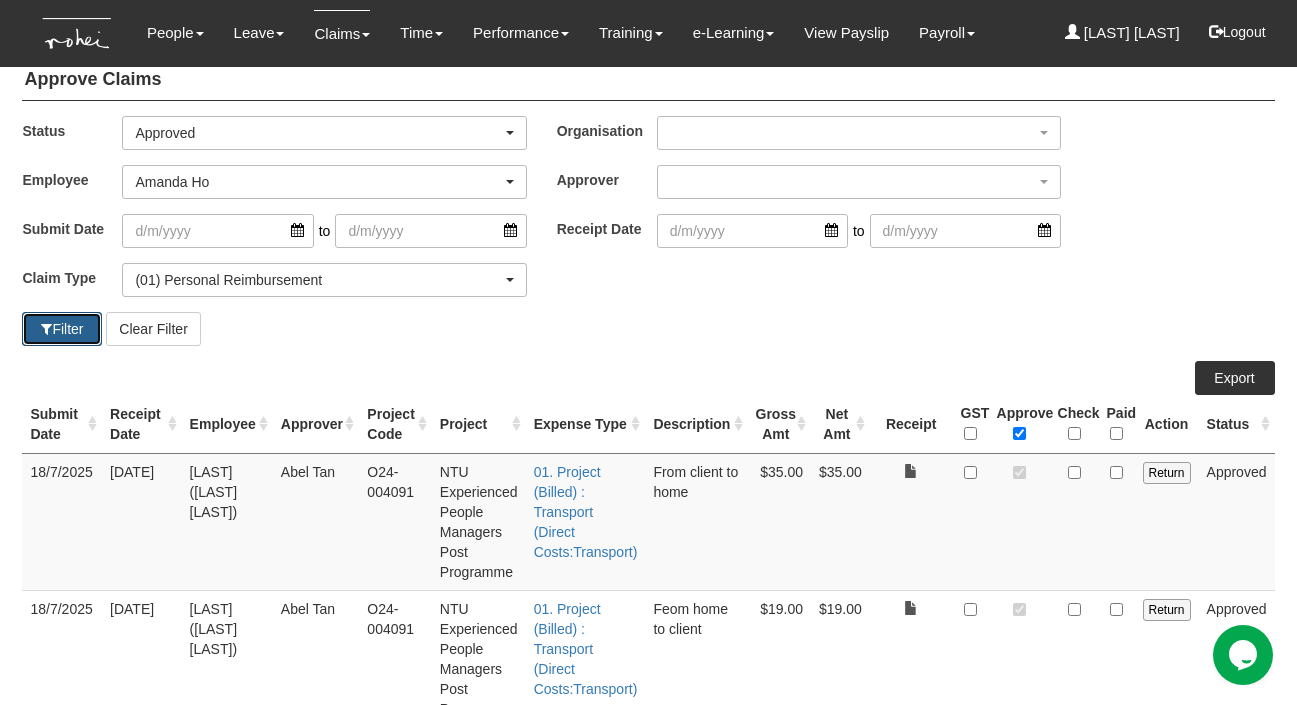 click on "Filter" at bounding box center [62, 329] 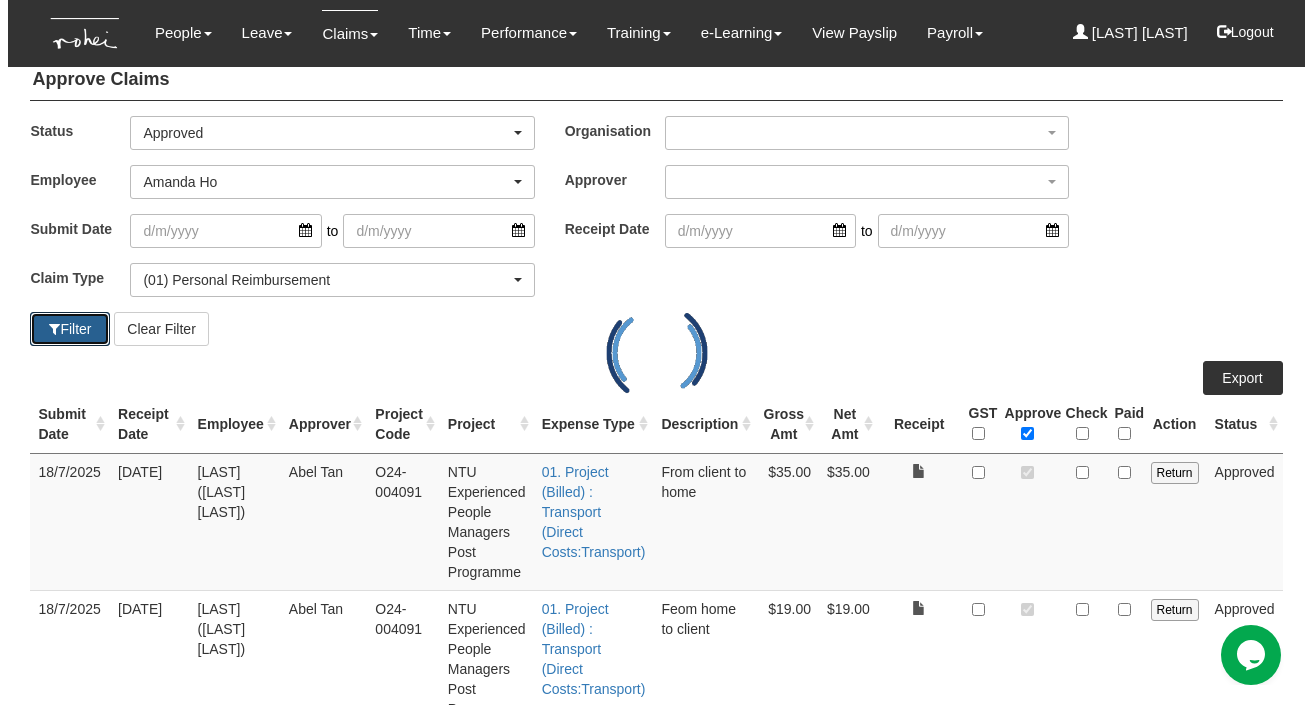 scroll, scrollTop: 0, scrollLeft: 0, axis: both 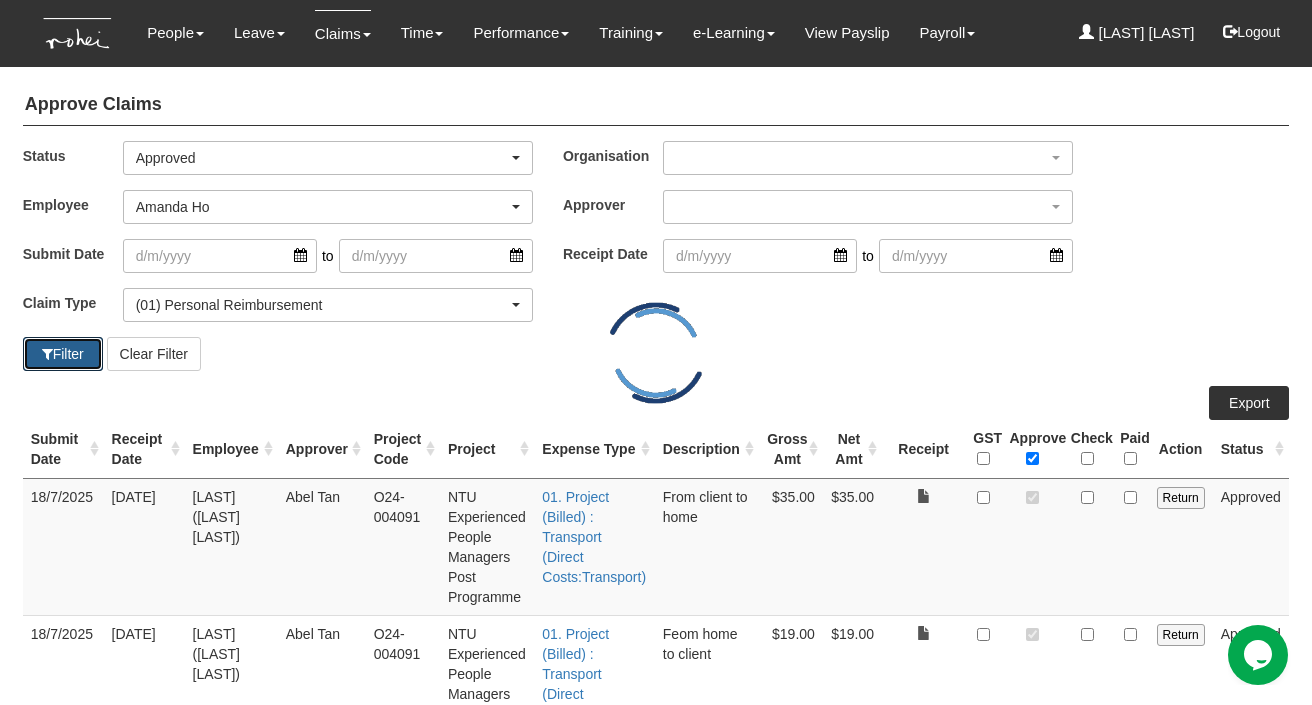 select on "50" 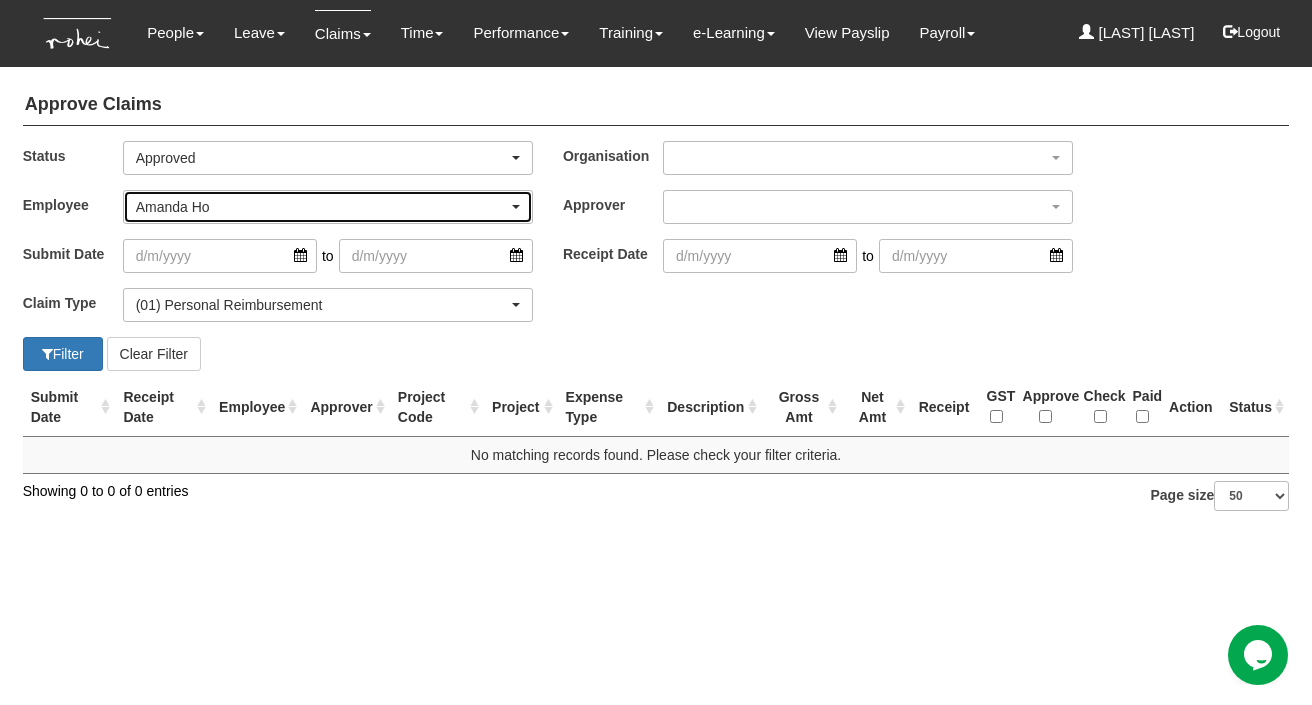 click on "Amanda Ho" at bounding box center (322, 207) 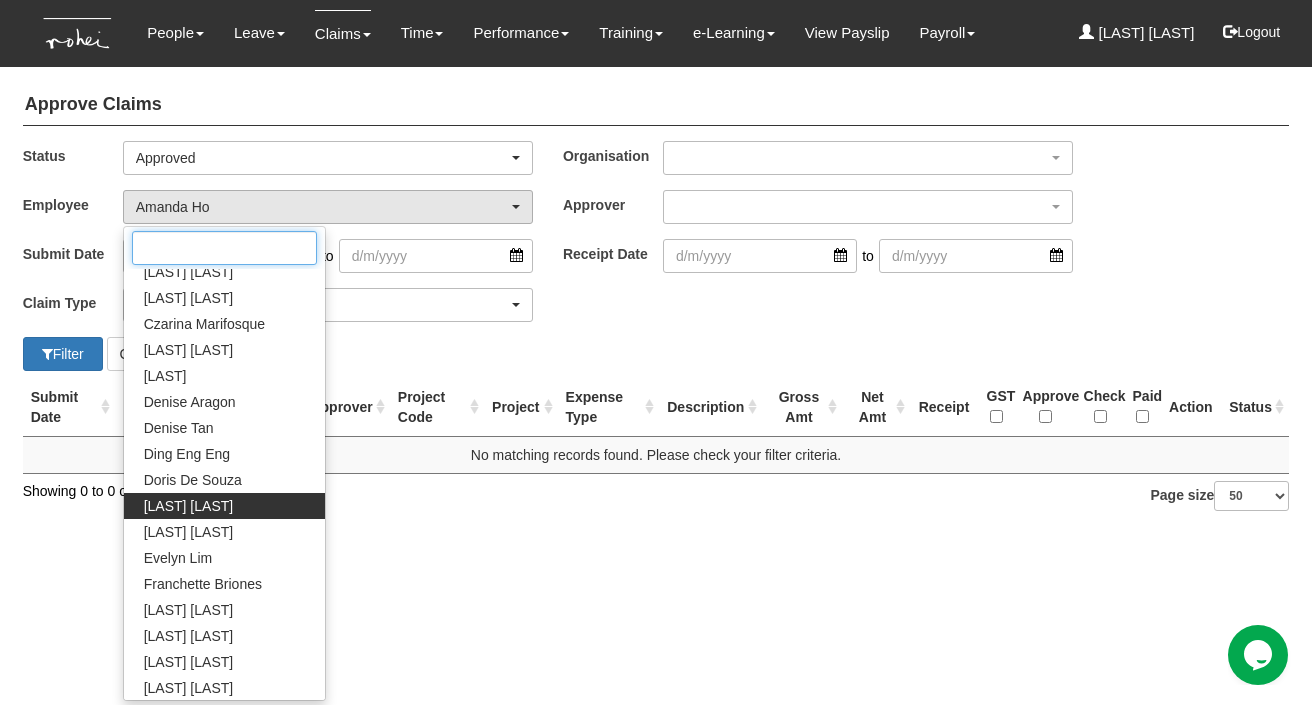 scroll, scrollTop: 483, scrollLeft: 0, axis: vertical 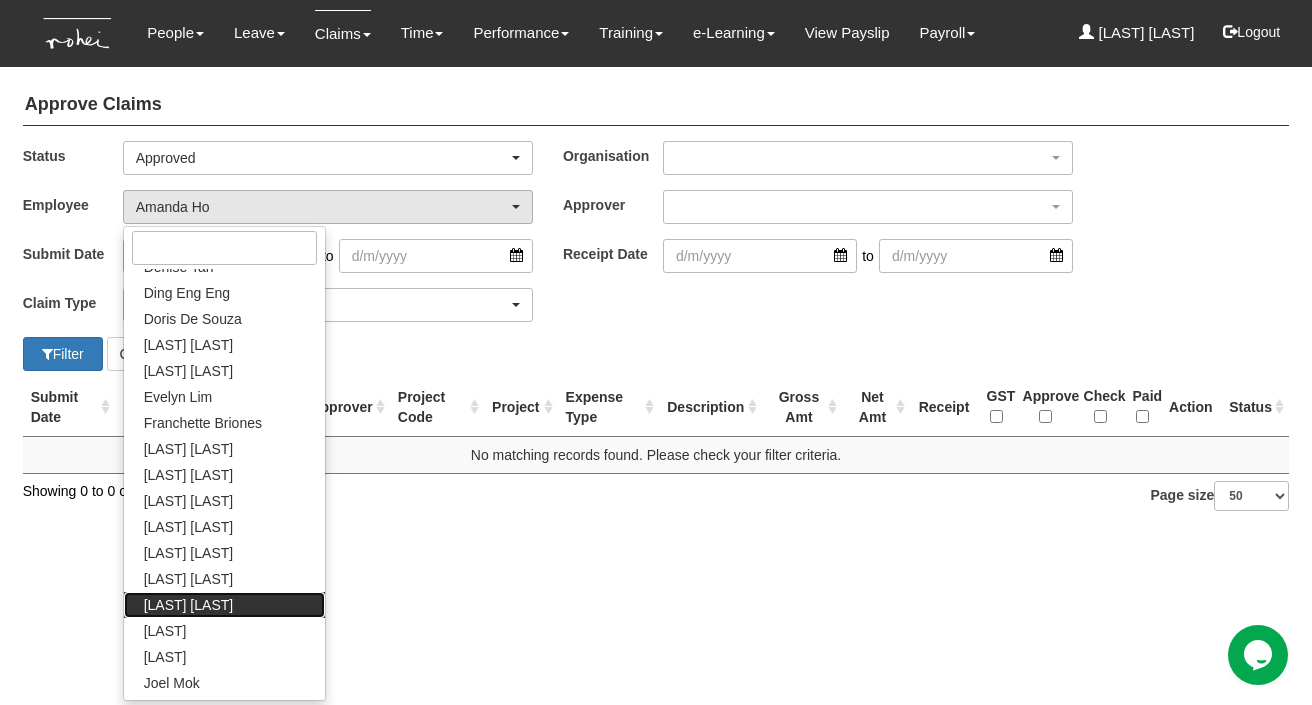 click on "[FIRST] [LAST]" at bounding box center (188, 605) 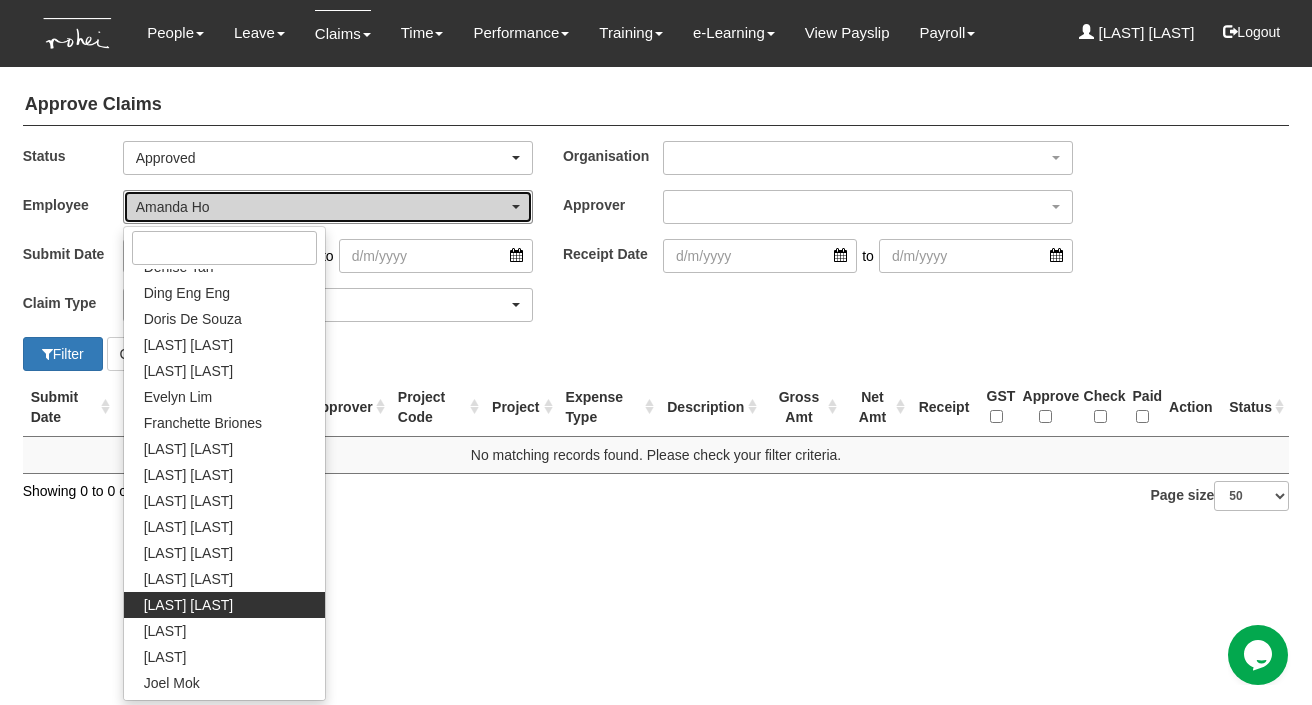 select on "f95db43d-b957-4eb1-a124-97fb4ca24ed2" 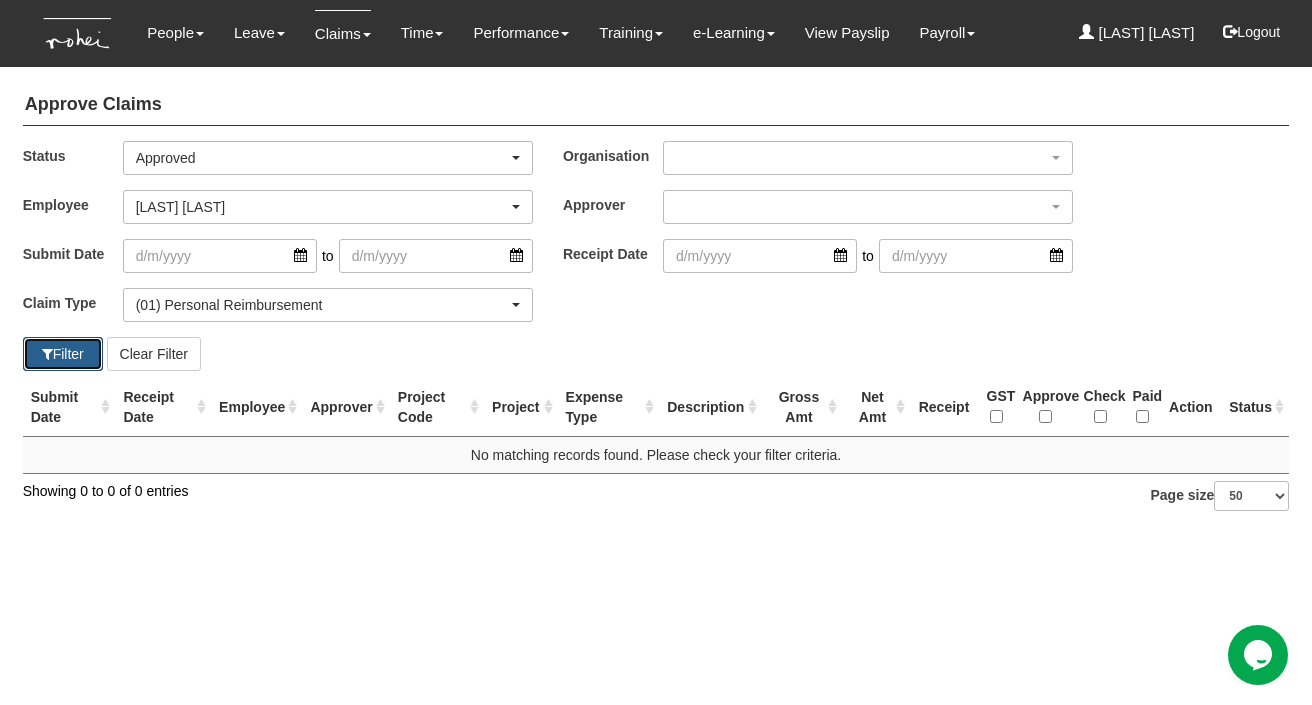 click on "Filter" at bounding box center [63, 354] 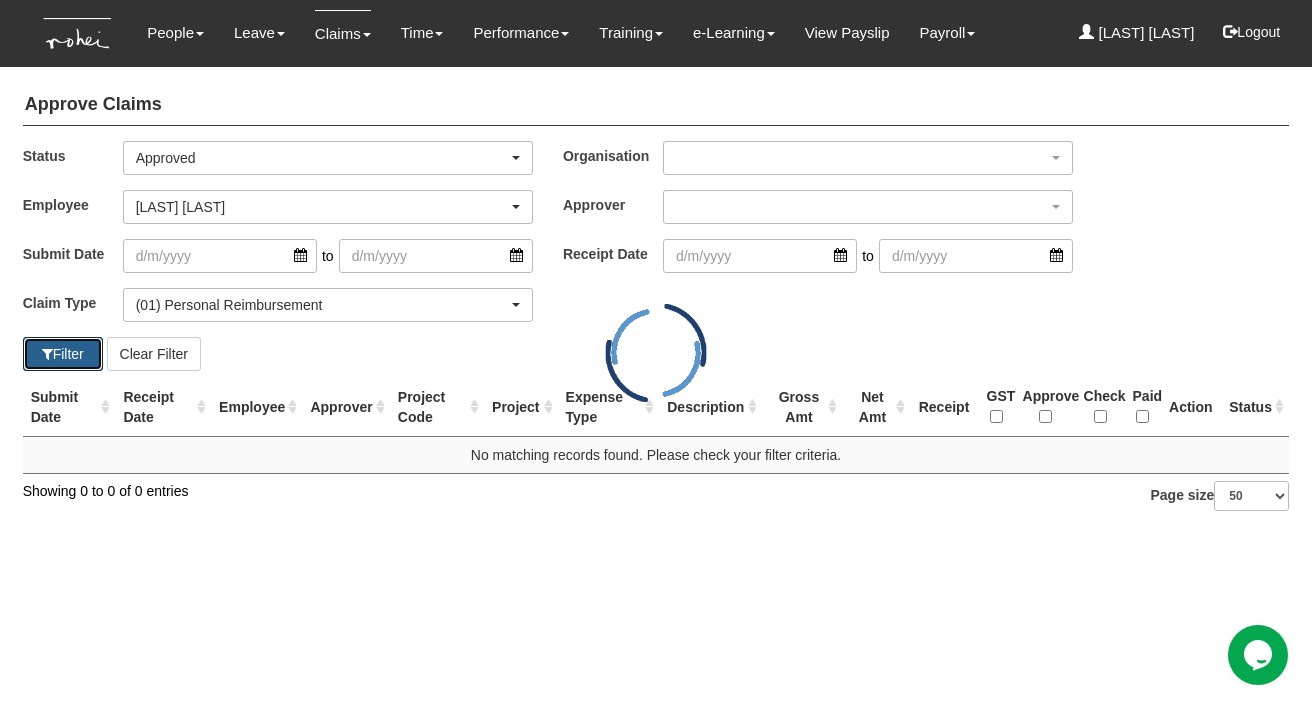 select on "50" 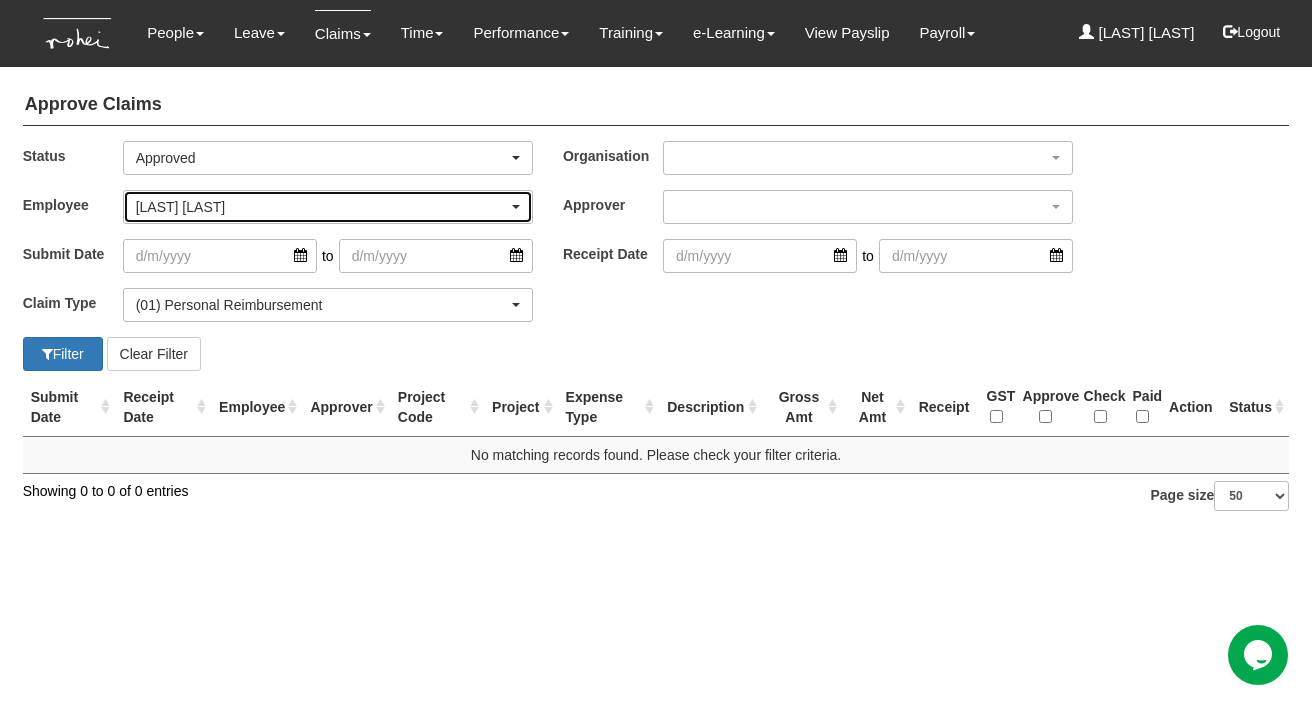 click on "[FIRST] [LAST]" at bounding box center (322, 207) 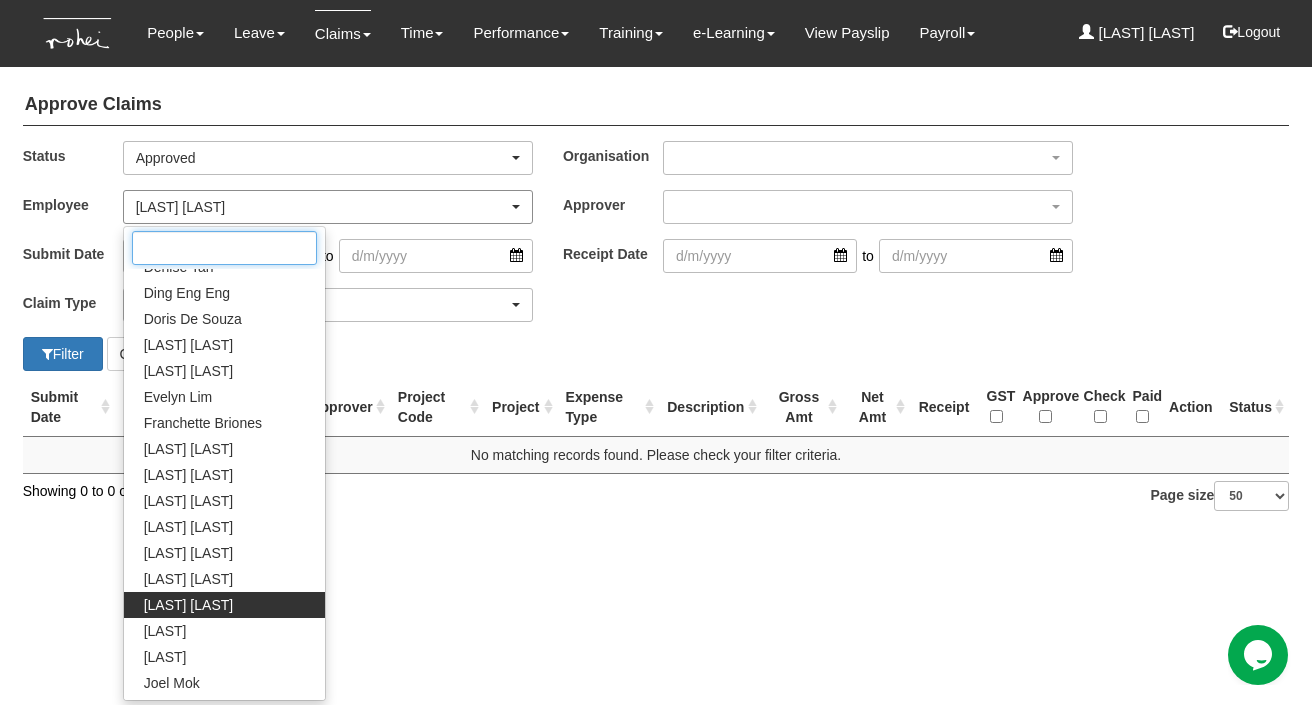 scroll, scrollTop: 603, scrollLeft: 0, axis: vertical 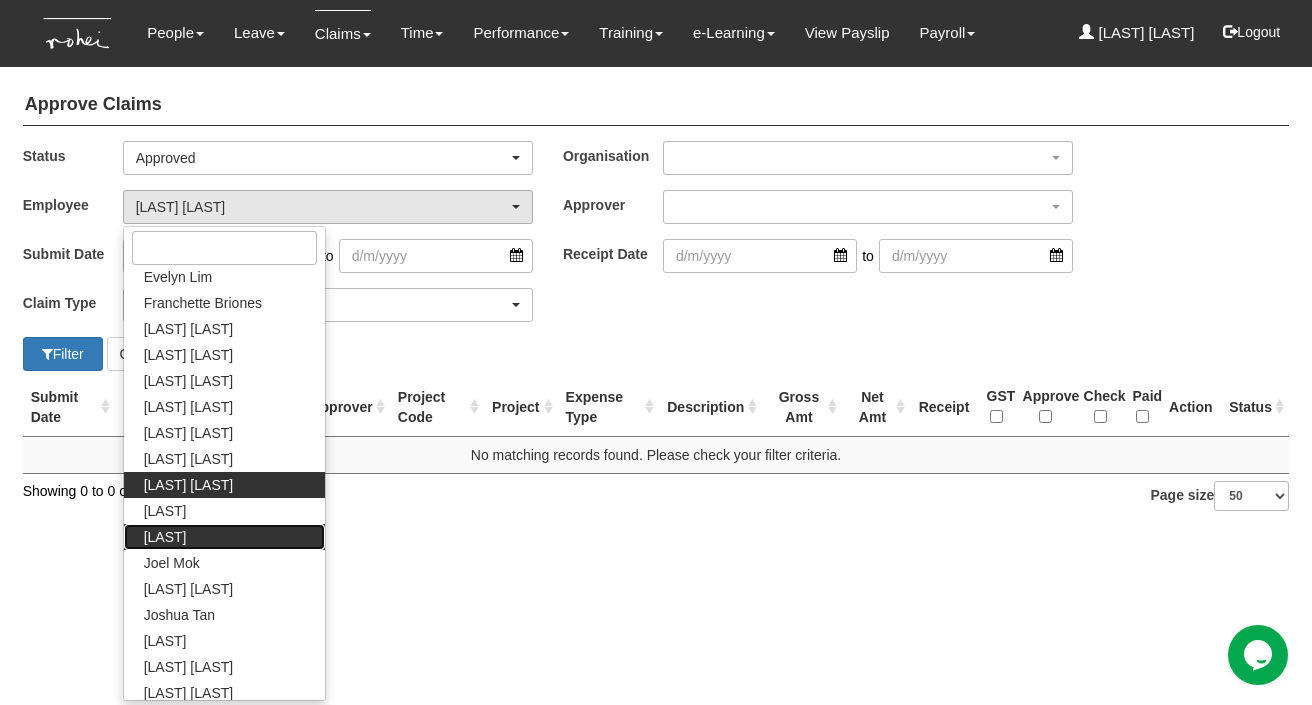 click on "[FIRST] [LAST]" at bounding box center (224, 537) 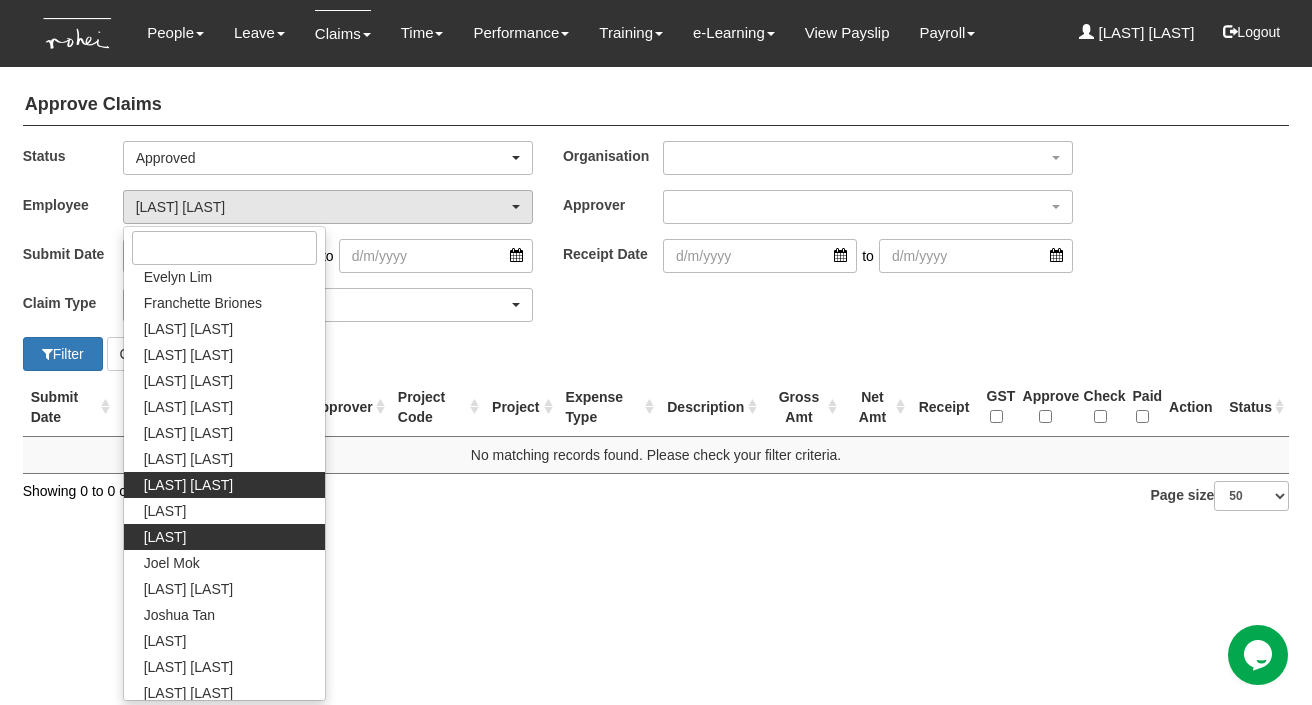 select on "5dc071eb-997d-4309-93ed-ec6b4f91f984" 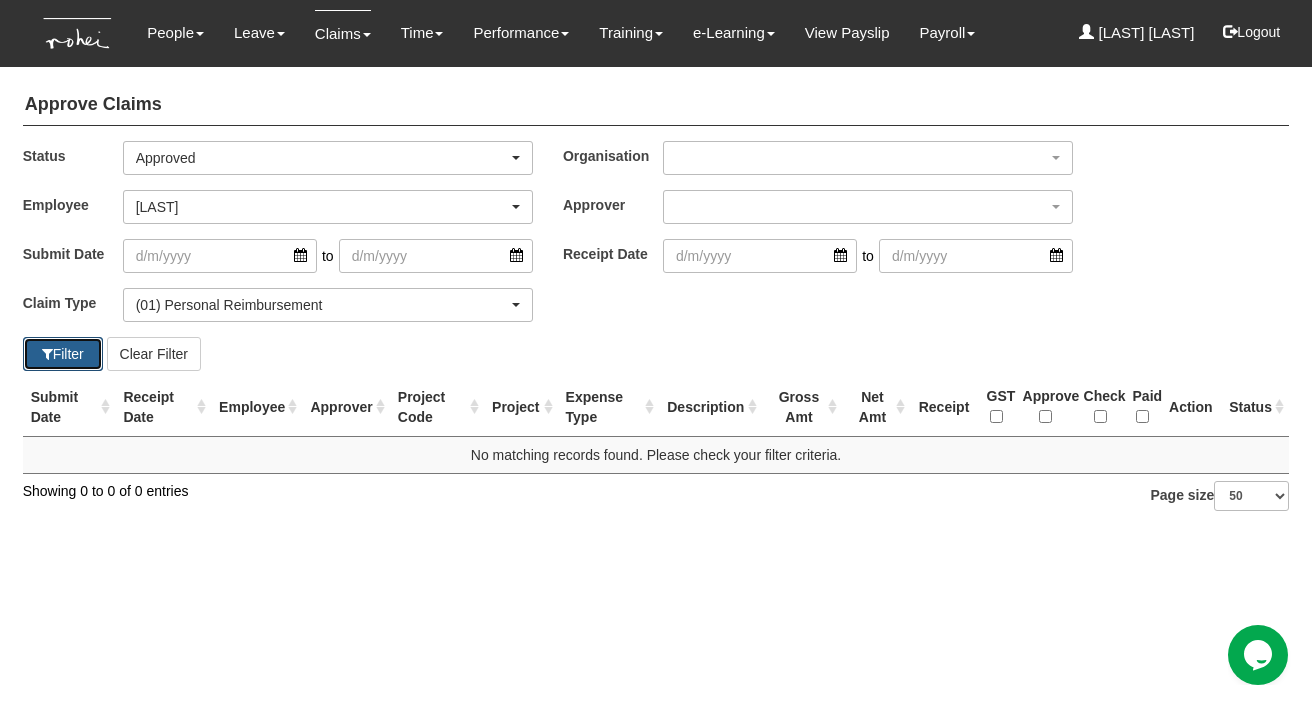 click on "Filter" at bounding box center (63, 354) 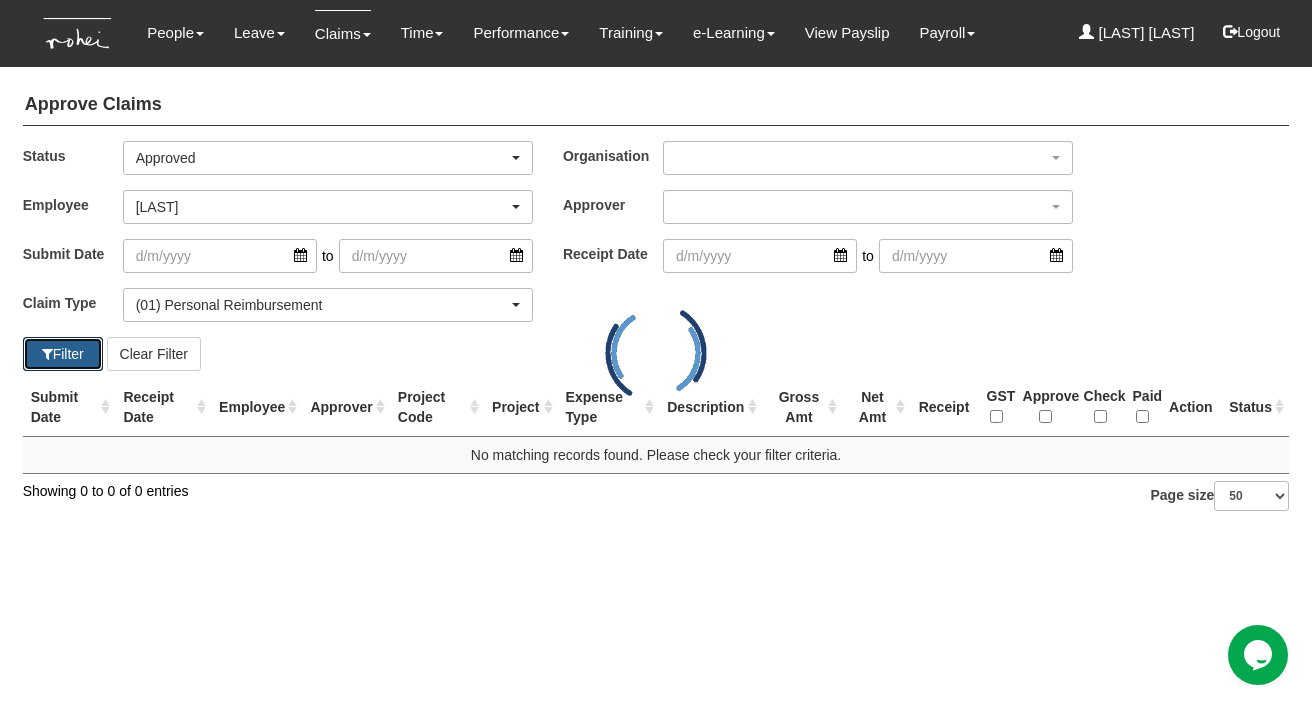 select on "50" 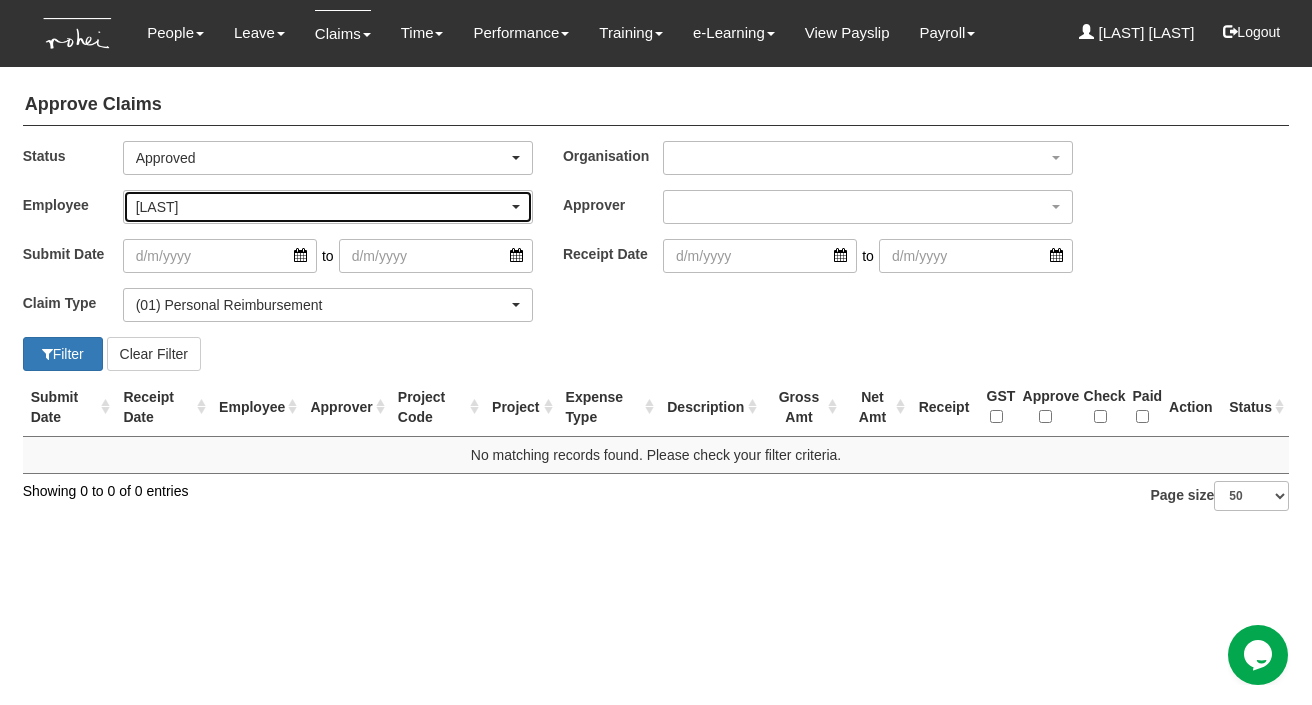 click on "[FIRST] [LAST]" at bounding box center (322, 207) 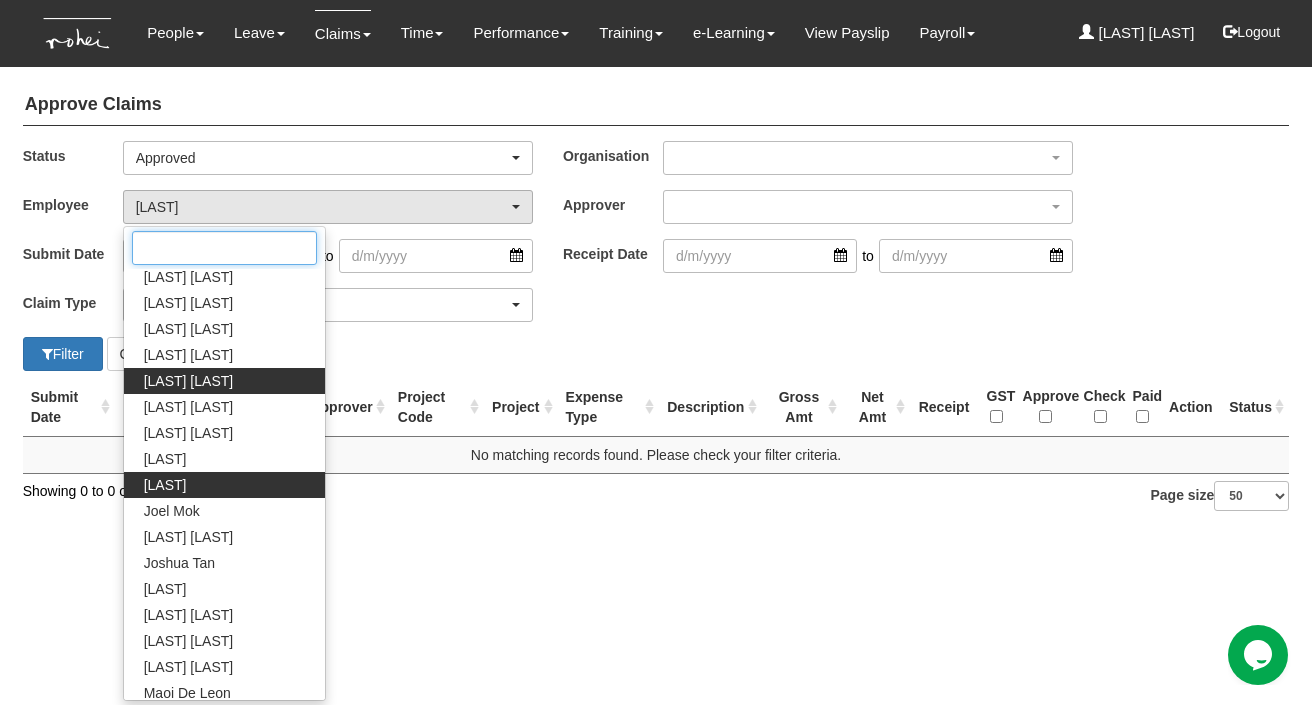 scroll, scrollTop: 222, scrollLeft: 0, axis: vertical 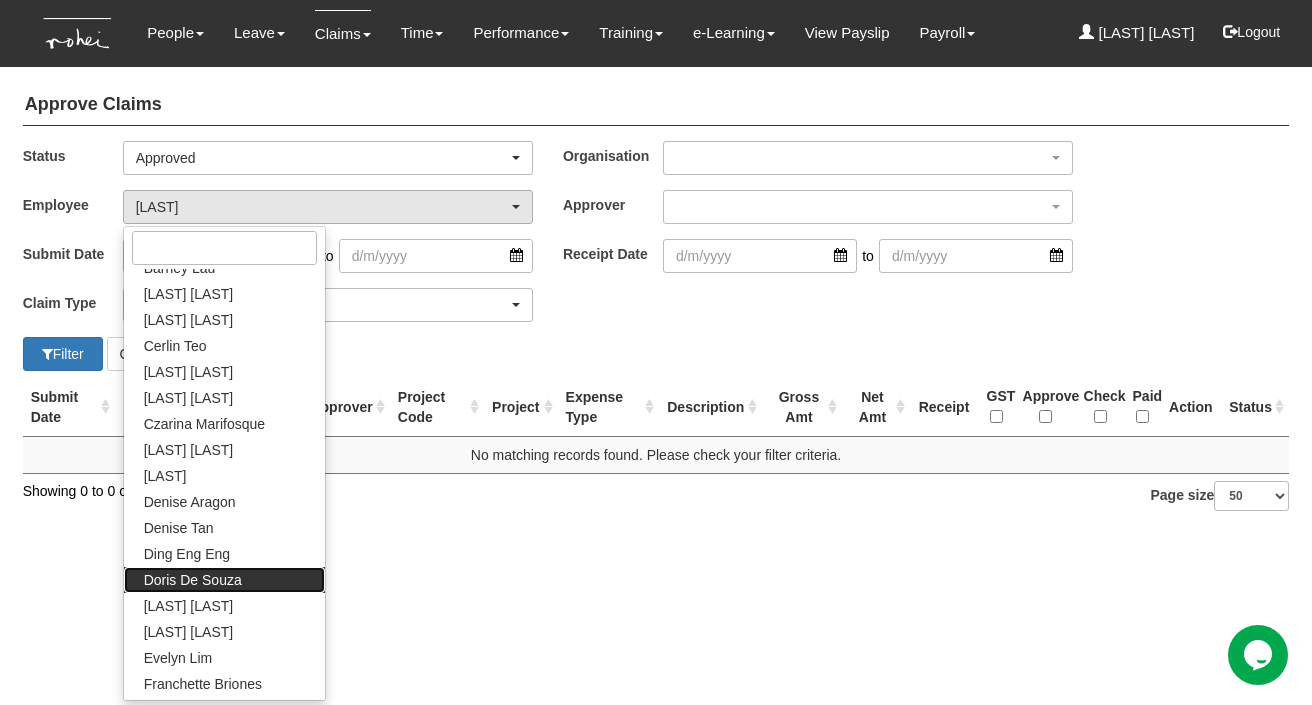 click on "Doris De Souza" at bounding box center [224, 580] 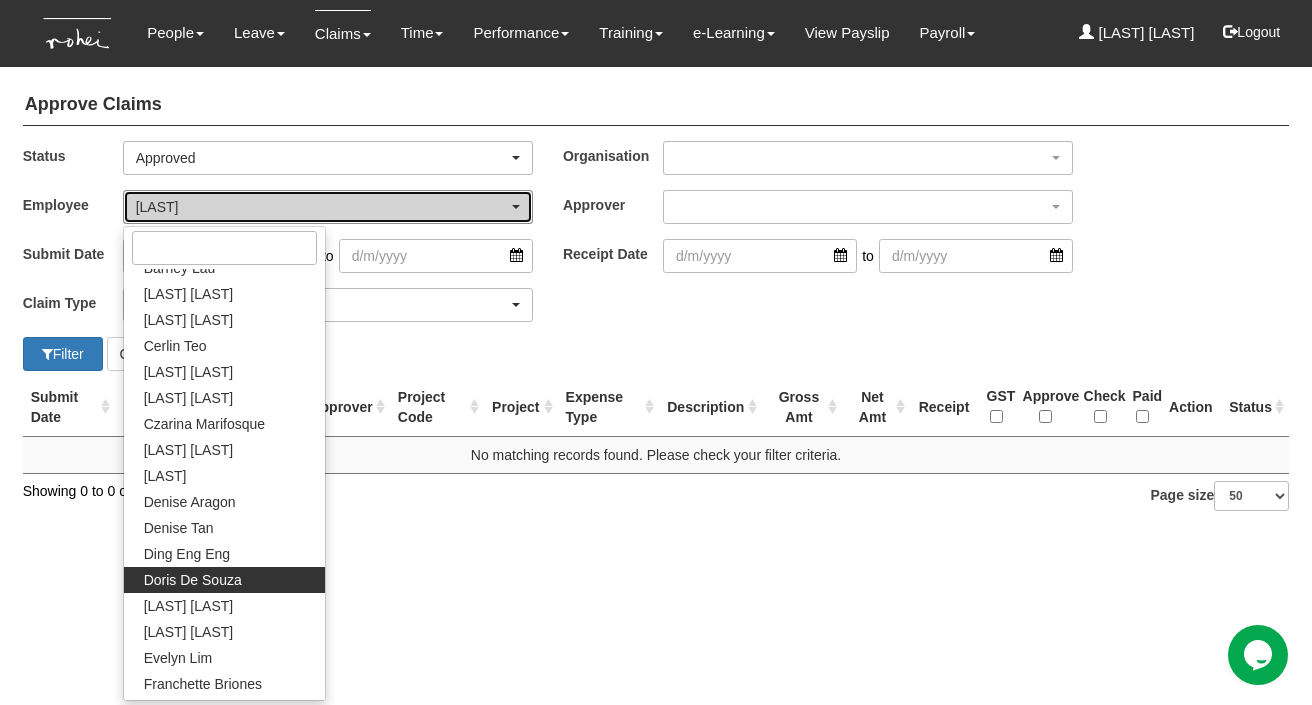 select on "aa784c27-0d82-452d-9457-5ba1e098b6bb" 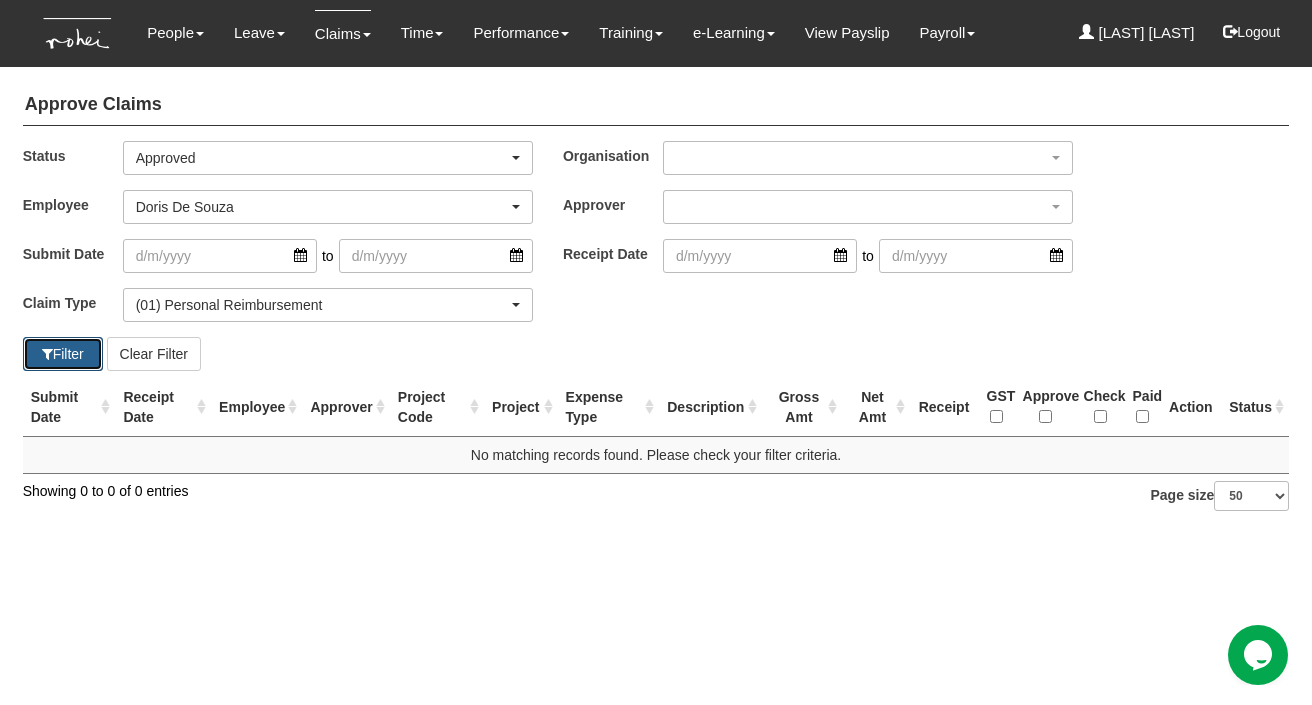 click on "Filter" at bounding box center [63, 354] 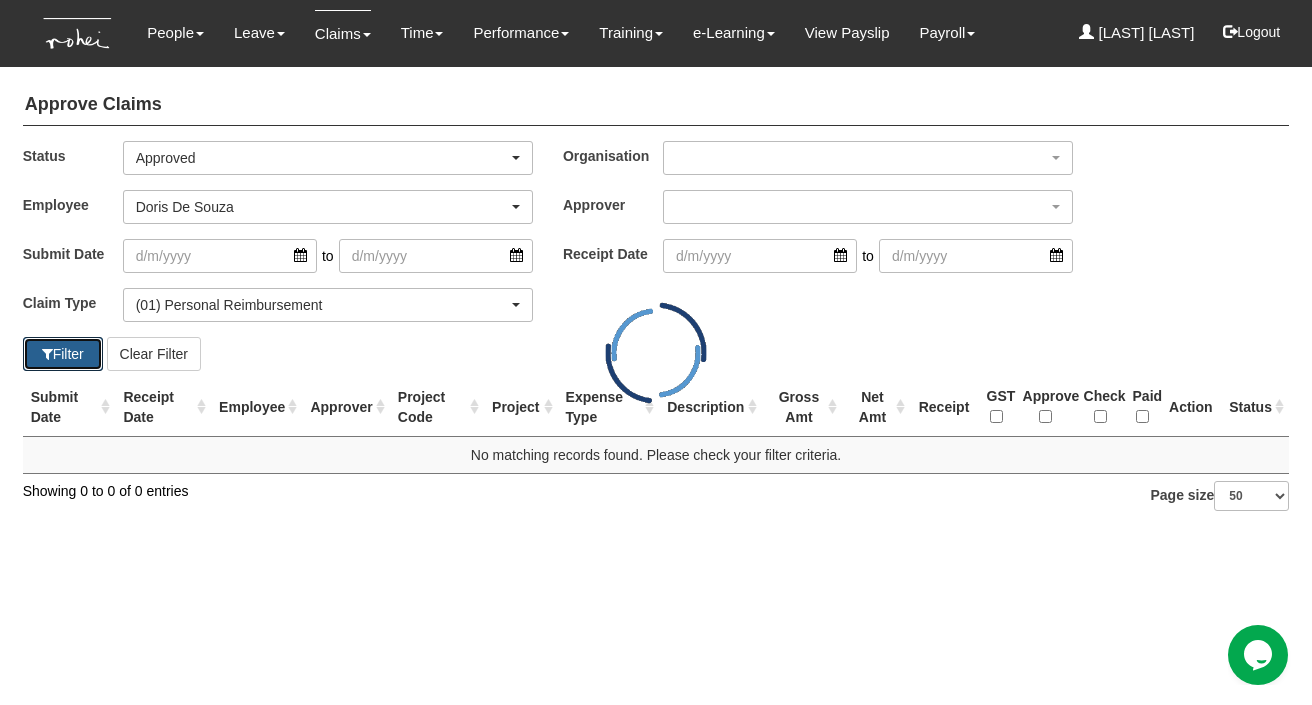 select on "50" 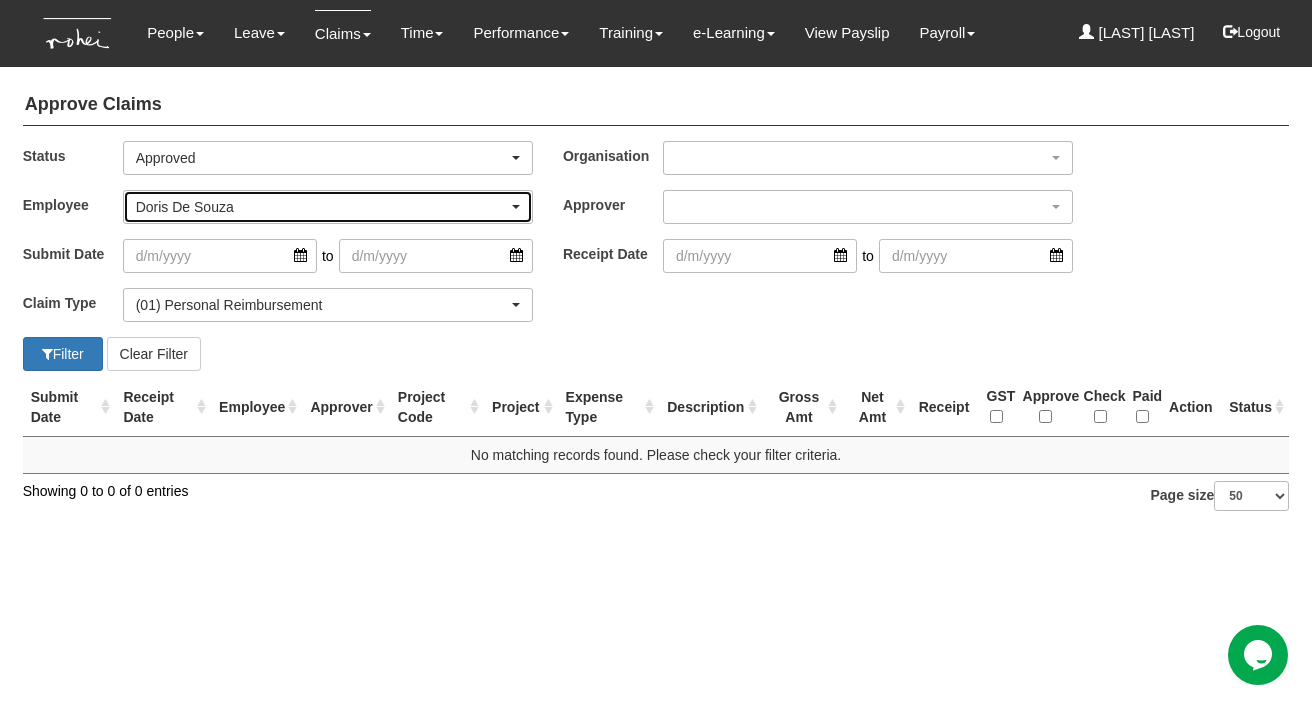 click on "Doris De Souza" at bounding box center [322, 207] 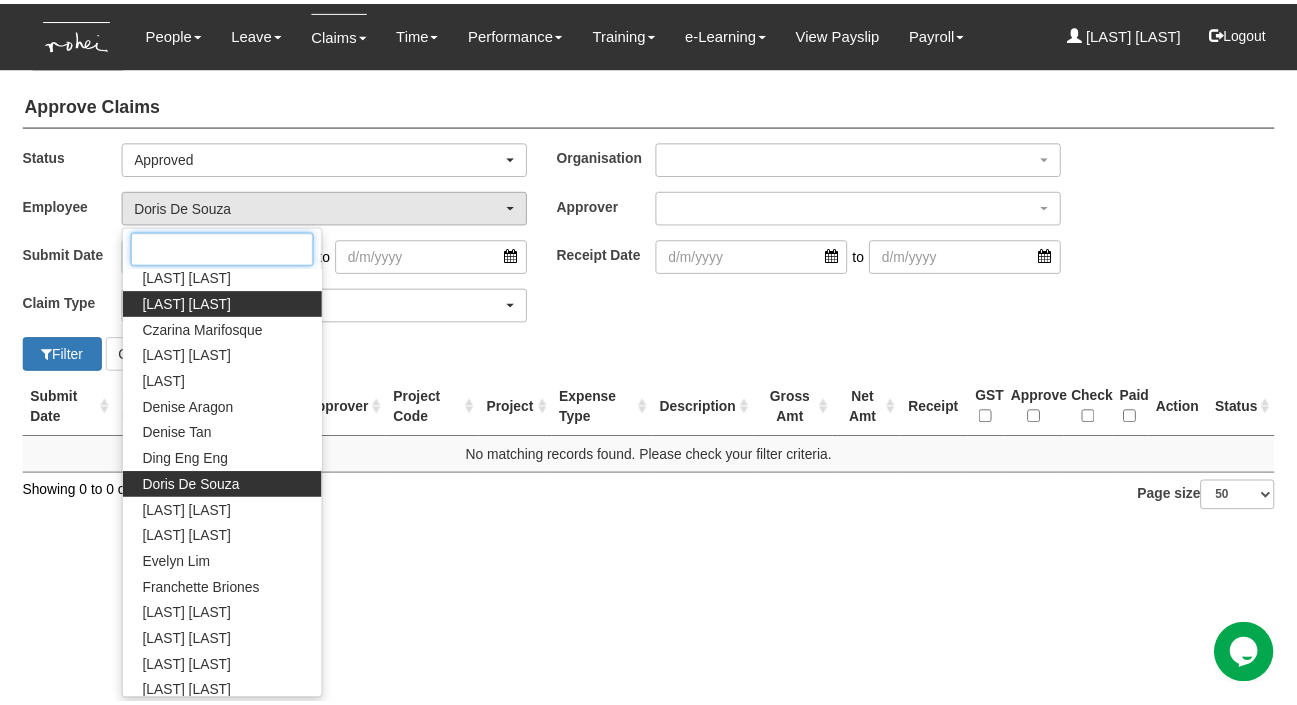 scroll, scrollTop: 0, scrollLeft: 0, axis: both 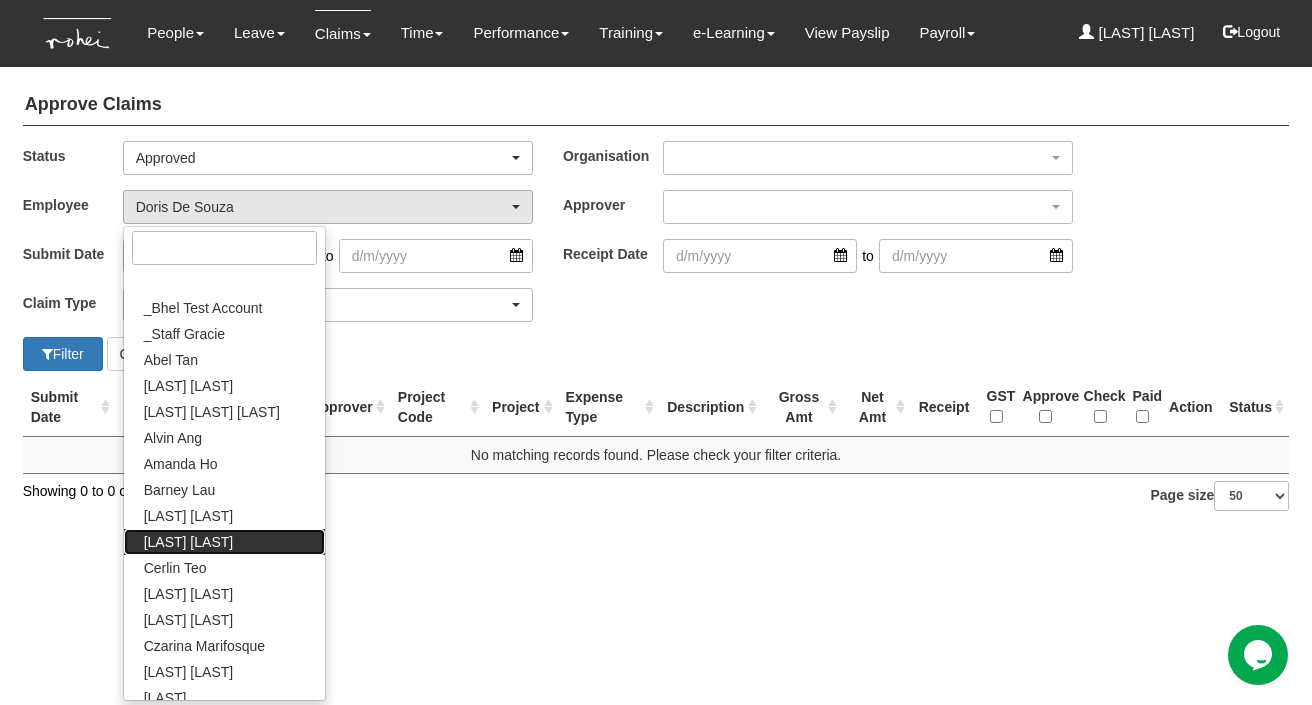 click on "[FIRST] [LAST]" at bounding box center (224, 542) 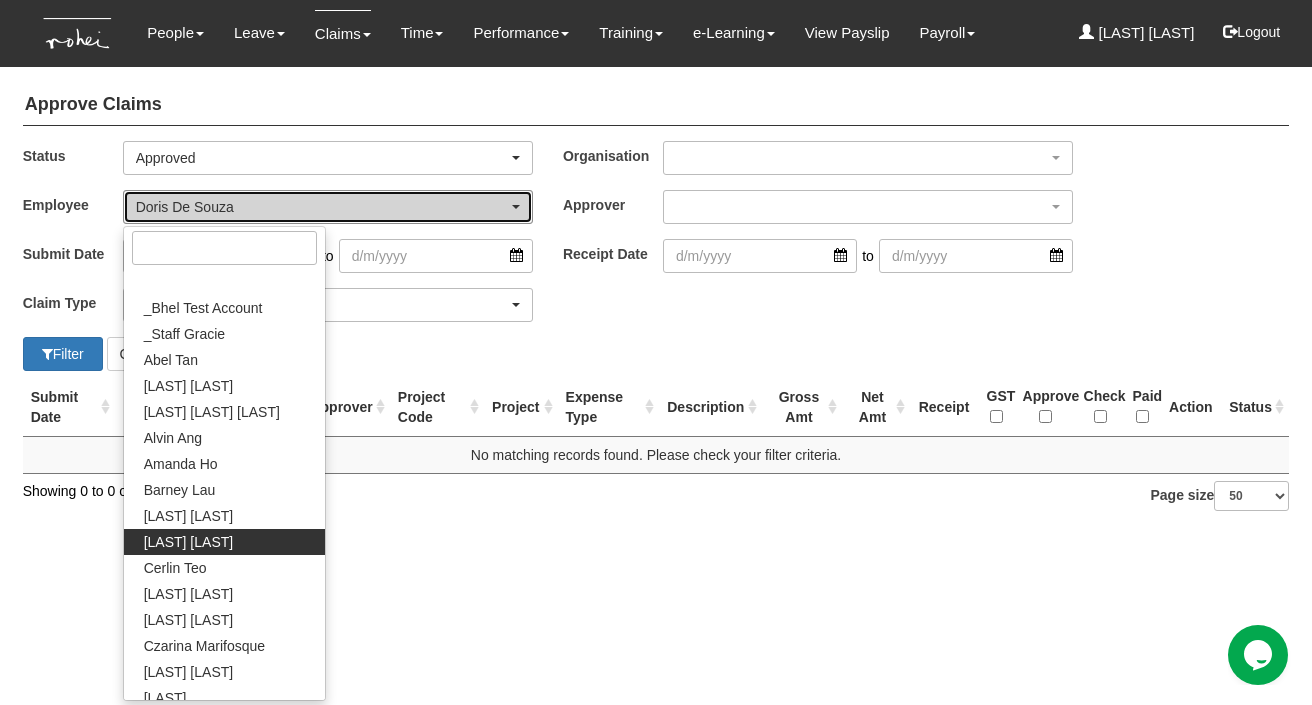 select on "e6234de5-9e6a-4d58-a2ac-f17fce30a14a" 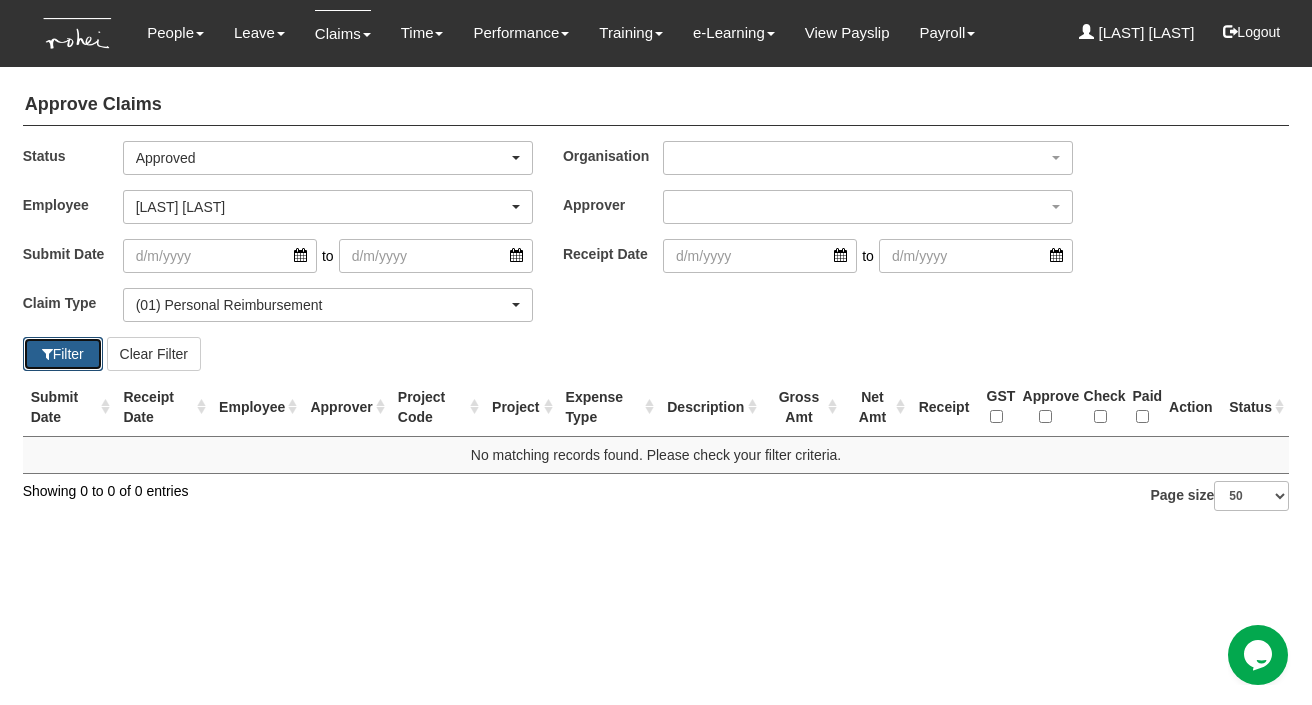 click on "Filter" at bounding box center (63, 354) 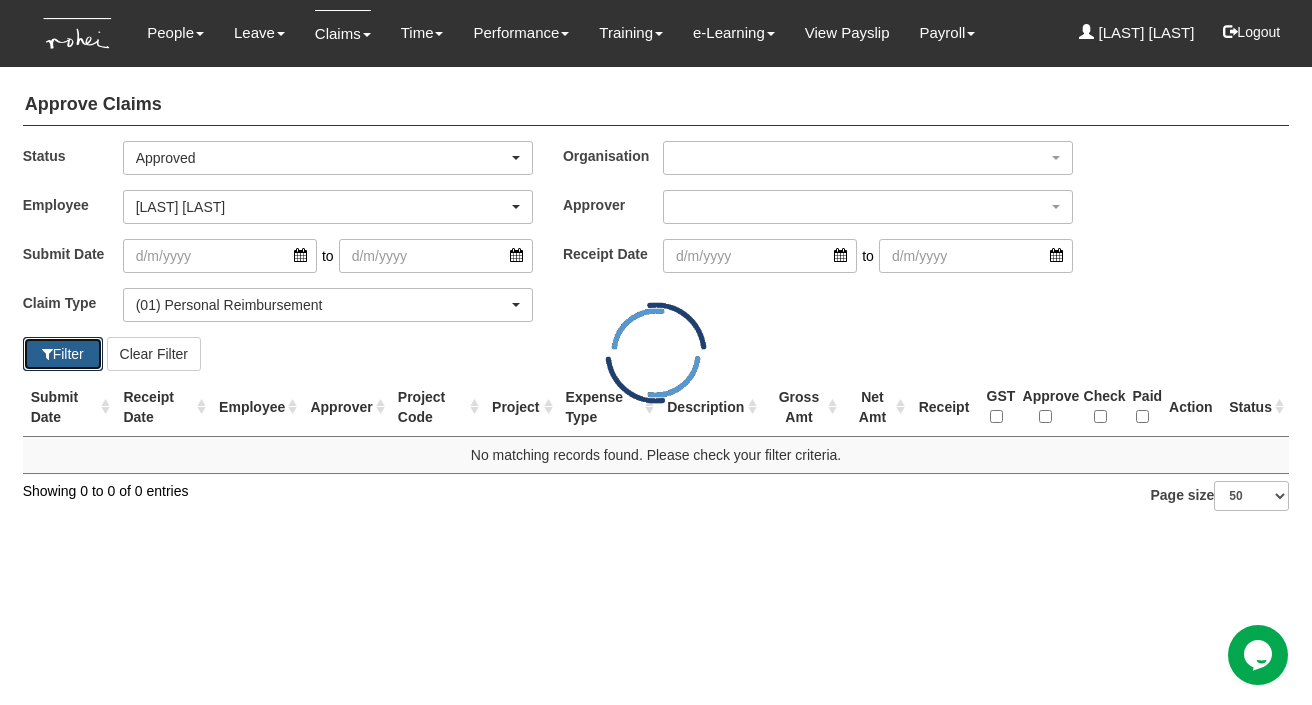 select on "50" 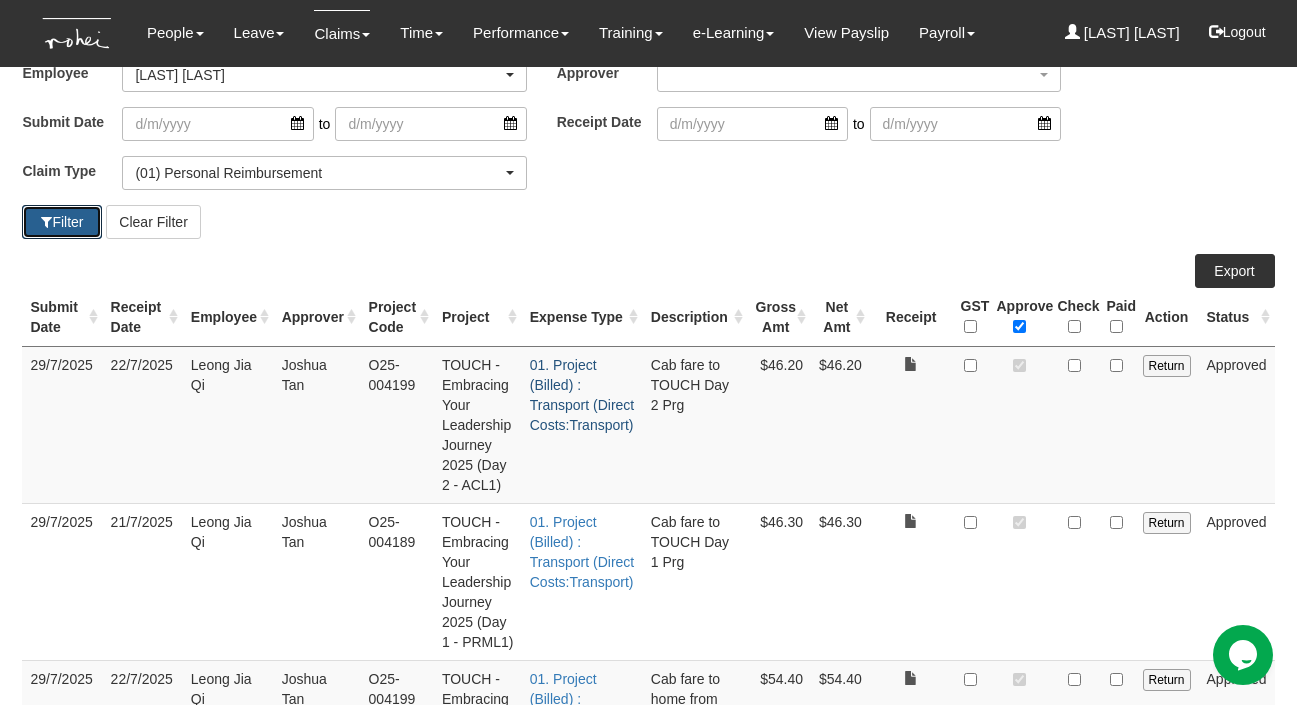 scroll, scrollTop: 0, scrollLeft: 0, axis: both 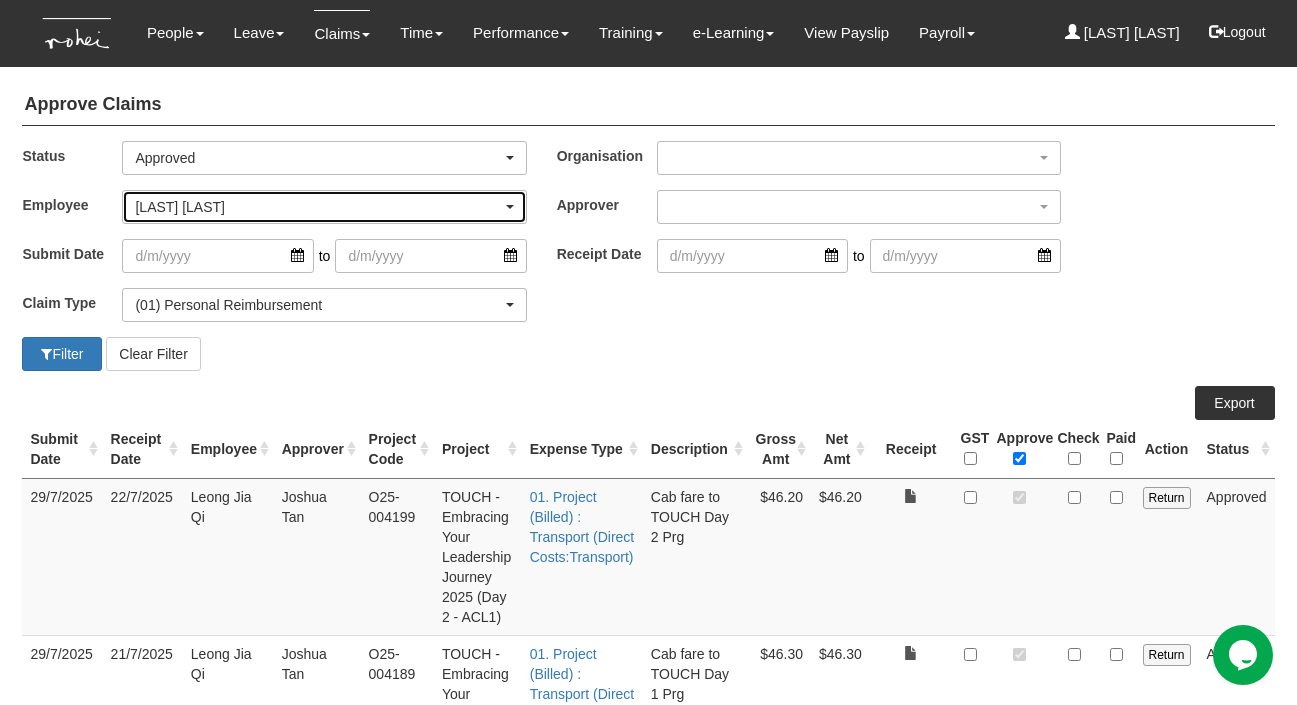 click on "[FIRST] [LAST]" at bounding box center [318, 207] 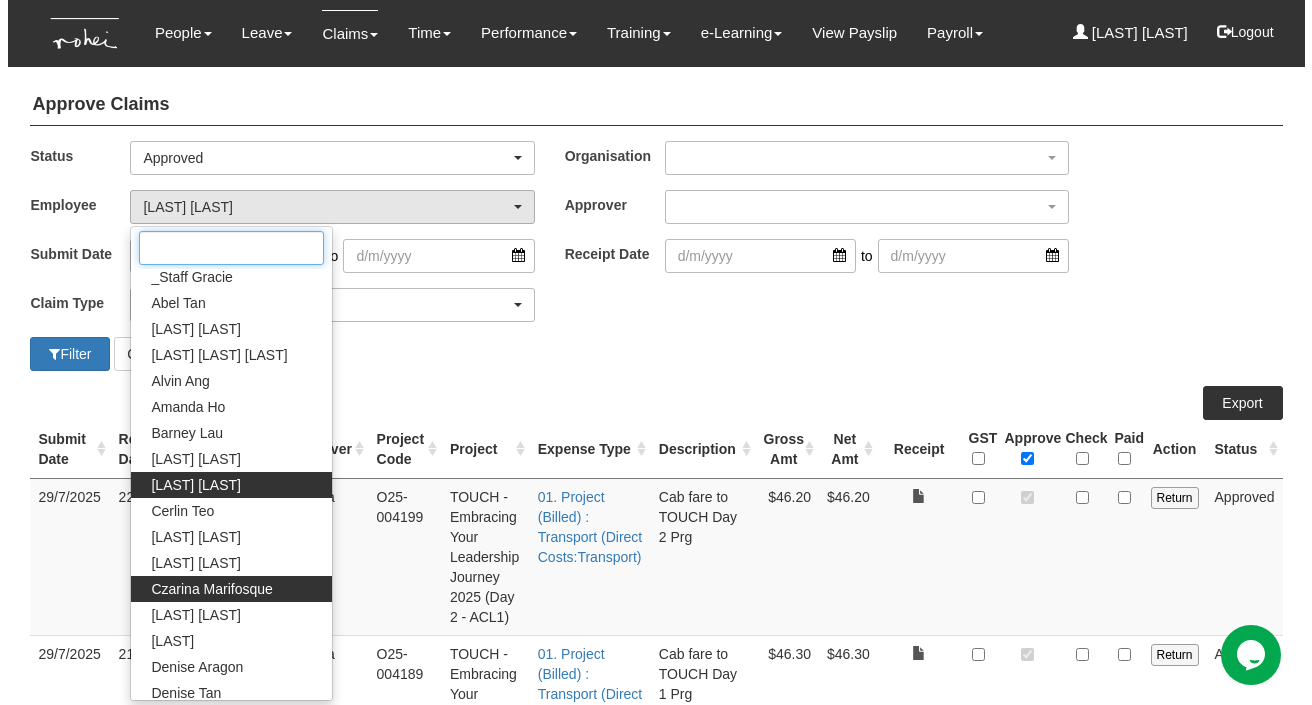 scroll, scrollTop: 460, scrollLeft: 0, axis: vertical 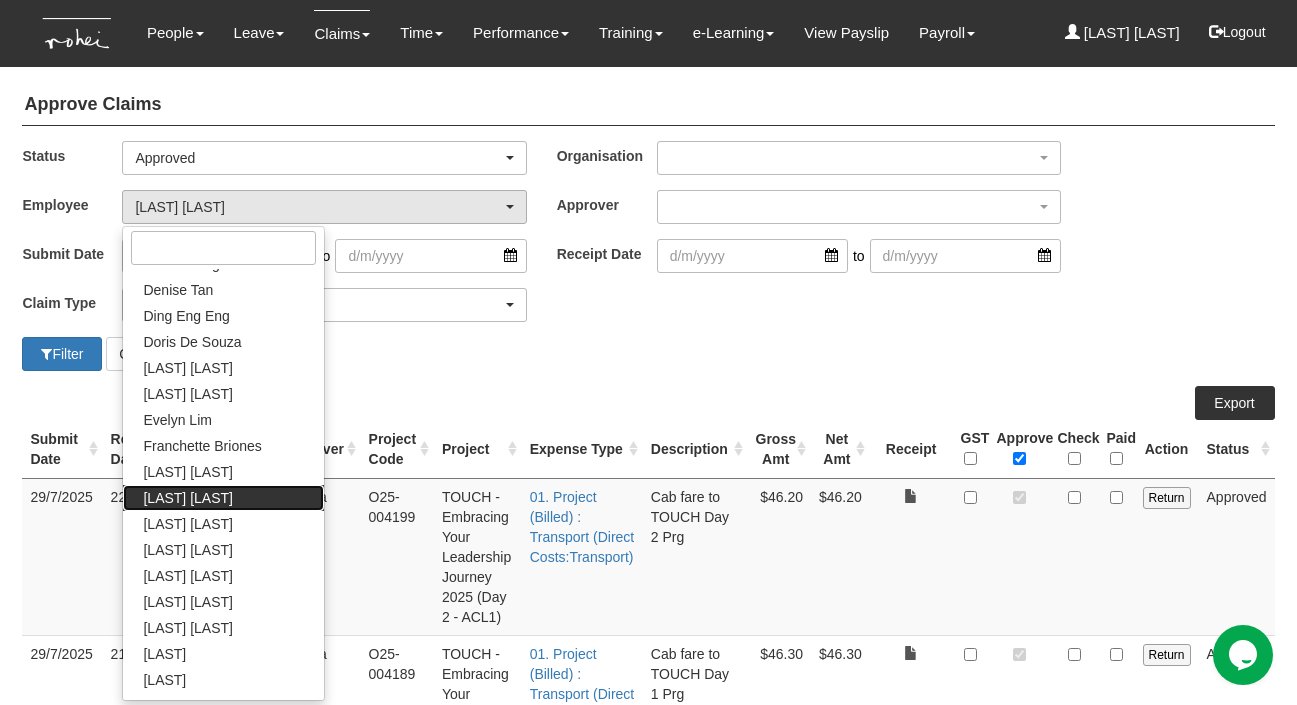 click on "[FIRST] [LAST]" at bounding box center [187, 498] 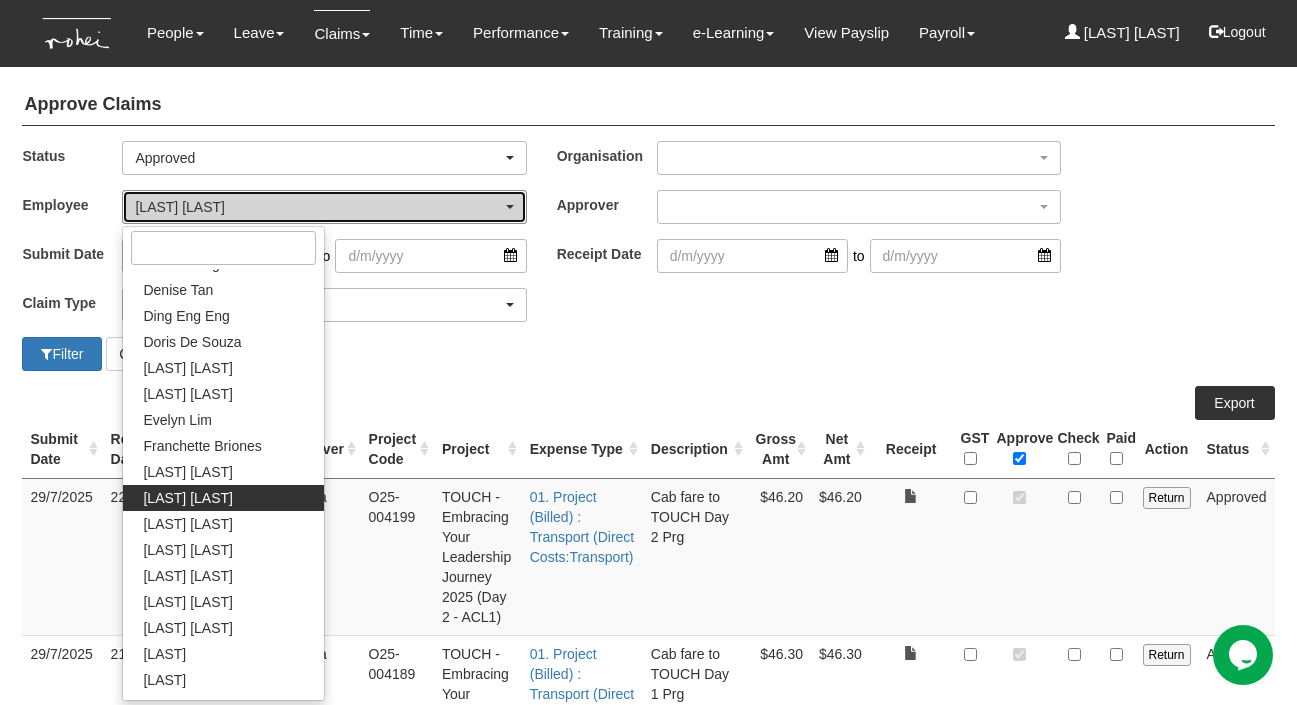 select on "8e3fb8a9-5938-438b-acea-6a2815a34576" 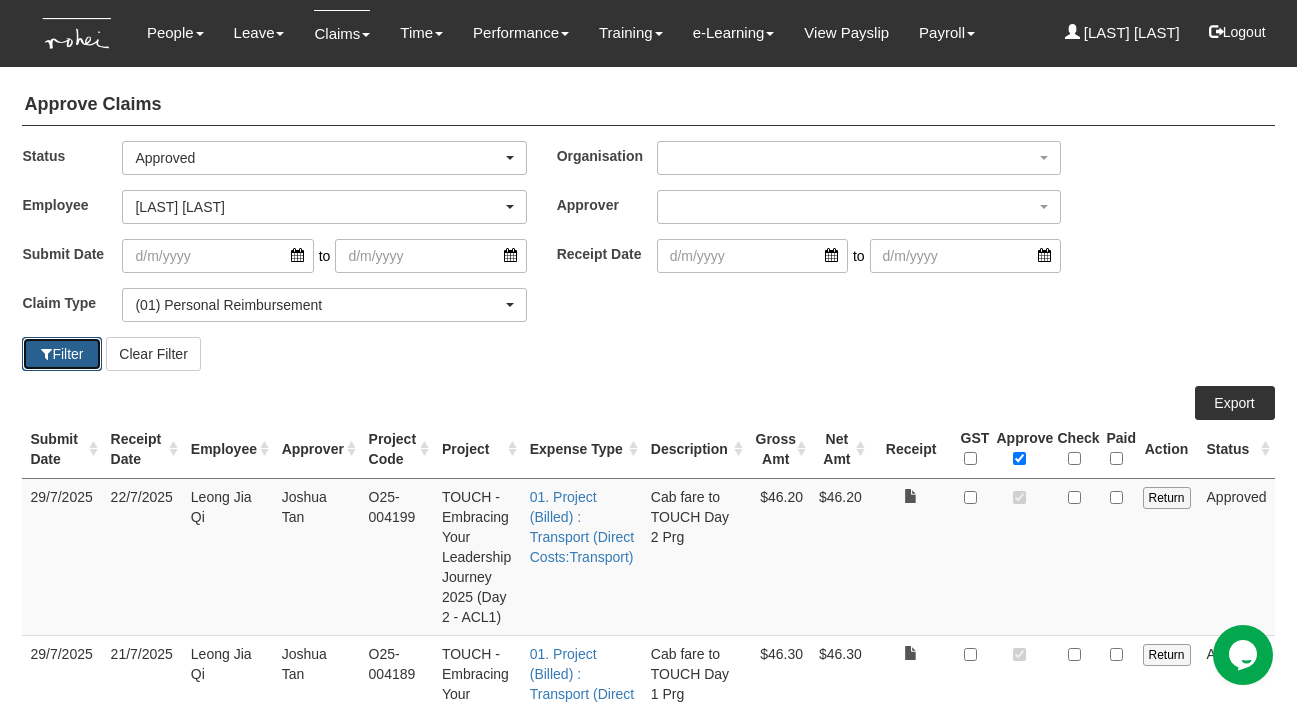 click on "Filter" at bounding box center [62, 354] 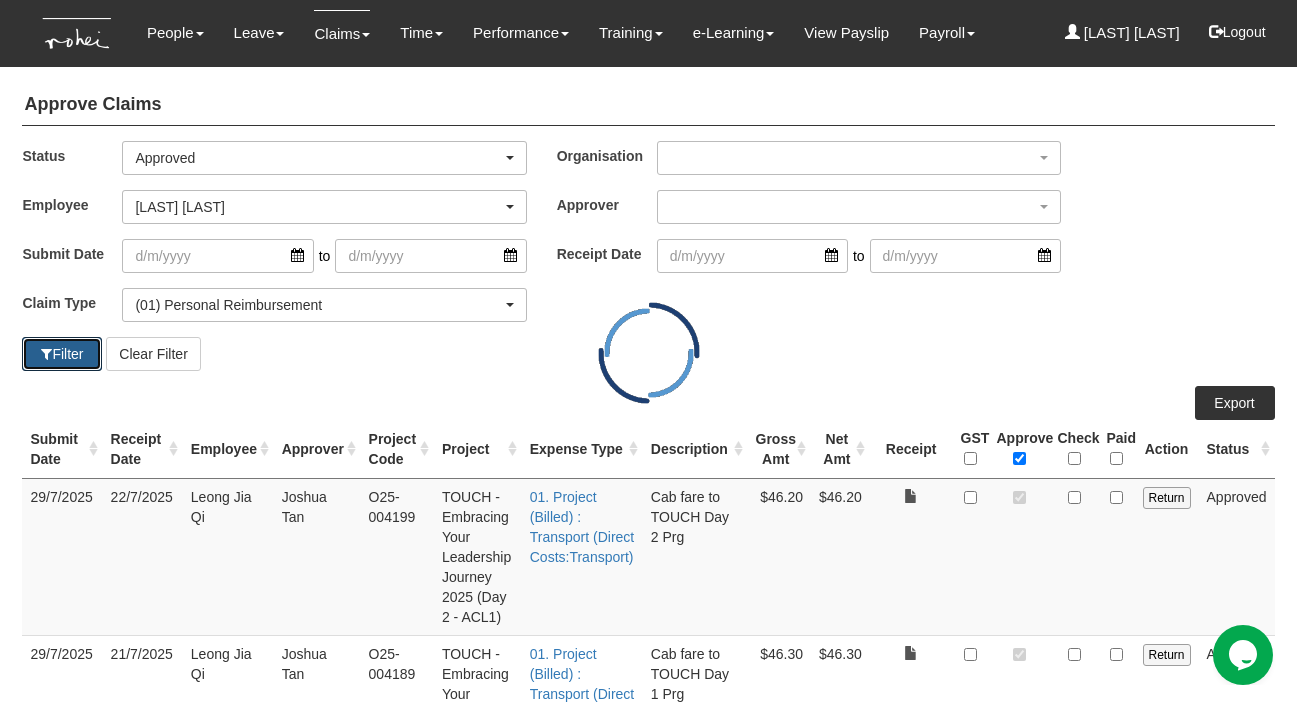 select on "50" 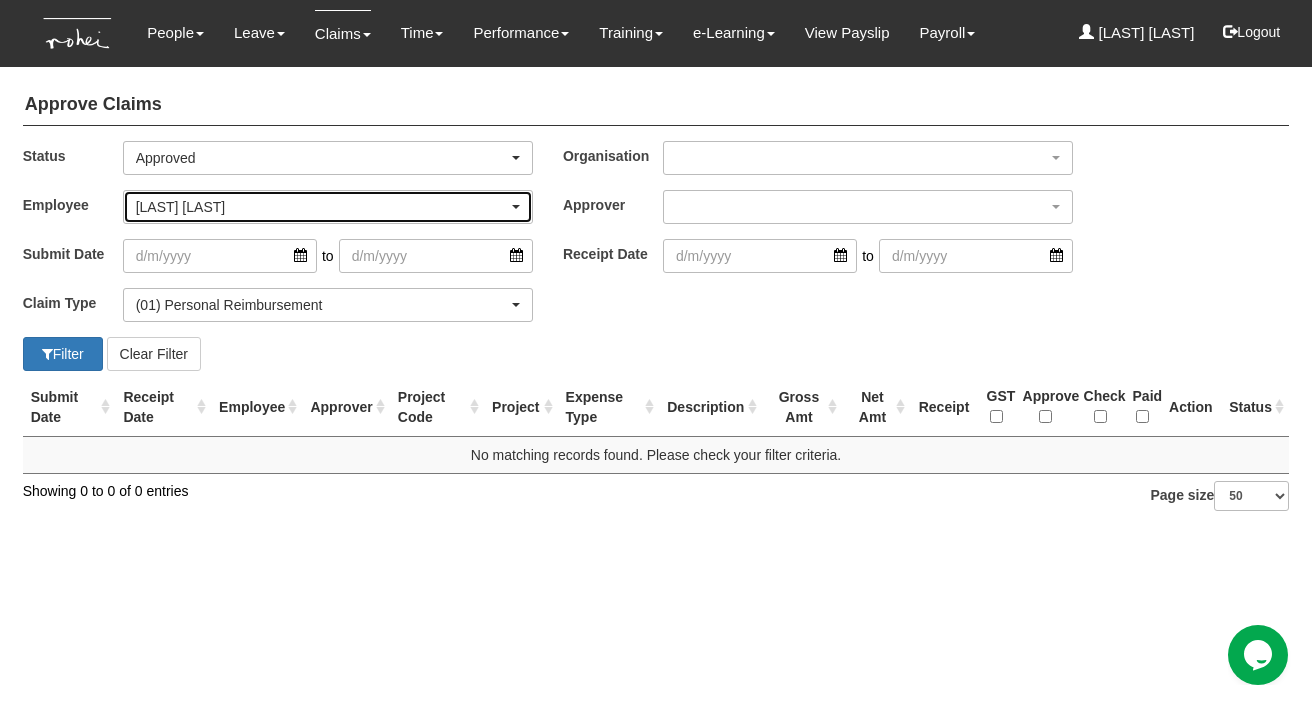 click on "[FIRST] [LAST]" at bounding box center (322, 207) 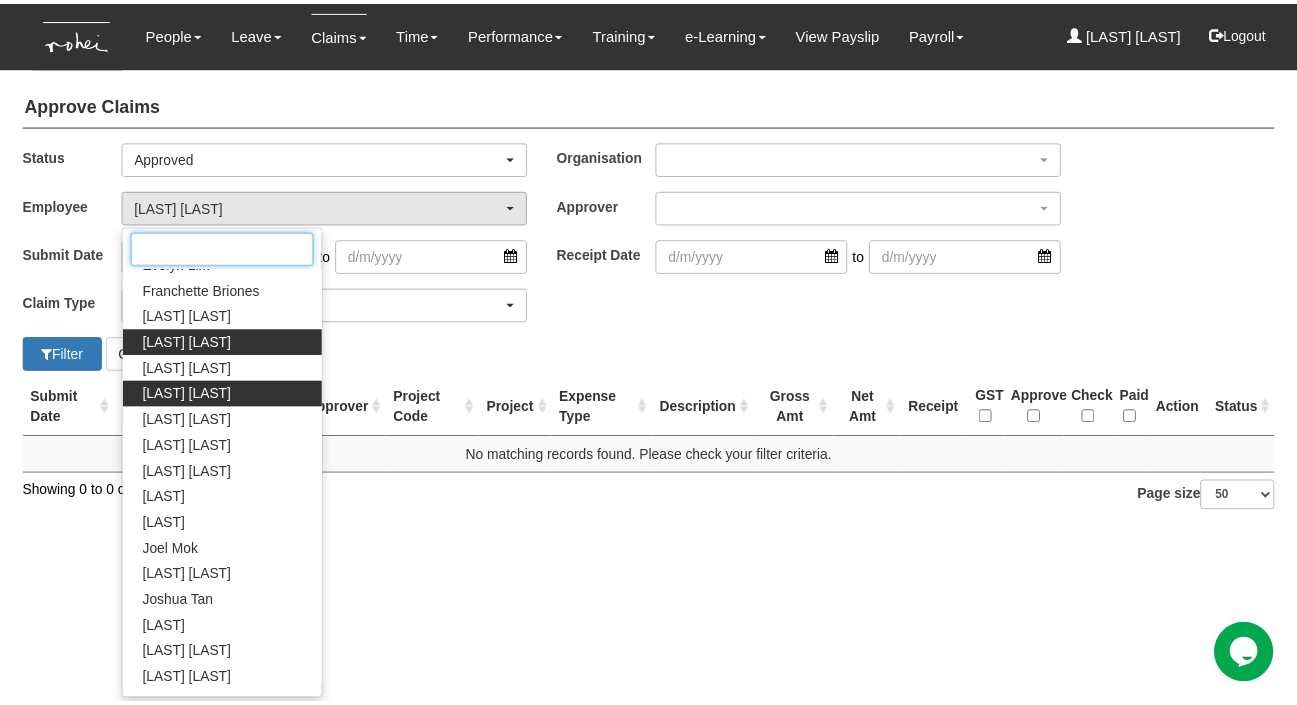 scroll, scrollTop: 706, scrollLeft: 0, axis: vertical 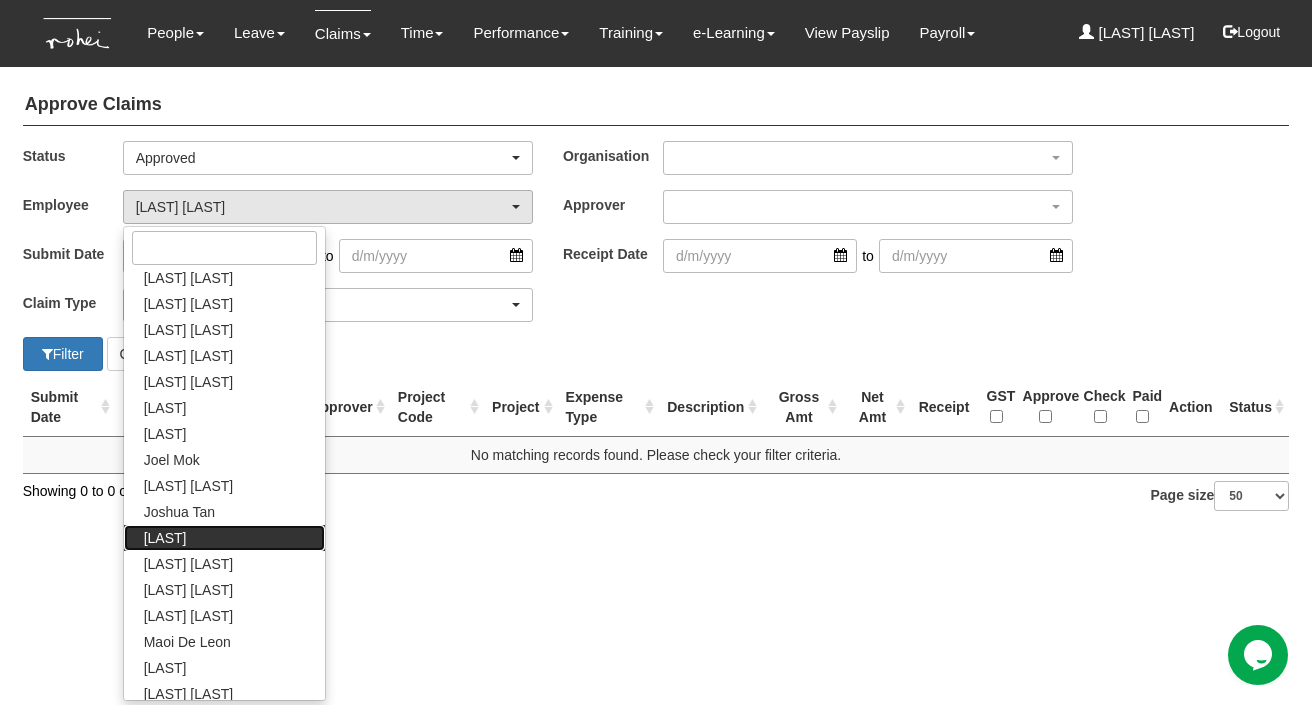 click on "[FIRST] [LAST]" at bounding box center [165, 538] 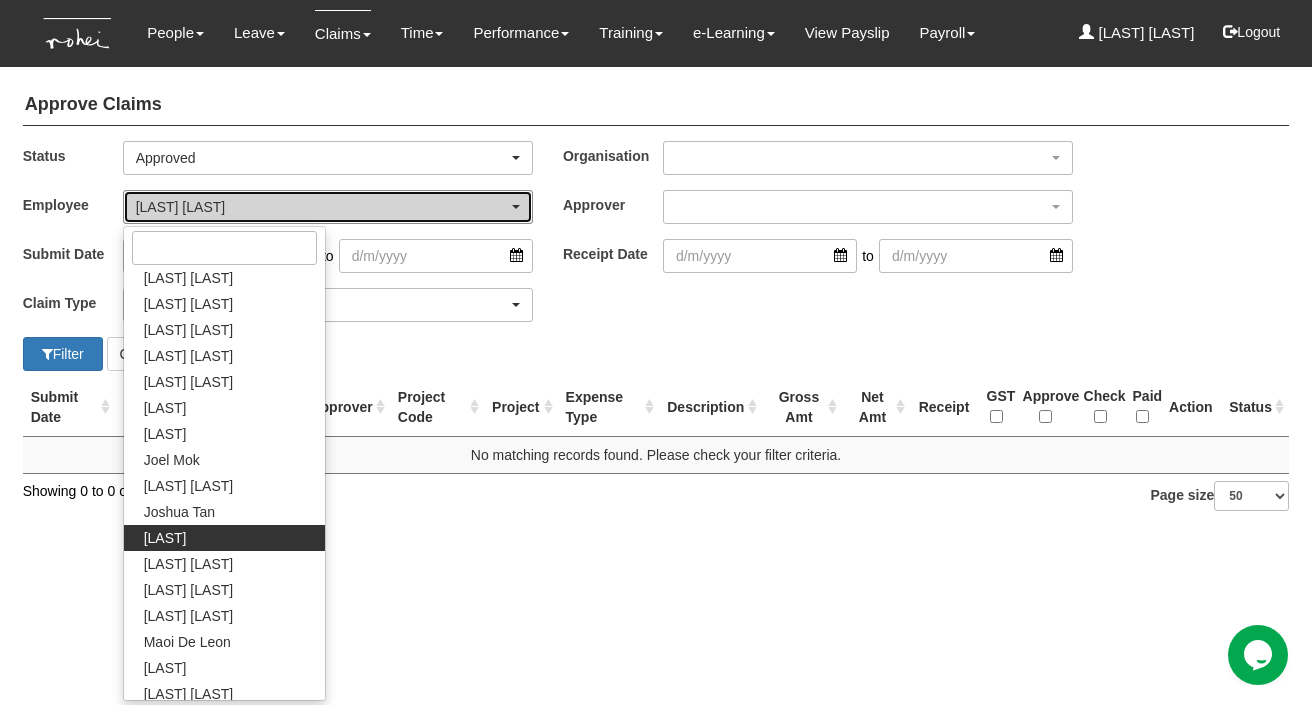 select on "9edf30fa-ce76-483f-a203-24a98f644ccc" 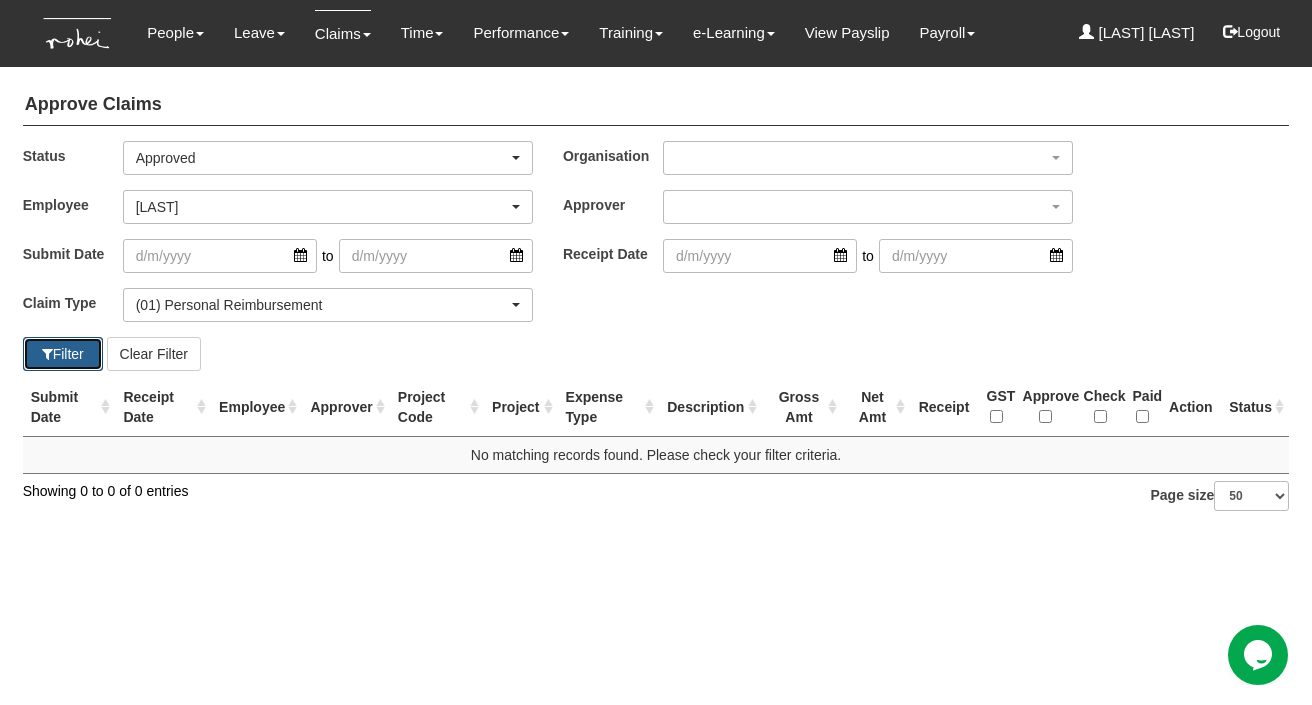 click on "Filter" at bounding box center (63, 354) 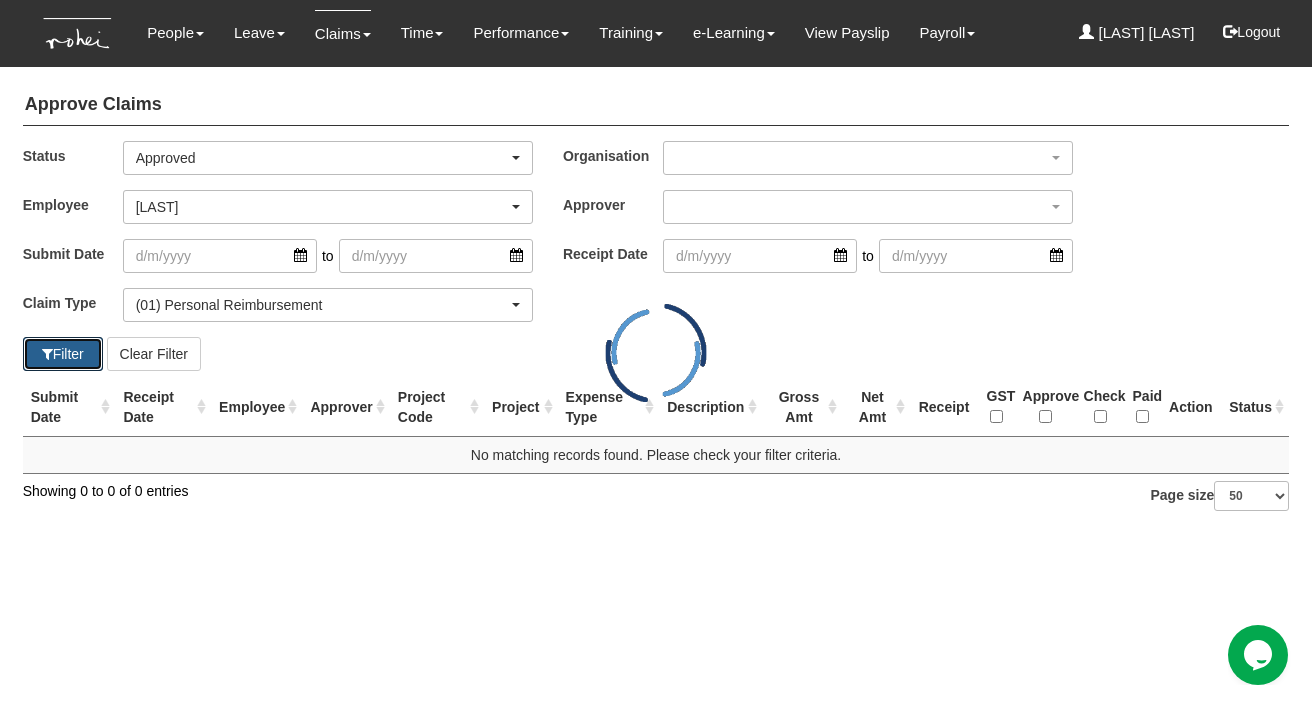 select on "50" 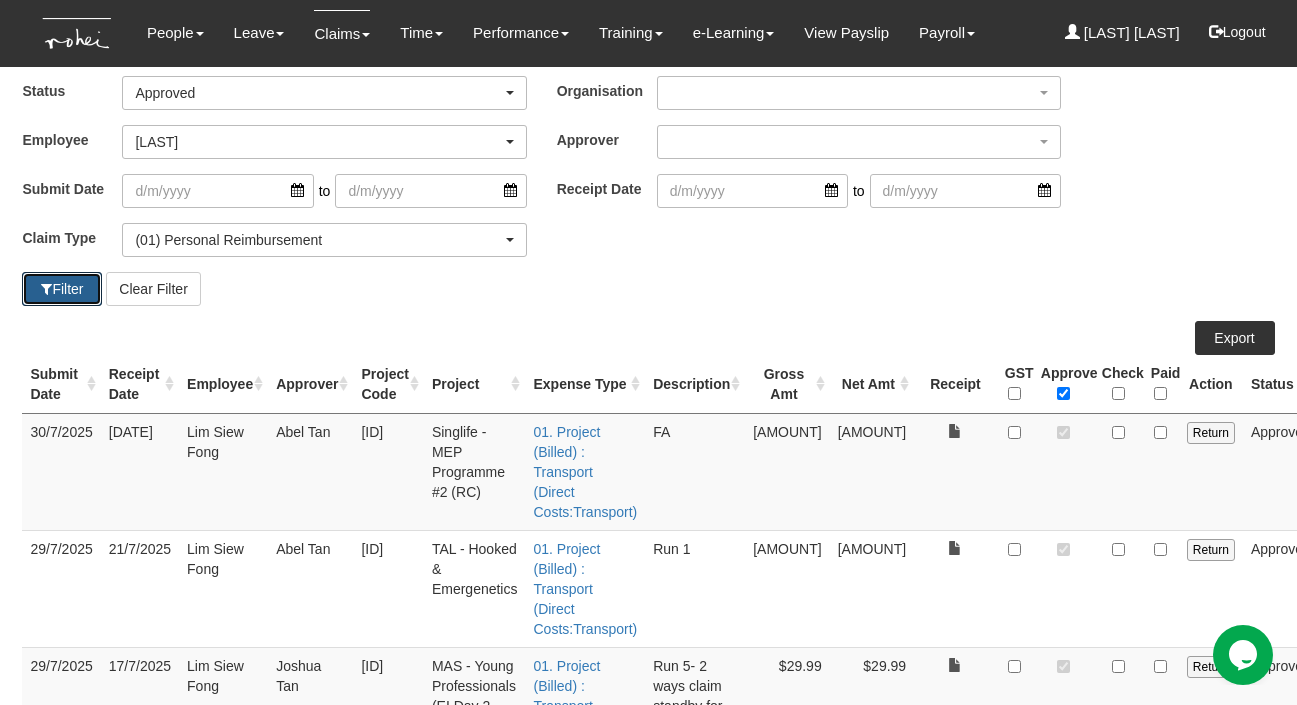 scroll, scrollTop: 0, scrollLeft: 0, axis: both 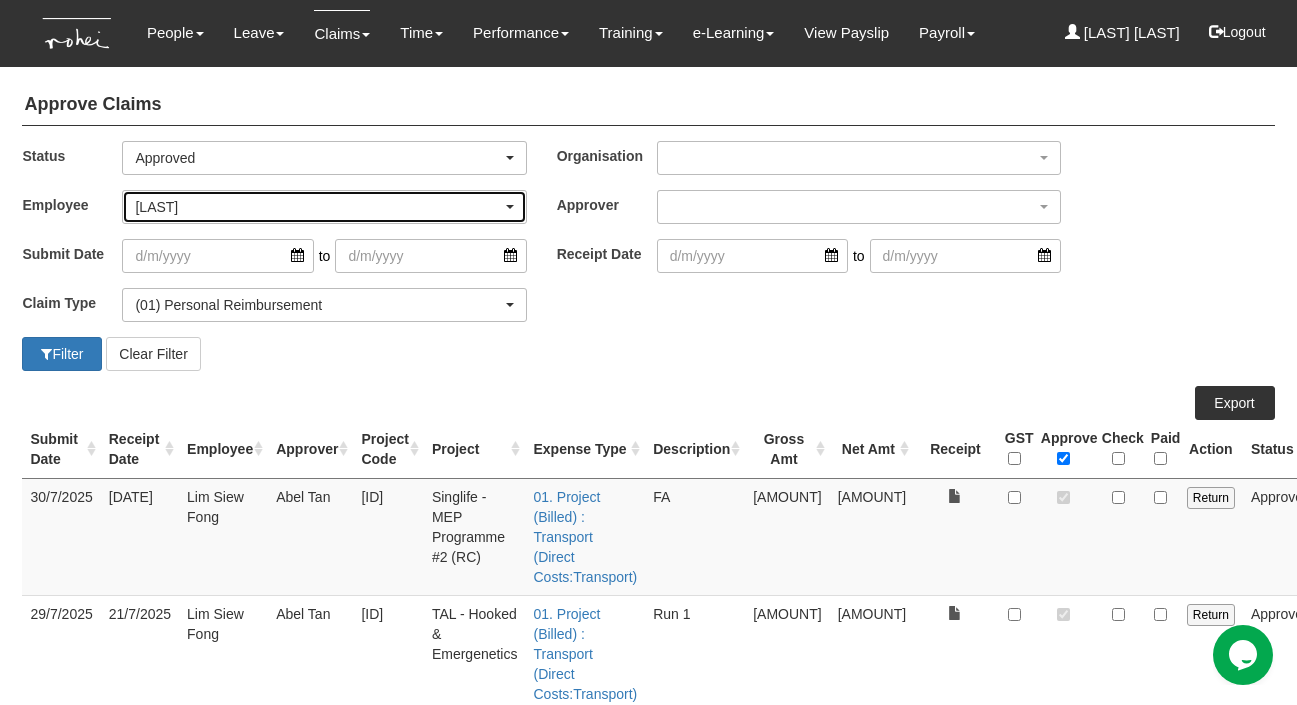 click on "[FIRST] [LAST]" at bounding box center (318, 207) 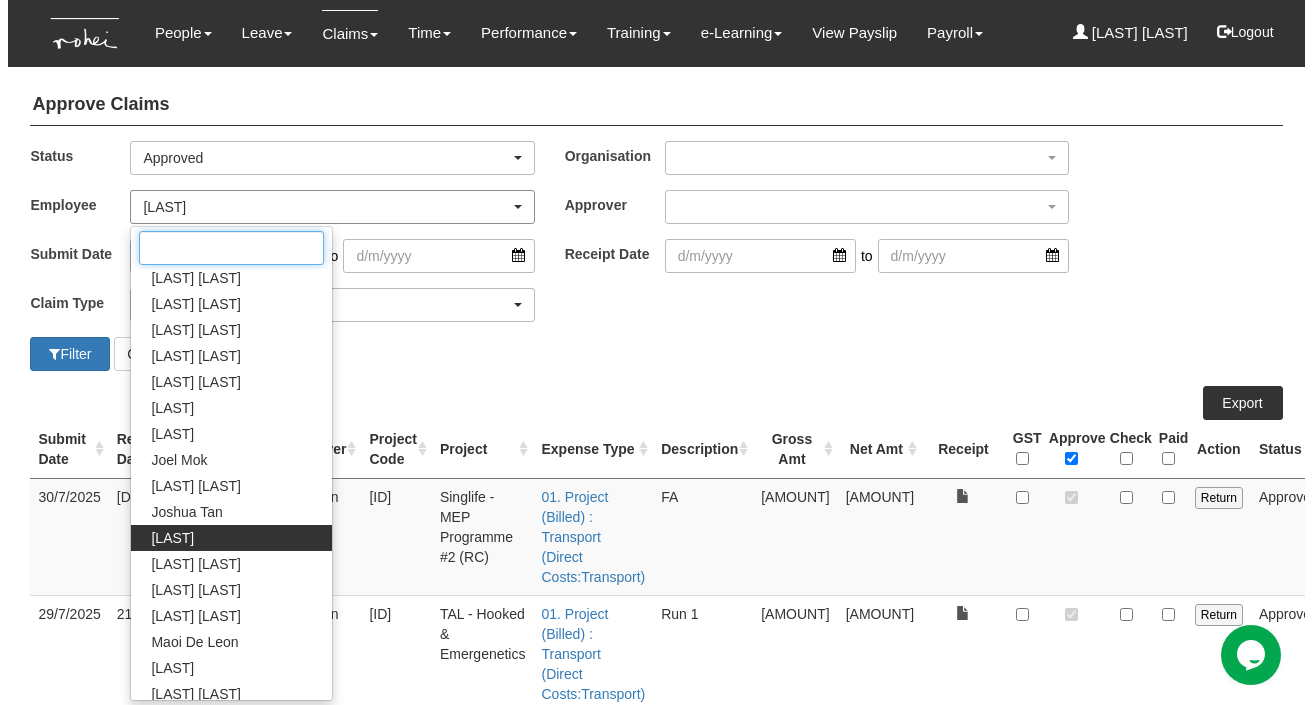 scroll, scrollTop: 759, scrollLeft: 0, axis: vertical 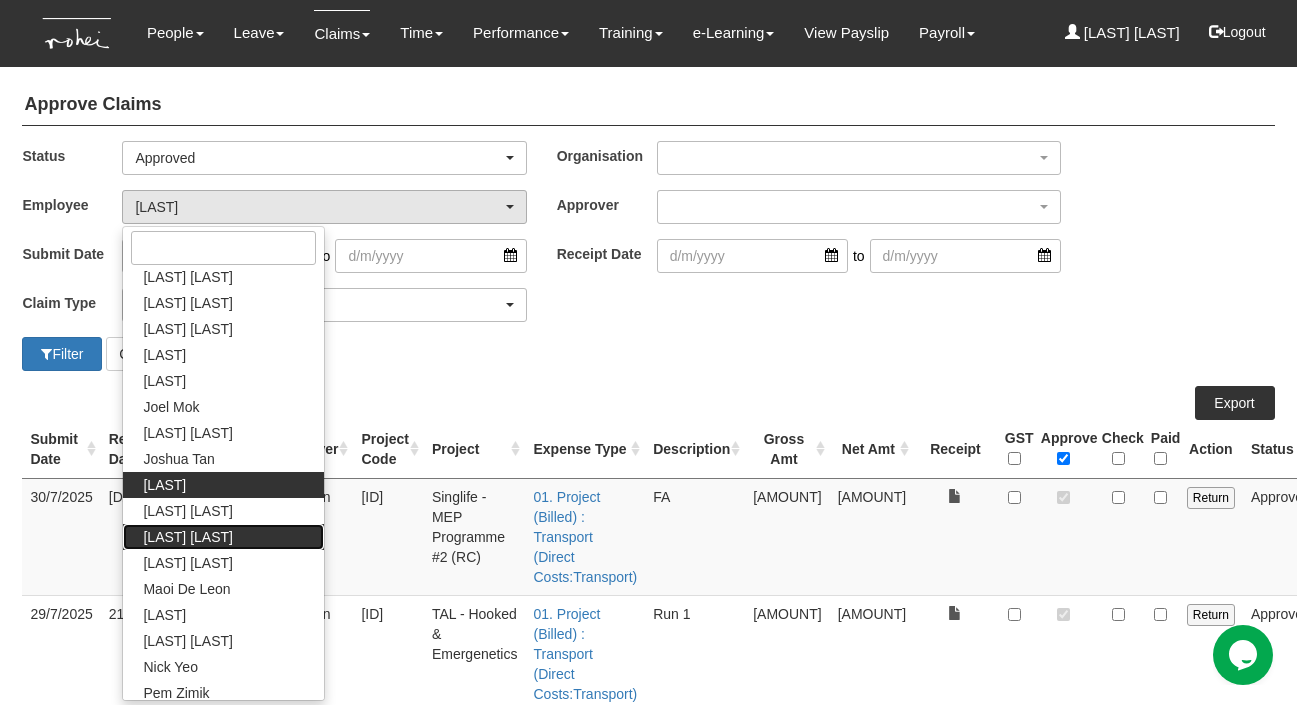 click on "[FIRST] [LAST]" at bounding box center (187, 537) 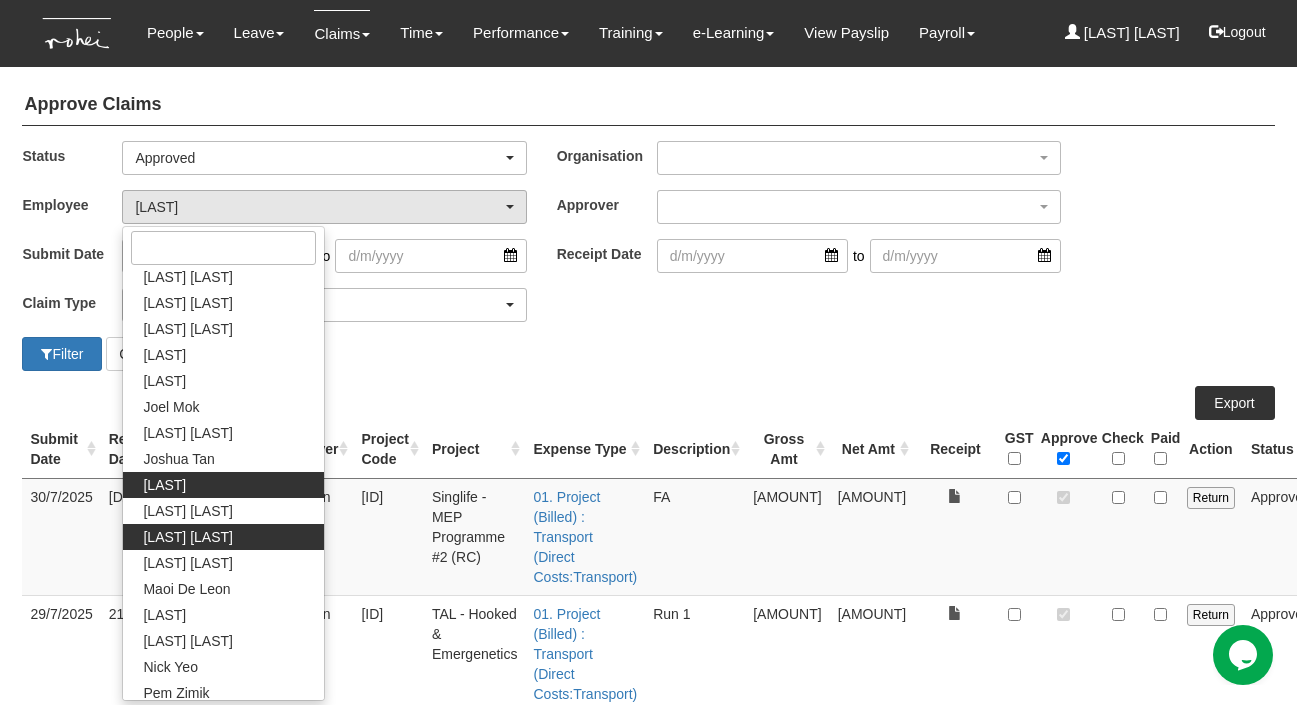 select on "41d79307-2cda-4882-b0e6-df9b5aff3b02" 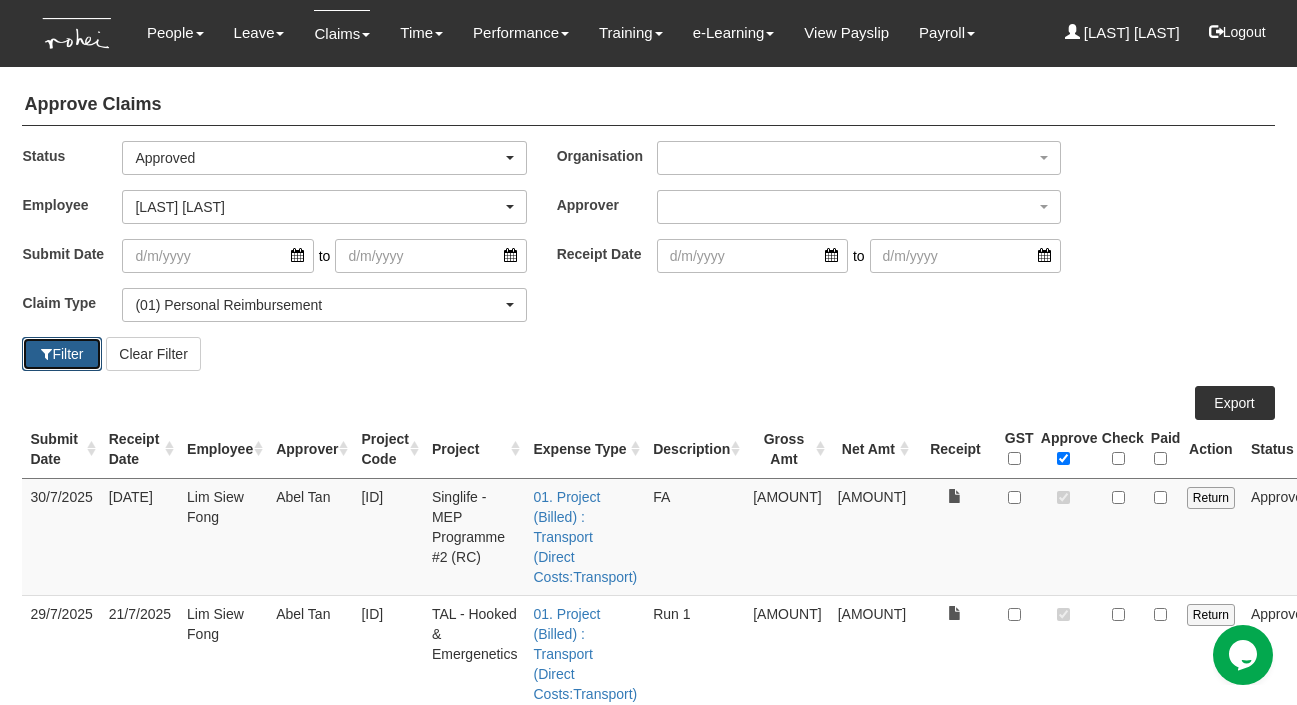 click on "Filter" at bounding box center (62, 354) 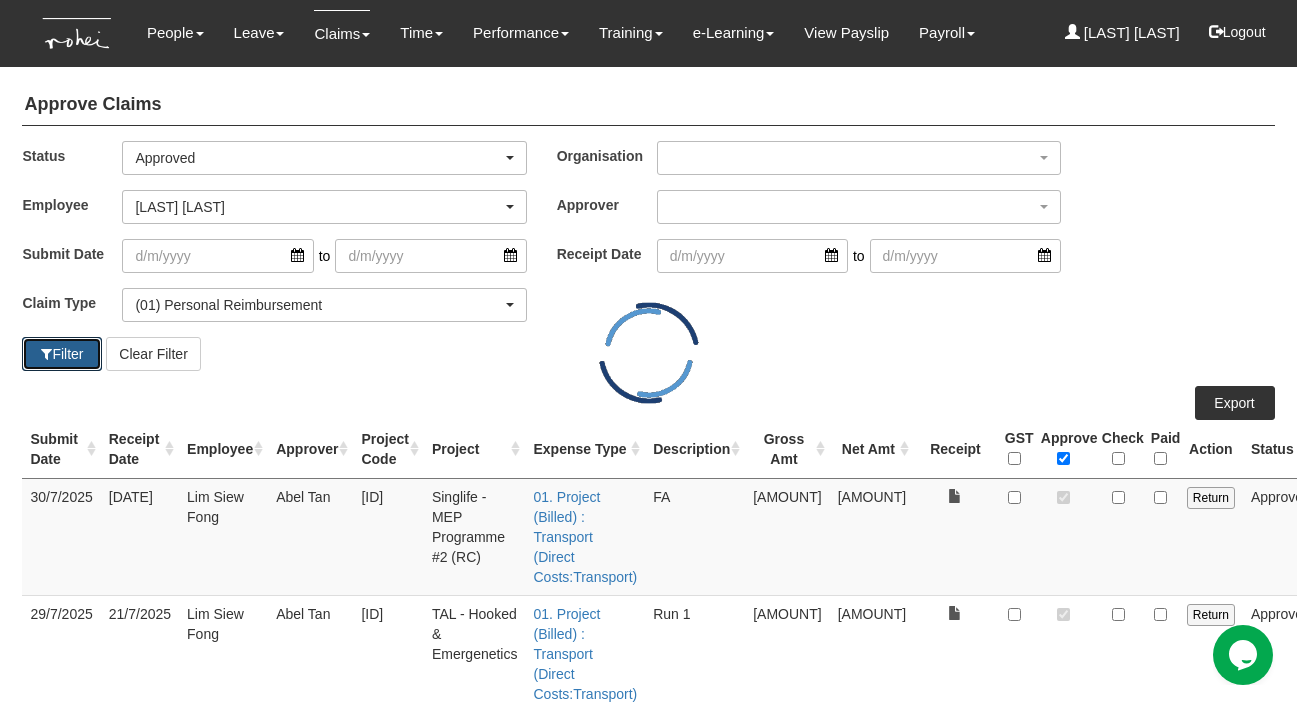 select on "50" 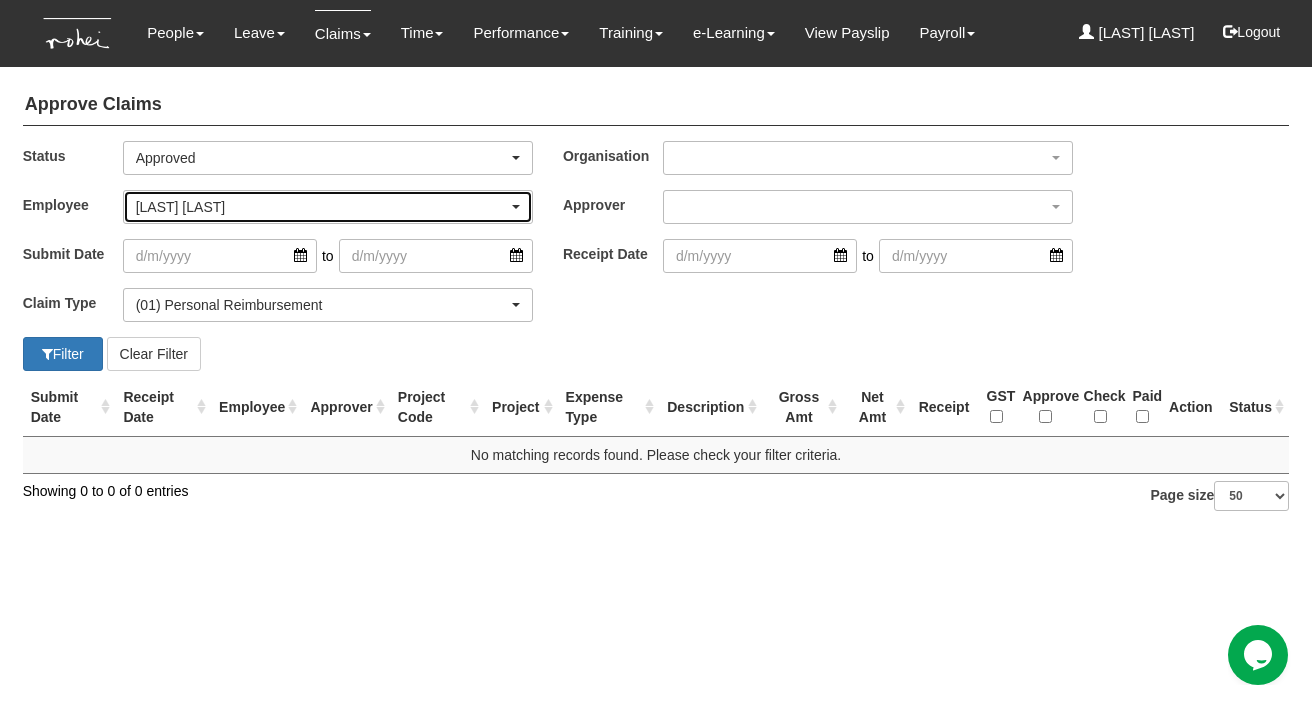click on "[FIRST] [LAST]" at bounding box center [322, 207] 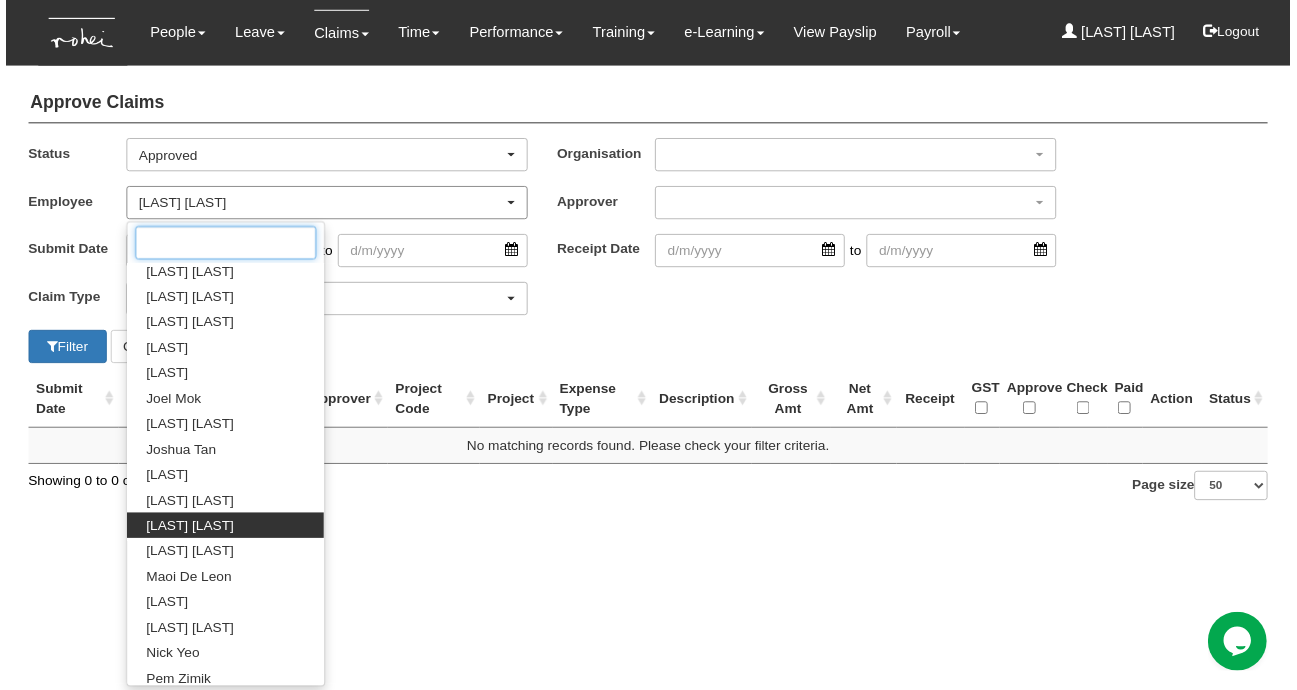 scroll, scrollTop: 811, scrollLeft: 0, axis: vertical 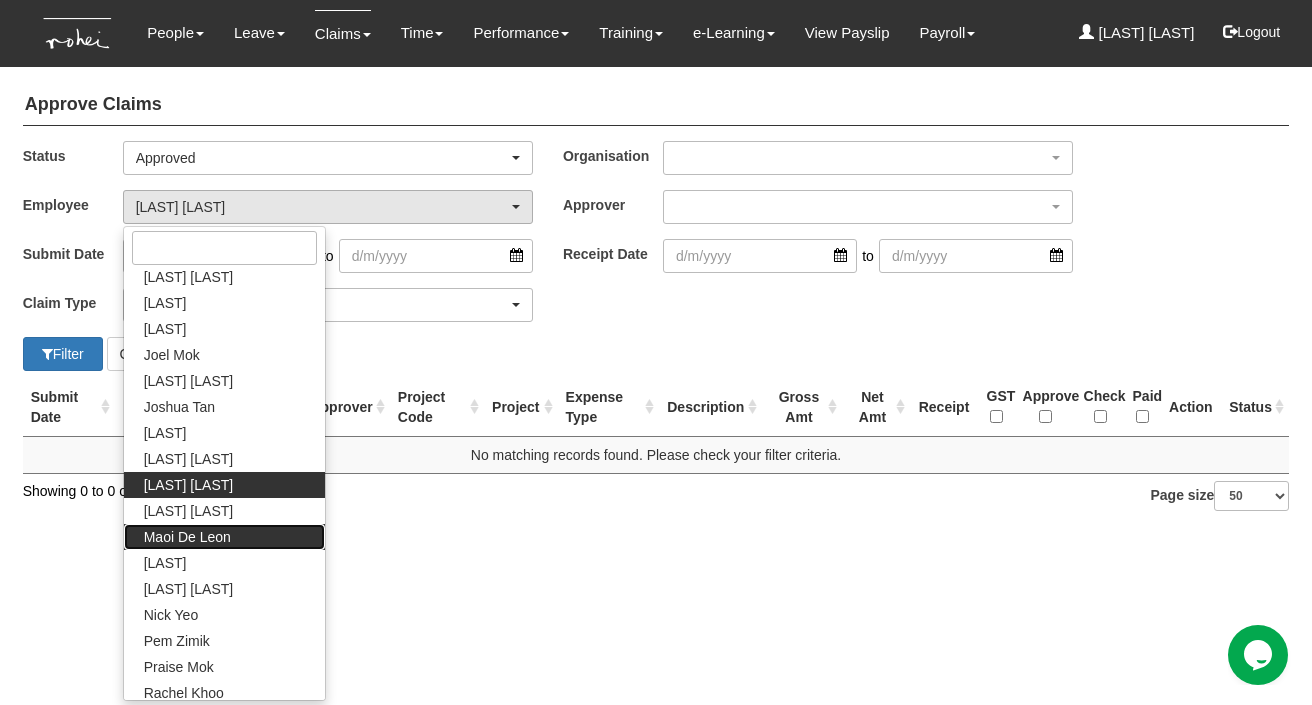 click on "Maoi De Leon" at bounding box center (224, 537) 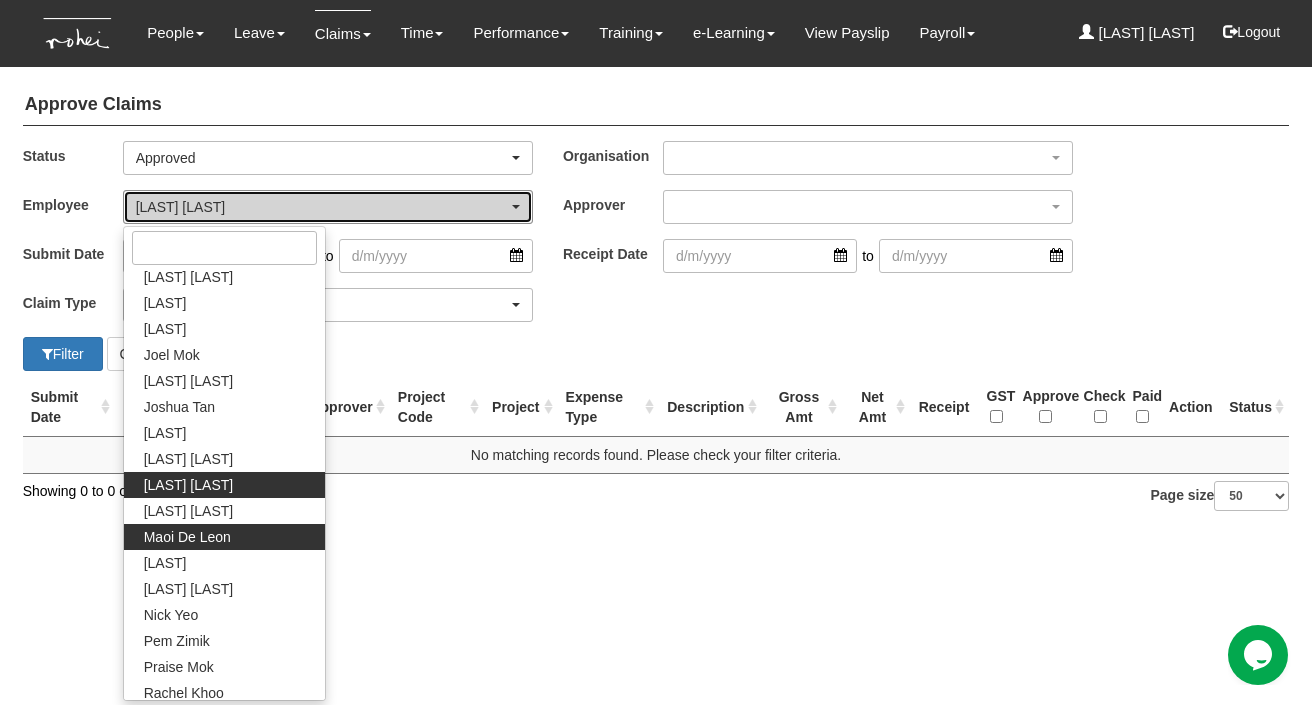 select on "082f2387-af49-4dc9-912f-6868ed20d498" 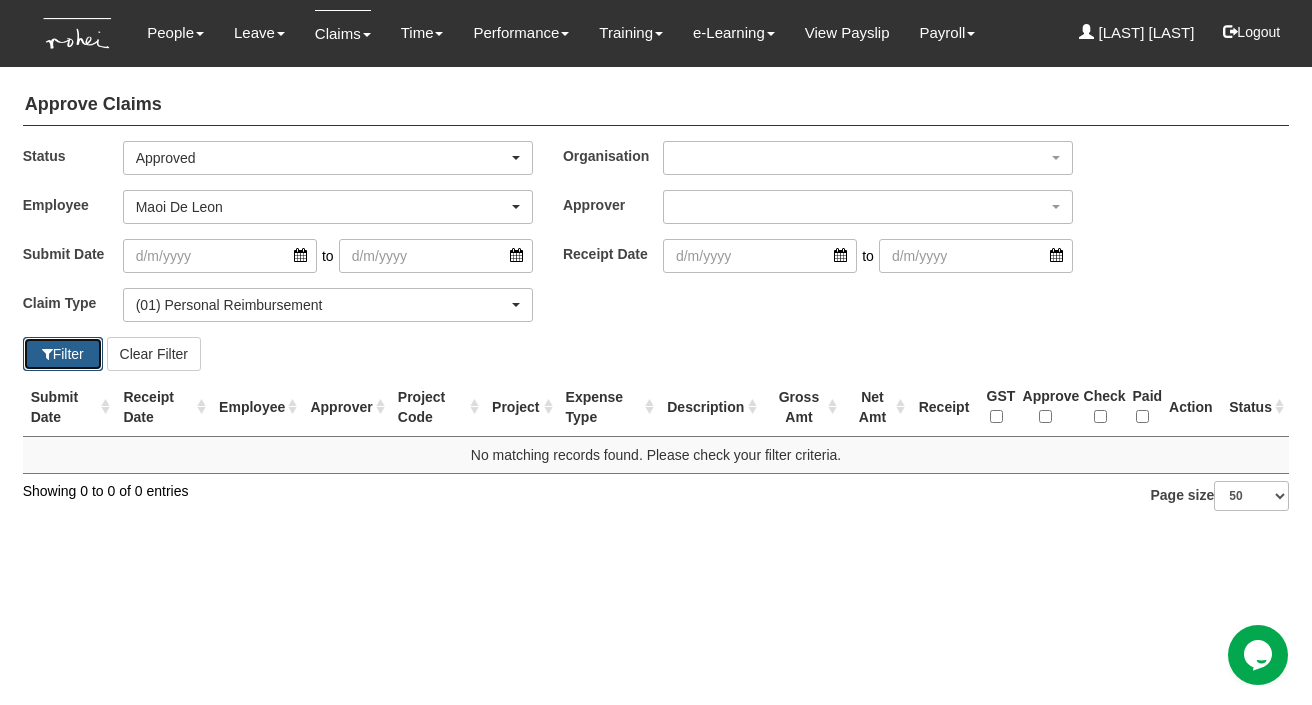 click on "Filter" at bounding box center [63, 354] 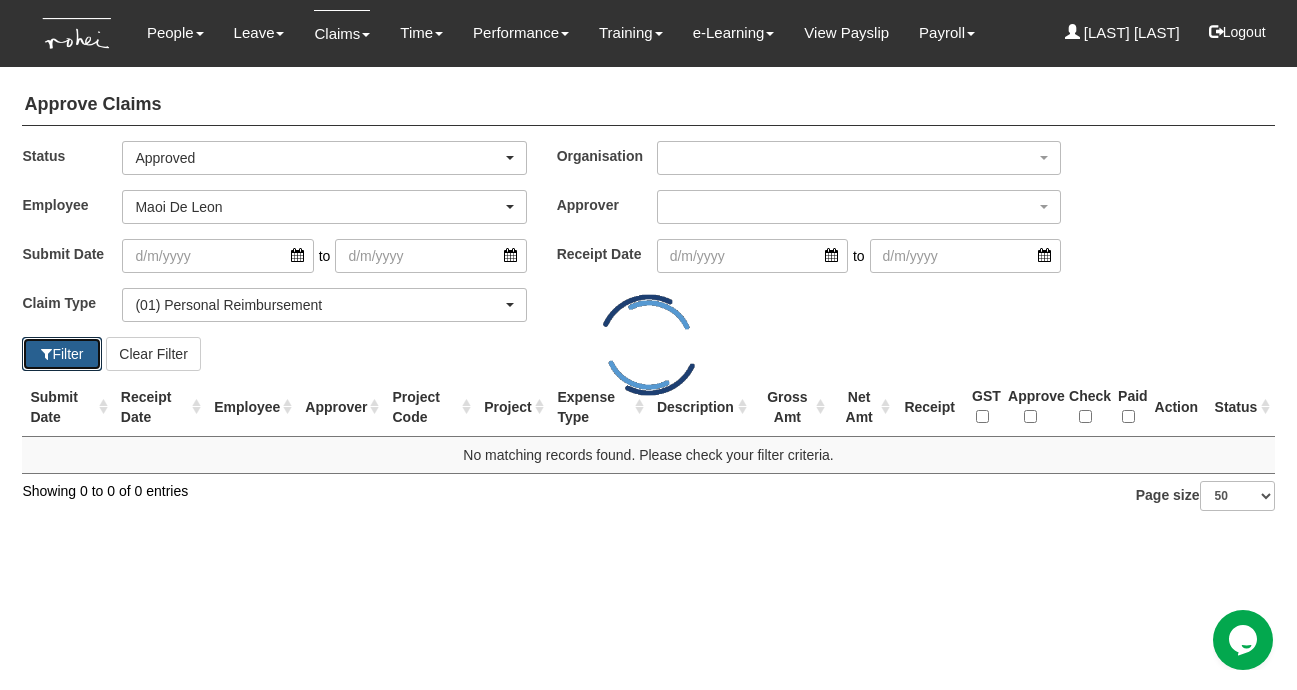 select on "50" 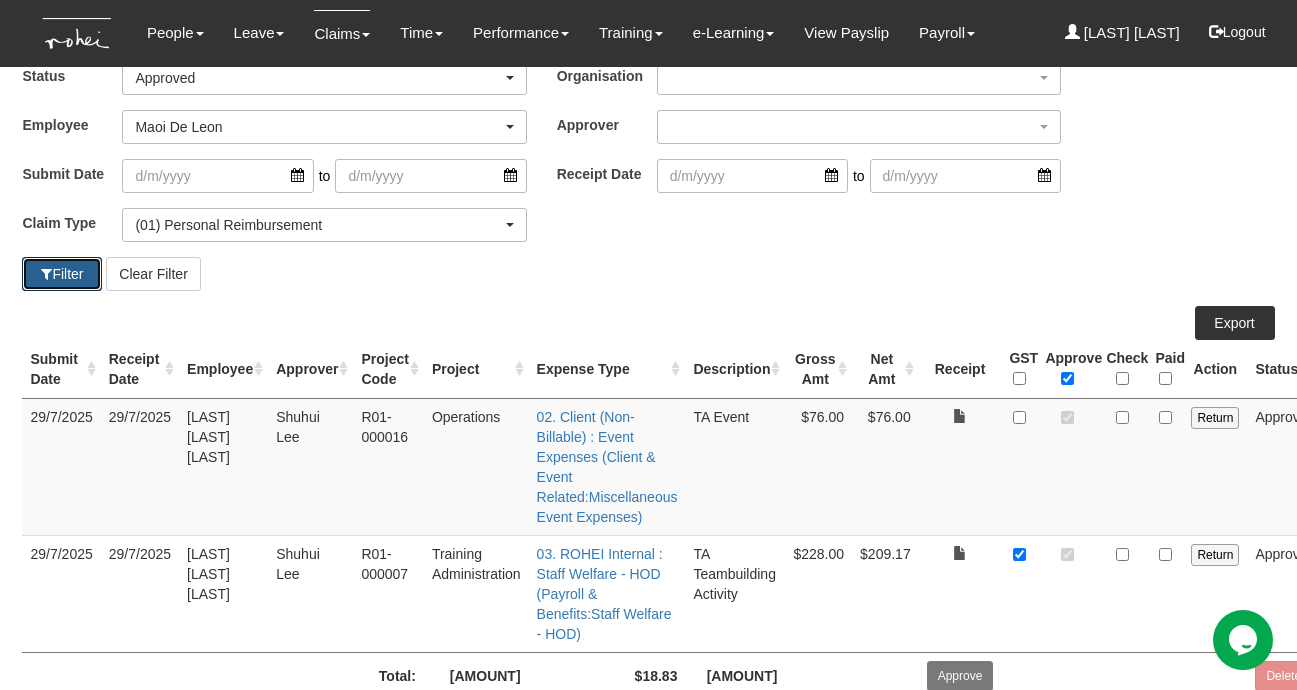 scroll, scrollTop: 0, scrollLeft: 0, axis: both 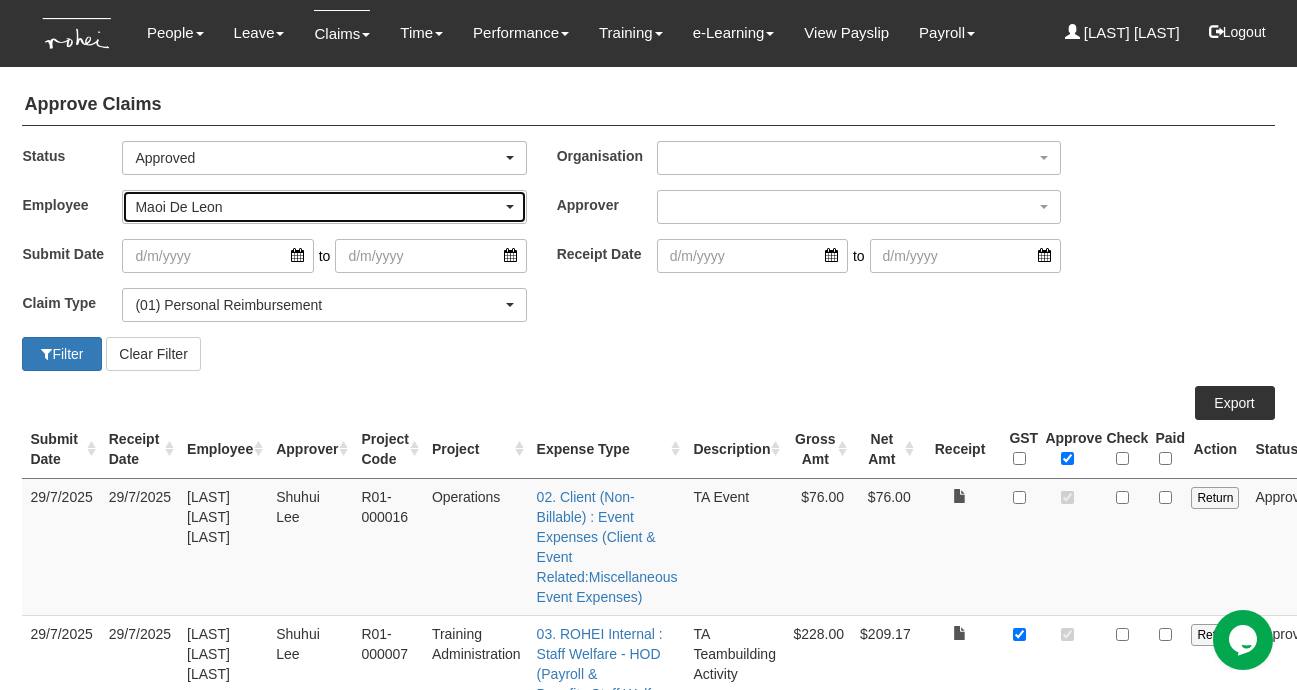 click on "Maoi De Leon" at bounding box center (318, 207) 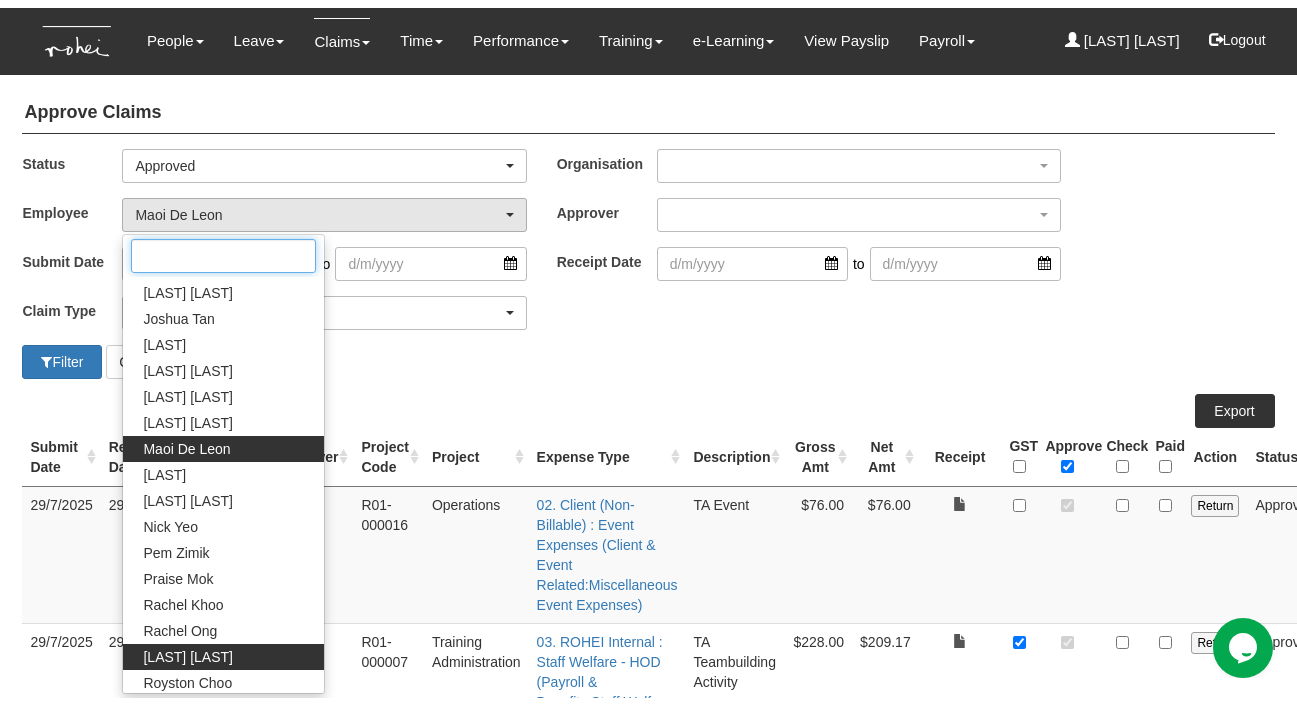 scroll, scrollTop: 908, scrollLeft: 0, axis: vertical 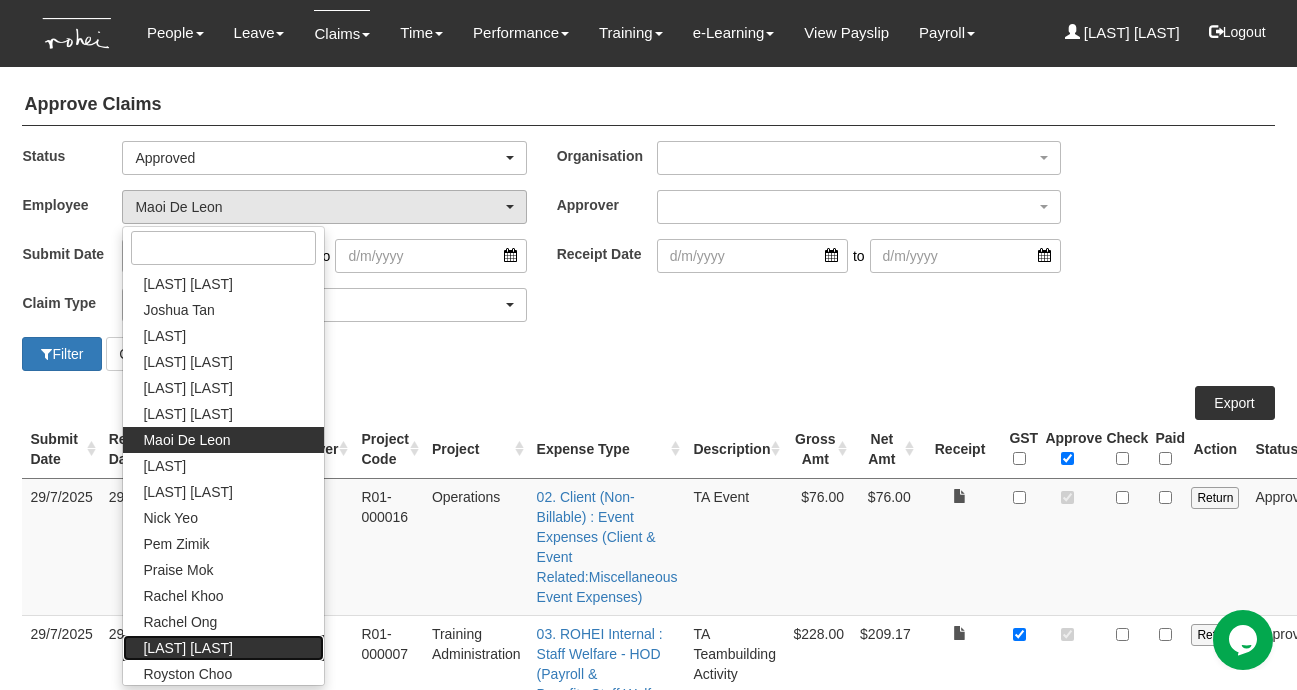click on "[FIRST] [LAST]" at bounding box center [187, 648] 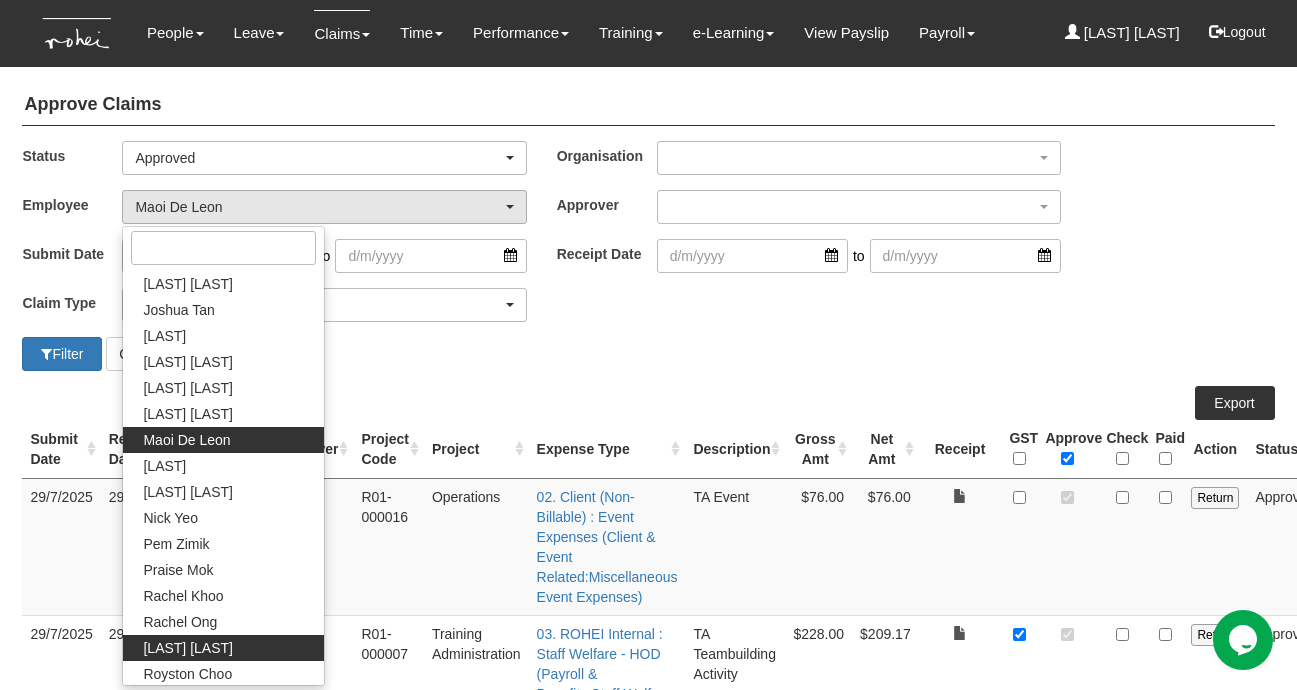 select on "14c70067-d654-436c-959d-c4e18fa1d7bc" 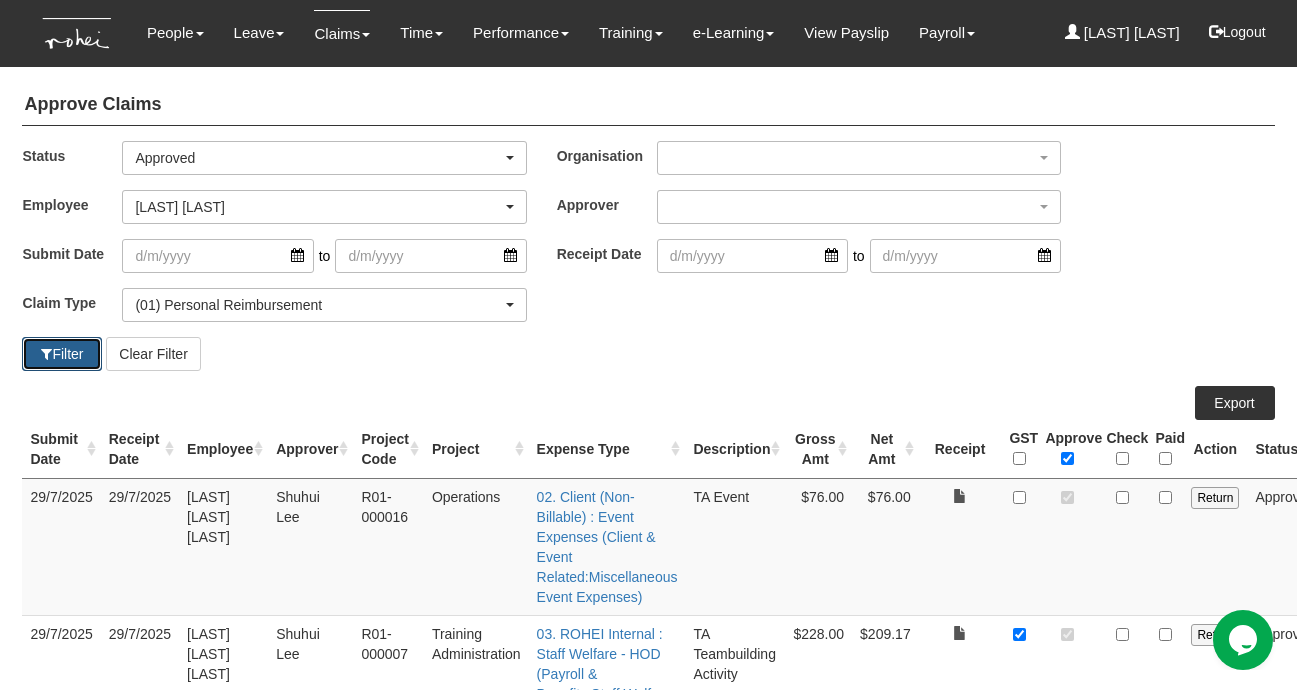 click on "Filter" at bounding box center [62, 354] 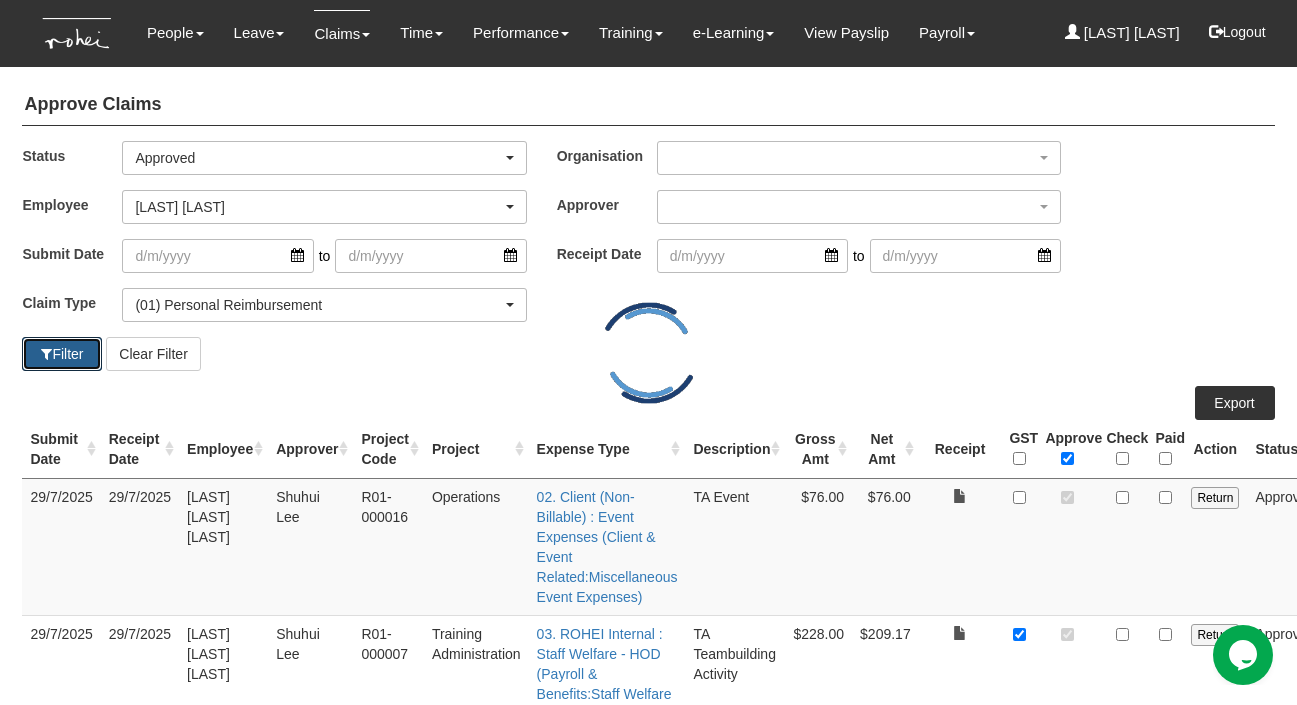 select on "50" 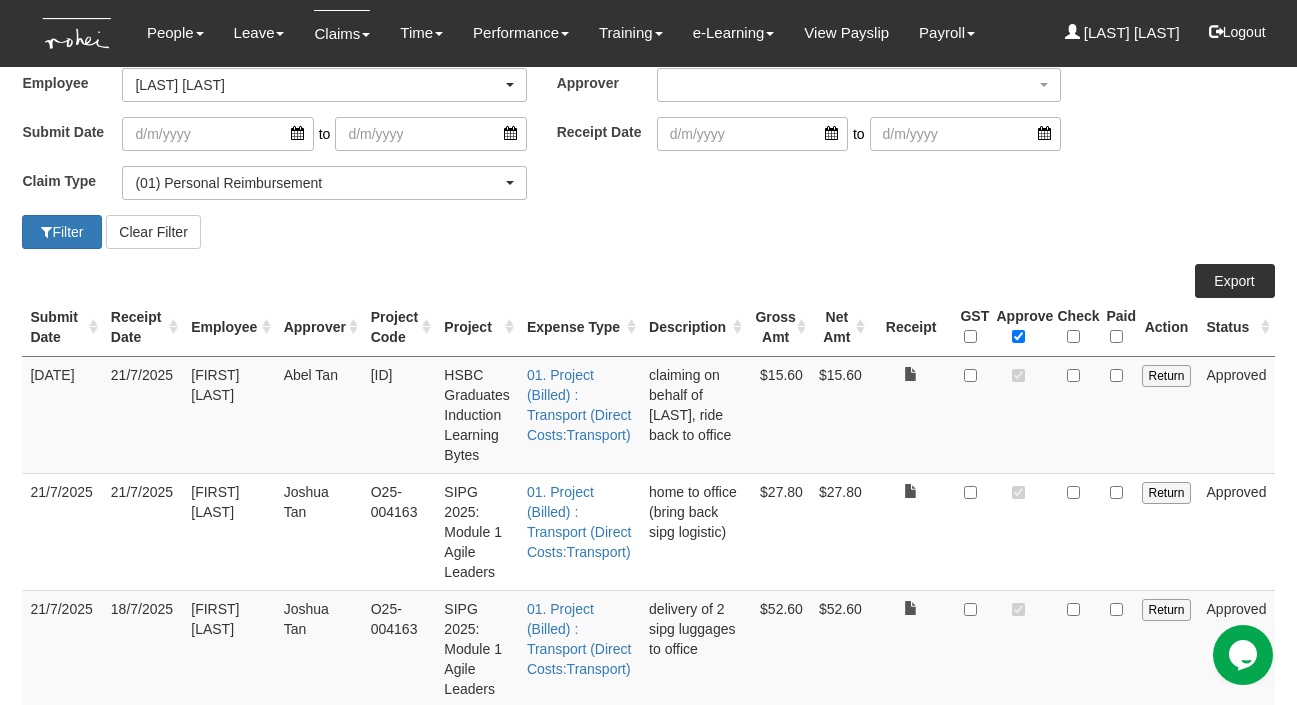 scroll, scrollTop: 0, scrollLeft: 0, axis: both 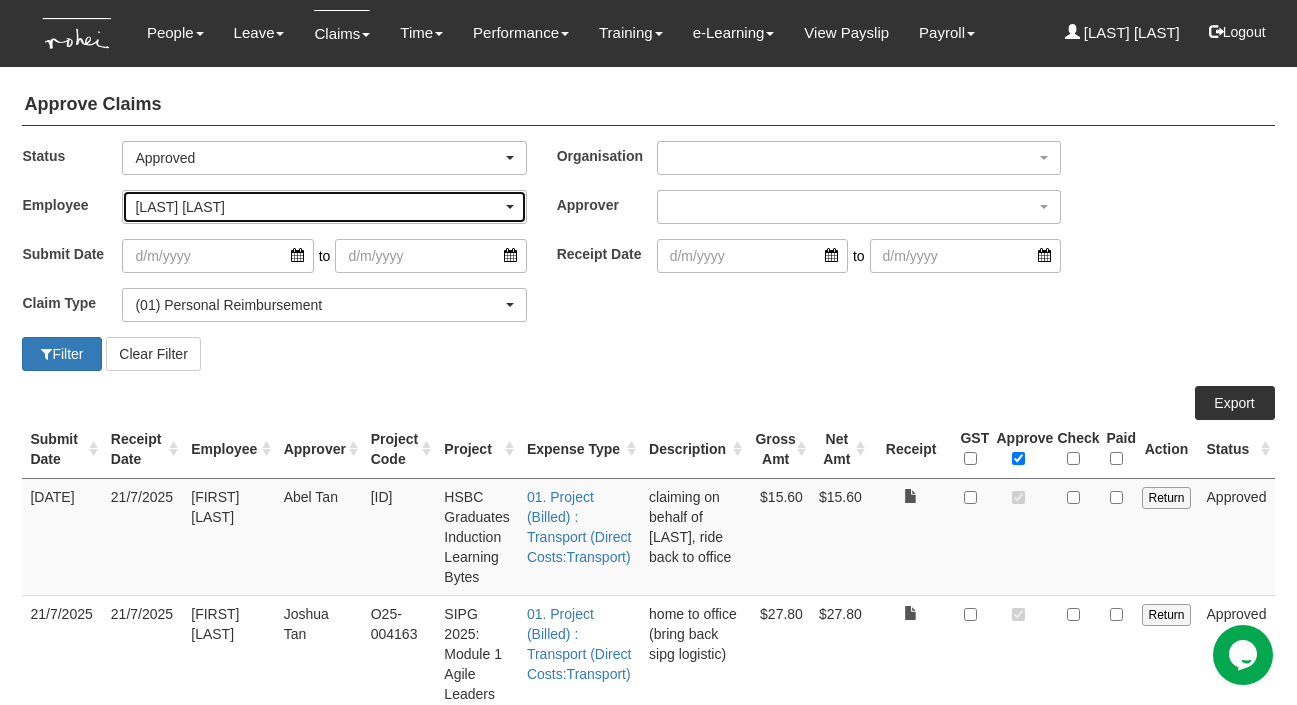 click on "[FIRST] [LAST]" at bounding box center [318, 207] 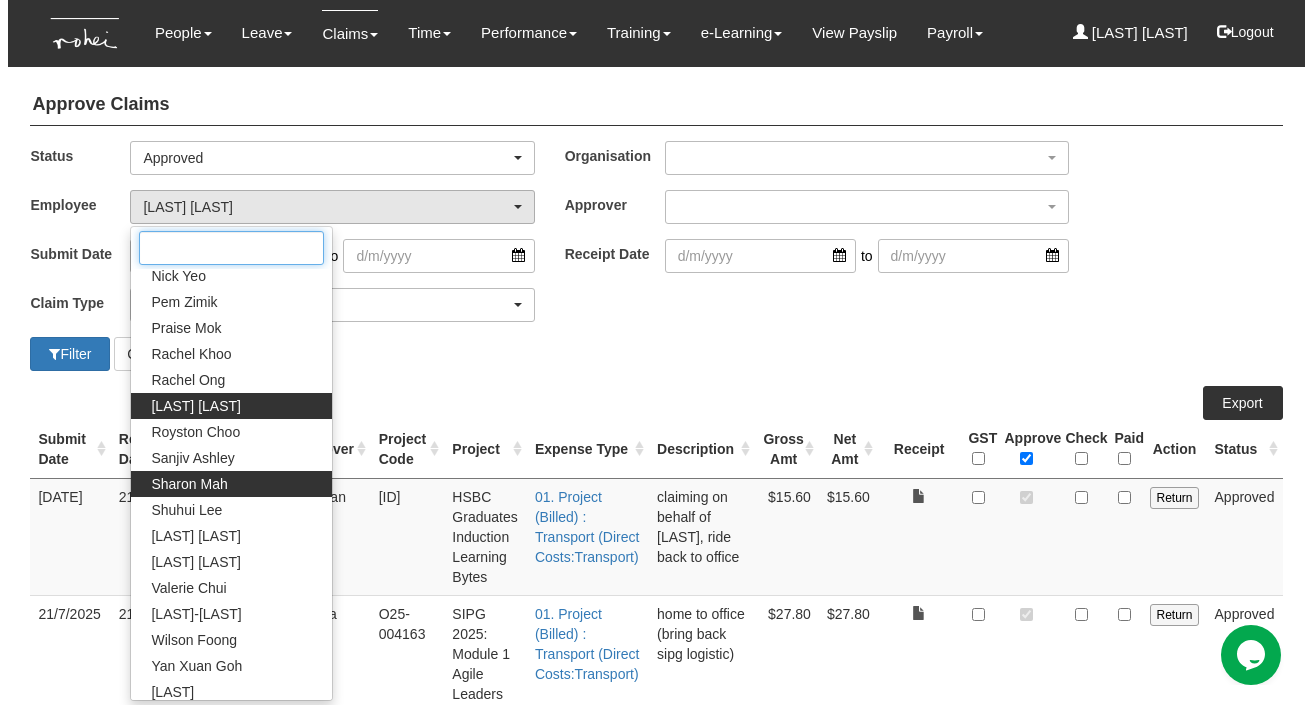 scroll, scrollTop: 1154, scrollLeft: 0, axis: vertical 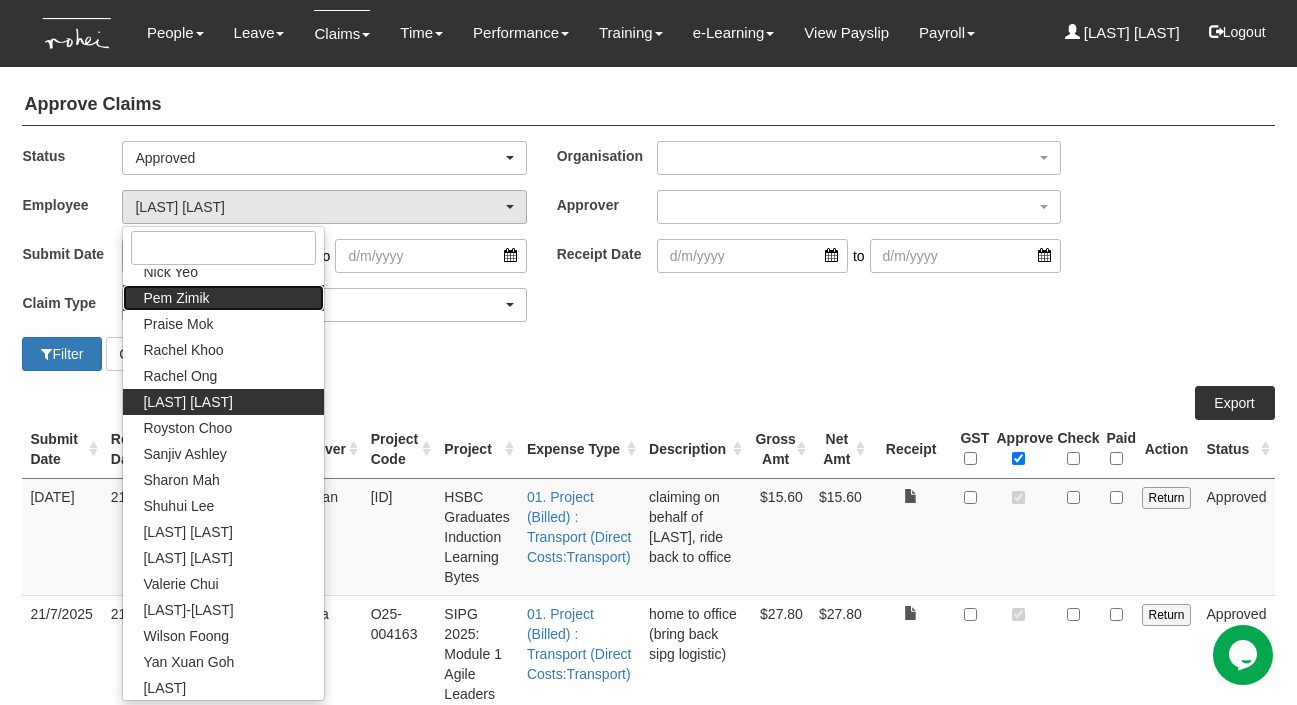 click on "Pem Zimik" at bounding box center [223, 298] 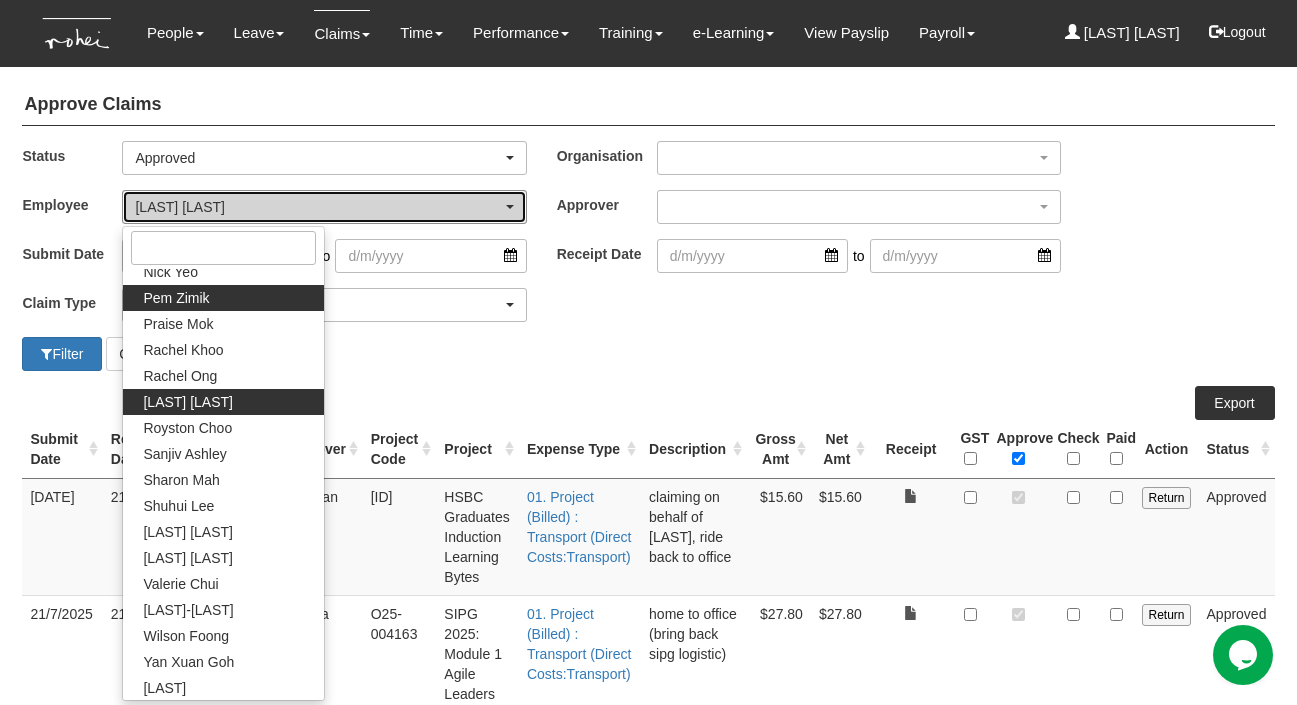select on "9a159fec-5831-4e11-b443-470336e86677" 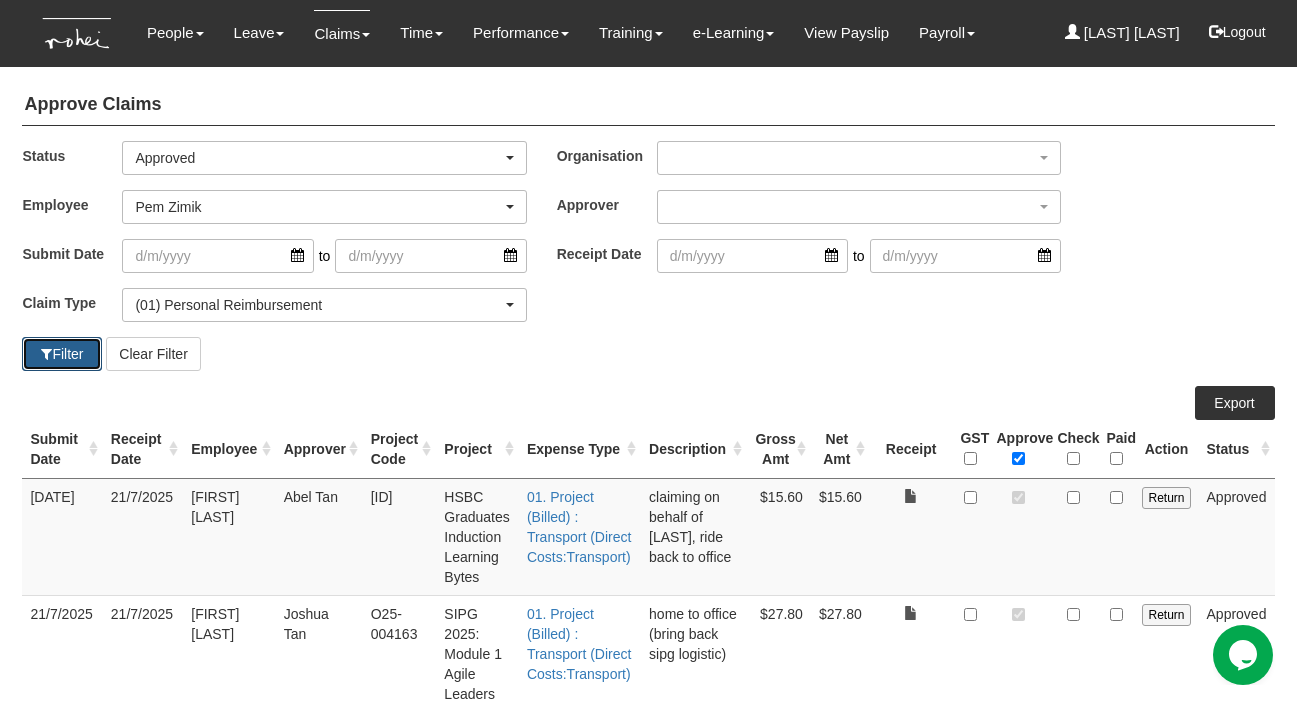 click on "Filter" at bounding box center (62, 354) 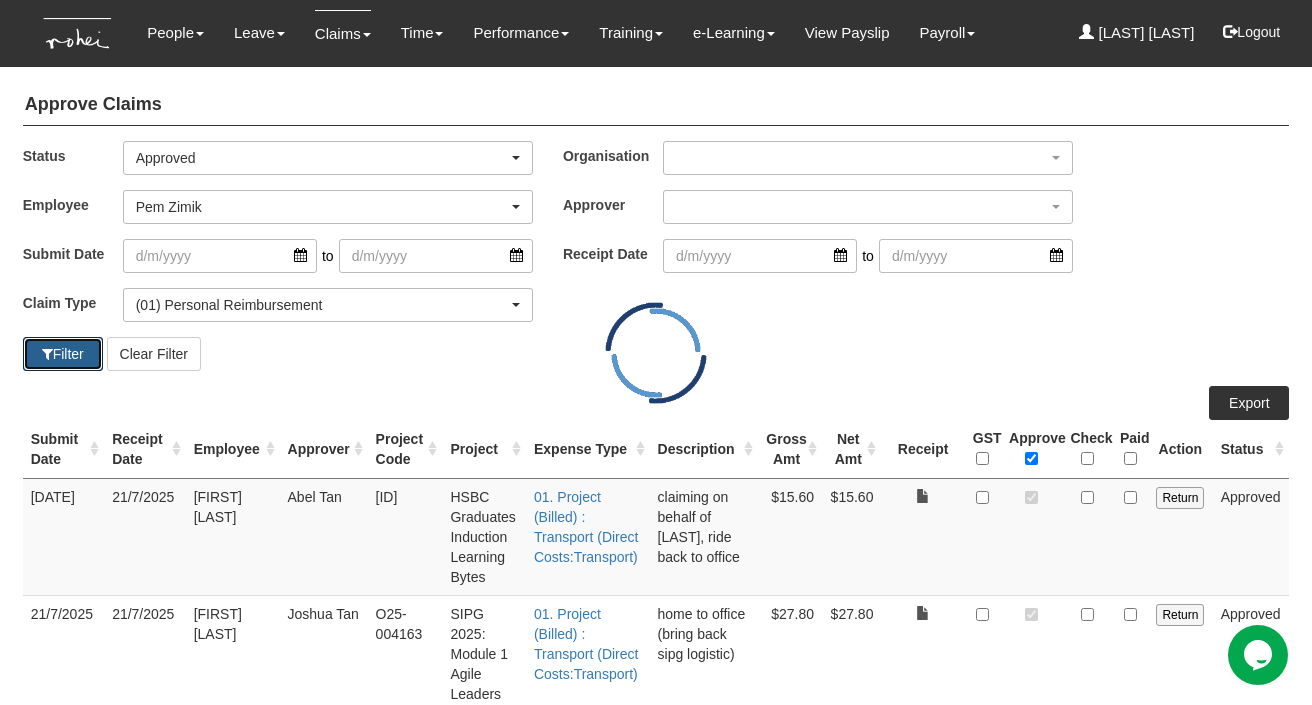 select on "50" 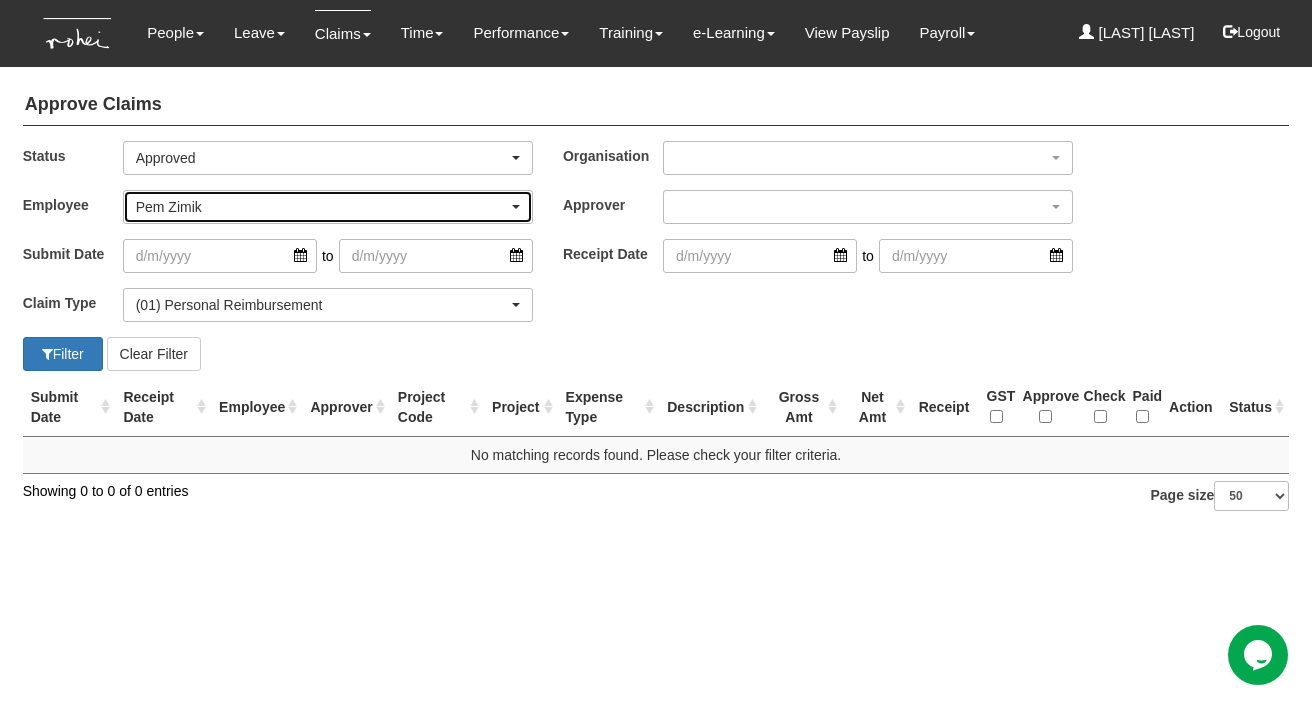 click on "Pem Zimik" at bounding box center (322, 207) 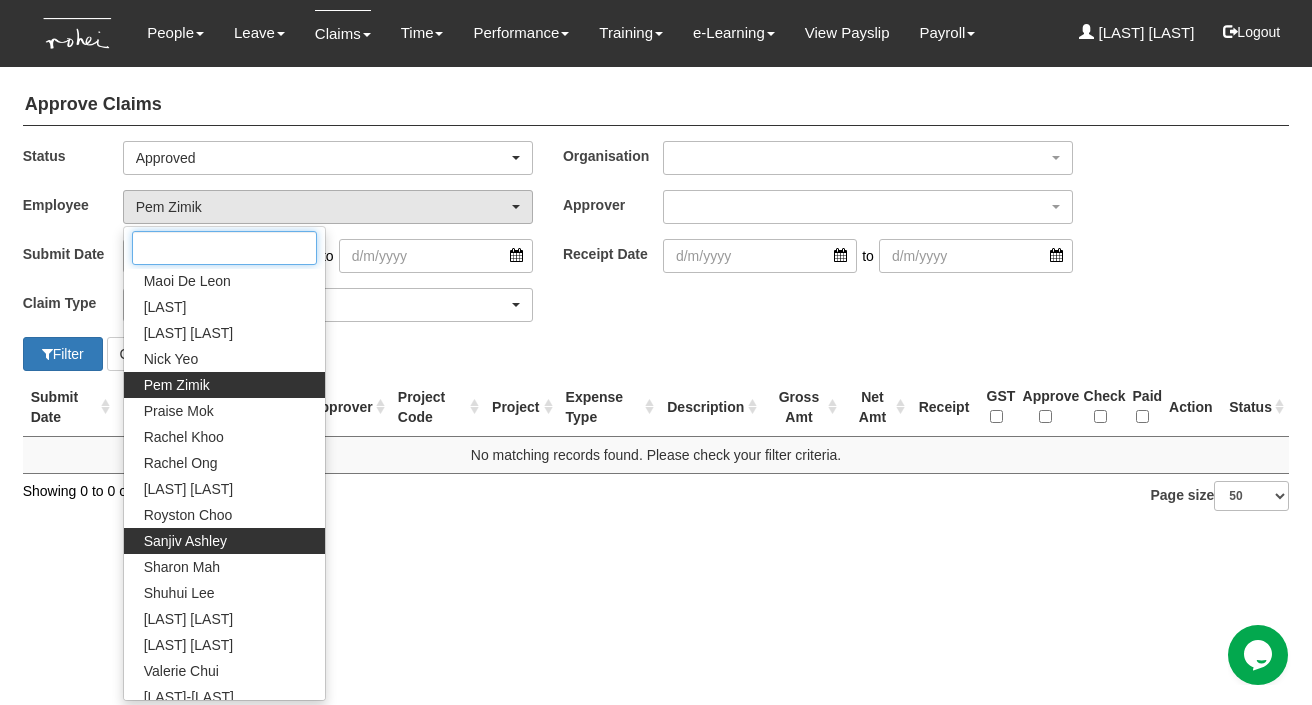 scroll, scrollTop: 1077, scrollLeft: 0, axis: vertical 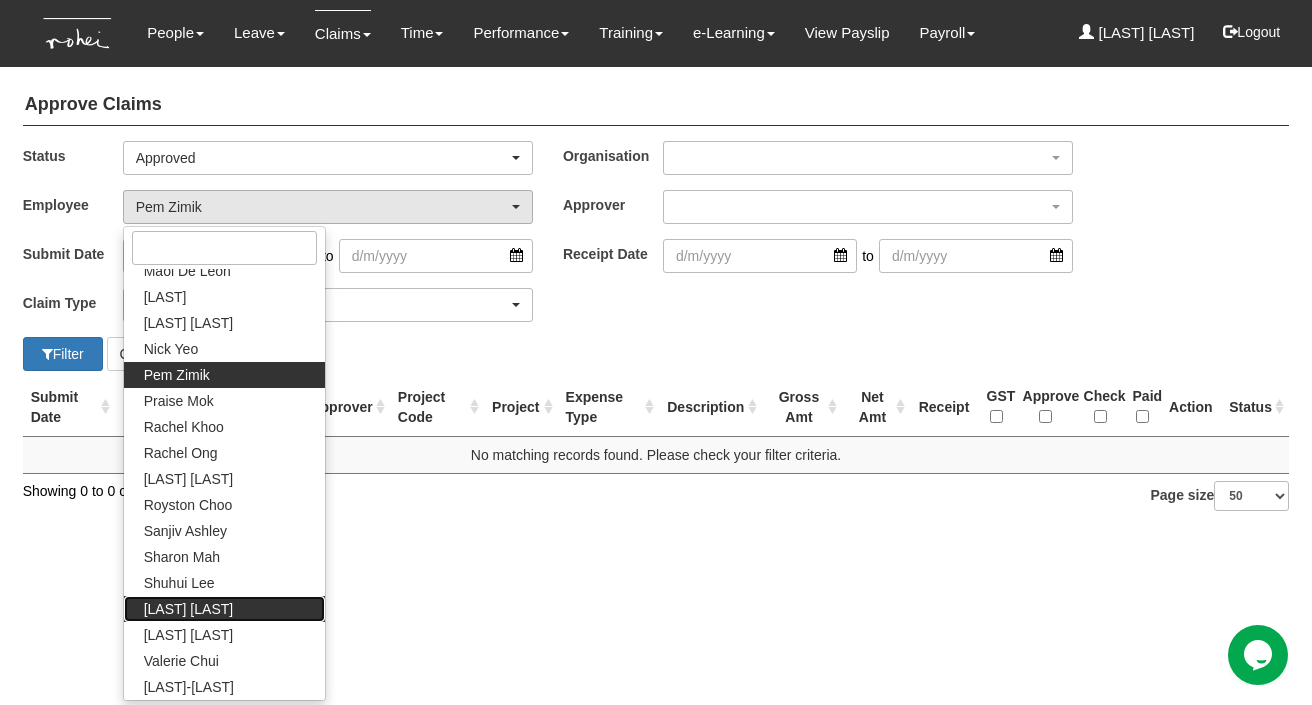 click on "[FIRST] [LAST]" at bounding box center [224, 609] 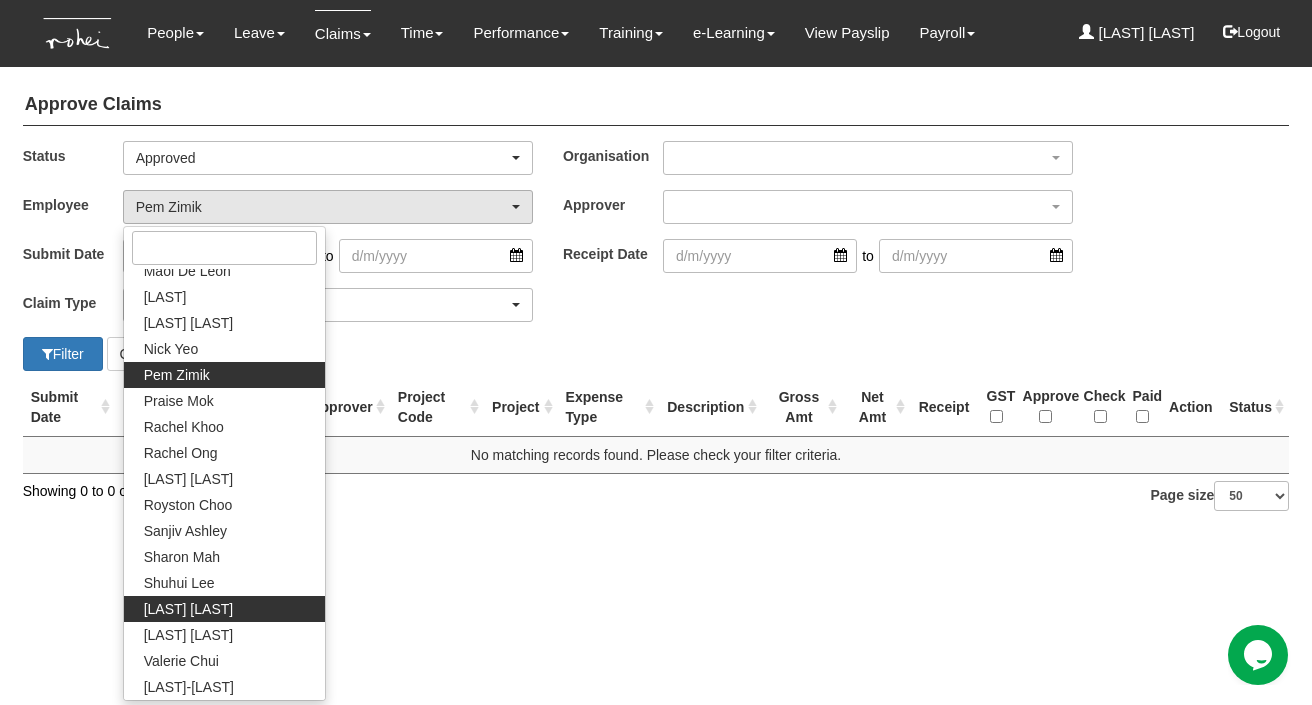 select on "b1842910-128f-4160-8918-158c40b1dcc2" 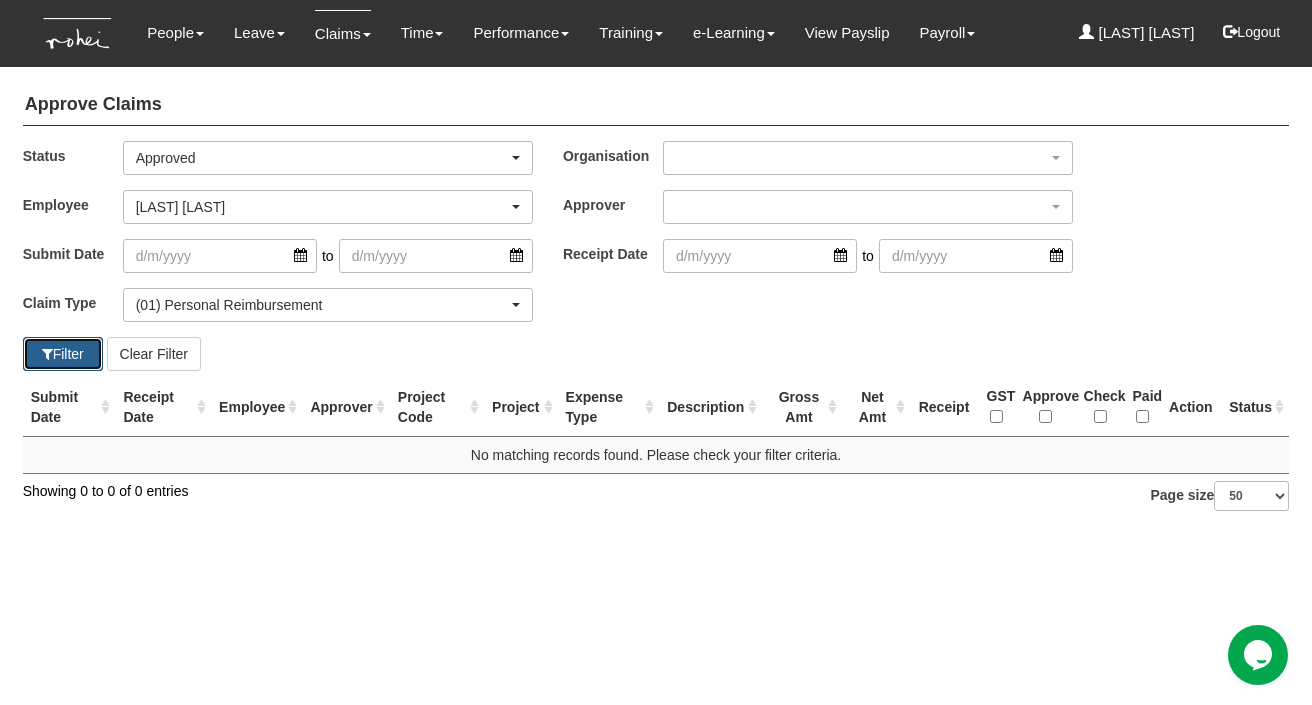 click on "Filter" at bounding box center [63, 354] 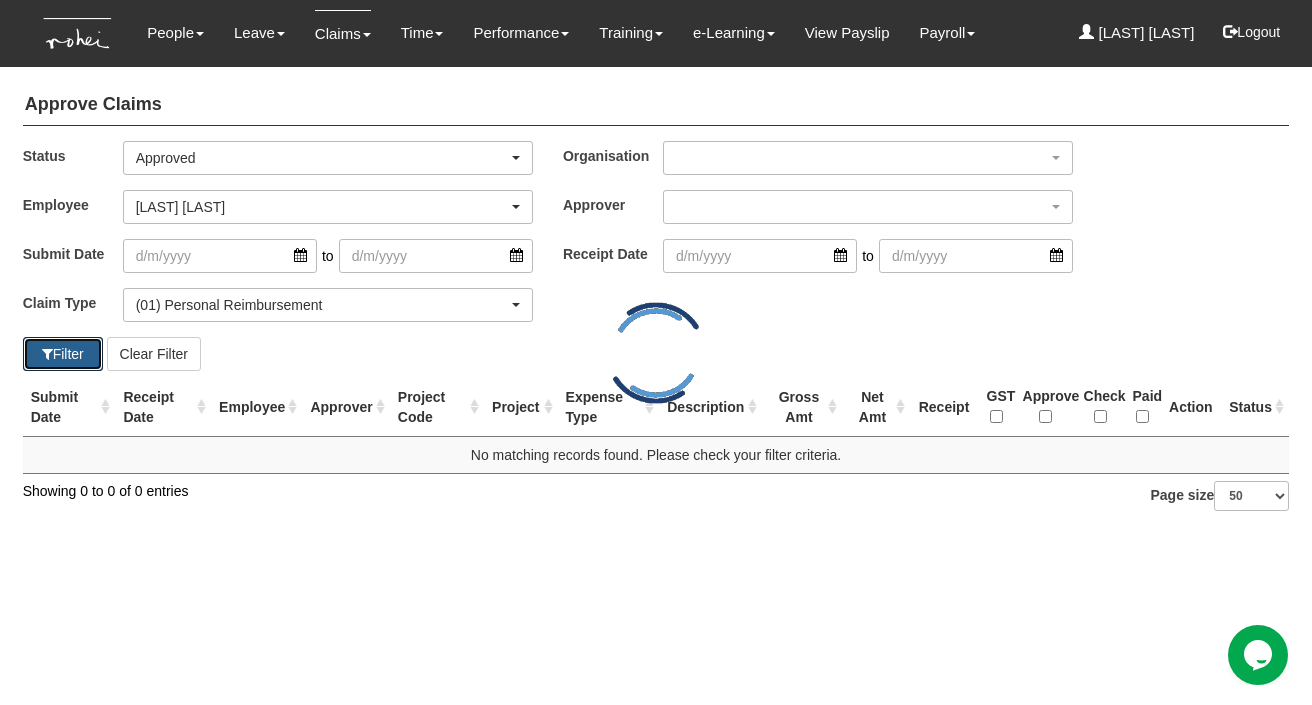 select on "50" 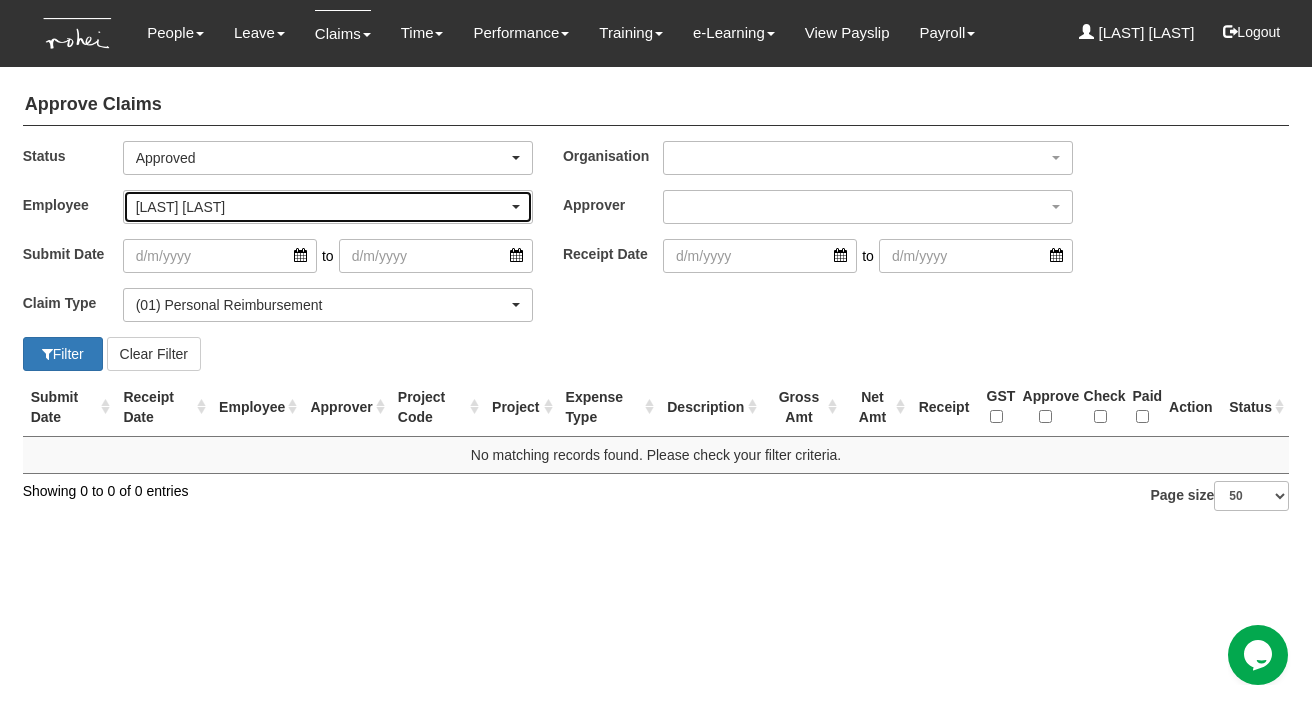 click on "[FIRST] [LAST]" at bounding box center [328, 207] 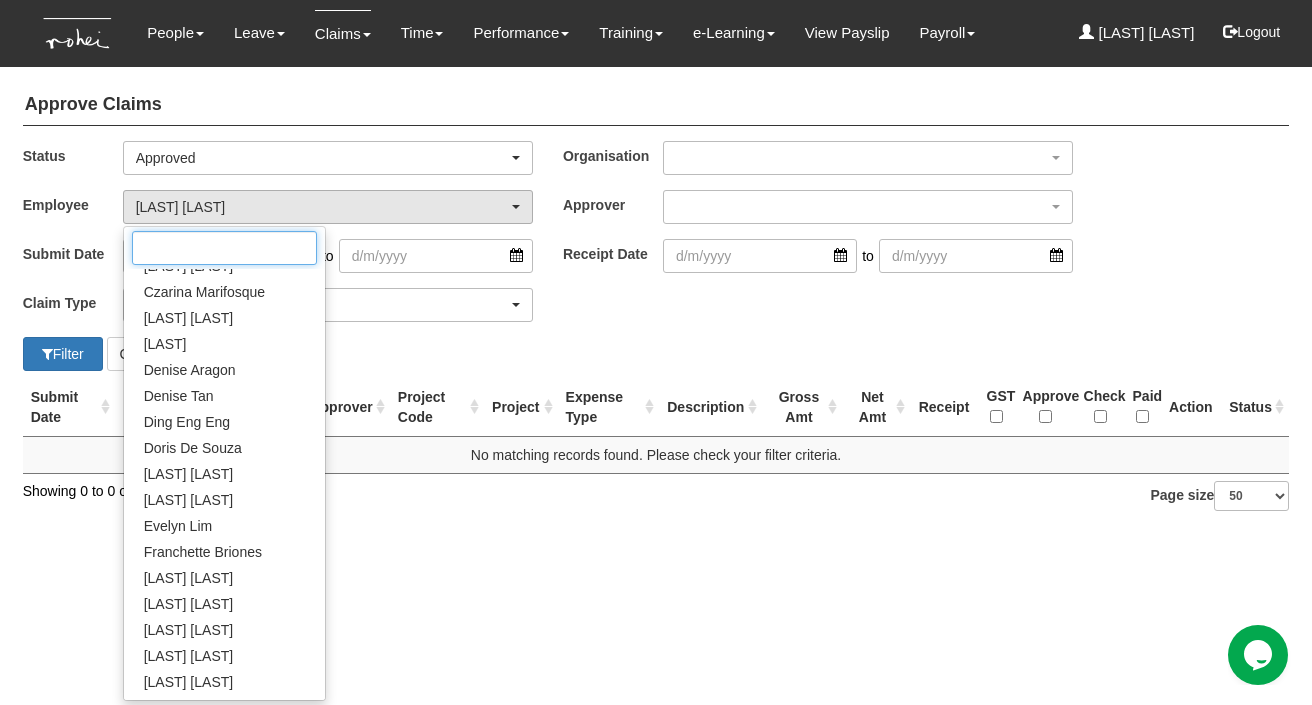 scroll, scrollTop: 345, scrollLeft: 0, axis: vertical 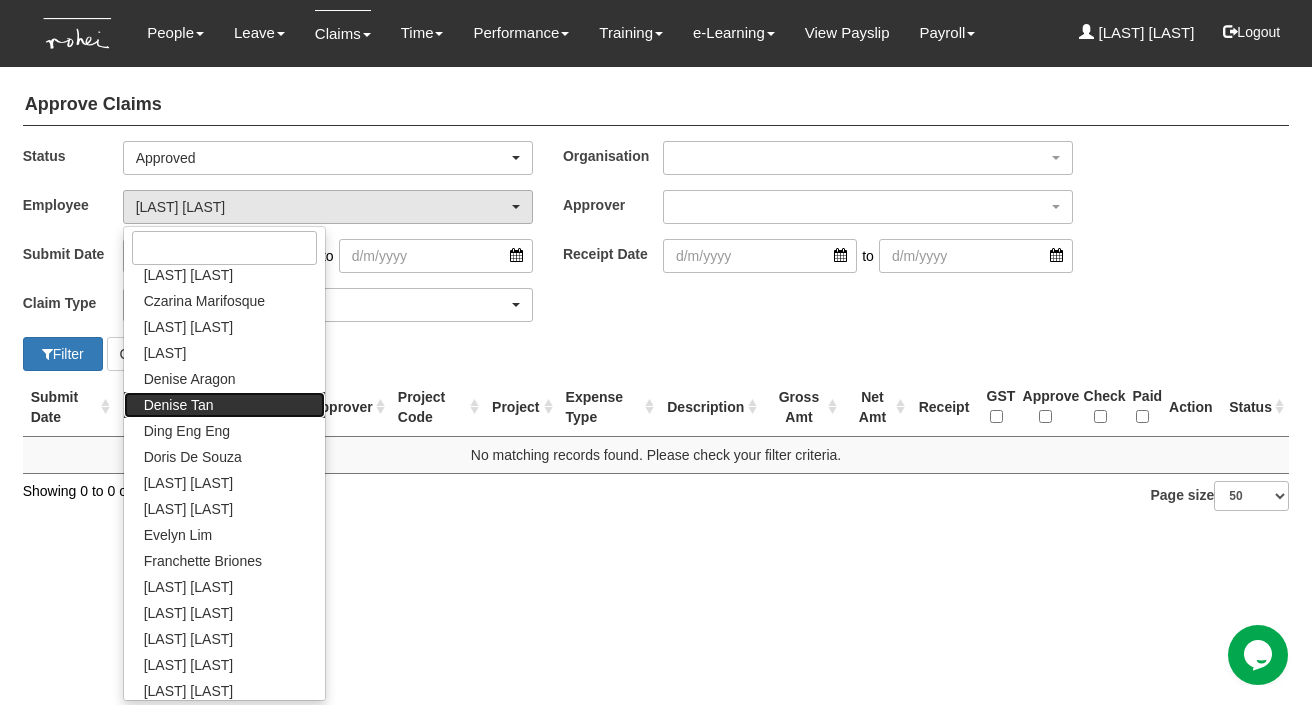 click on "Denise Tan" at bounding box center (224, 405) 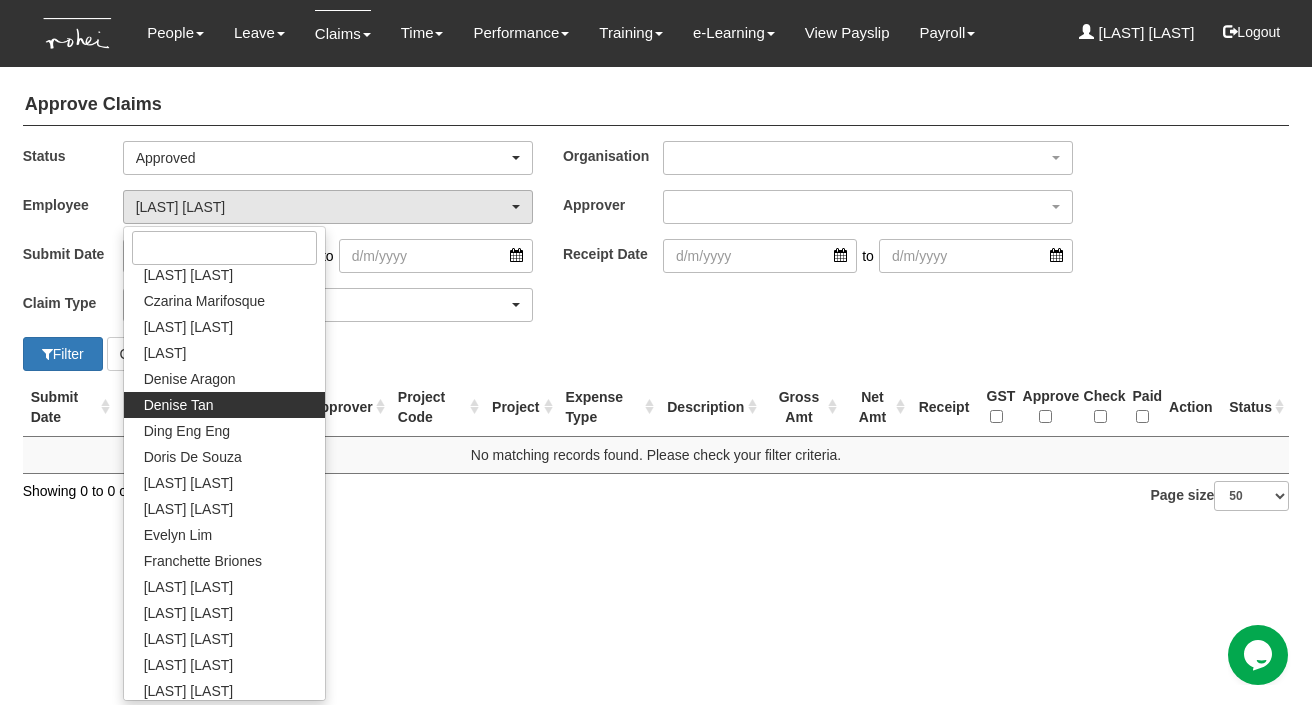 select on "f331697c-cbb2-464d-abb4-1ca8aa6cad1d" 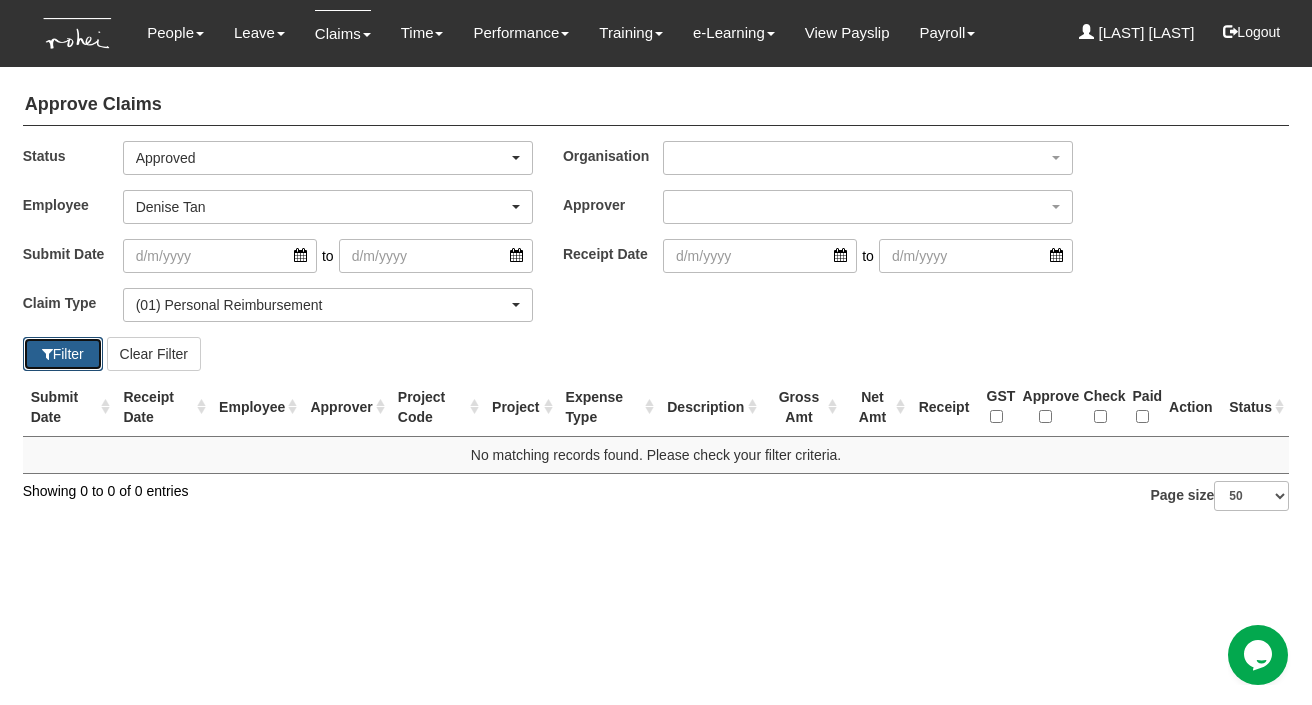 click on "Filter" at bounding box center (63, 354) 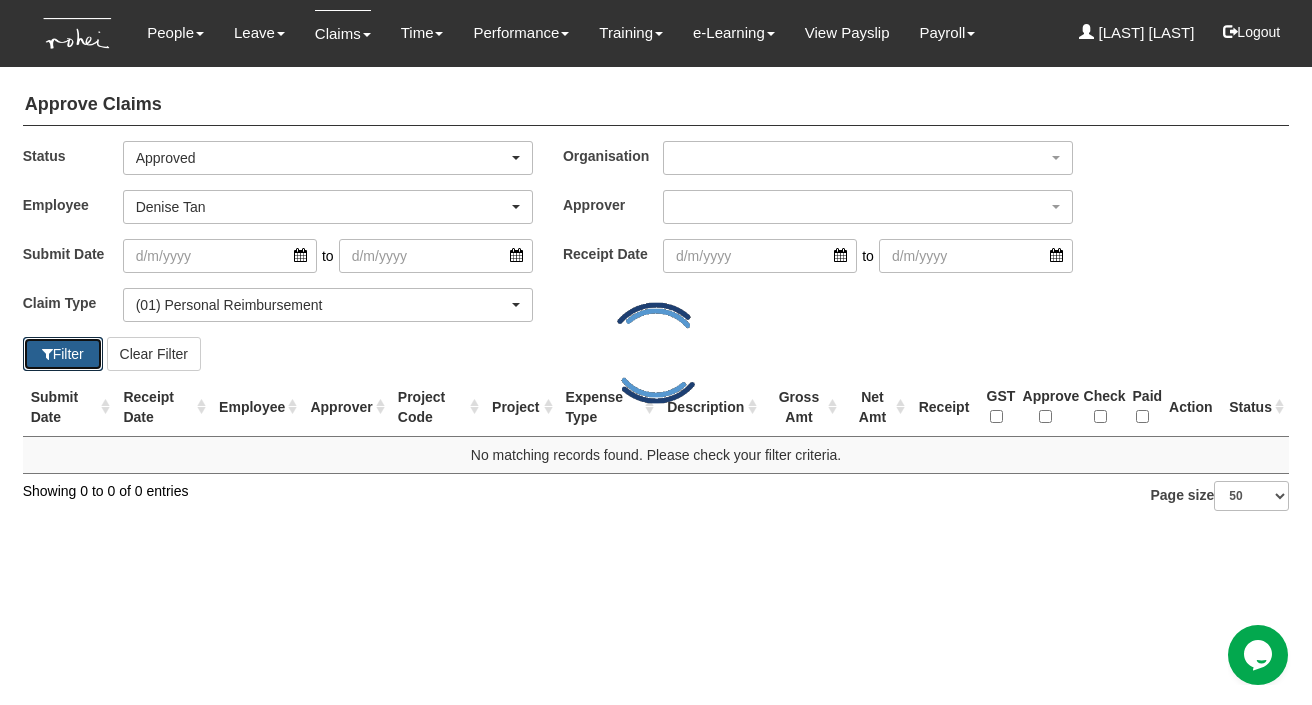 select on "50" 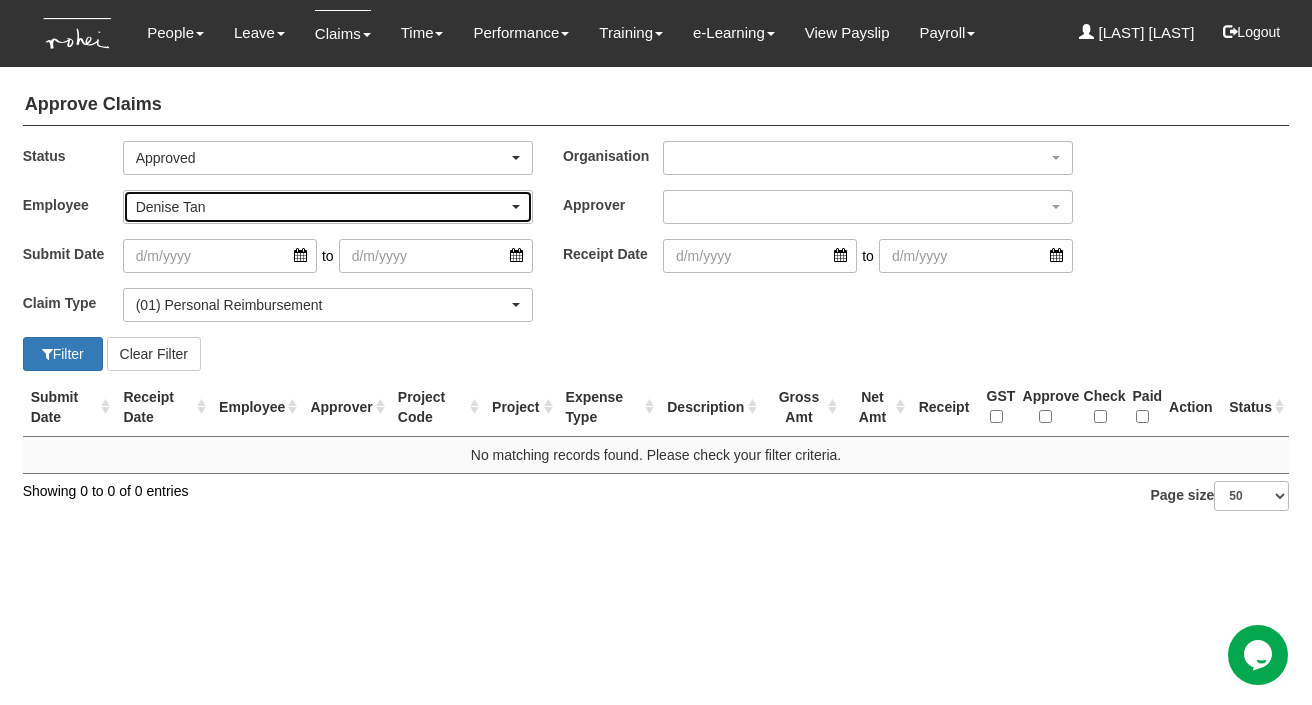 click on "Denise Tan" at bounding box center [322, 207] 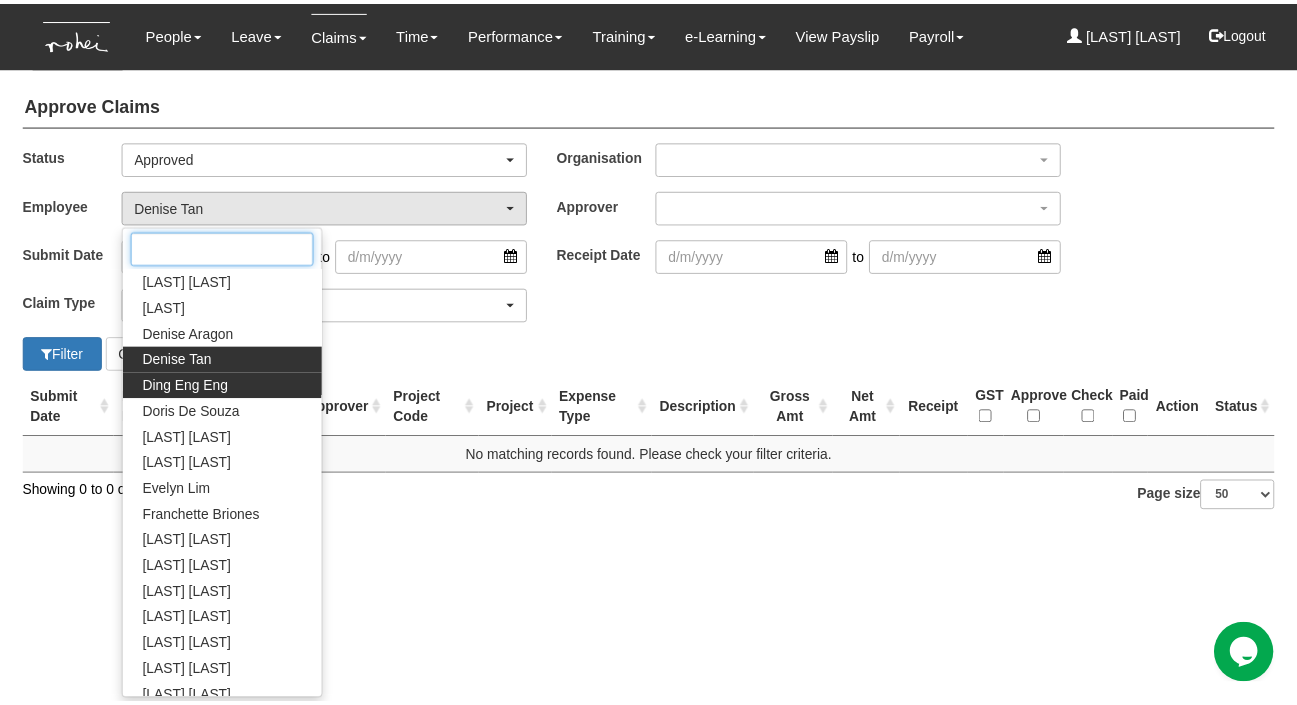 scroll, scrollTop: 566, scrollLeft: 0, axis: vertical 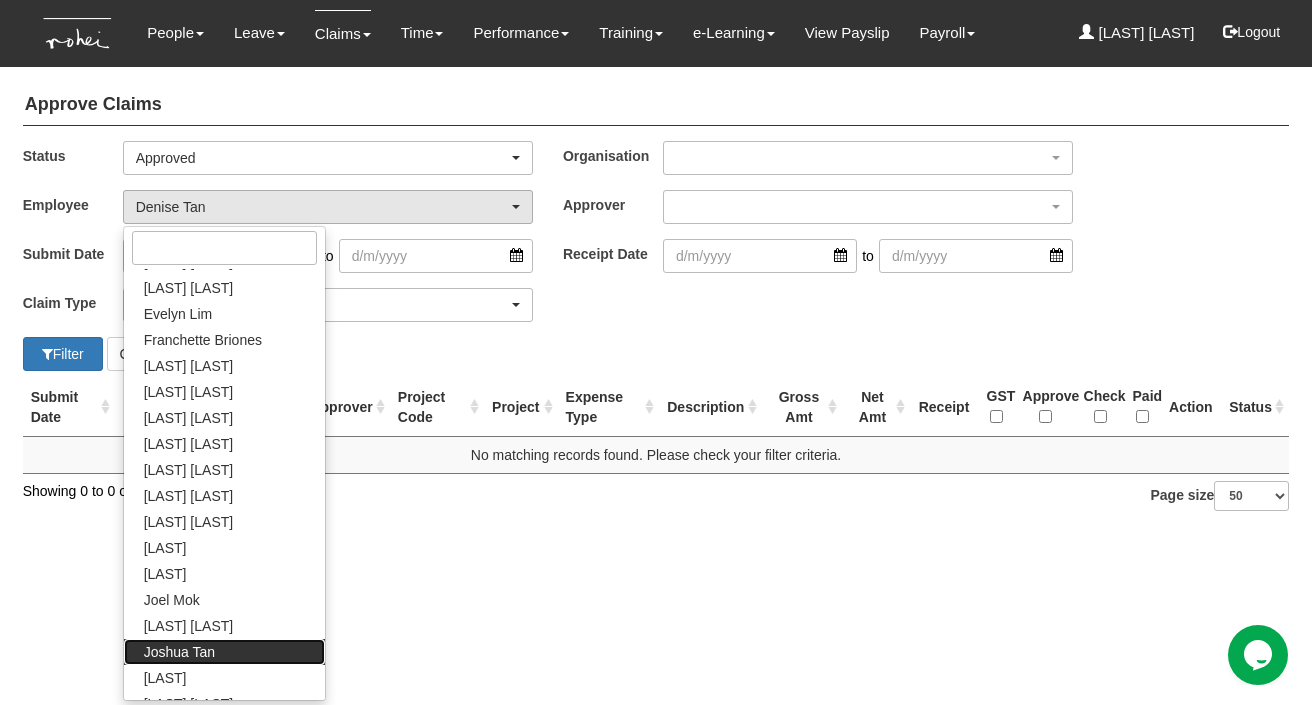 click on "Joshua Tan" at bounding box center (224, 652) 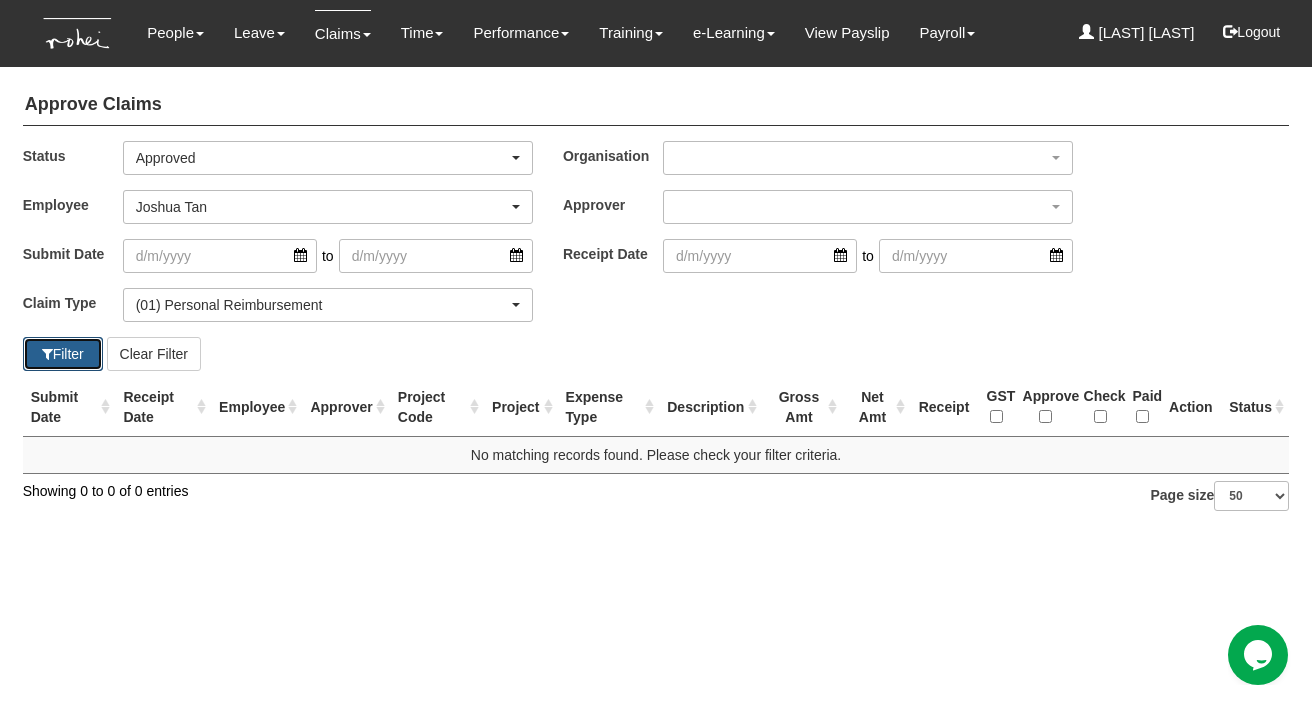 click on "Filter" at bounding box center (63, 354) 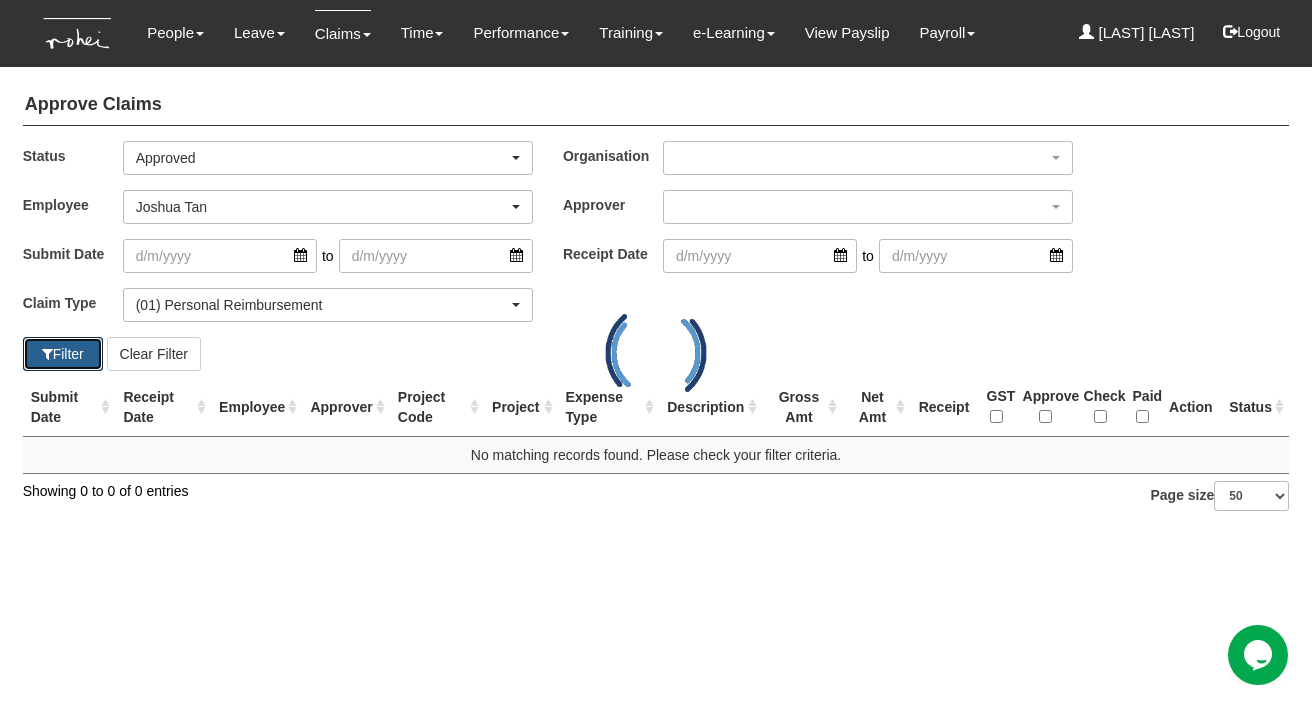 select on "50" 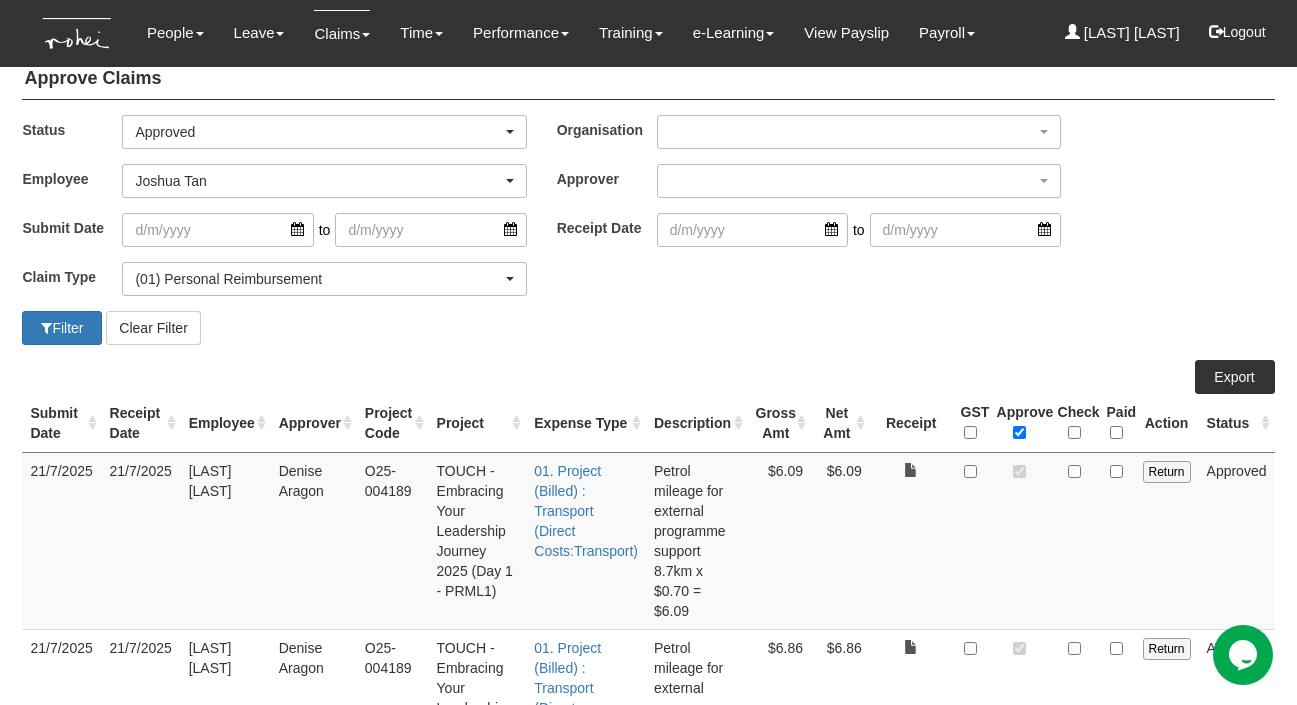 scroll, scrollTop: 0, scrollLeft: 0, axis: both 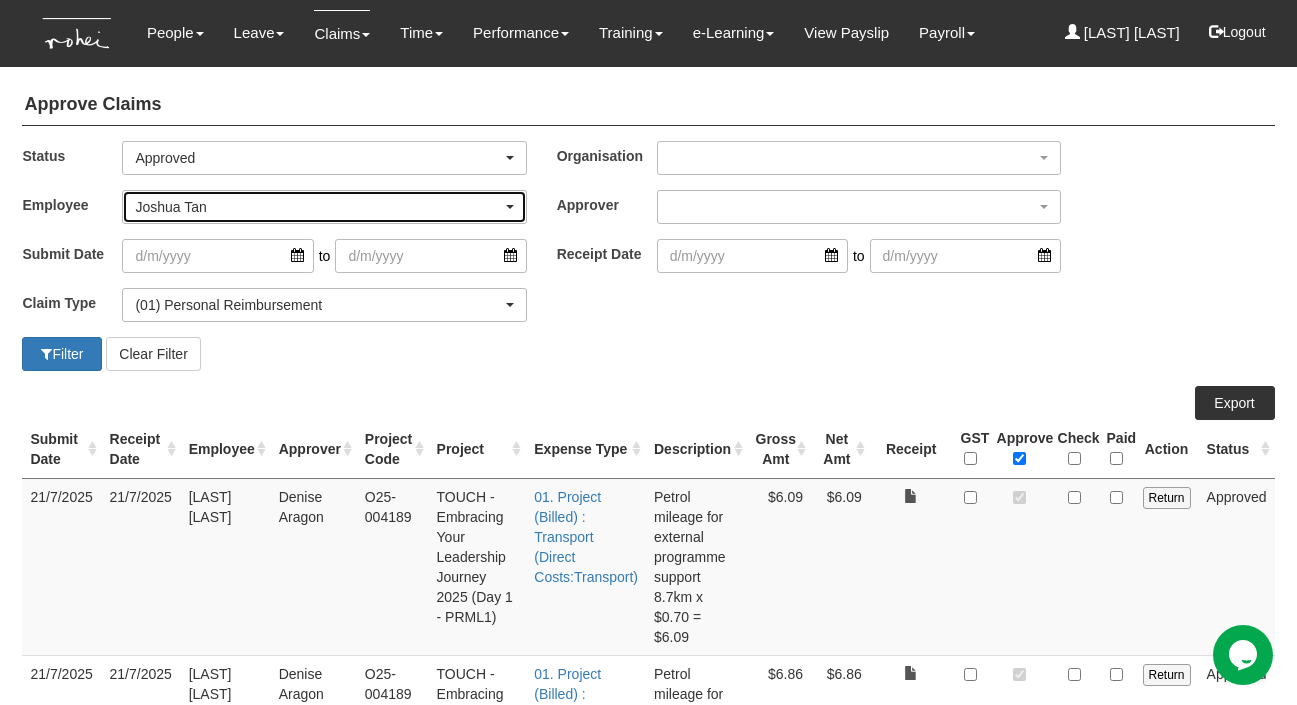 click on "Joshua Tan" at bounding box center (318, 207) 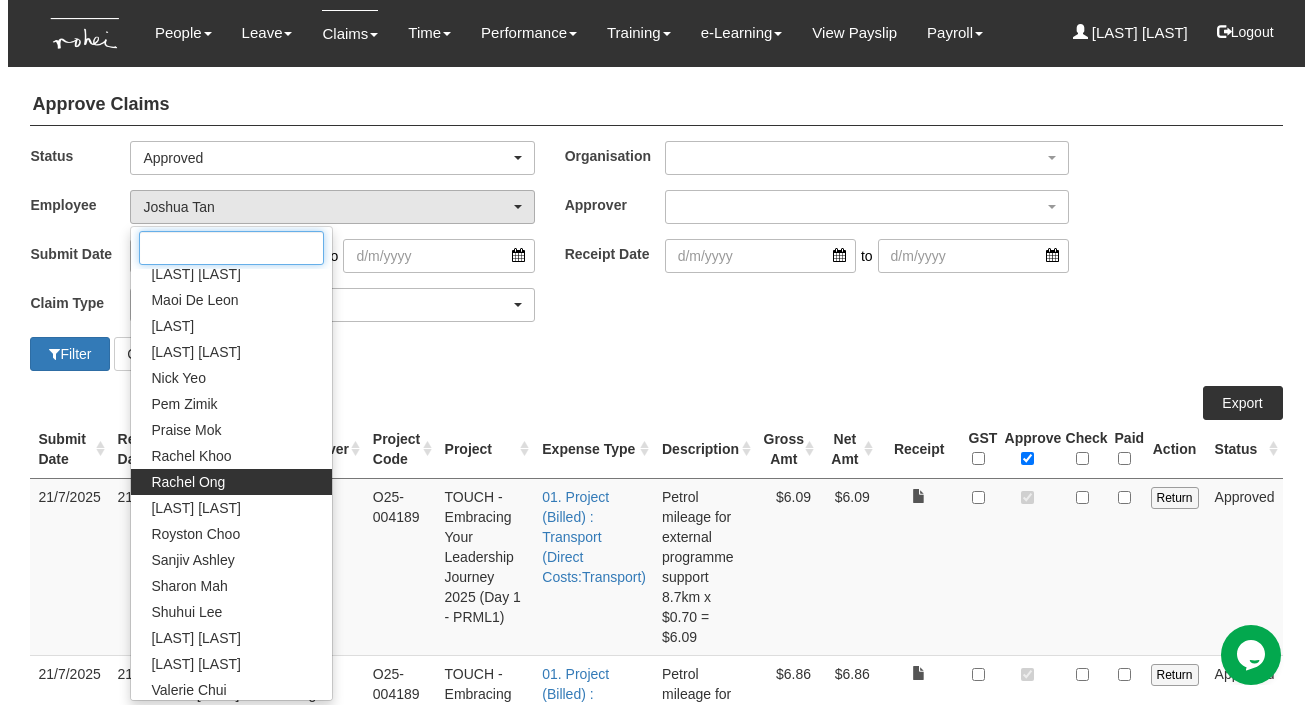 scroll, scrollTop: 953, scrollLeft: 0, axis: vertical 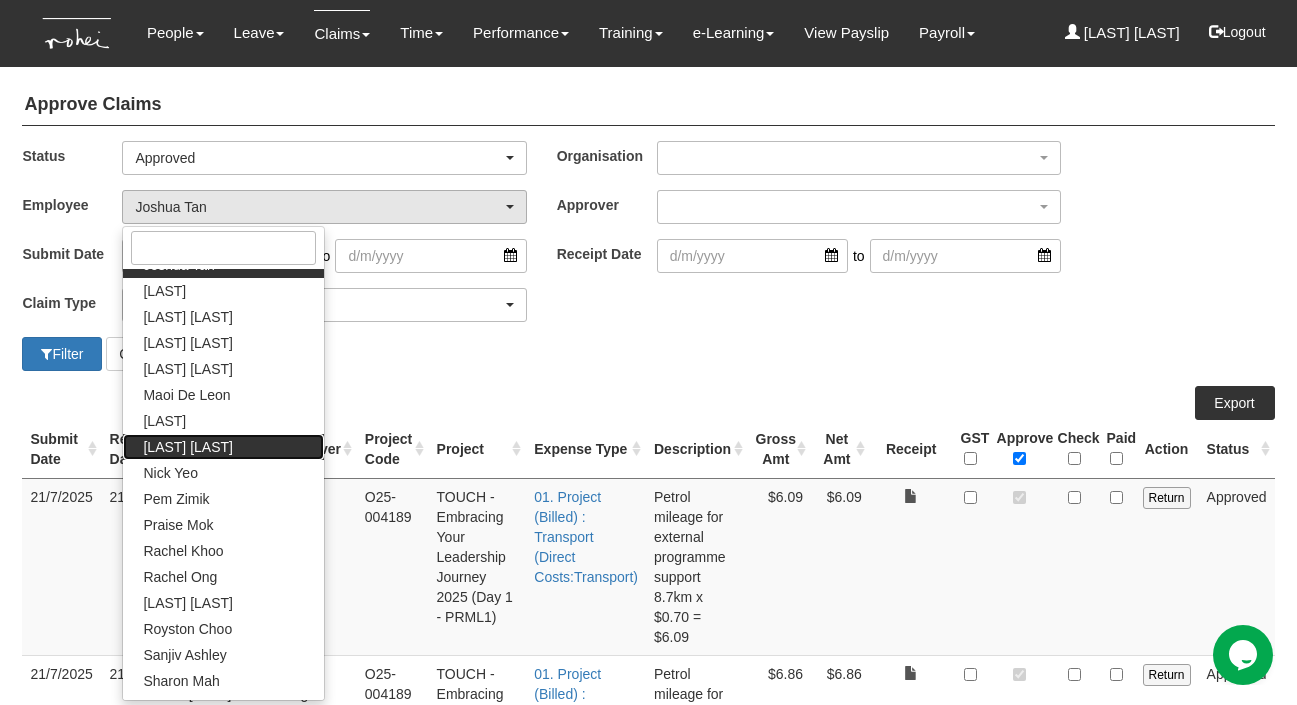 click on "[FIRST] [LAST]" at bounding box center [187, 447] 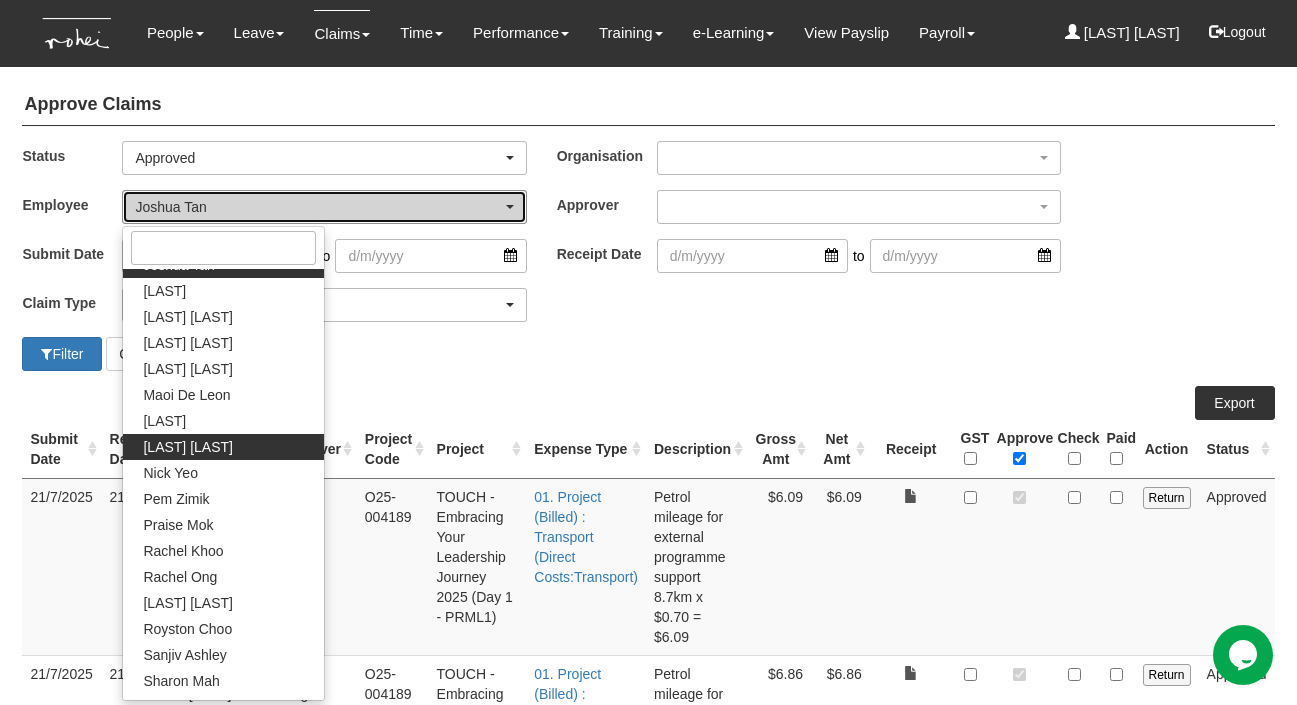 select on "6c7edb49-7ae9-4b9f-b850-86f1e0ad6dd3" 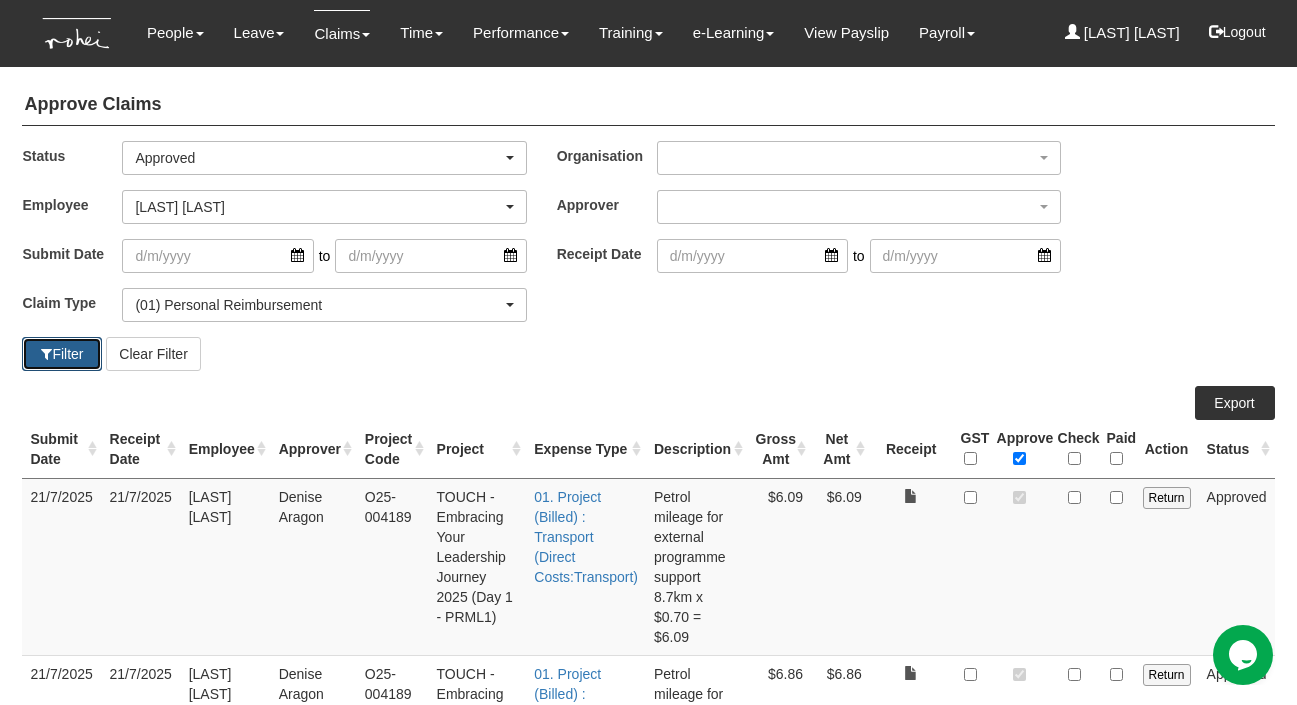 click on "Filter" at bounding box center (62, 354) 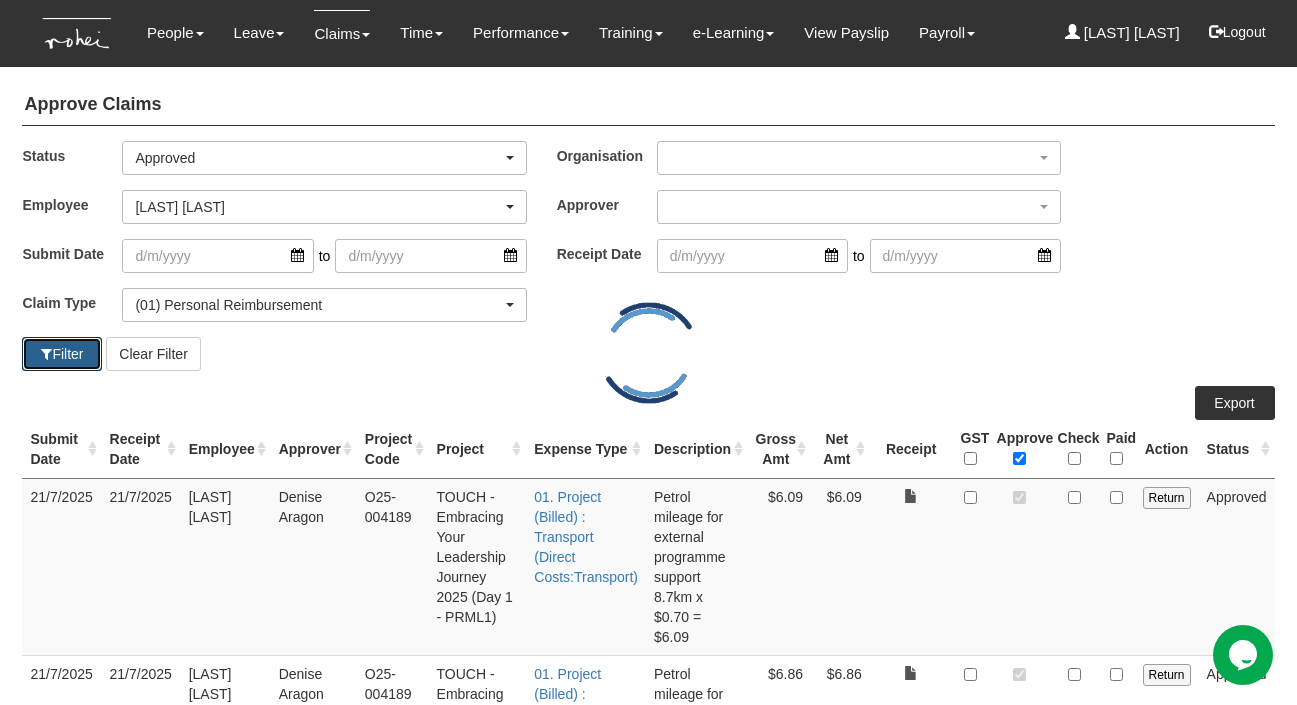 select on "50" 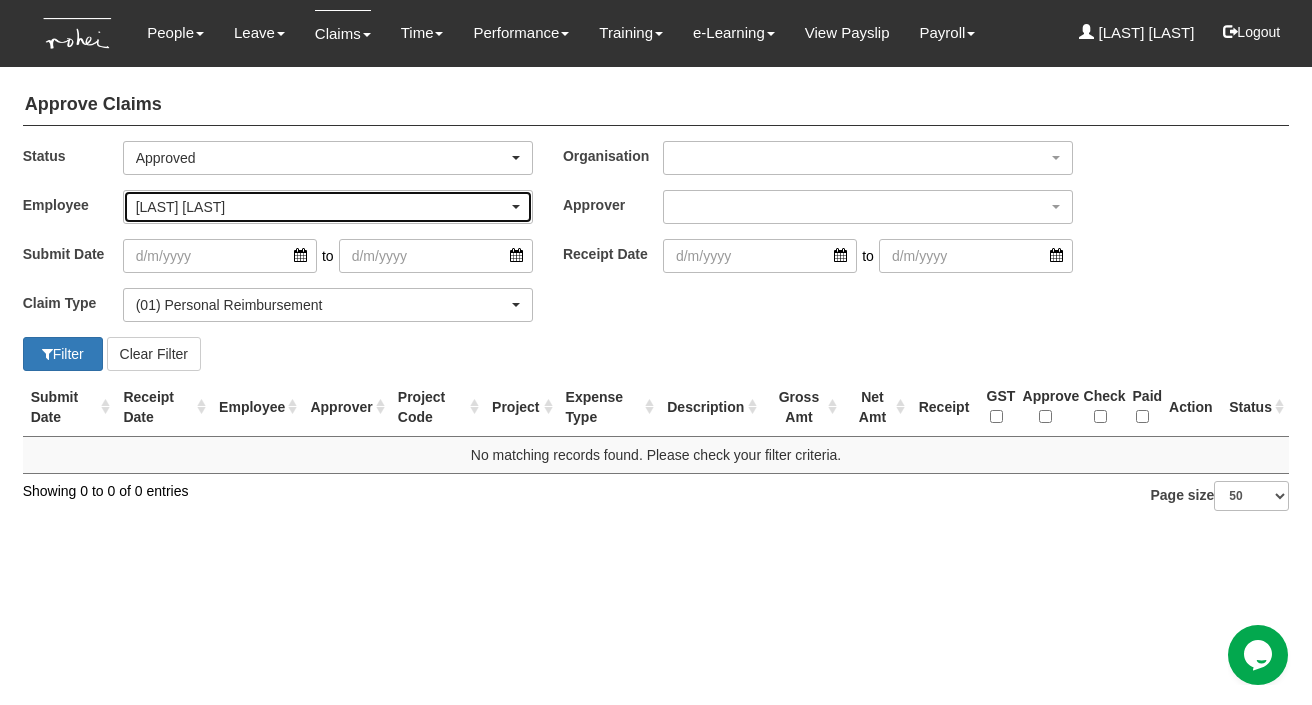 click on "[FIRST] [LAST]" at bounding box center [322, 207] 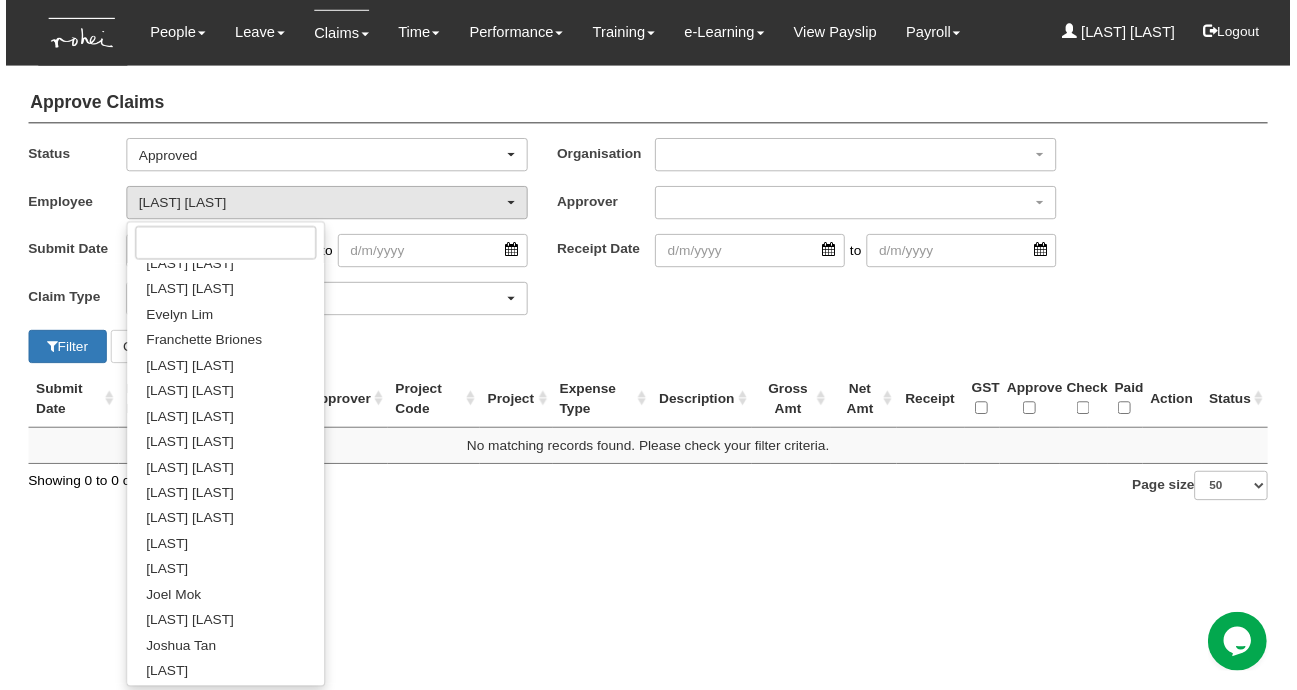 scroll, scrollTop: 0, scrollLeft: 0, axis: both 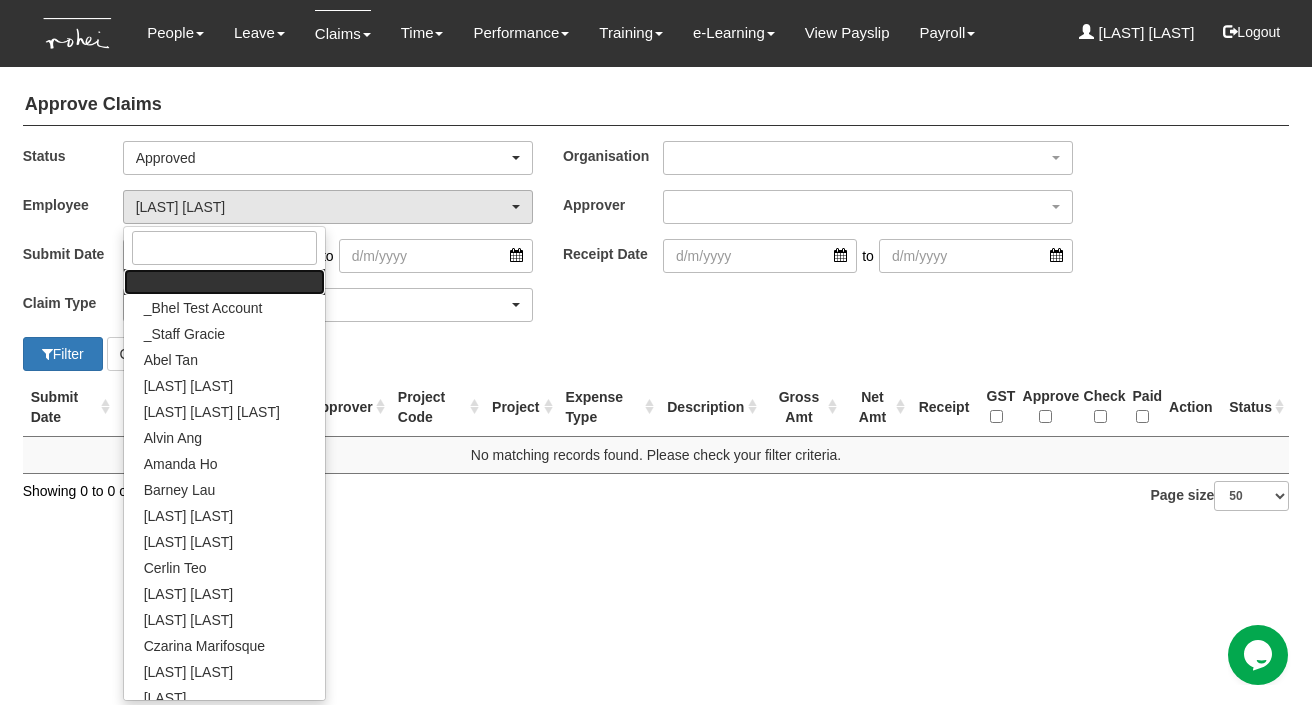 click at bounding box center [224, 282] 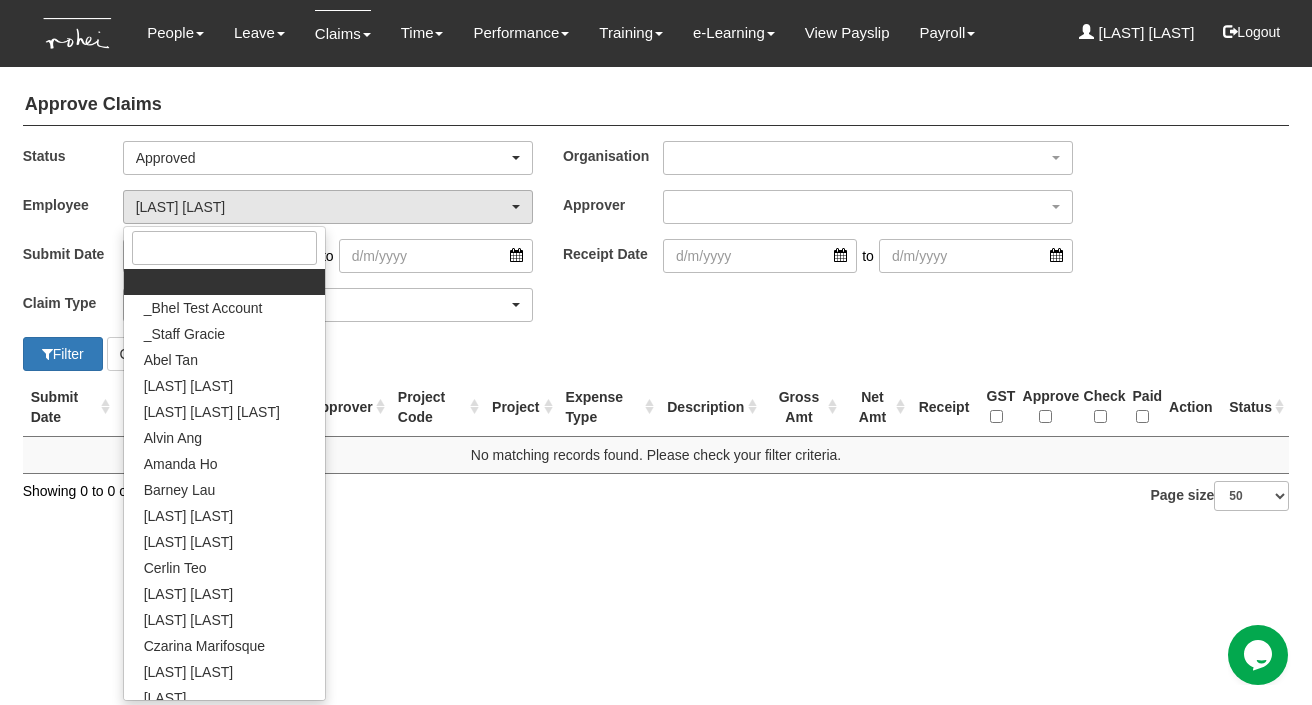 select 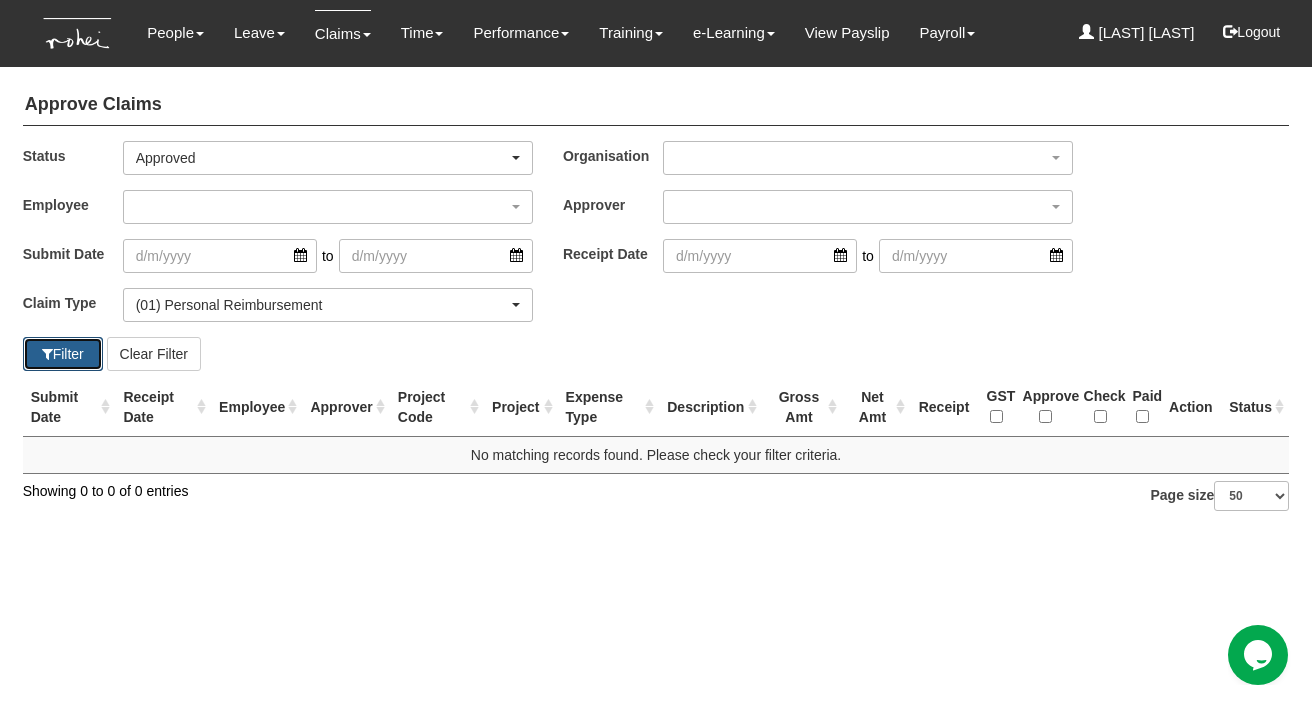 click on "Filter" at bounding box center (63, 354) 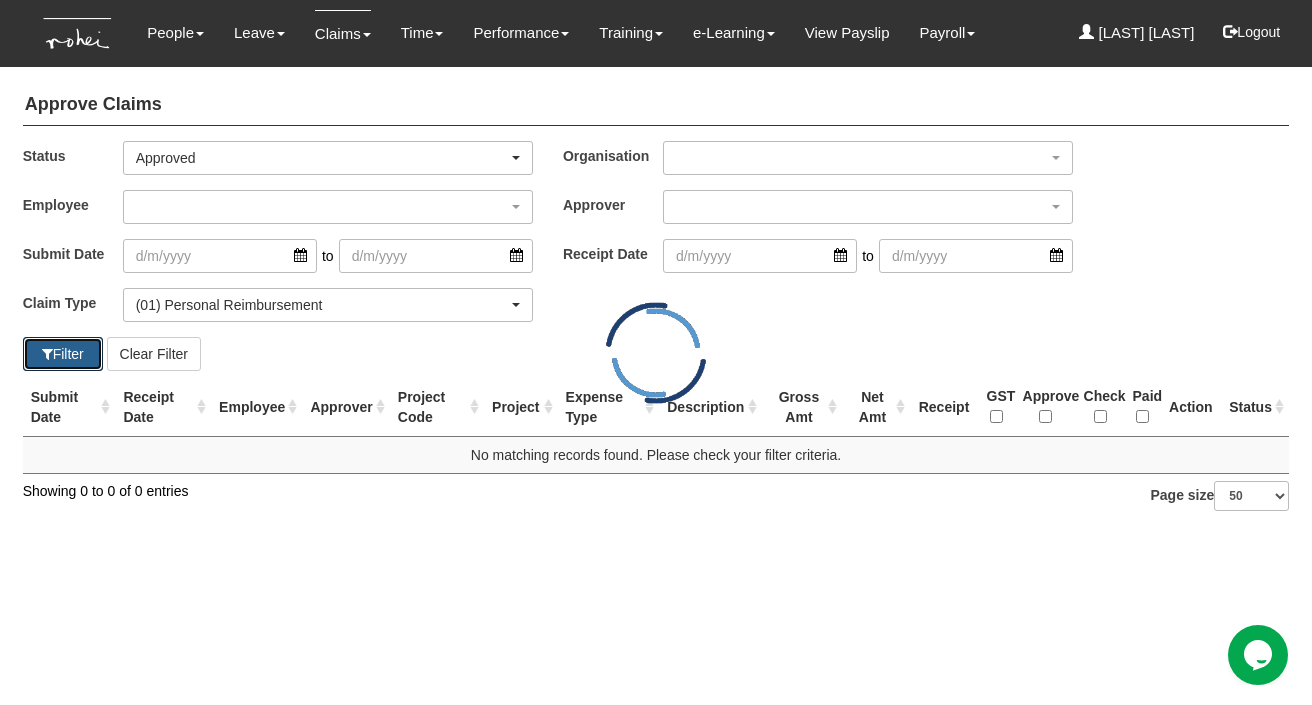 select on "50" 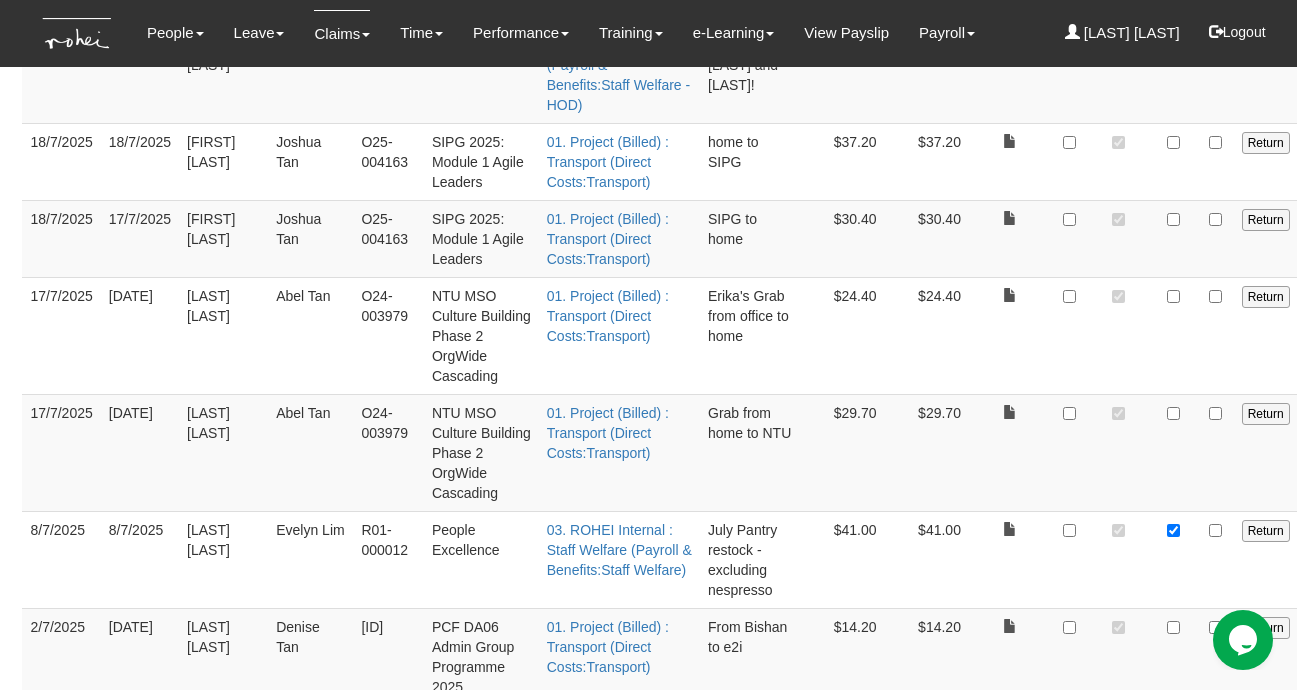 scroll, scrollTop: 5918, scrollLeft: 0, axis: vertical 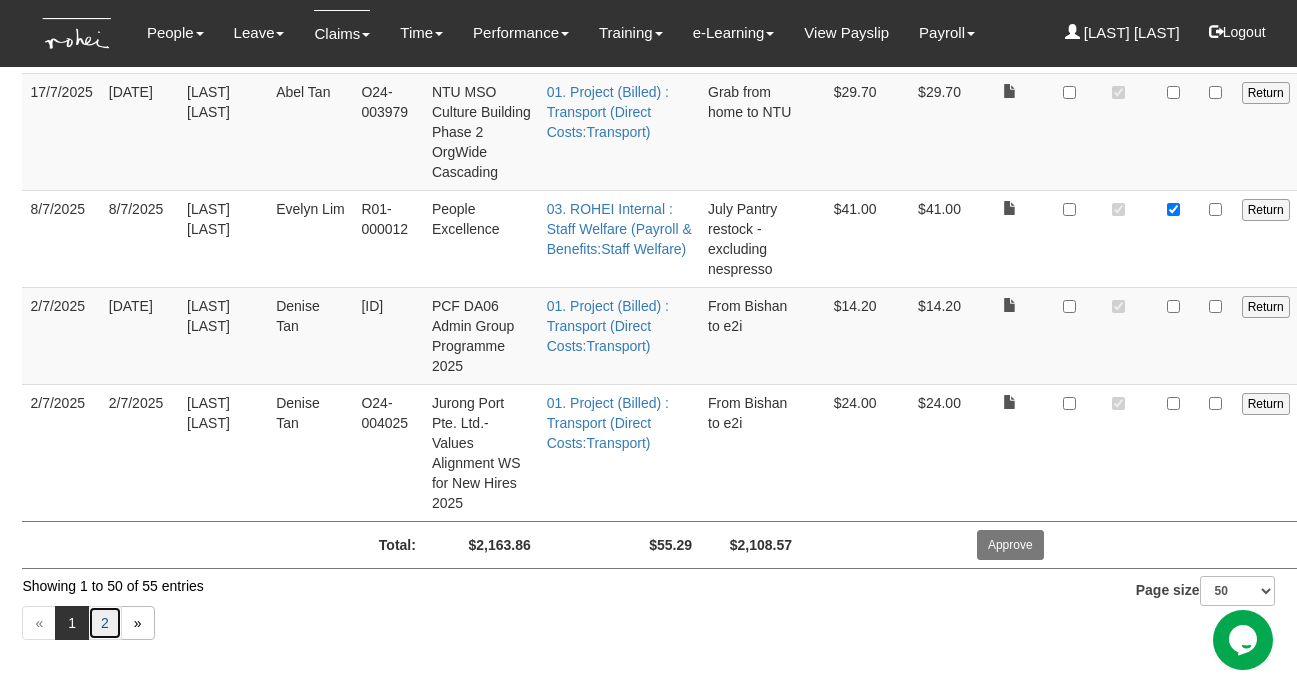 click on "2" at bounding box center [105, 623] 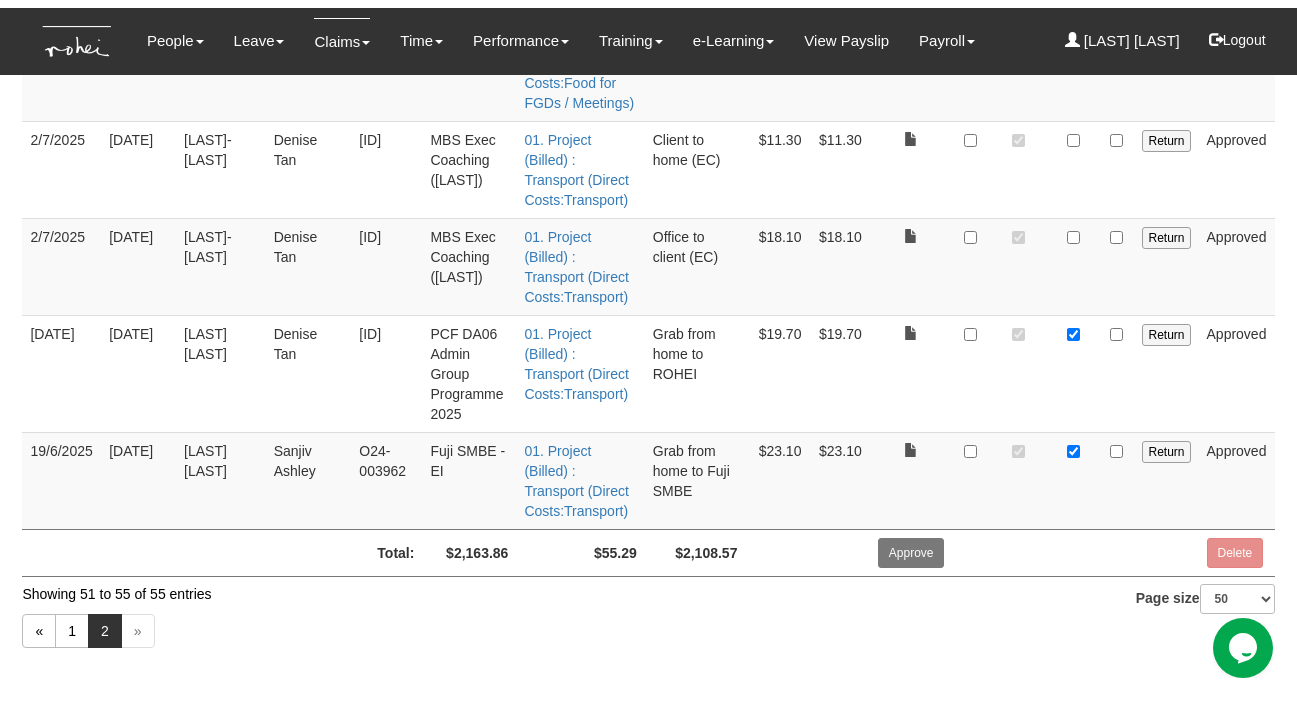 scroll, scrollTop: 481, scrollLeft: 0, axis: vertical 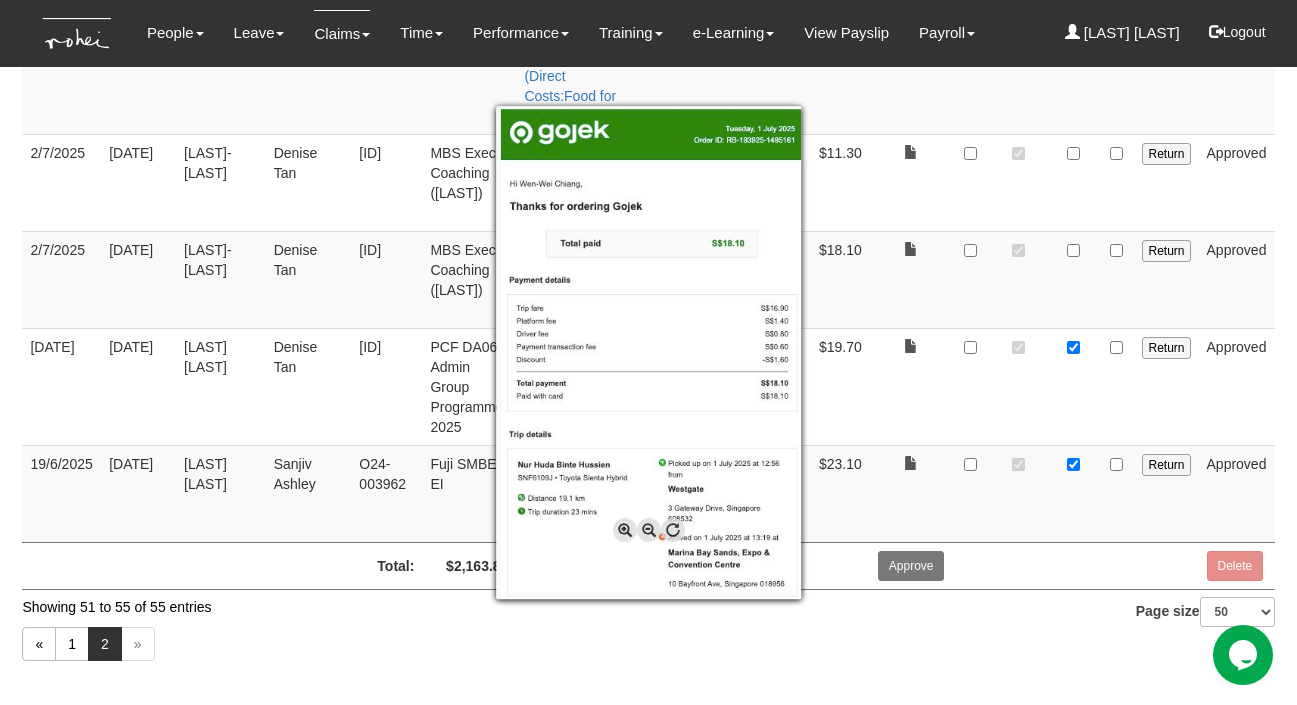 click at bounding box center [625, 530] 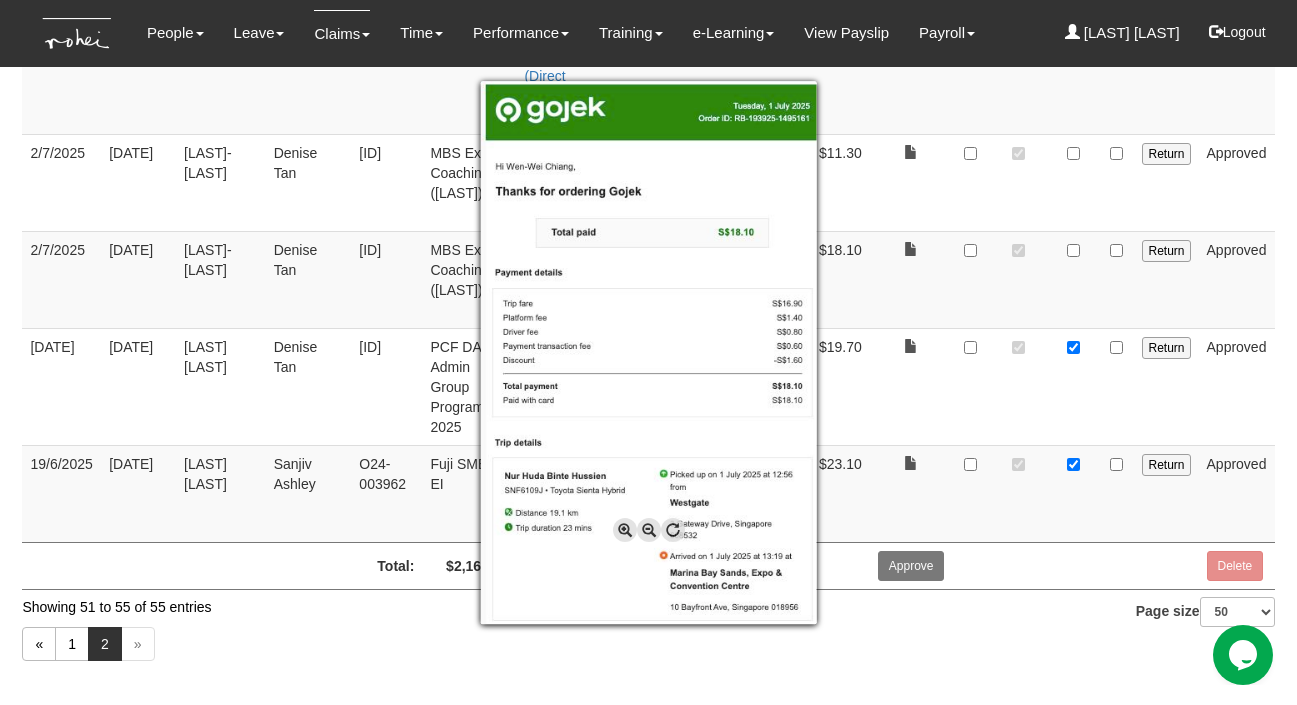 click at bounding box center (625, 530) 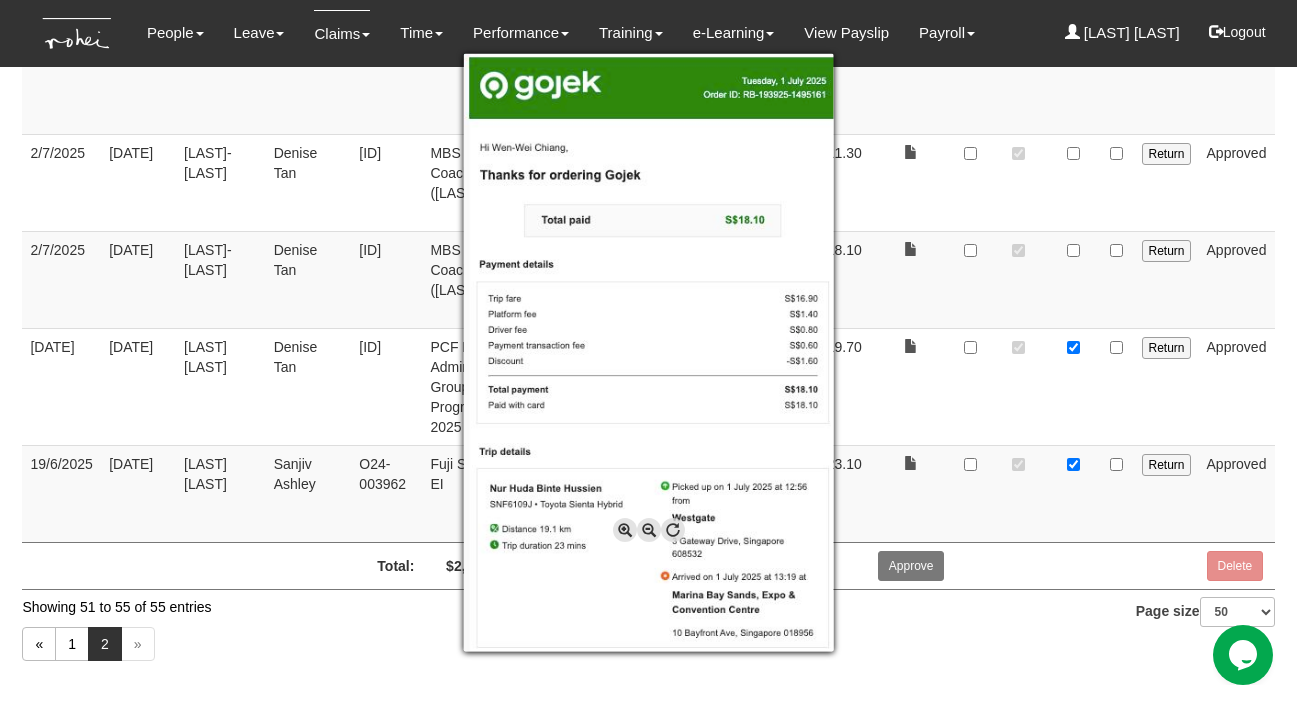 click at bounding box center (625, 530) 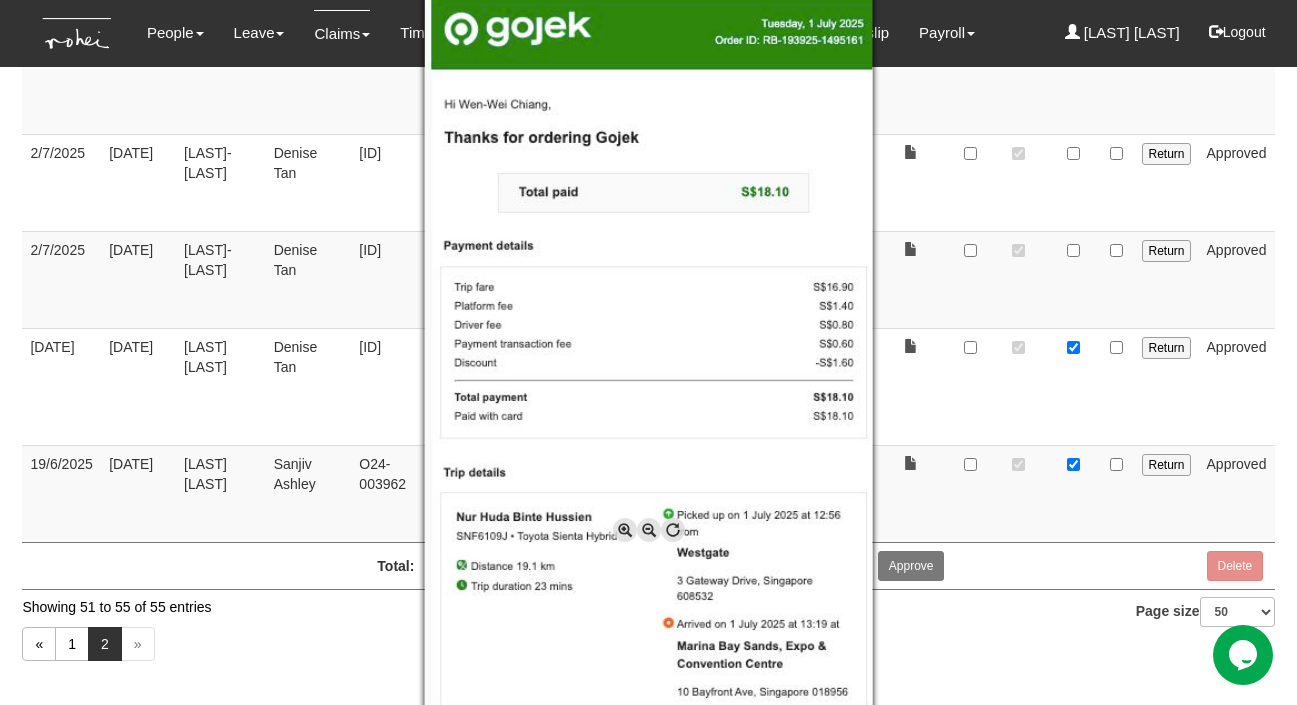 click at bounding box center [625, 530] 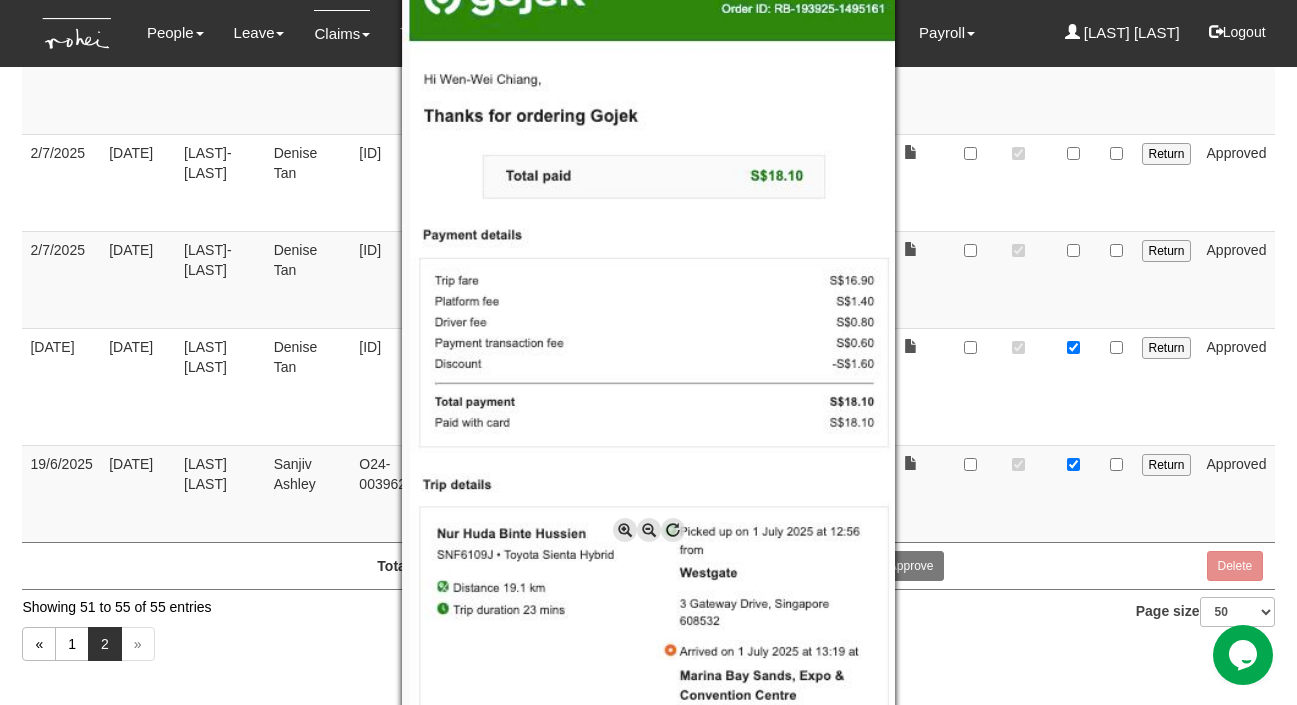 click at bounding box center (625, 530) 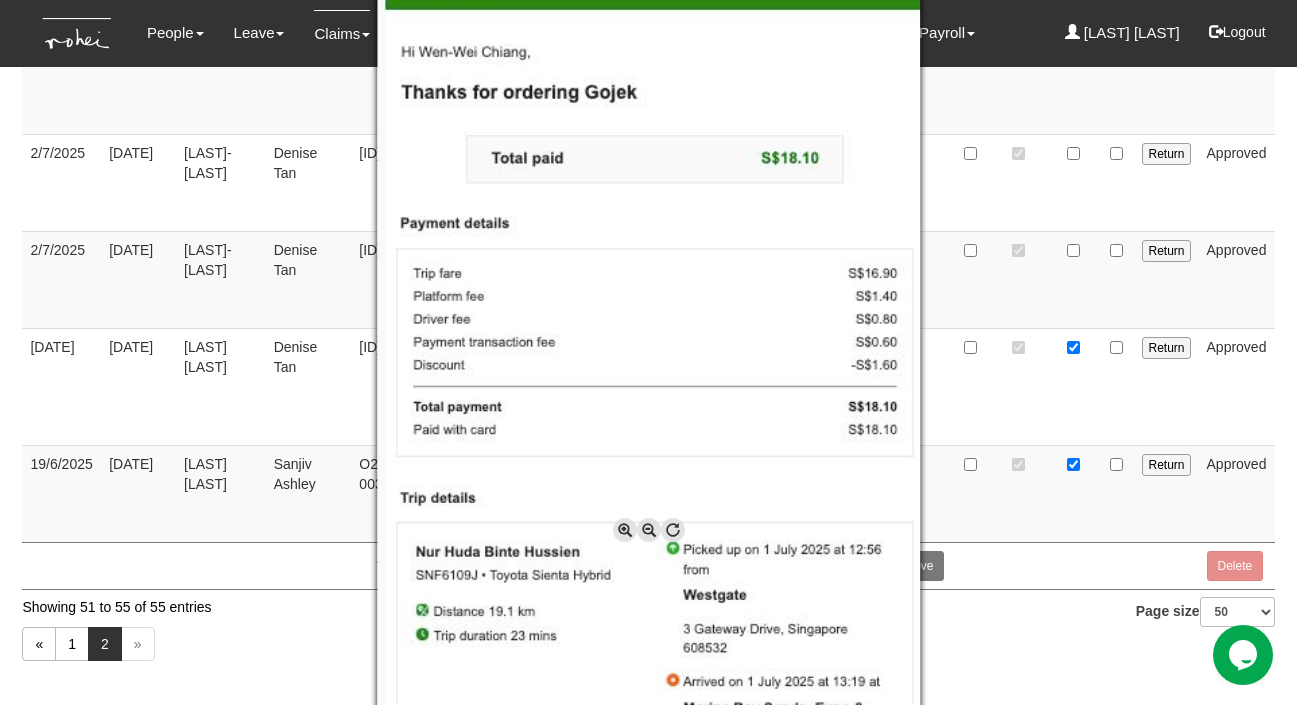 click at bounding box center [625, 530] 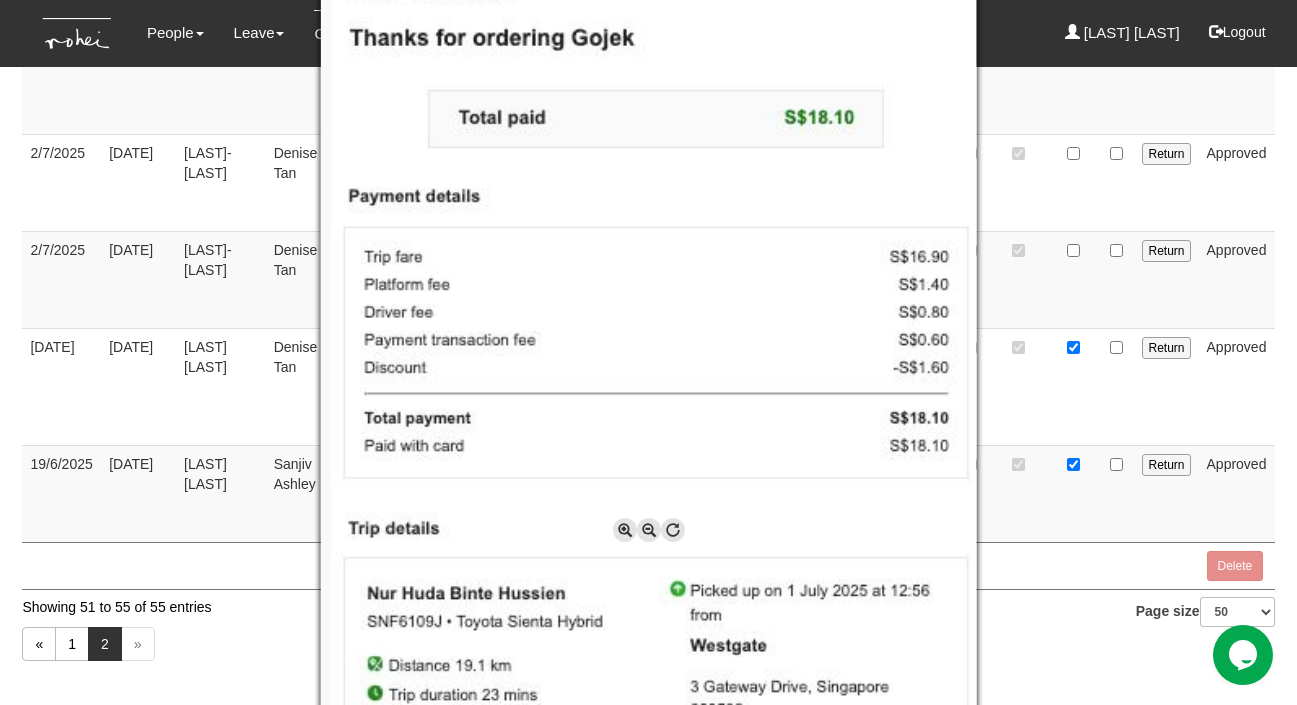 scroll, scrollTop: 37, scrollLeft: 0, axis: vertical 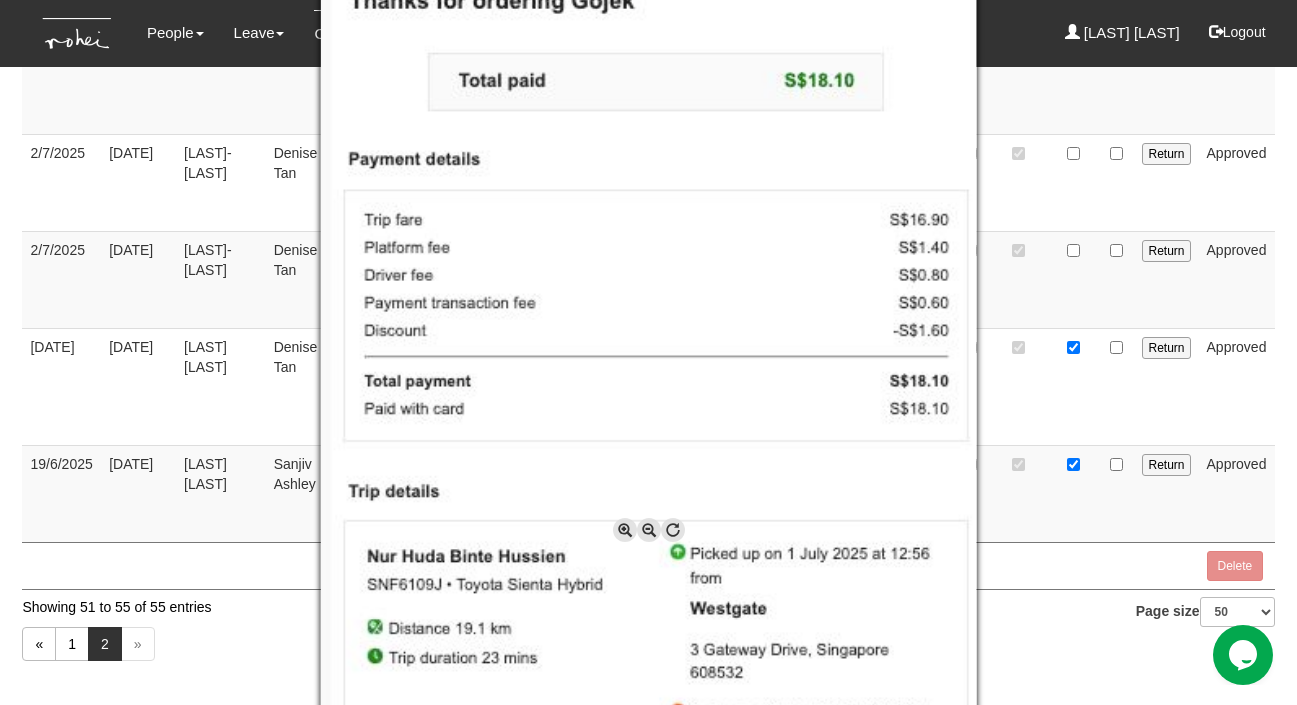 click at bounding box center [649, 530] 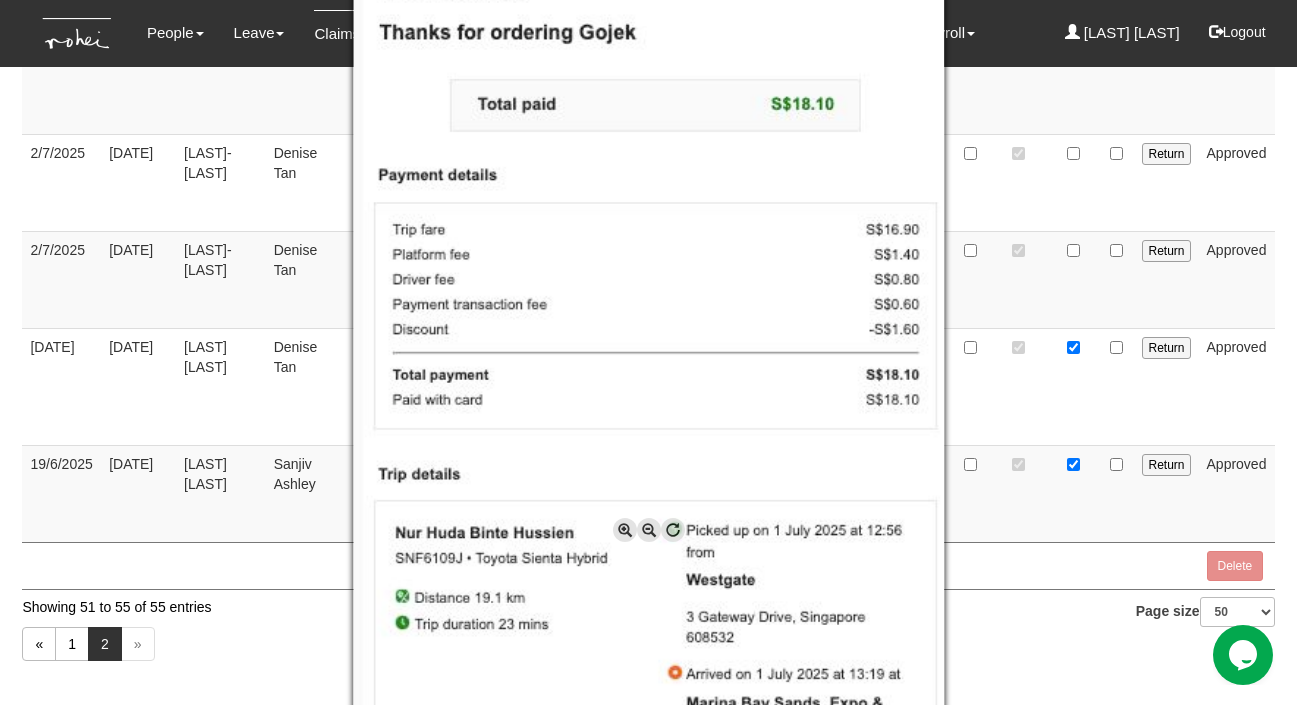 click at bounding box center (649, 530) 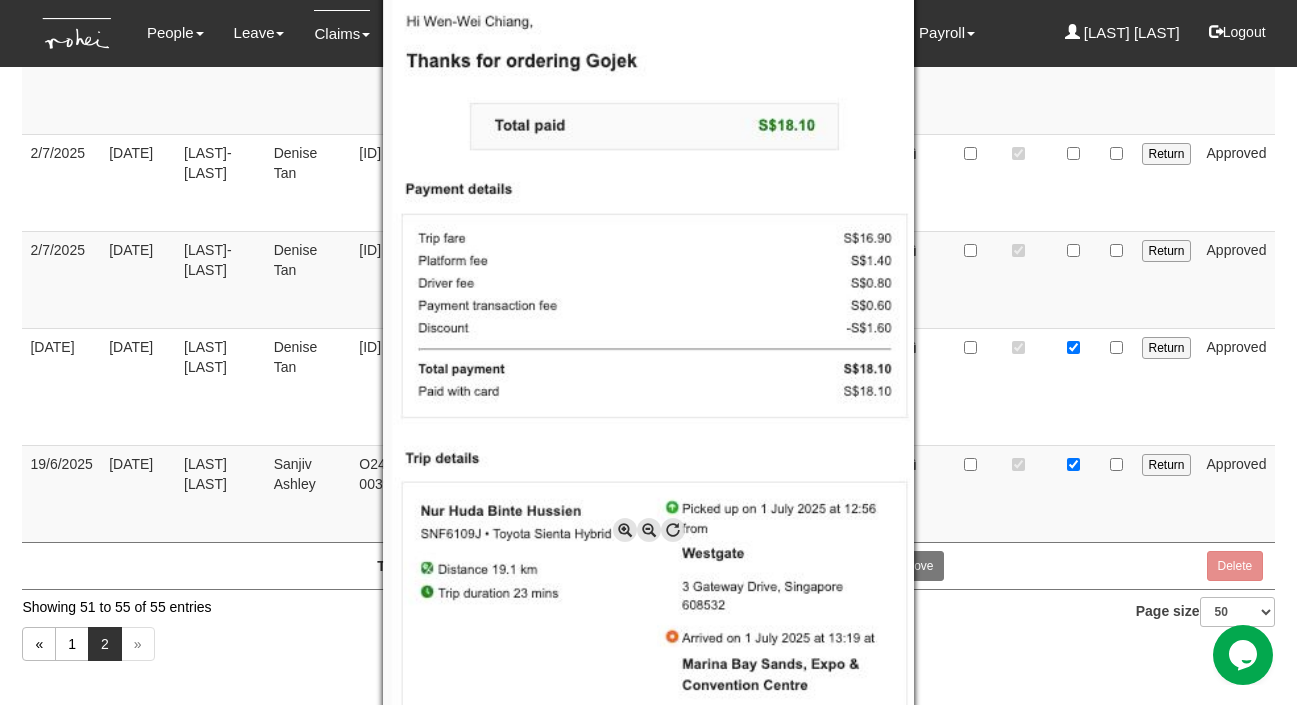 click at bounding box center (649, 530) 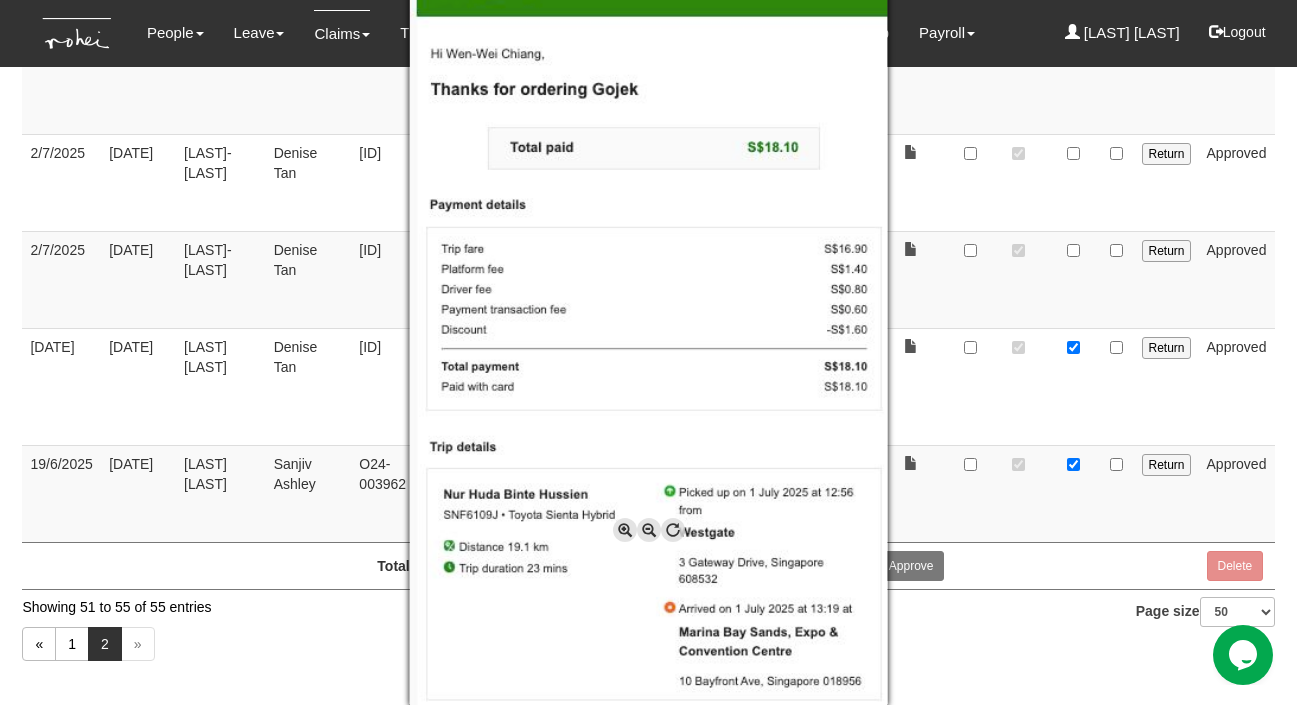 click at bounding box center [648, 352] 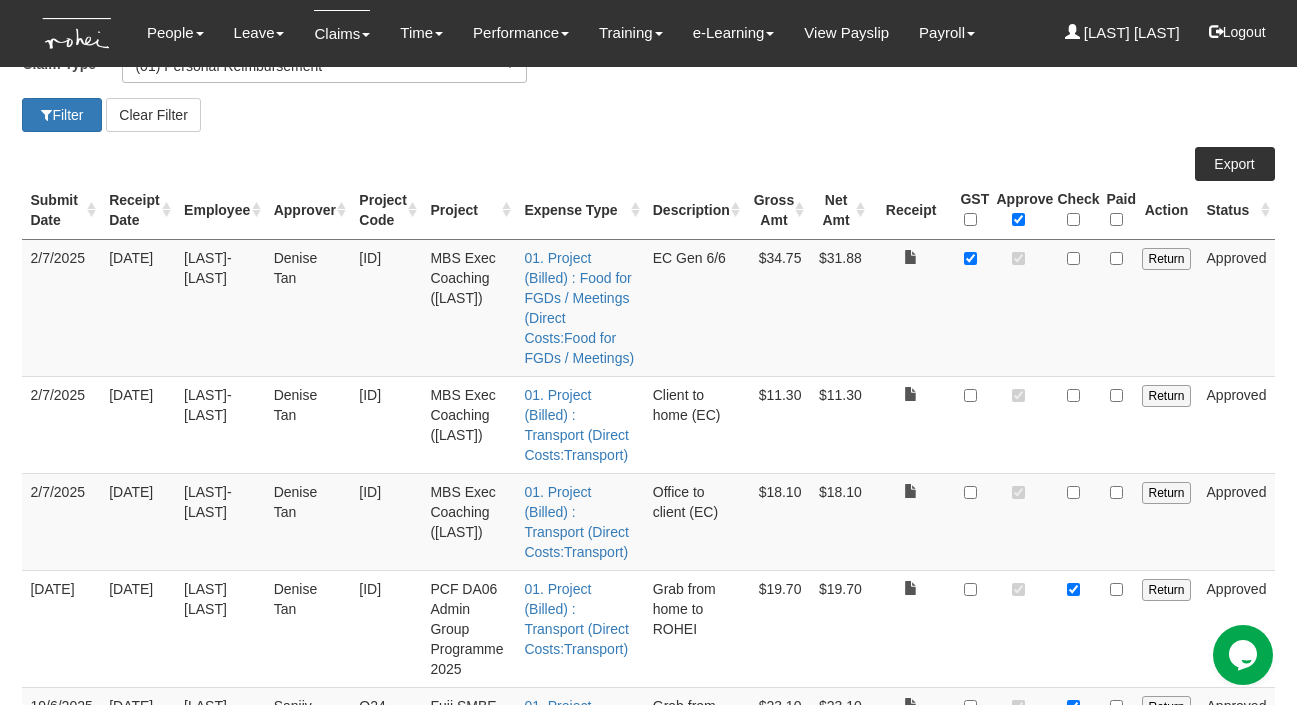 scroll, scrollTop: 238, scrollLeft: 0, axis: vertical 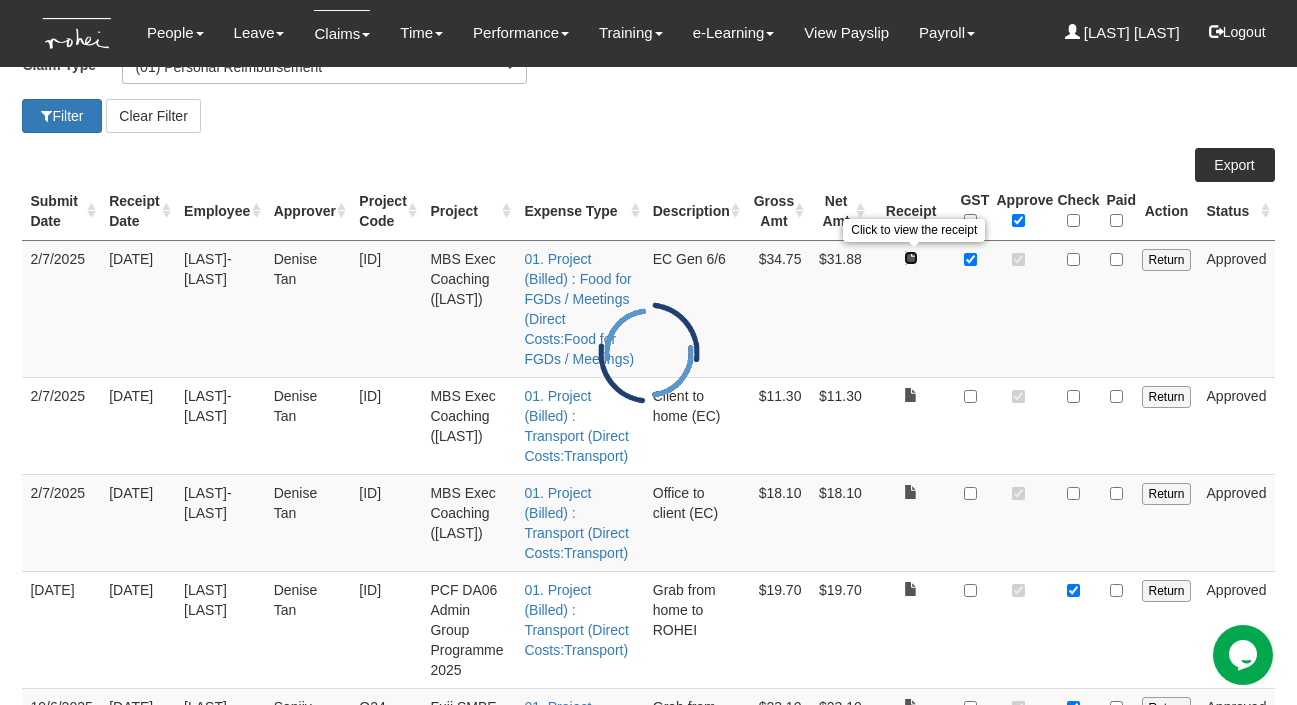 click at bounding box center [911, 258] 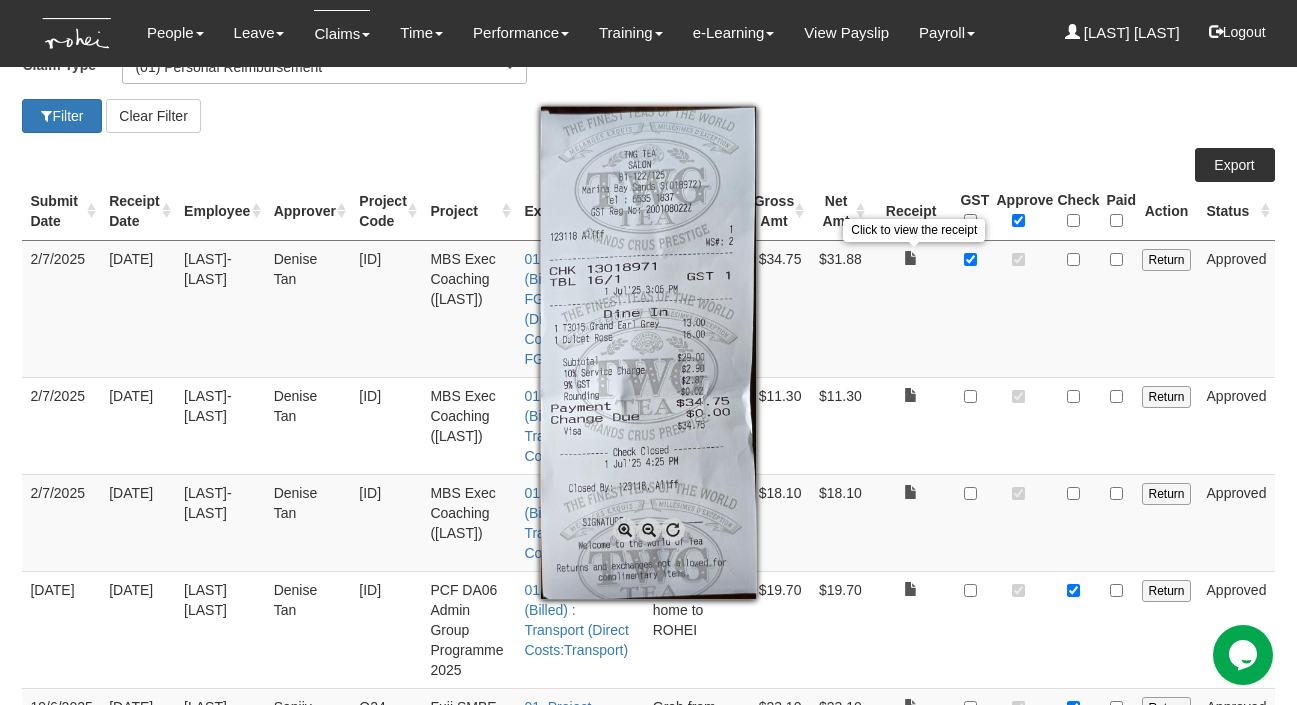 click at bounding box center (648, 352) 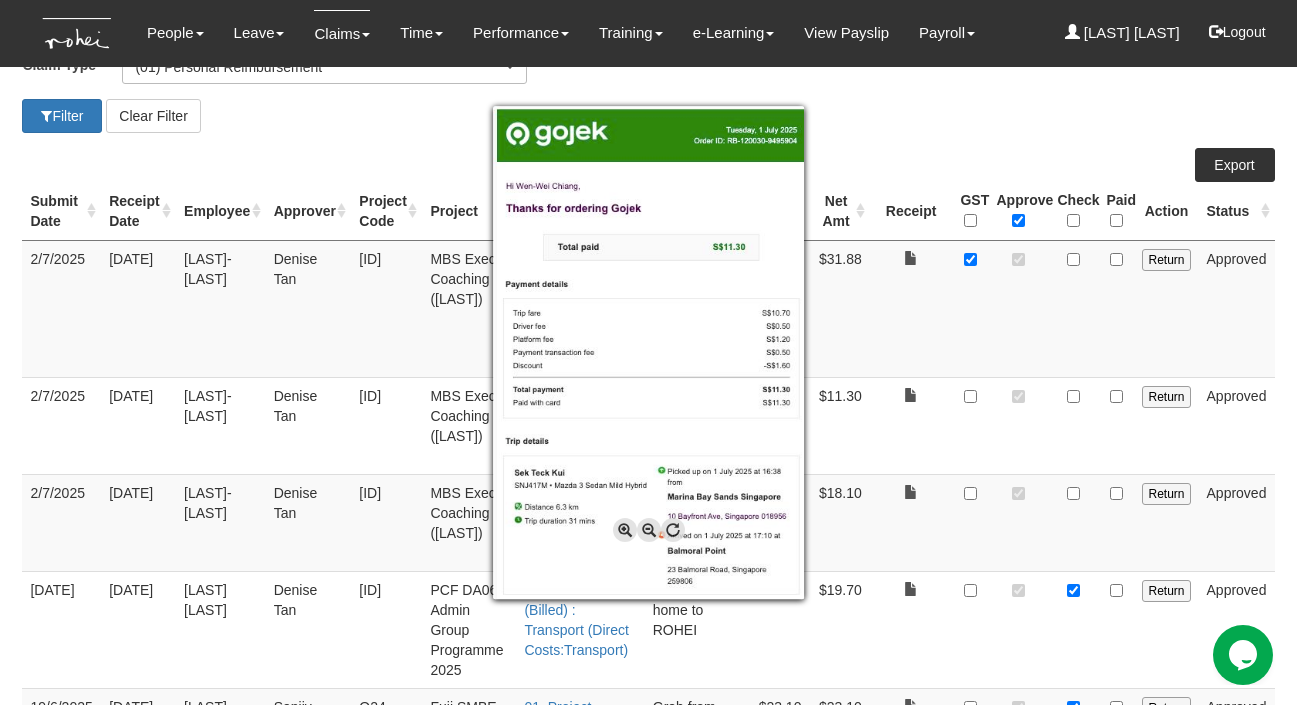 click at bounding box center [648, 352] 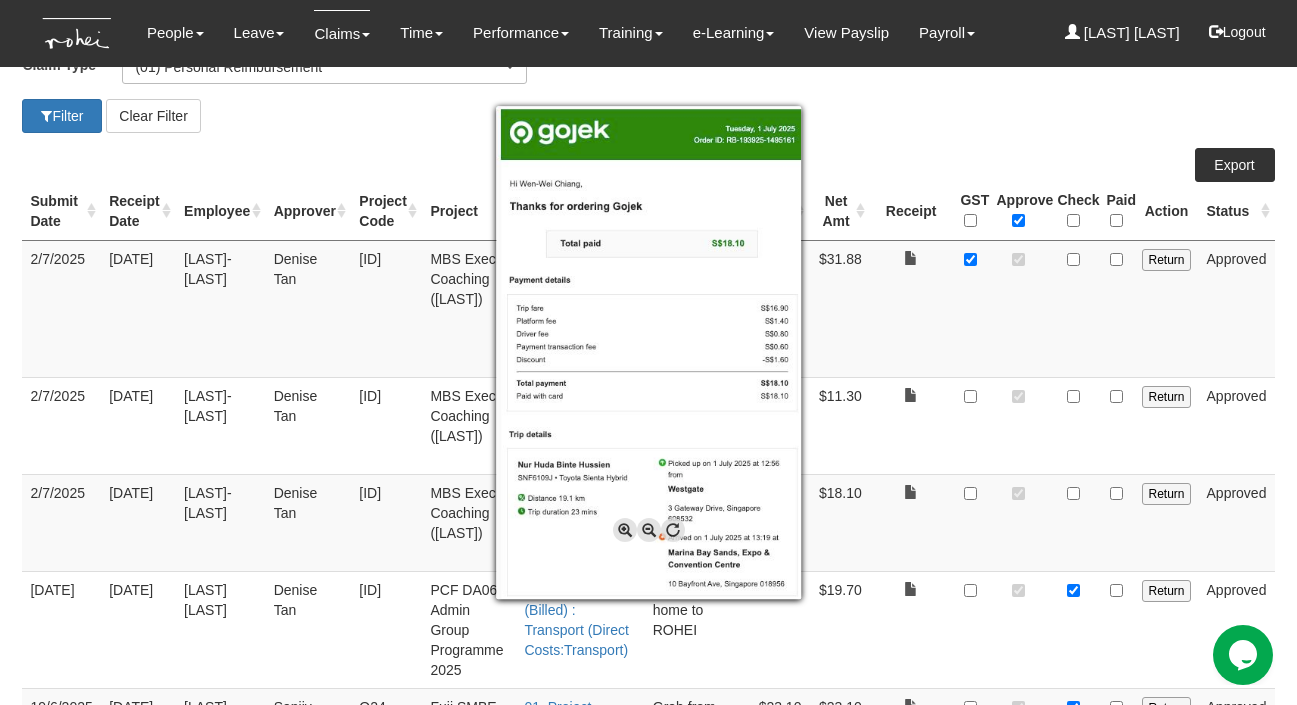 click at bounding box center (648, 352) 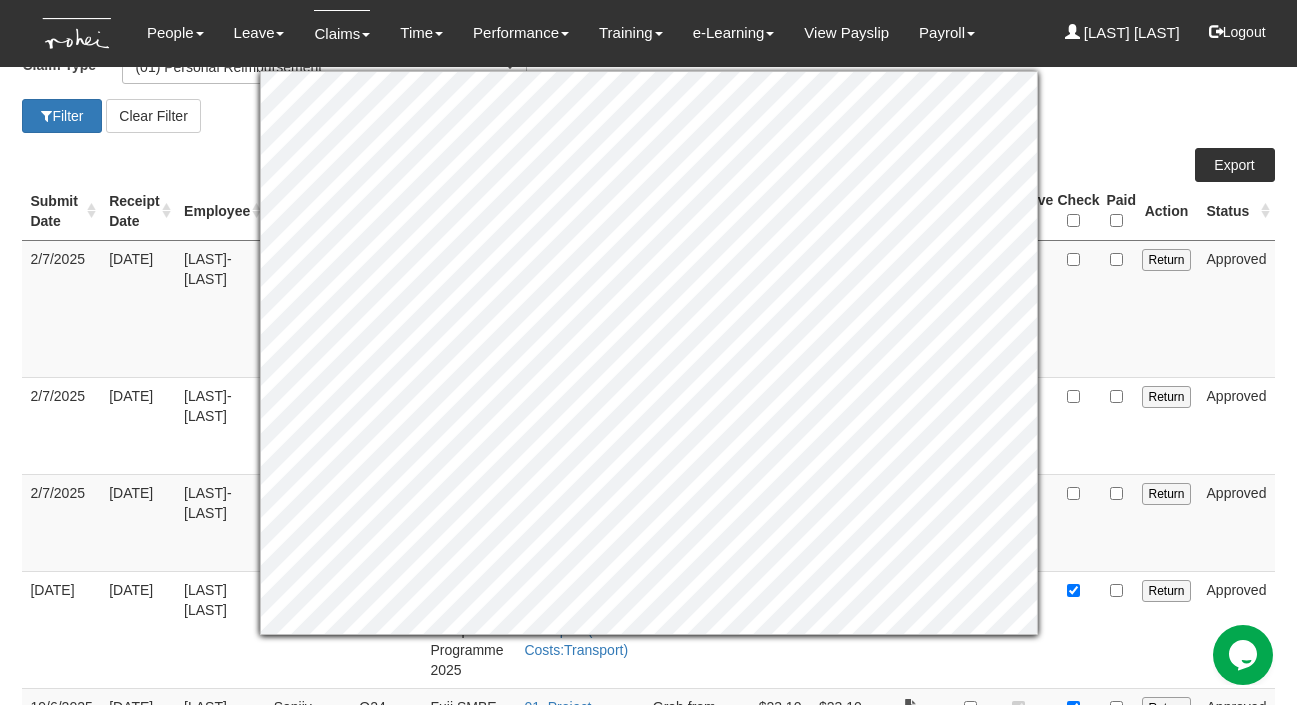 click on "Return" at bounding box center (1166, 308) 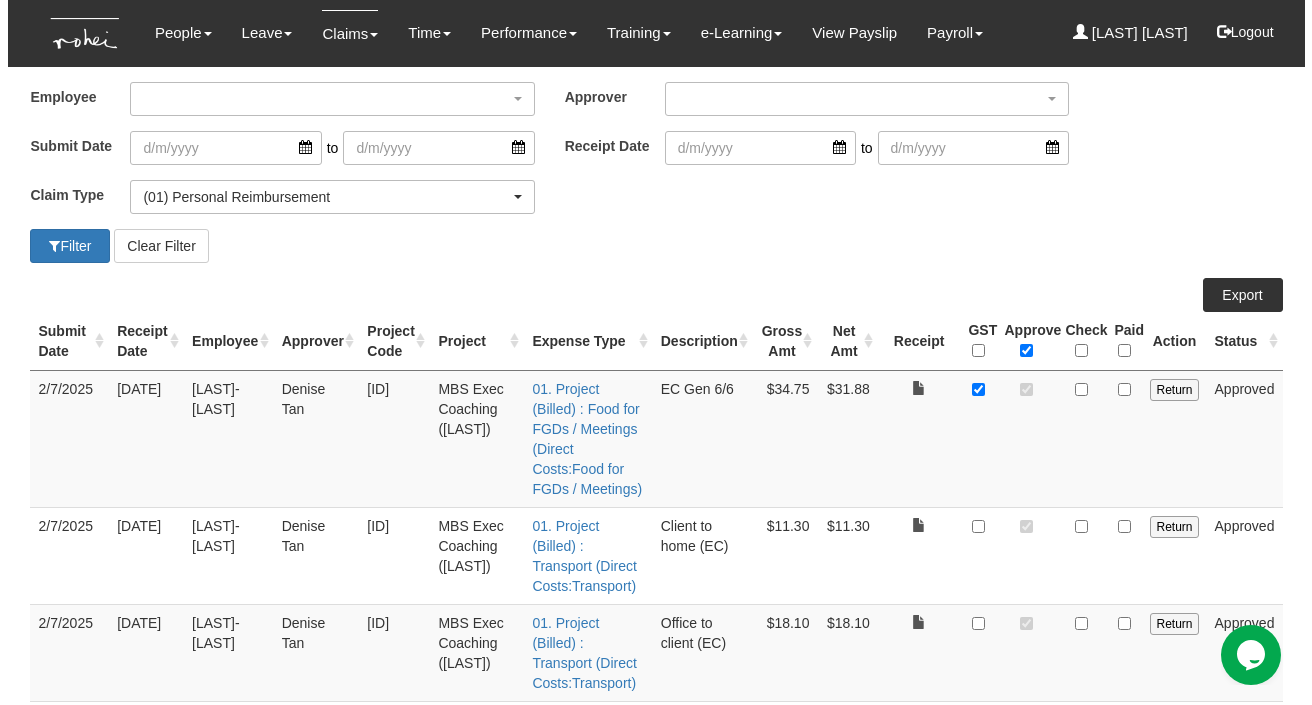 scroll, scrollTop: 0, scrollLeft: 0, axis: both 